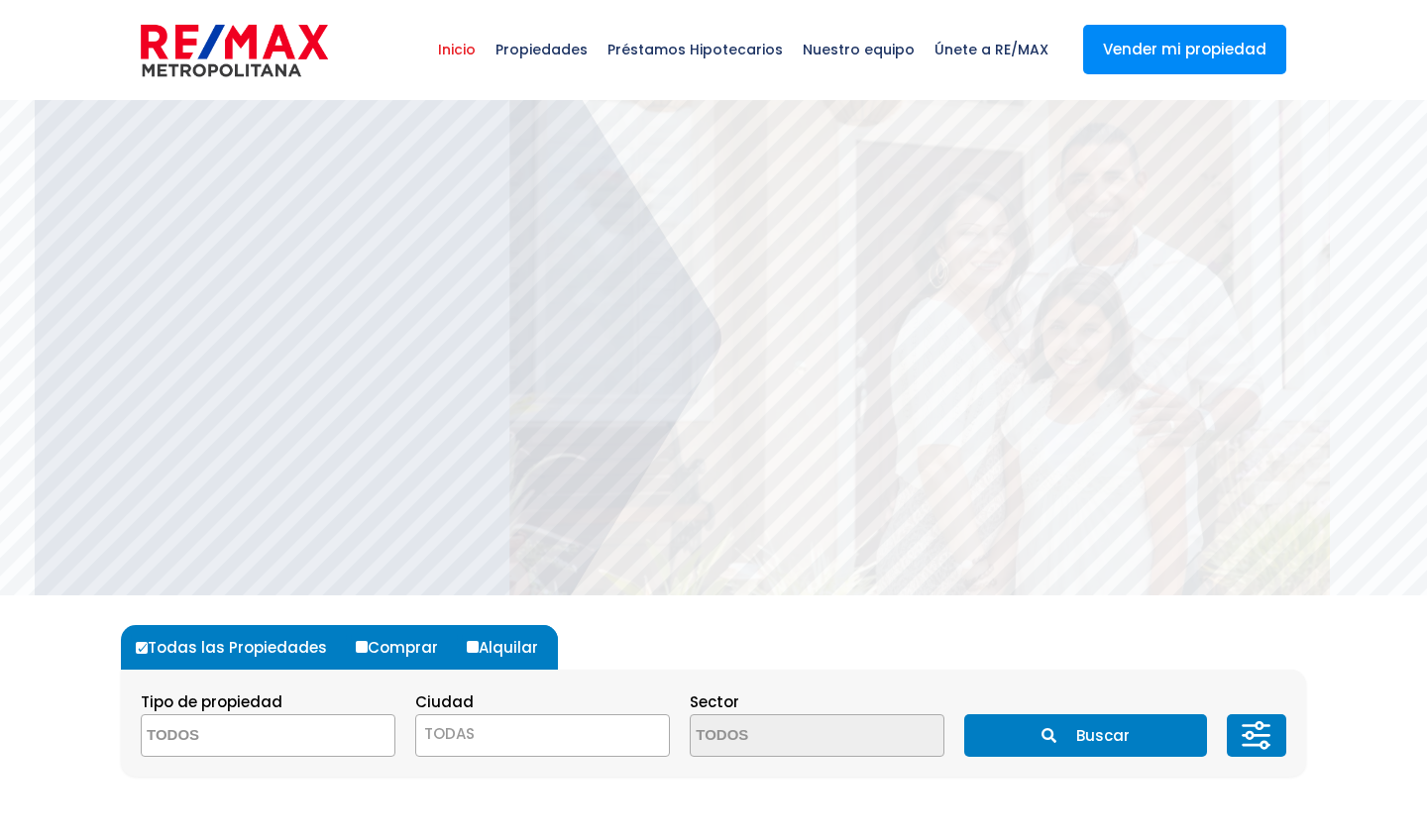 select 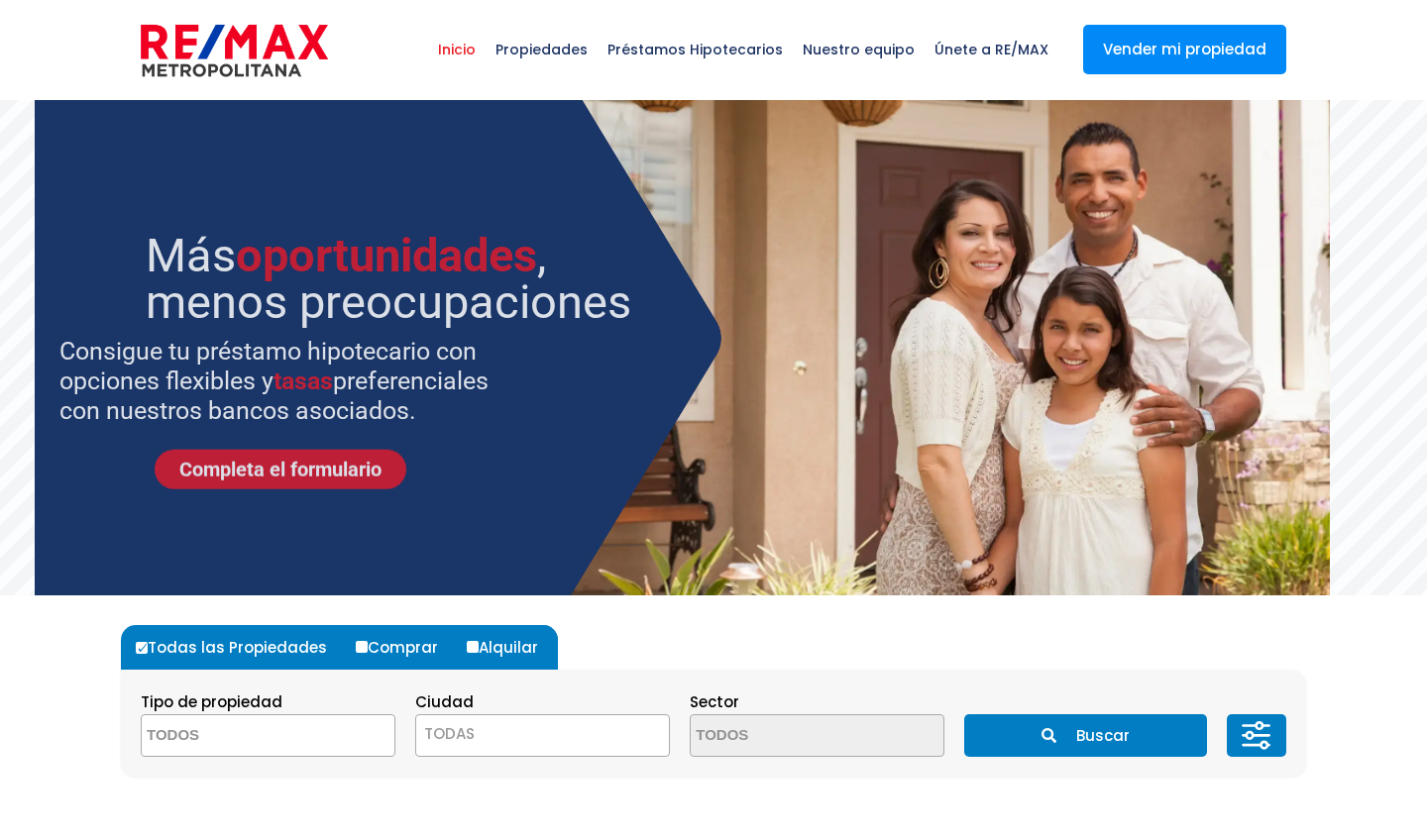 scroll, scrollTop: 0, scrollLeft: 0, axis: both 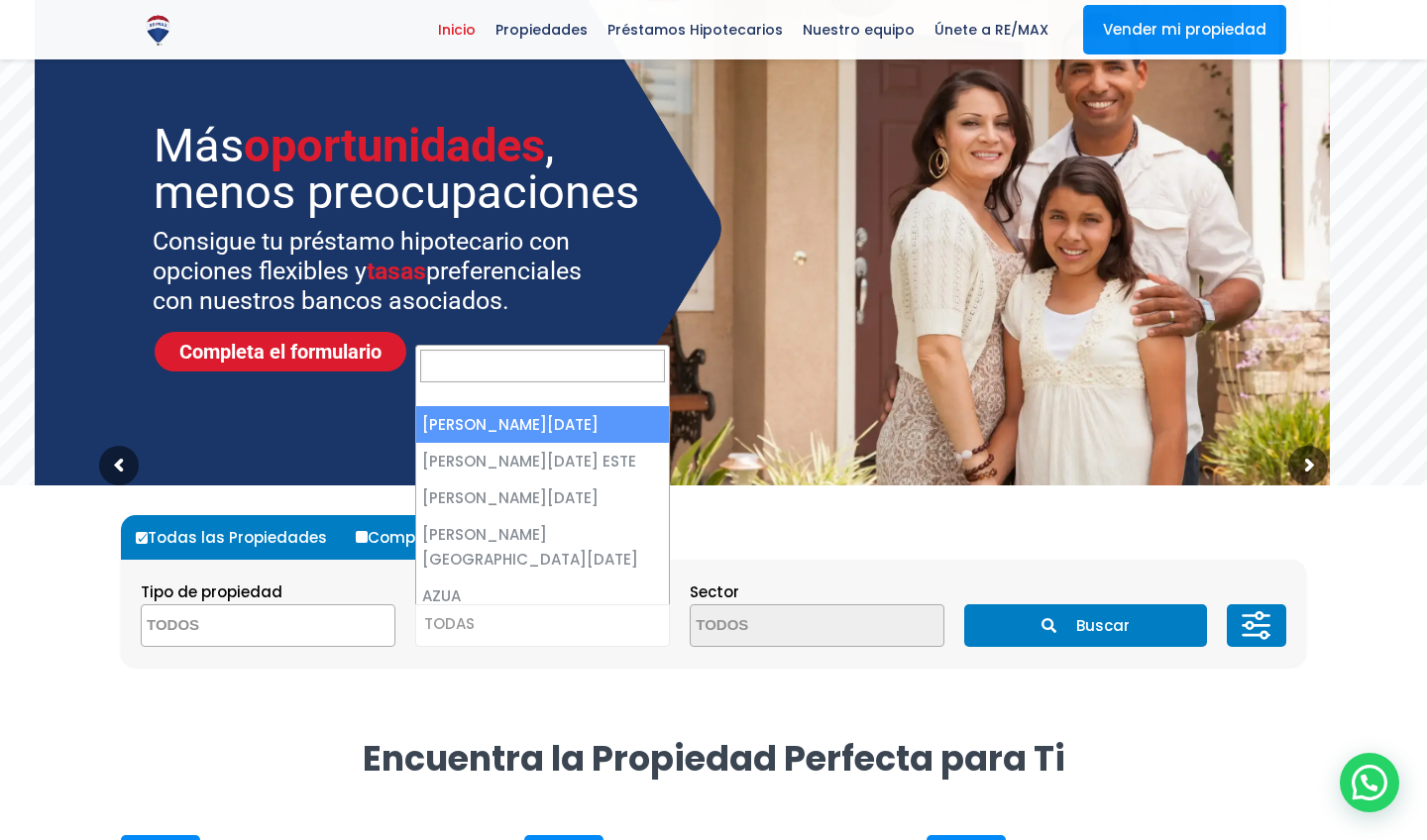 click on "TODAS" at bounding box center [542, 624] 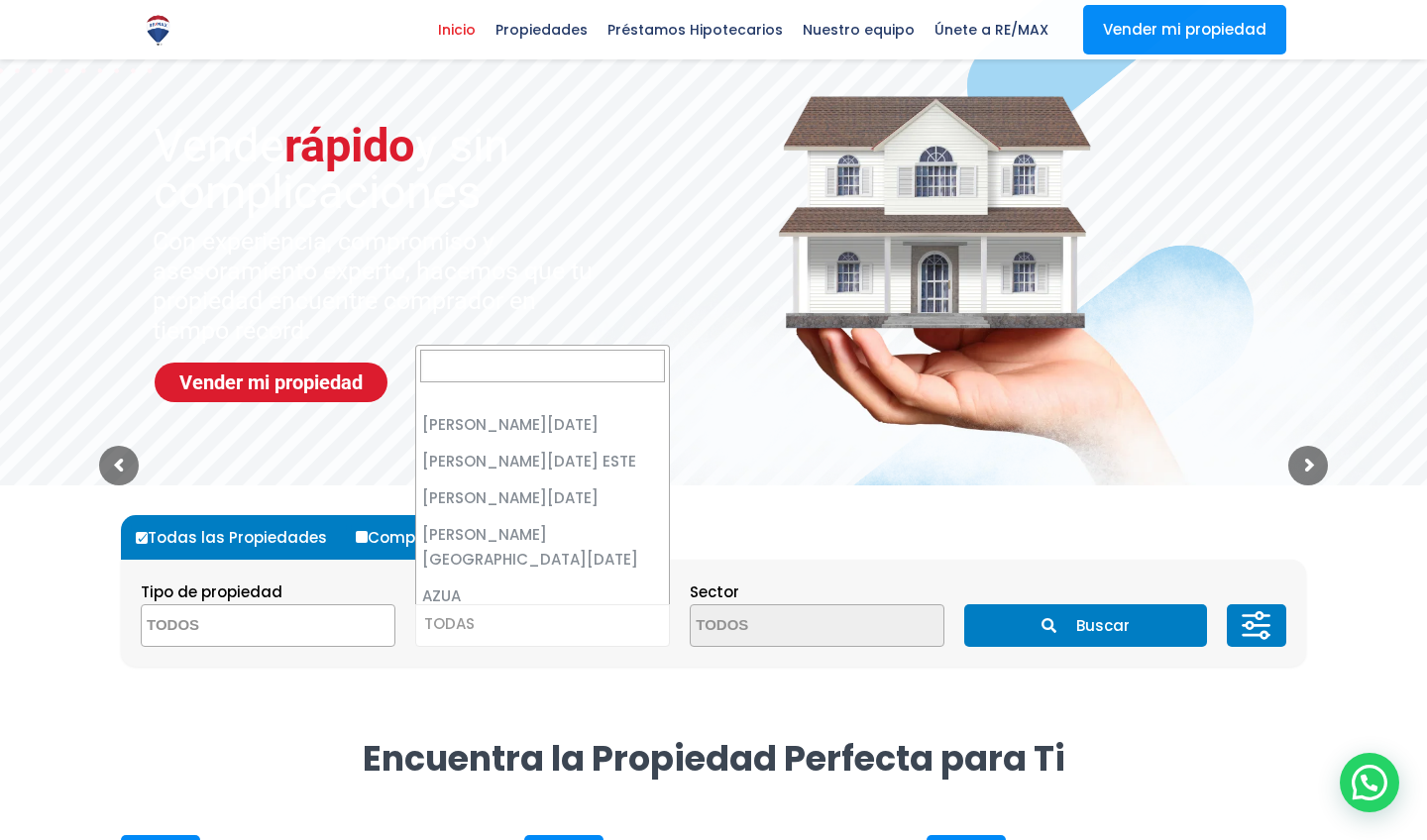 scroll, scrollTop: 0, scrollLeft: 0, axis: both 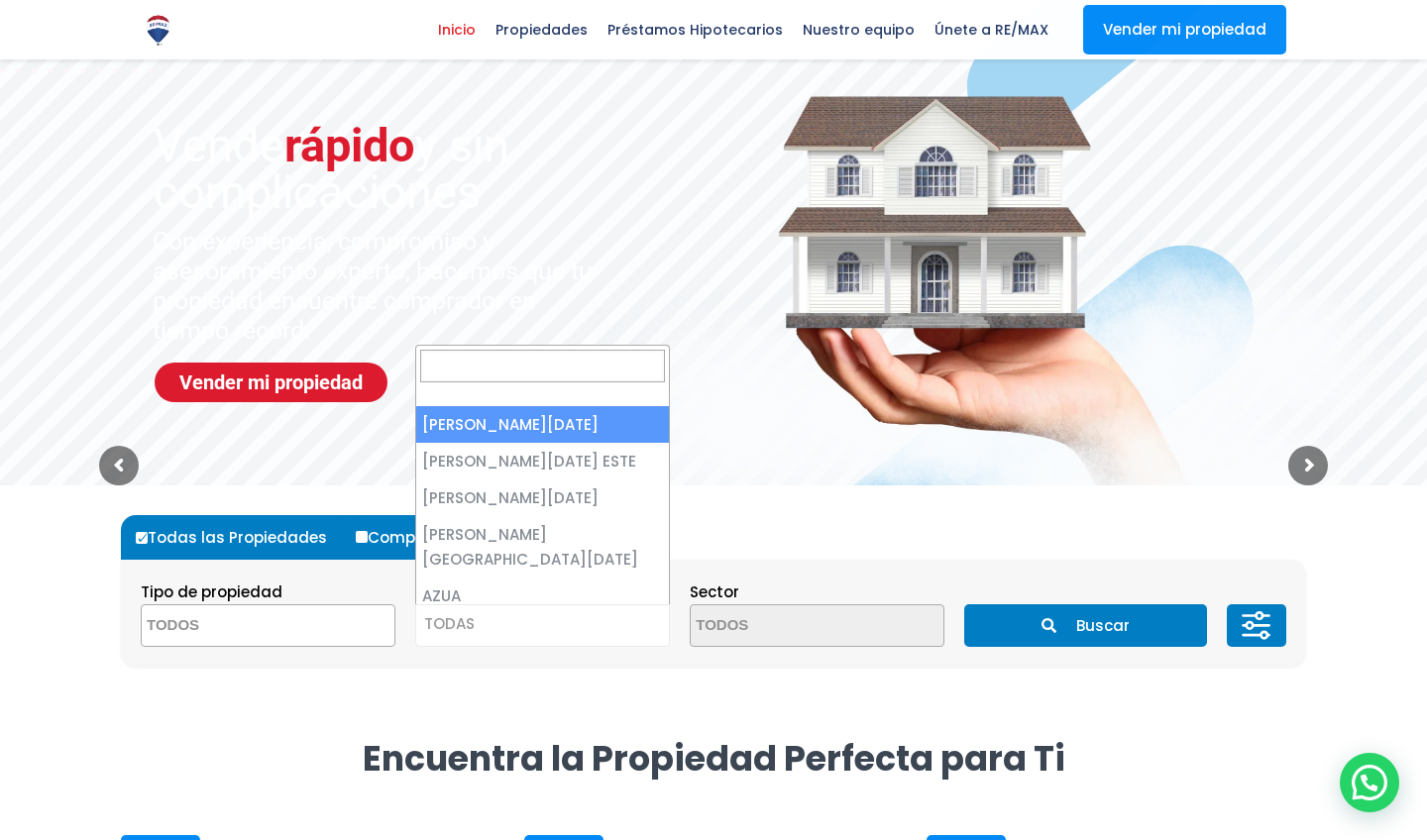 select on "1" 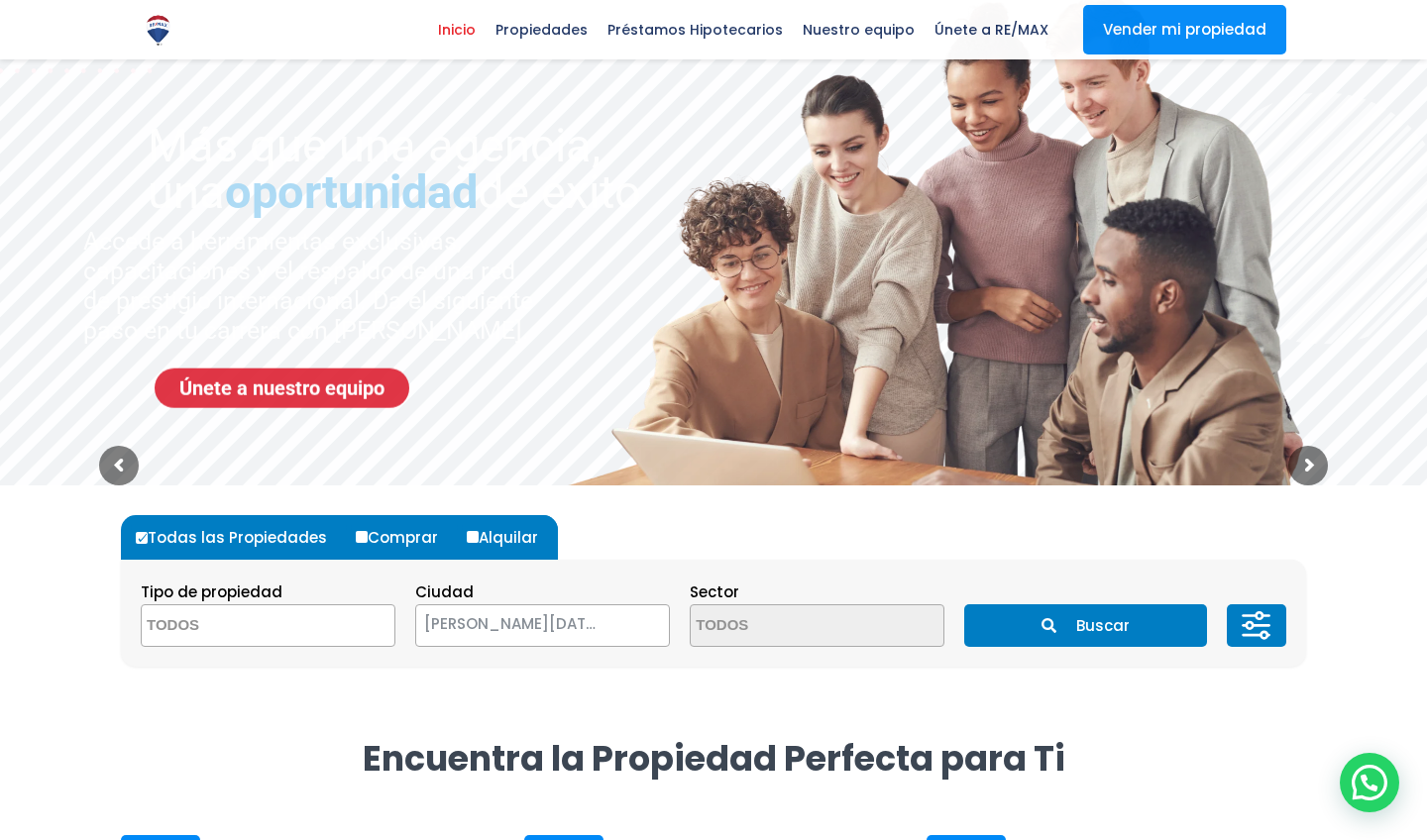scroll, scrollTop: 0, scrollLeft: 0, axis: both 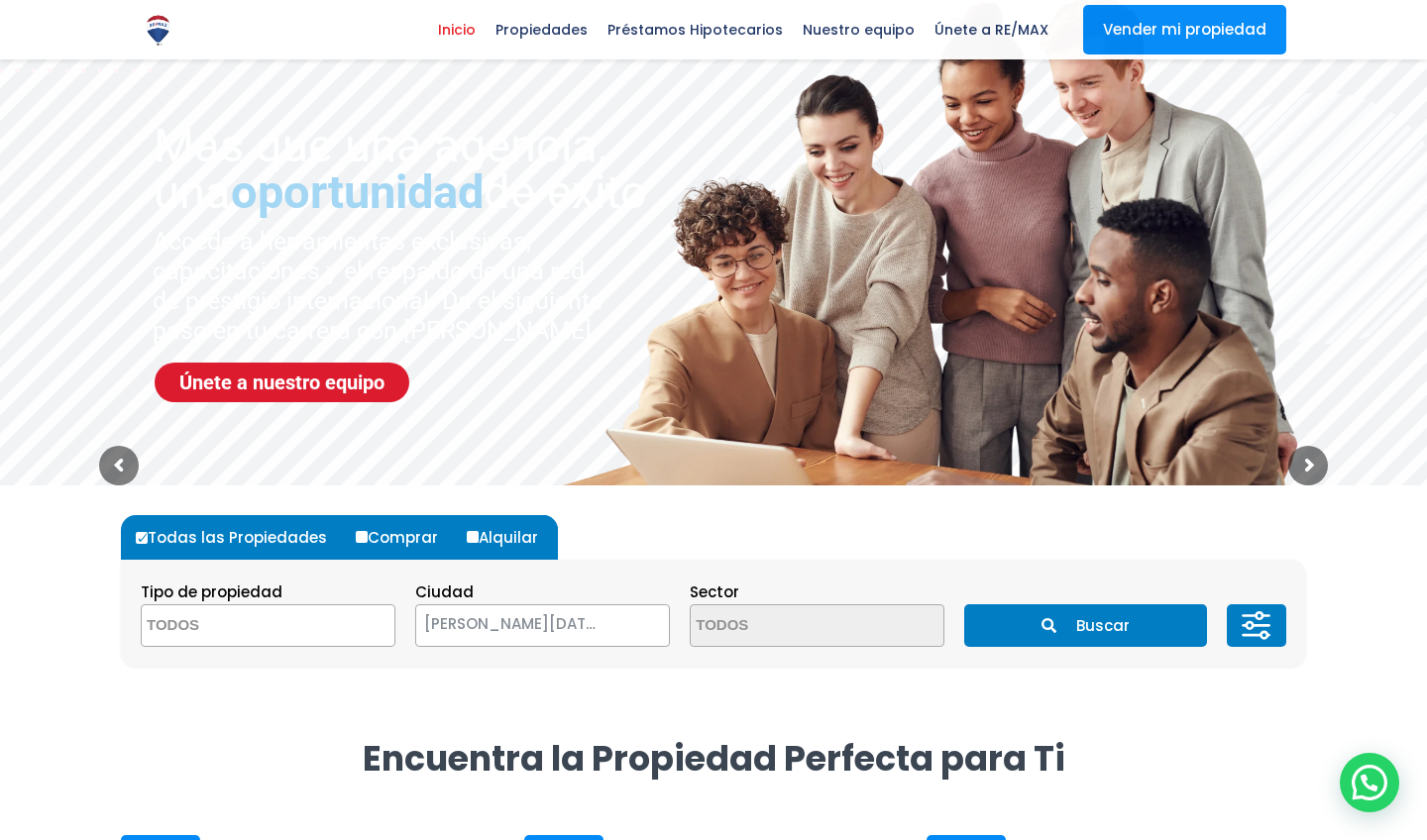 click on "Buscar" at bounding box center (1085, 625) 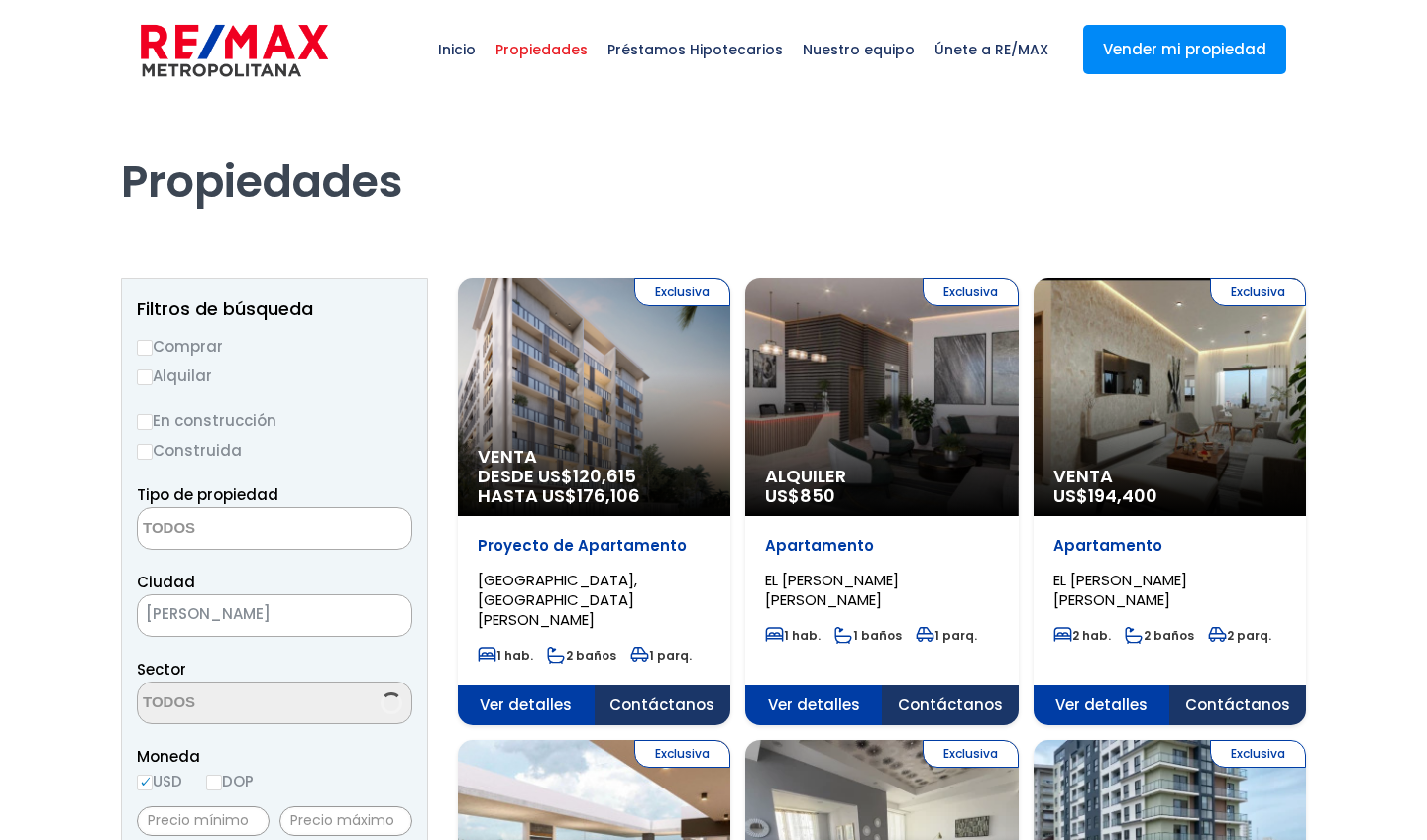 select 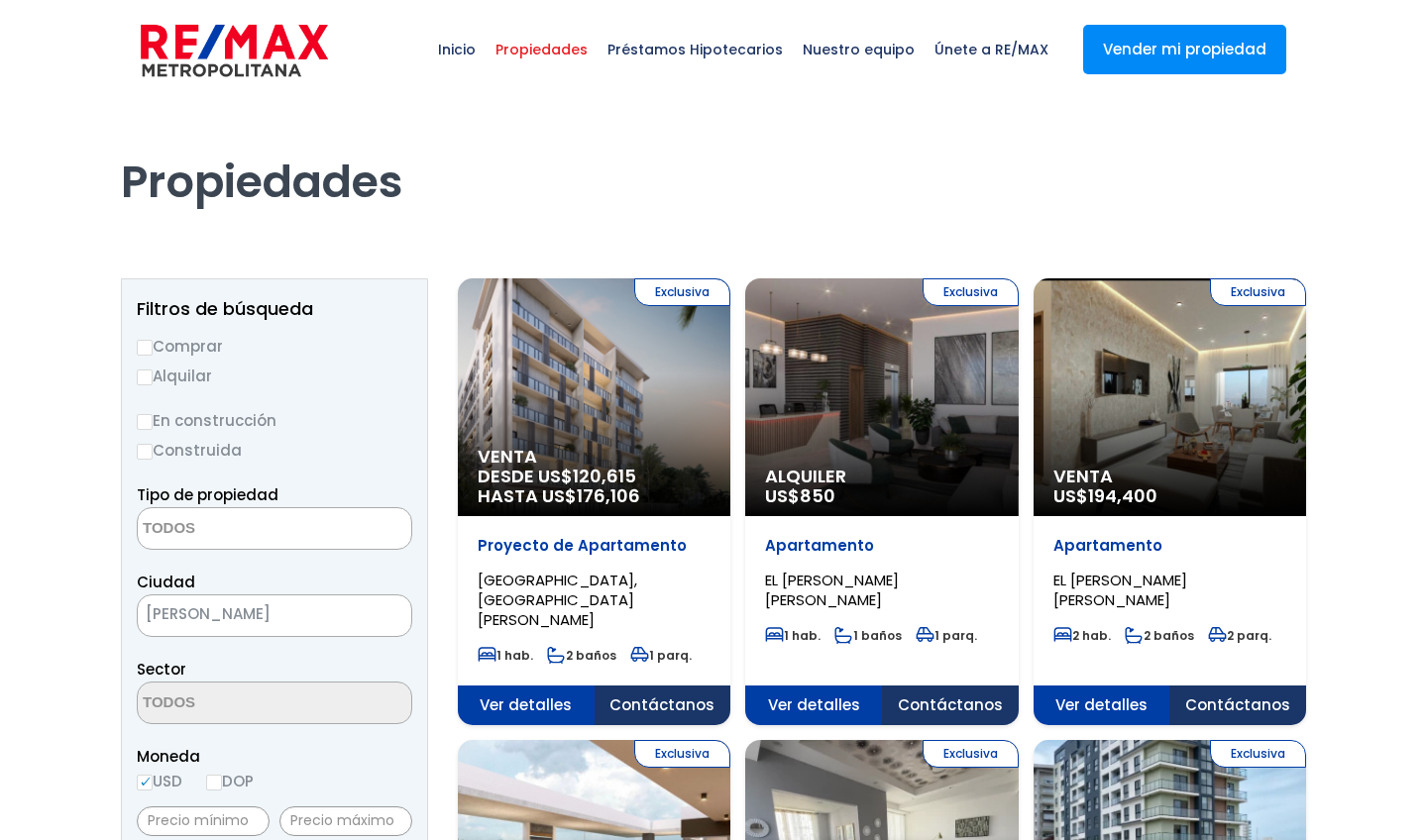 select 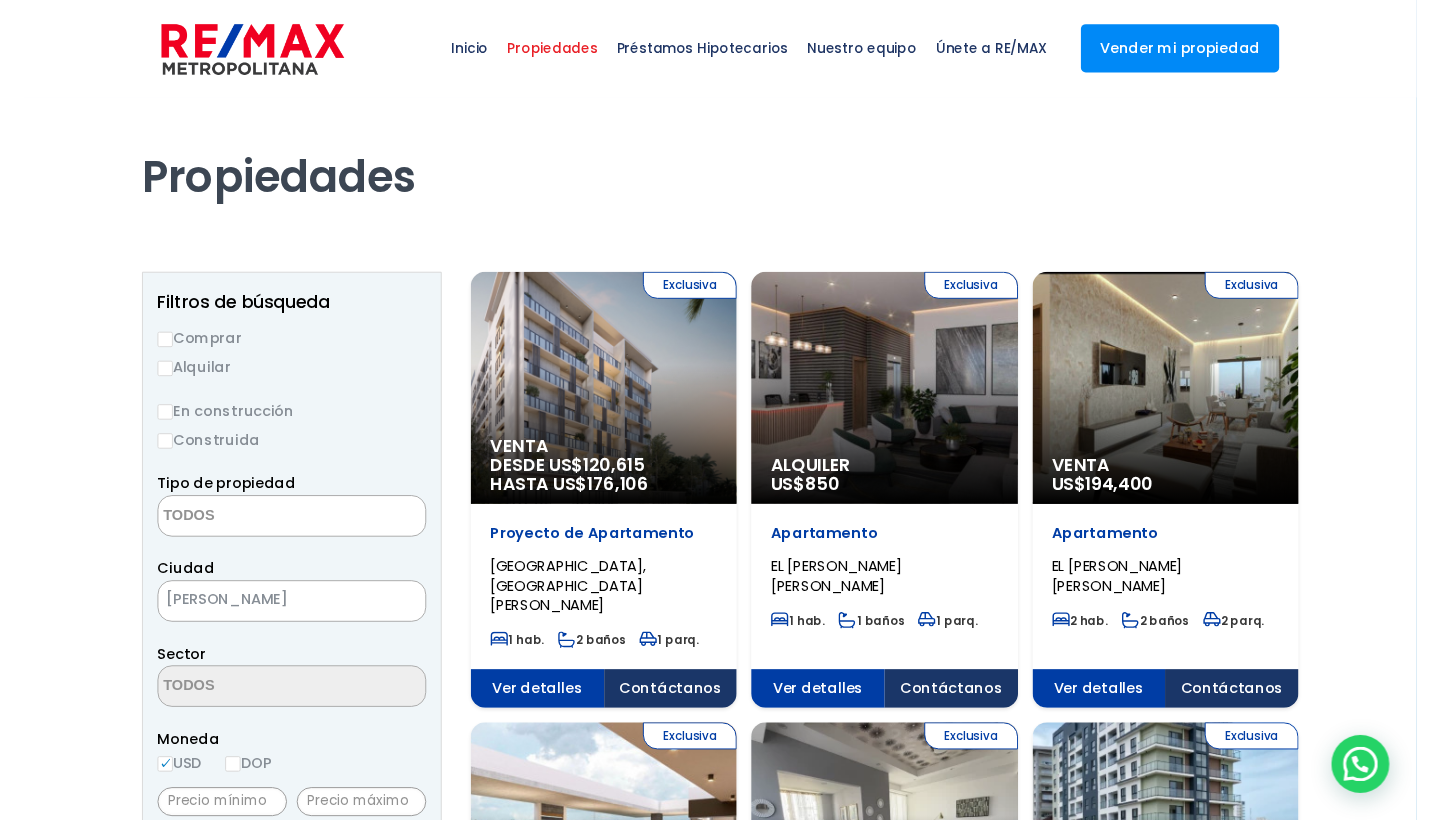 scroll, scrollTop: 0, scrollLeft: 0, axis: both 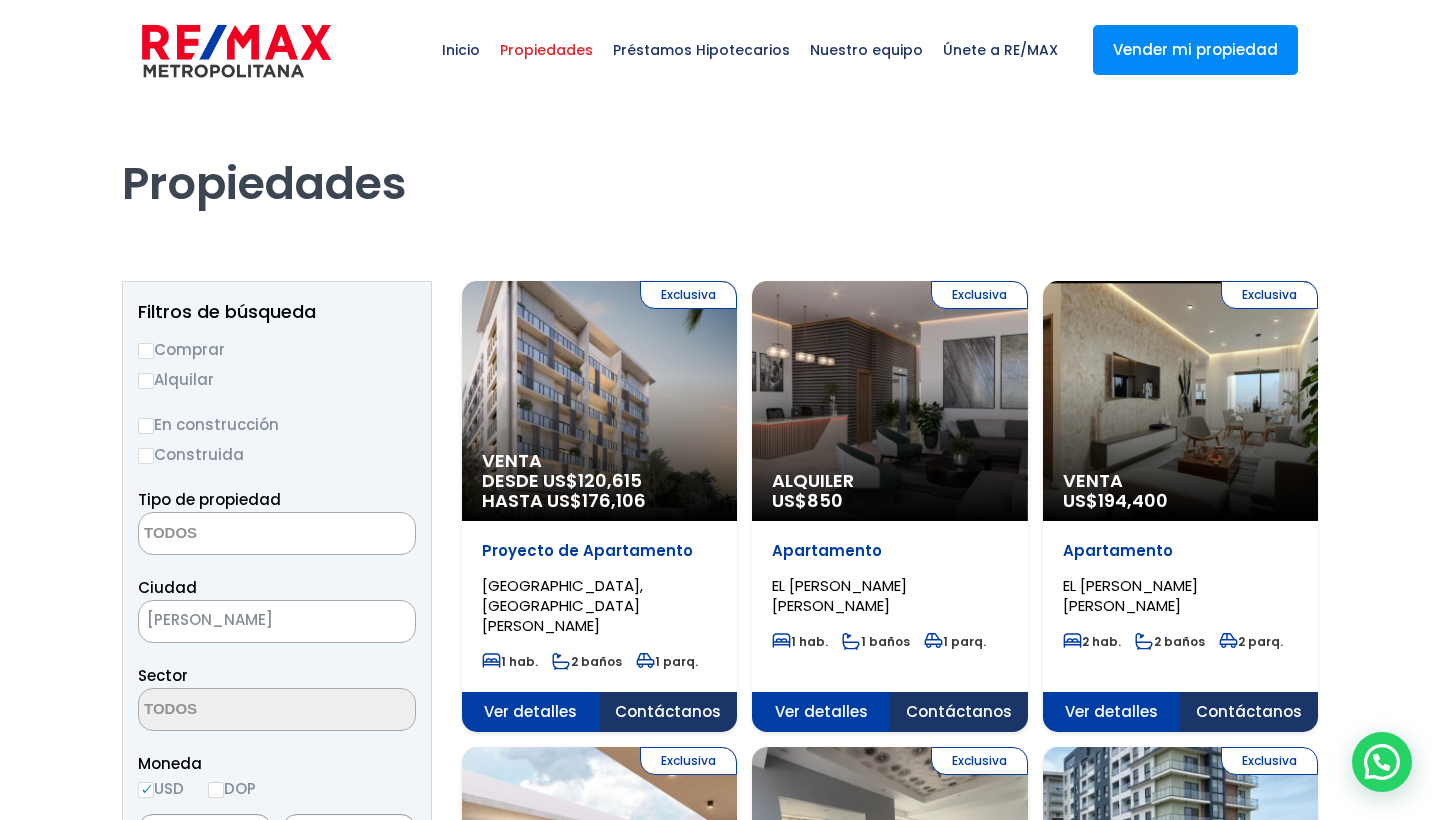 select on "US" 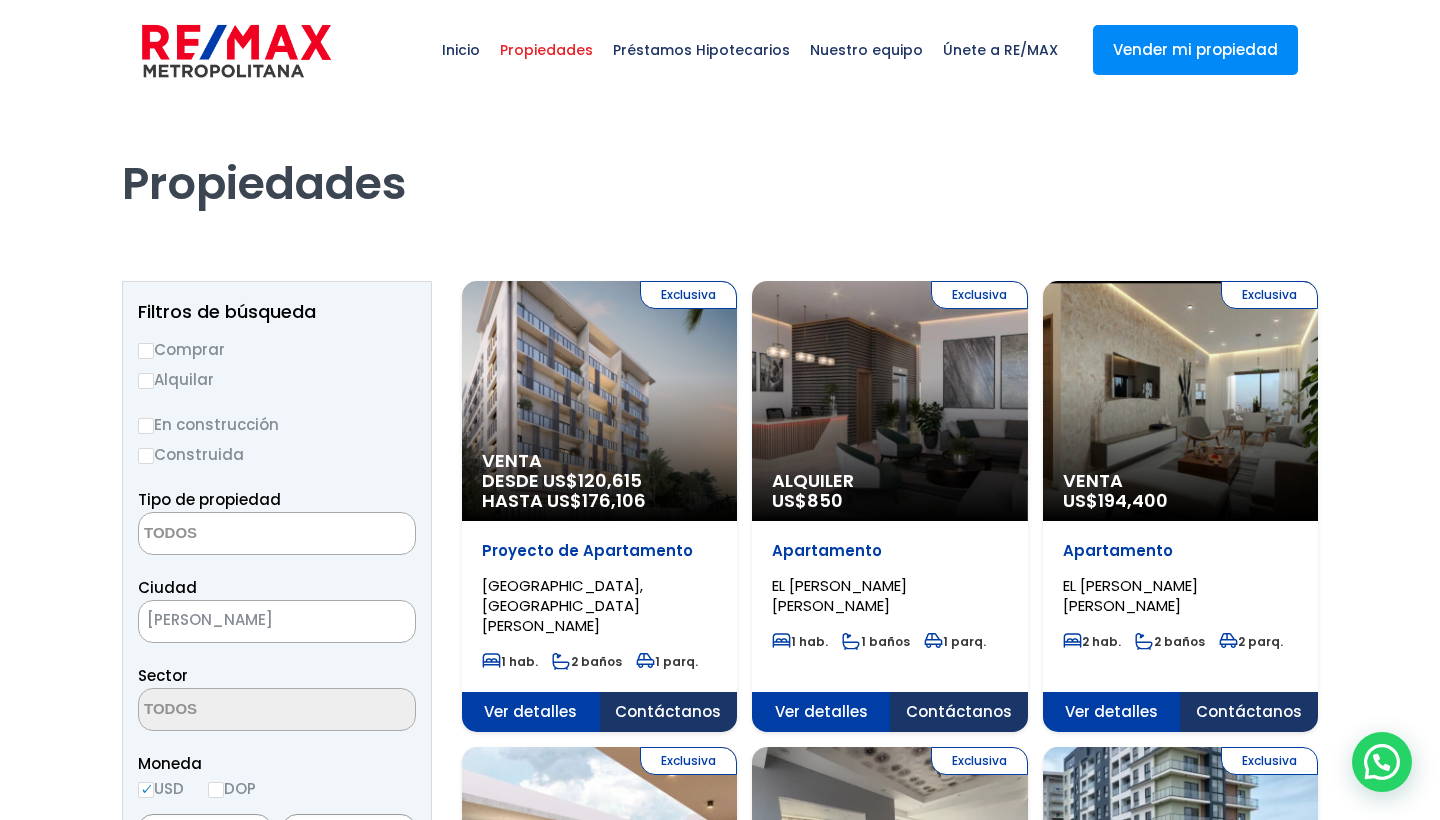 scroll, scrollTop: 0, scrollLeft: 0, axis: both 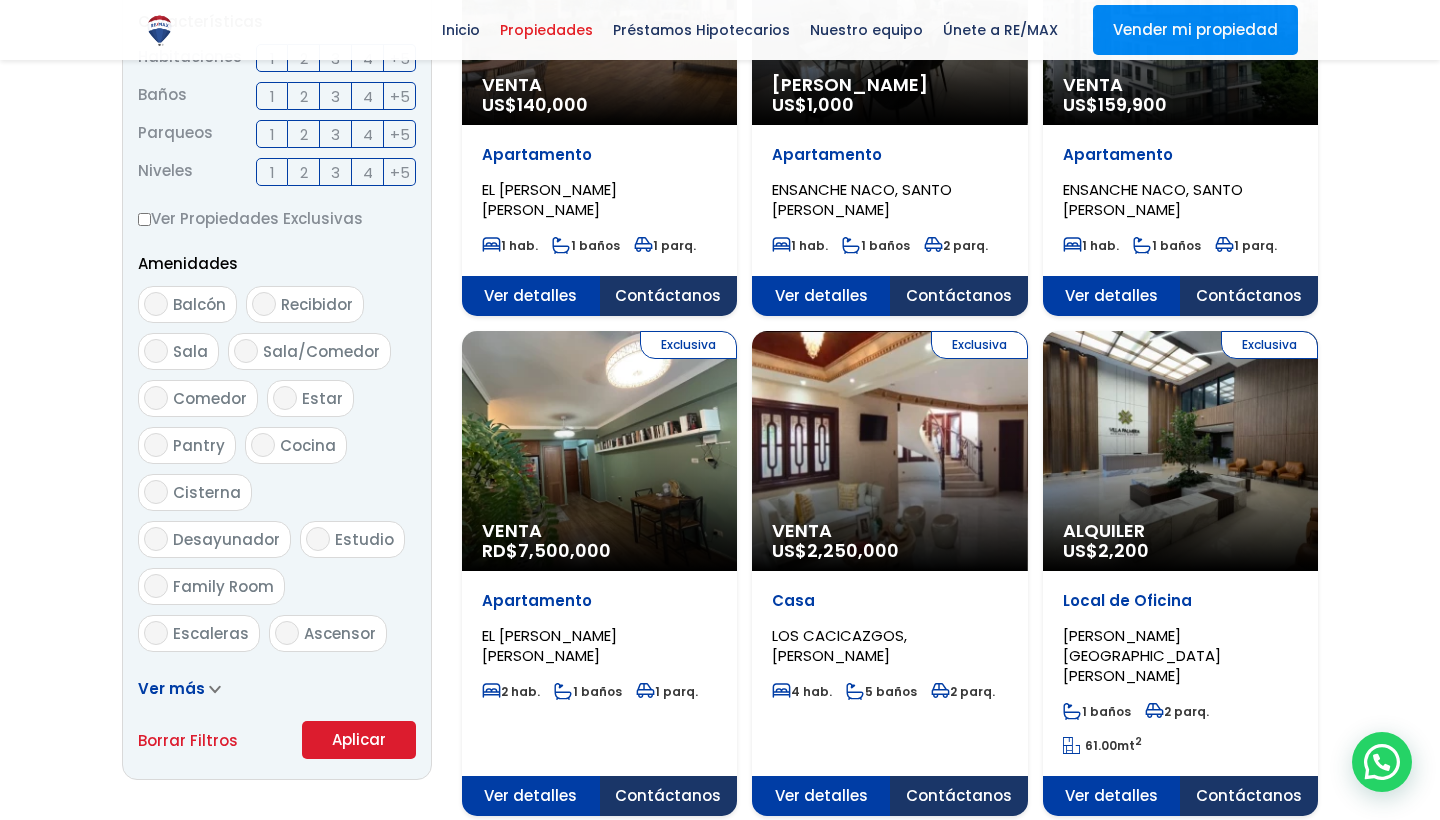 click on "Balcón" at bounding box center (156, 304) 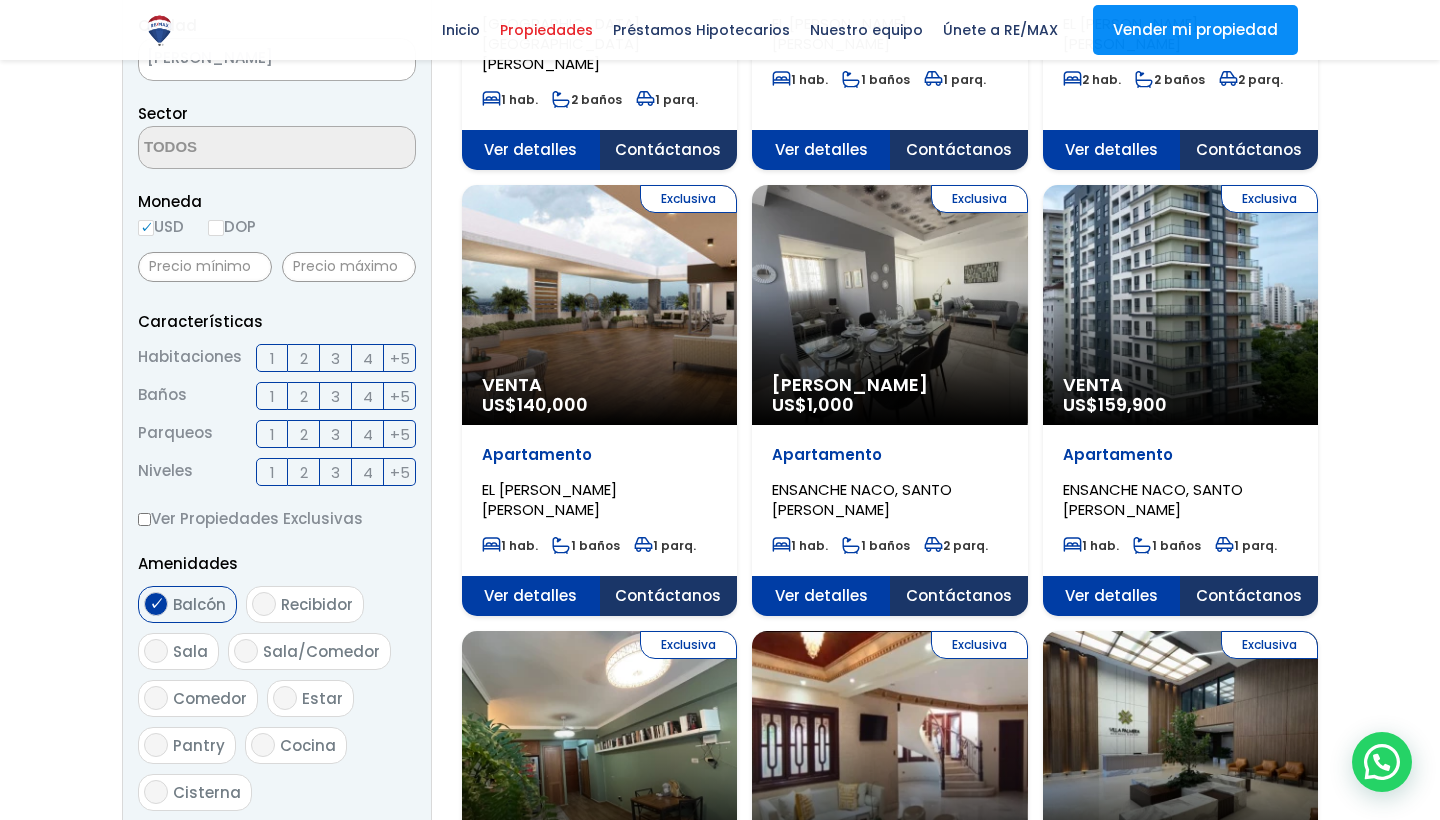scroll, scrollTop: 547, scrollLeft: 0, axis: vertical 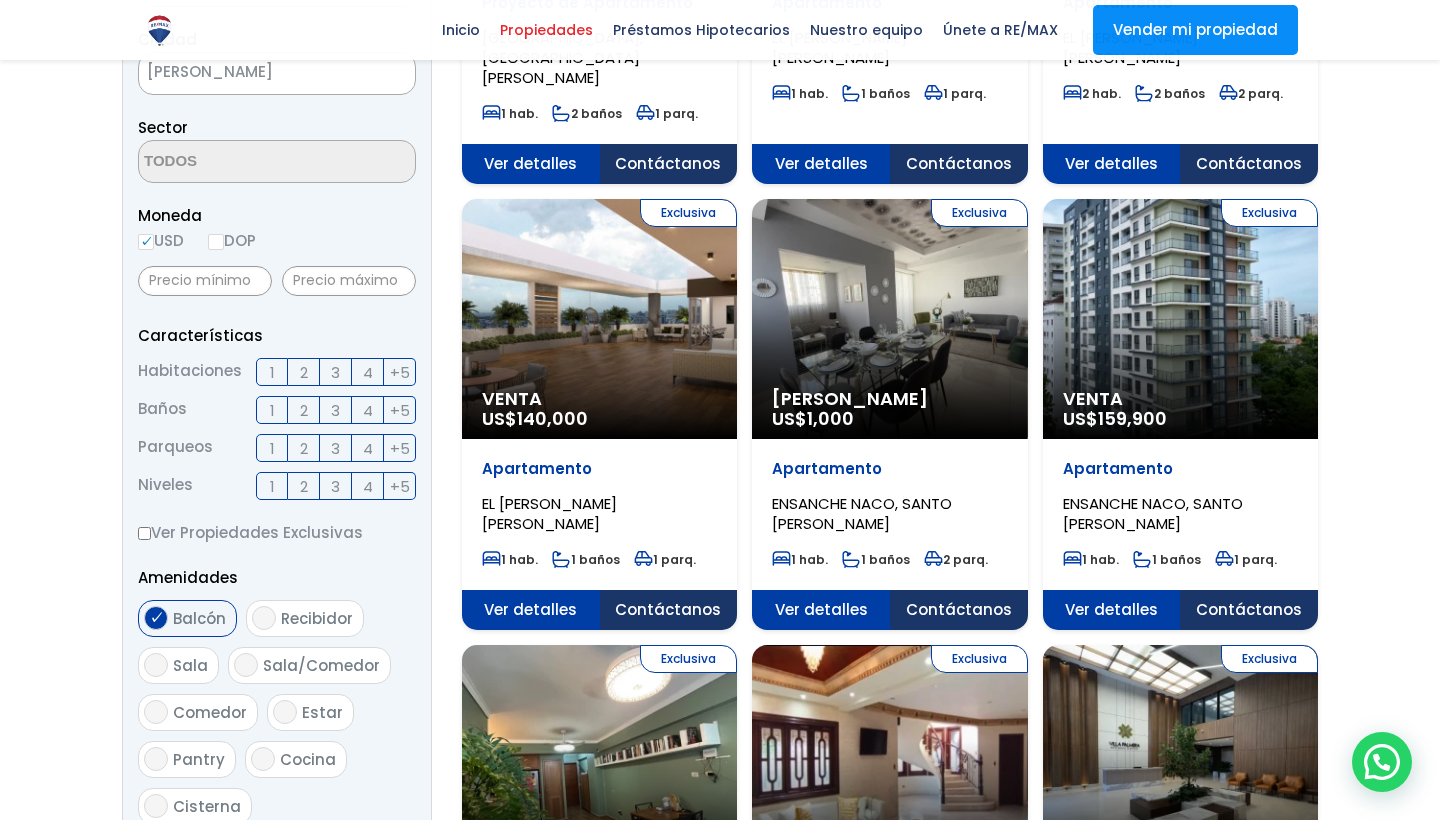 click on "2" at bounding box center (304, 372) 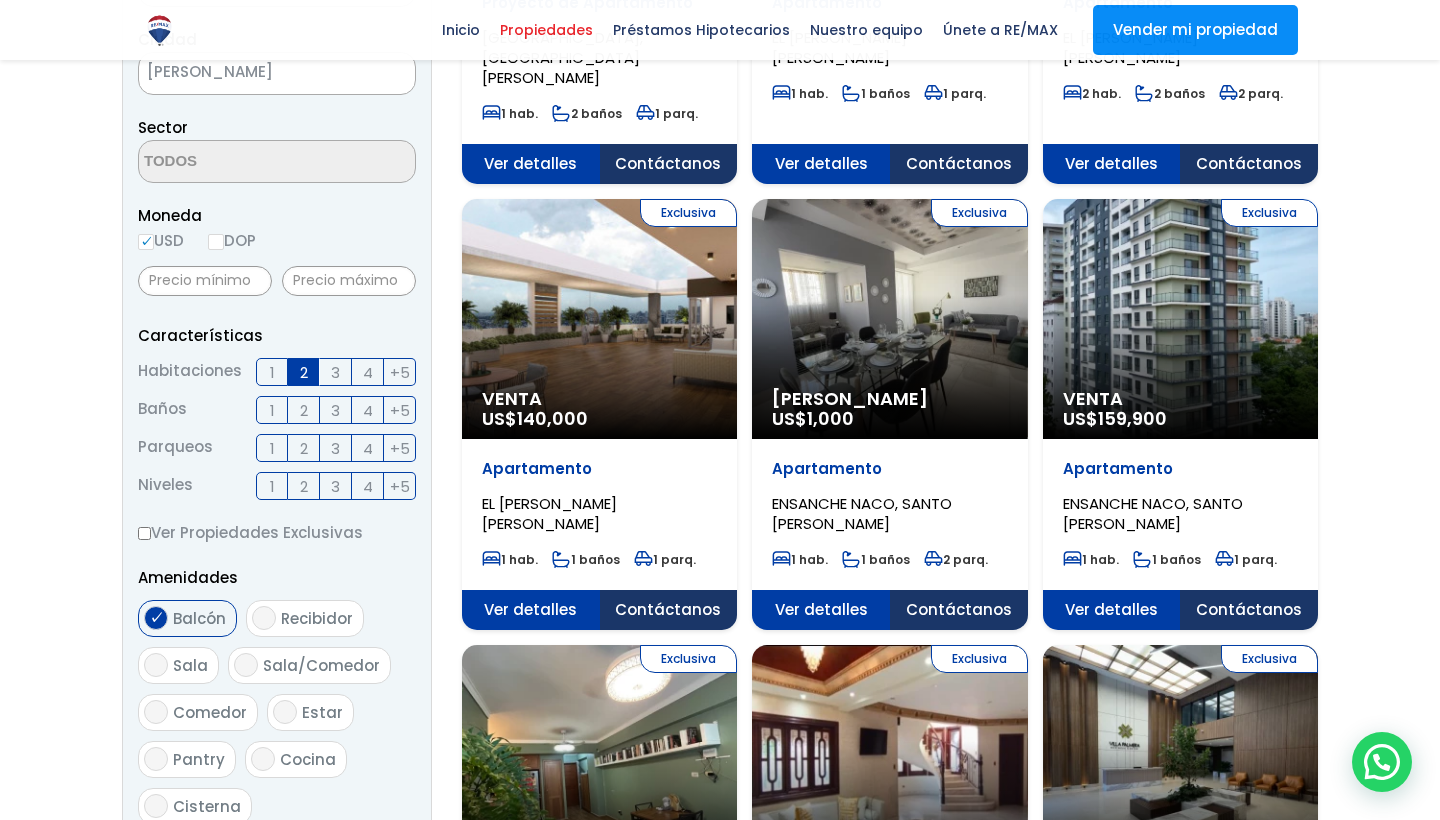 click on "2" at bounding box center (304, 410) 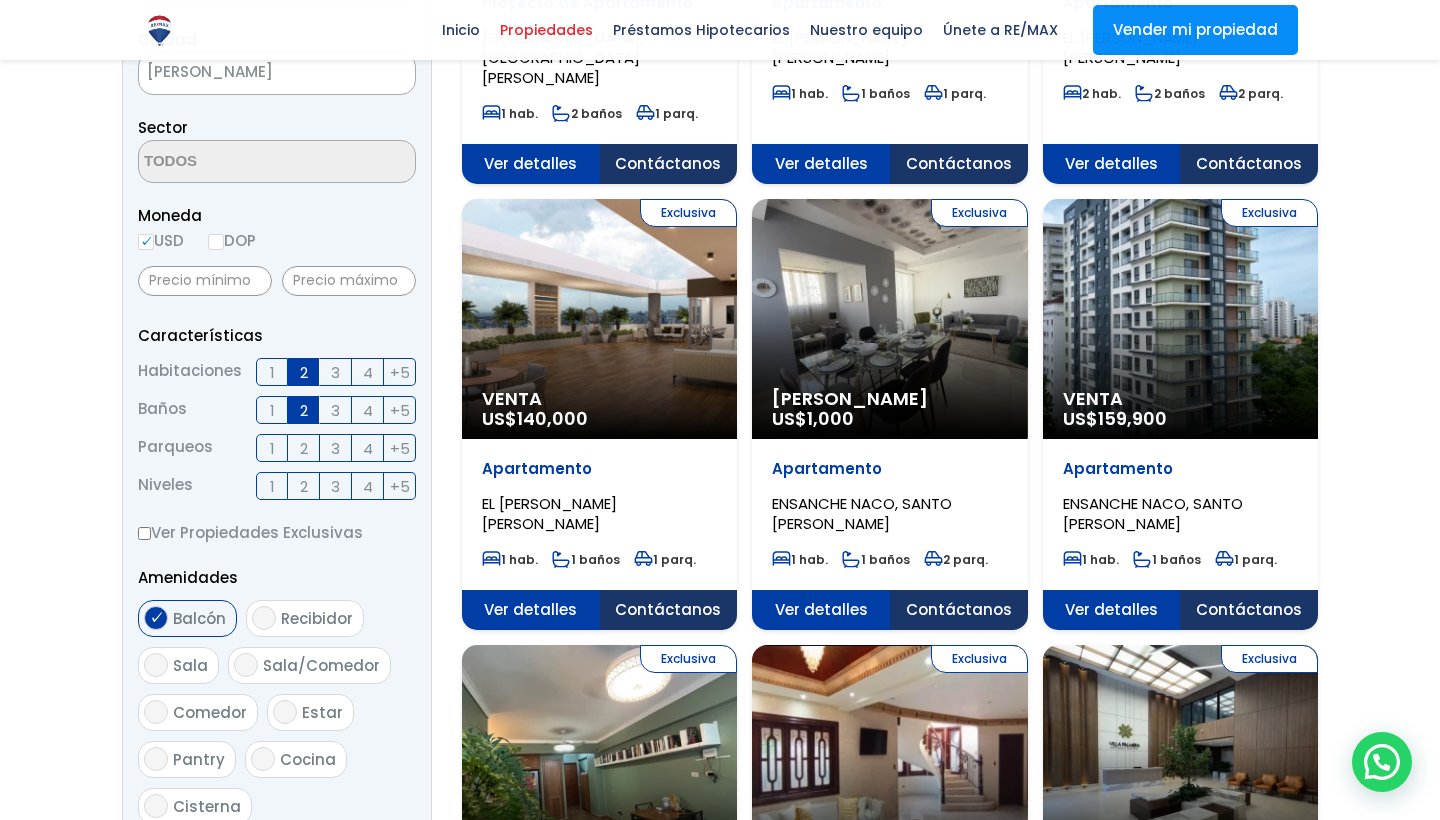 click on "1" at bounding box center (272, 448) 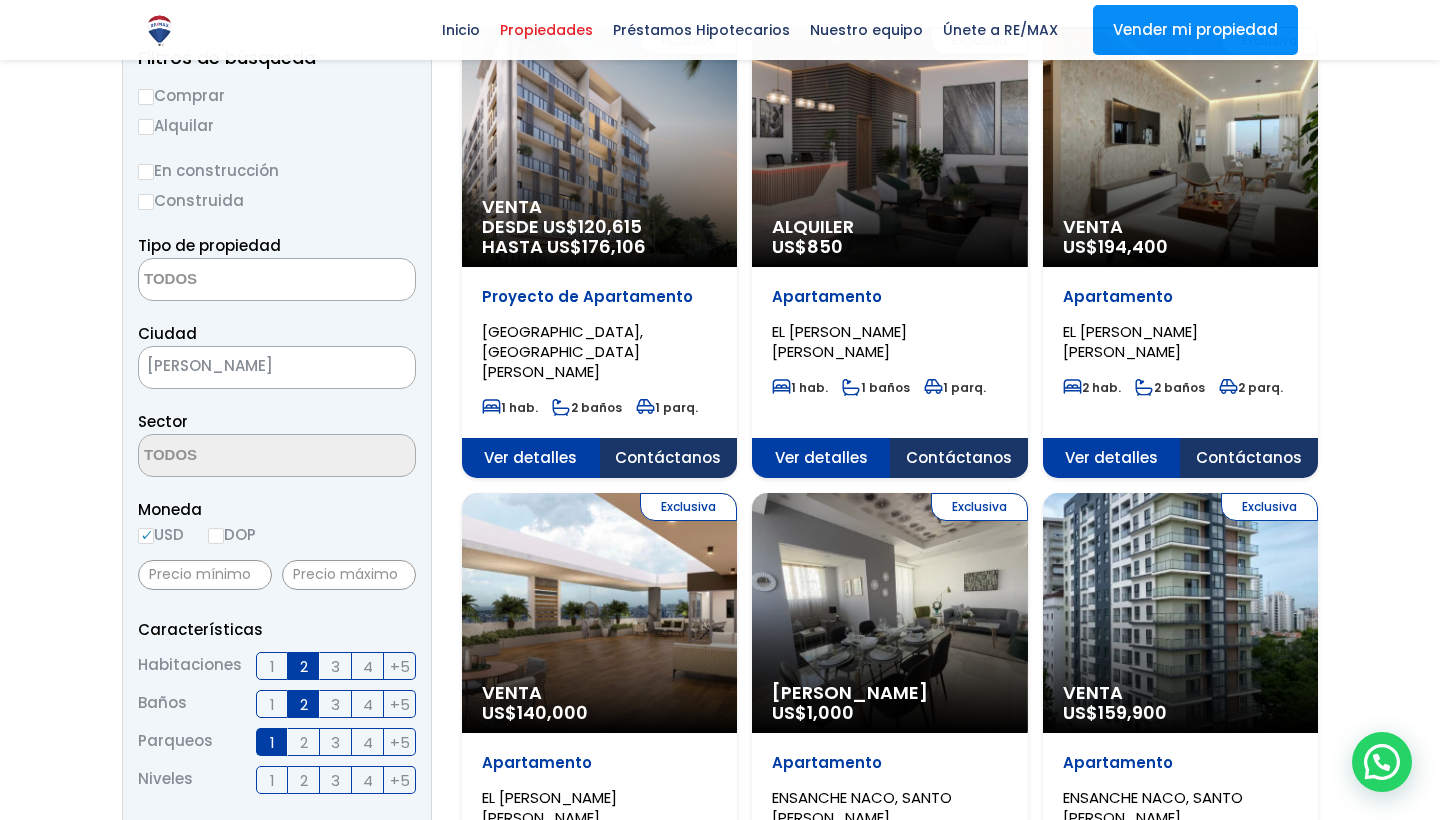 scroll, scrollTop: 142, scrollLeft: 0, axis: vertical 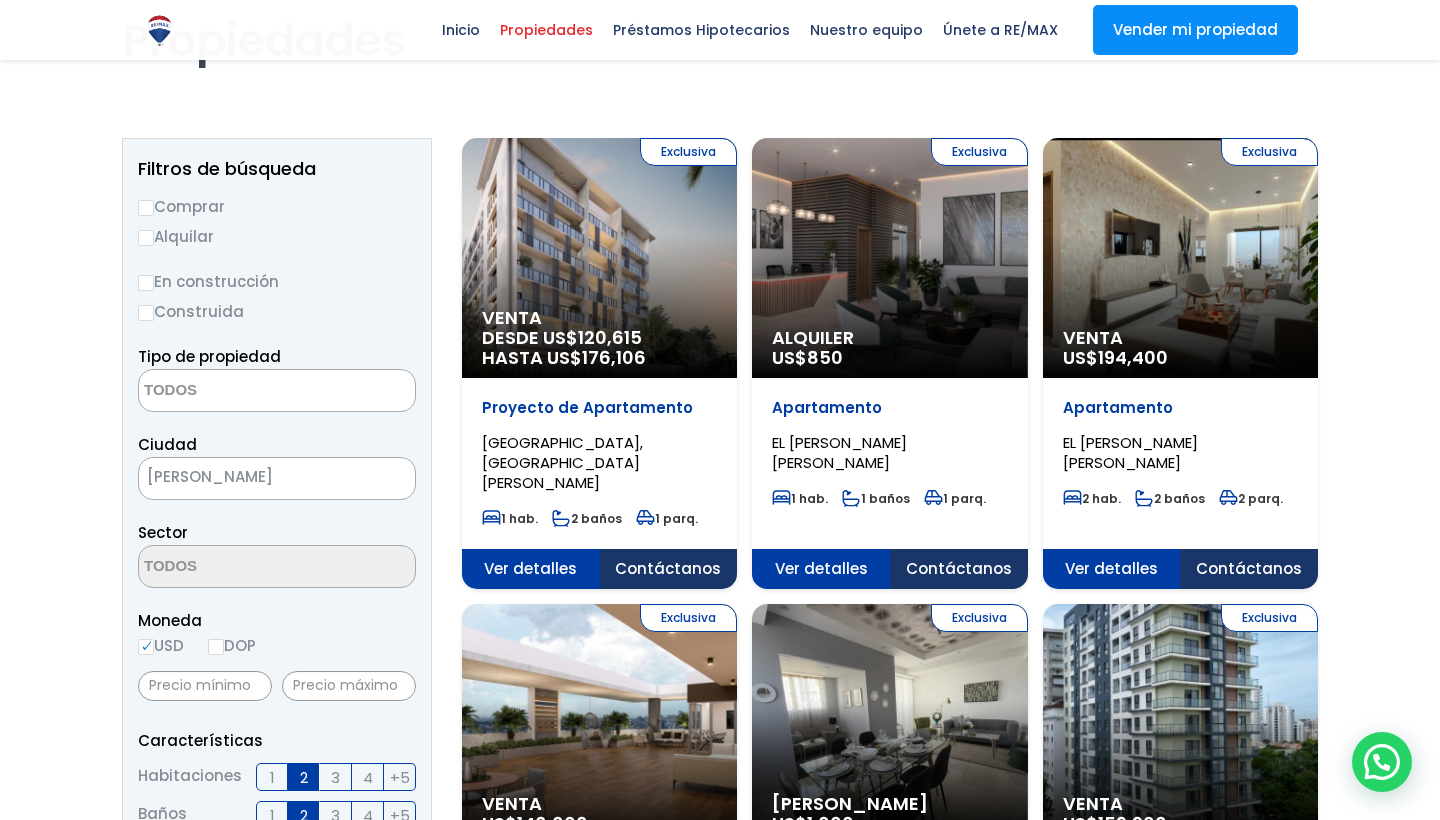 click on "Comprar" at bounding box center (146, 208) 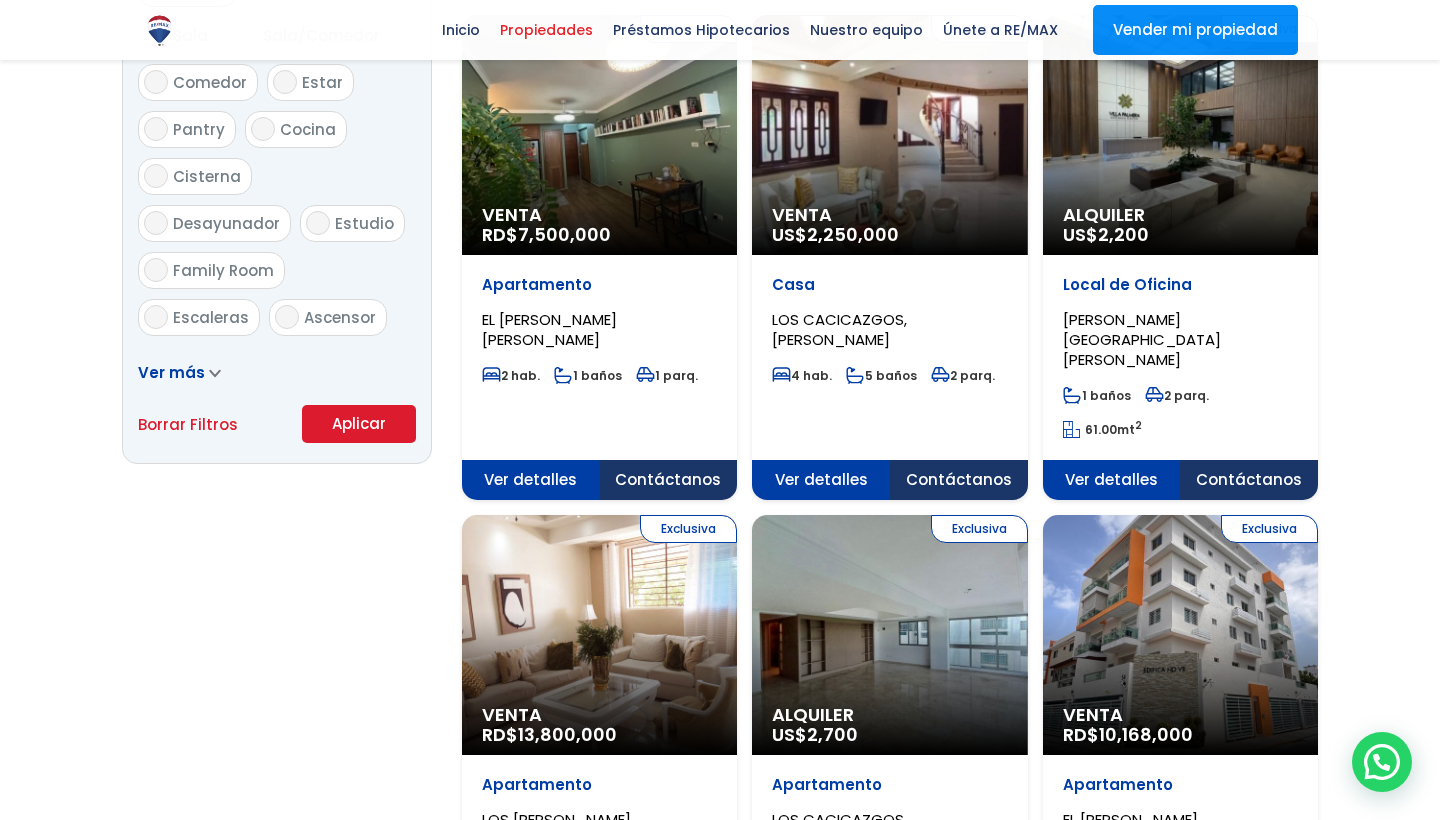 scroll, scrollTop: 1258, scrollLeft: 0, axis: vertical 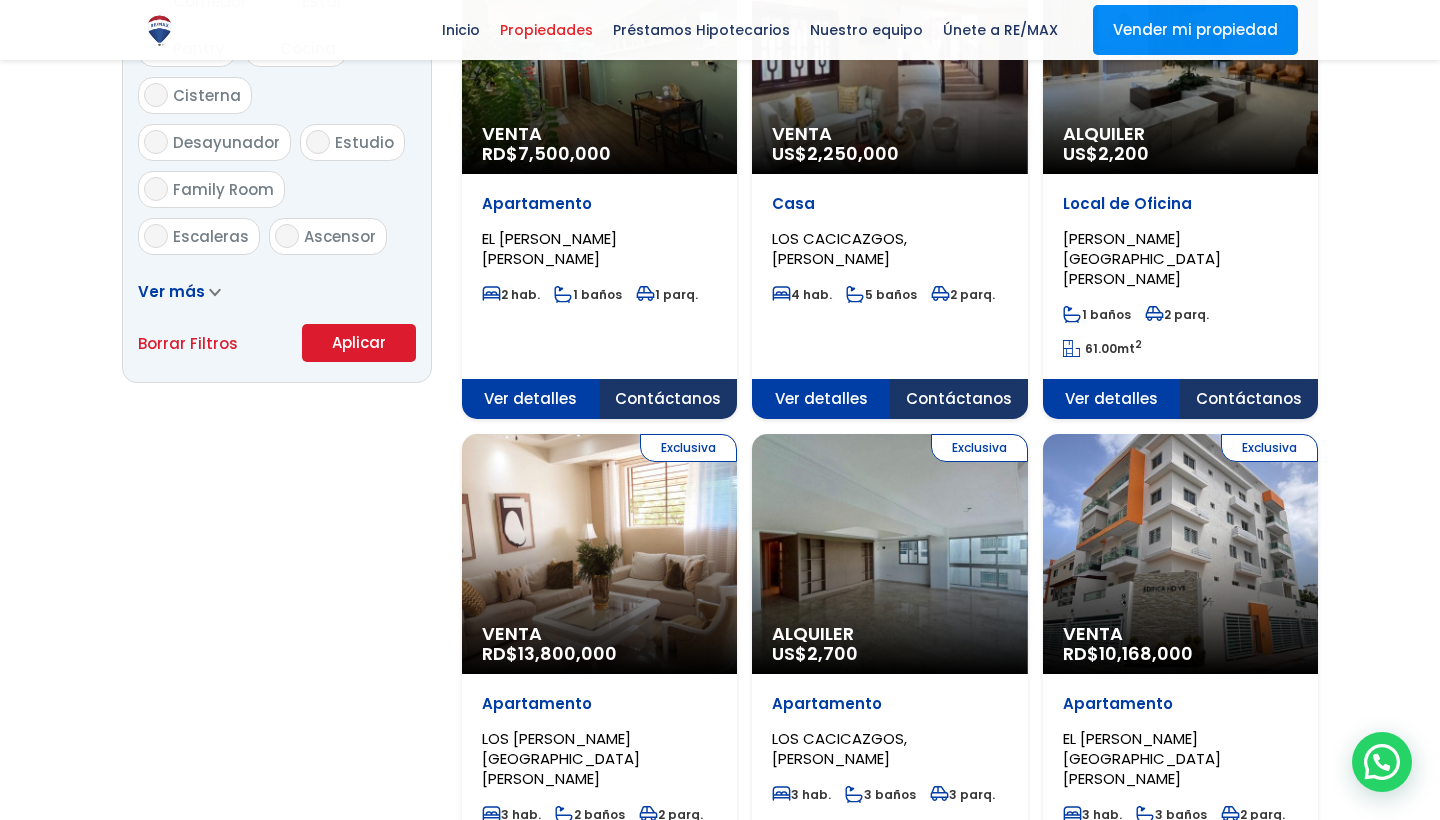 click on "Aplicar" at bounding box center (359, 343) 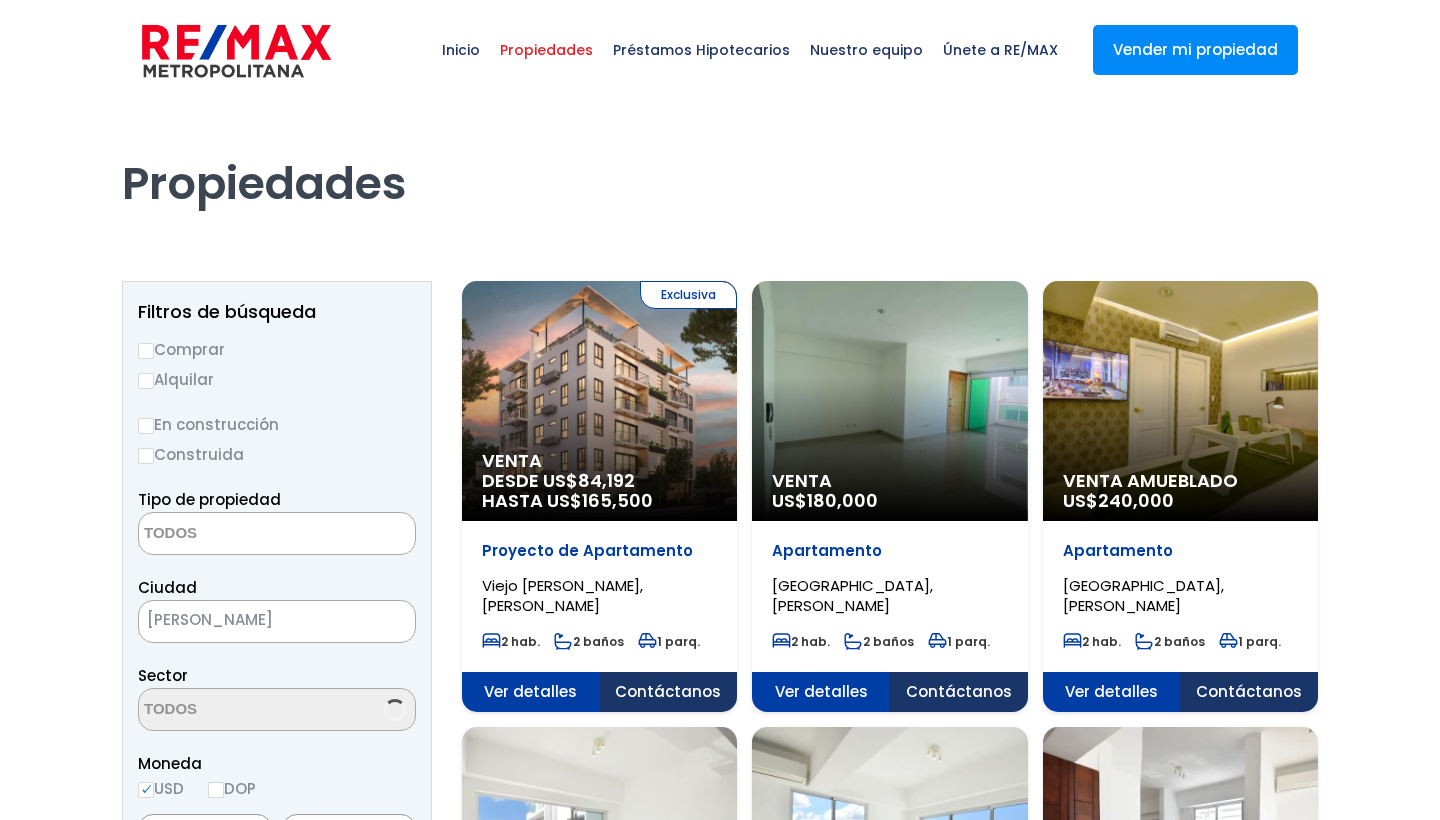 select 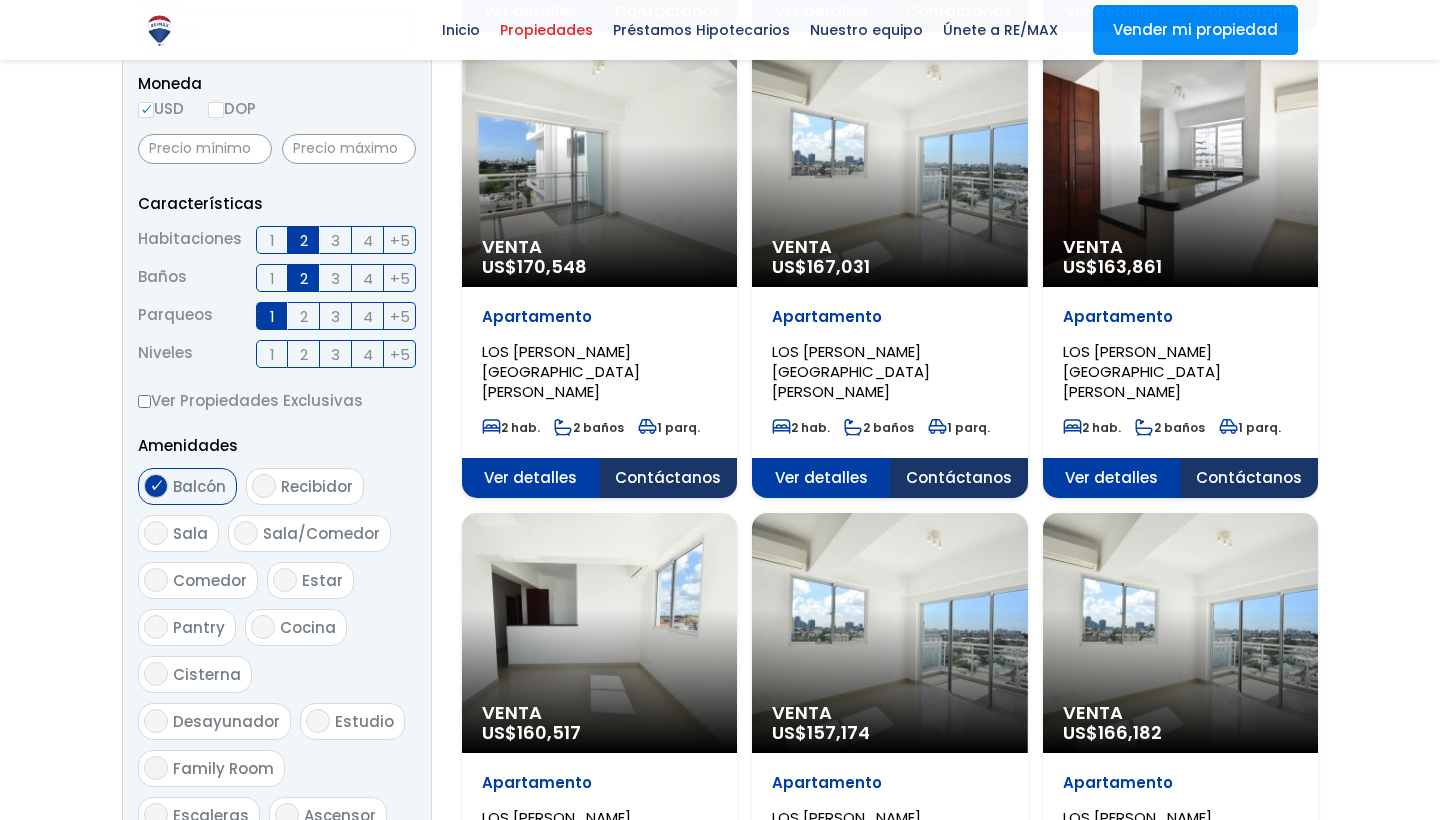 select 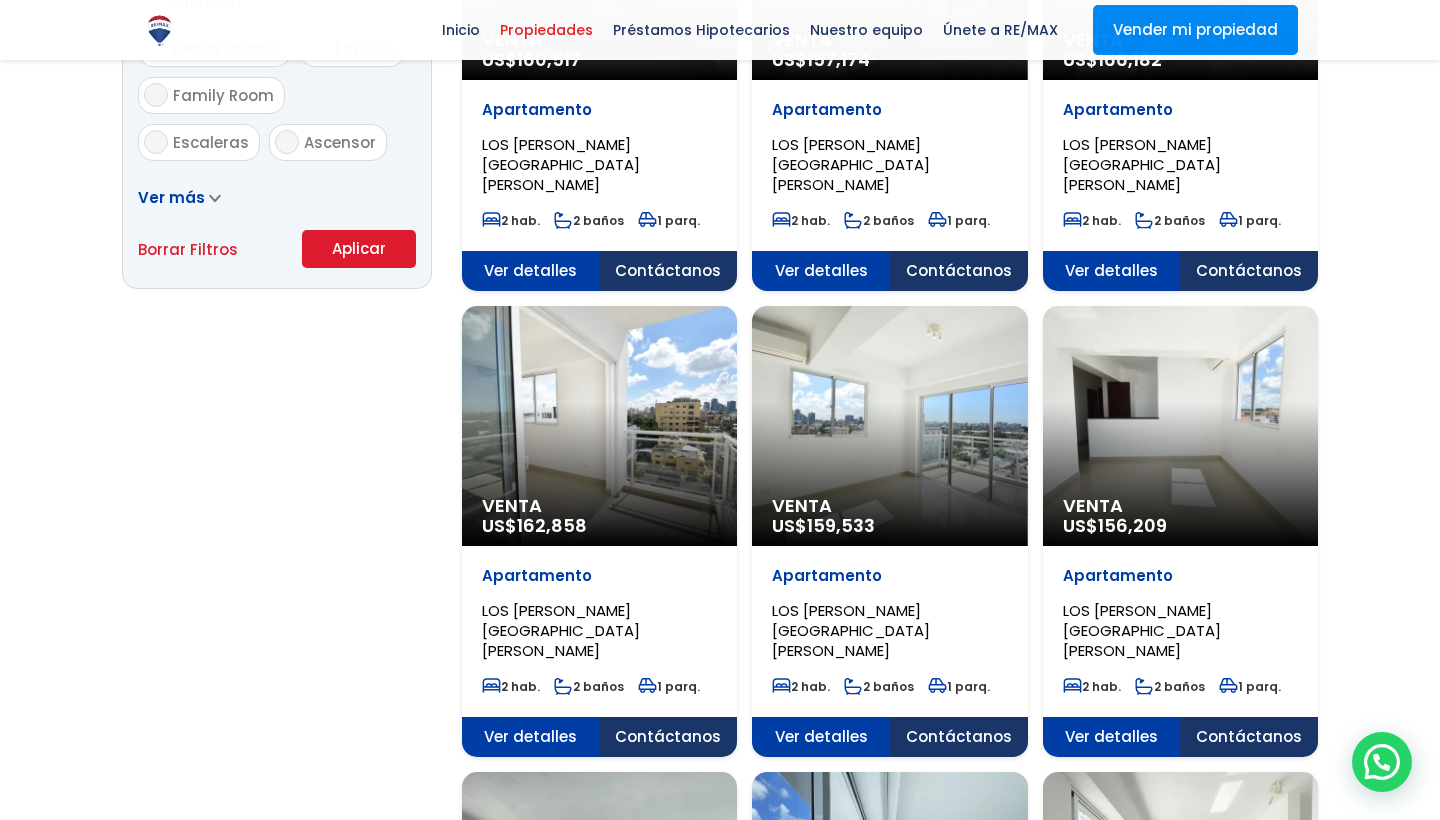 scroll, scrollTop: 1354, scrollLeft: 0, axis: vertical 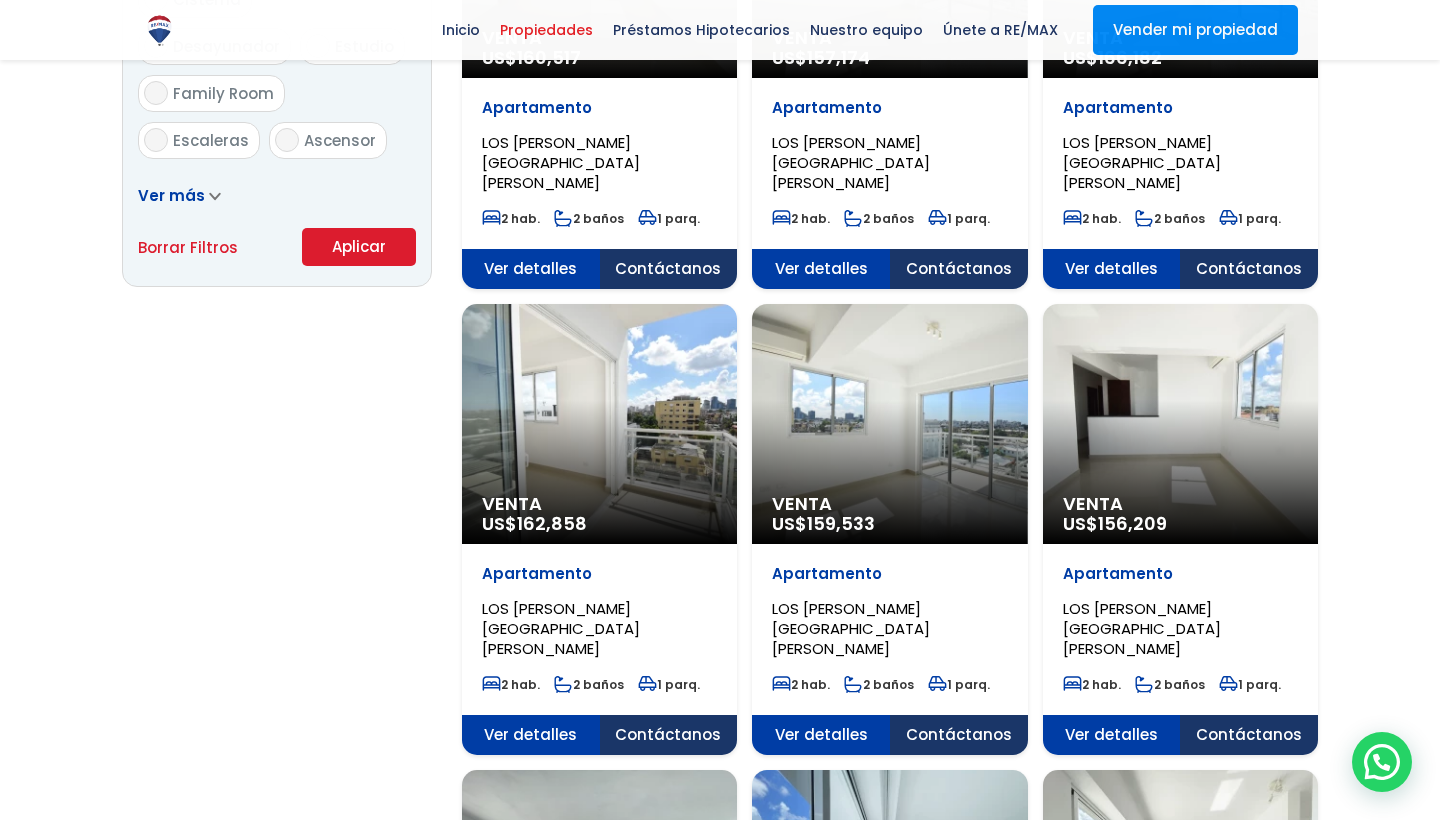 click 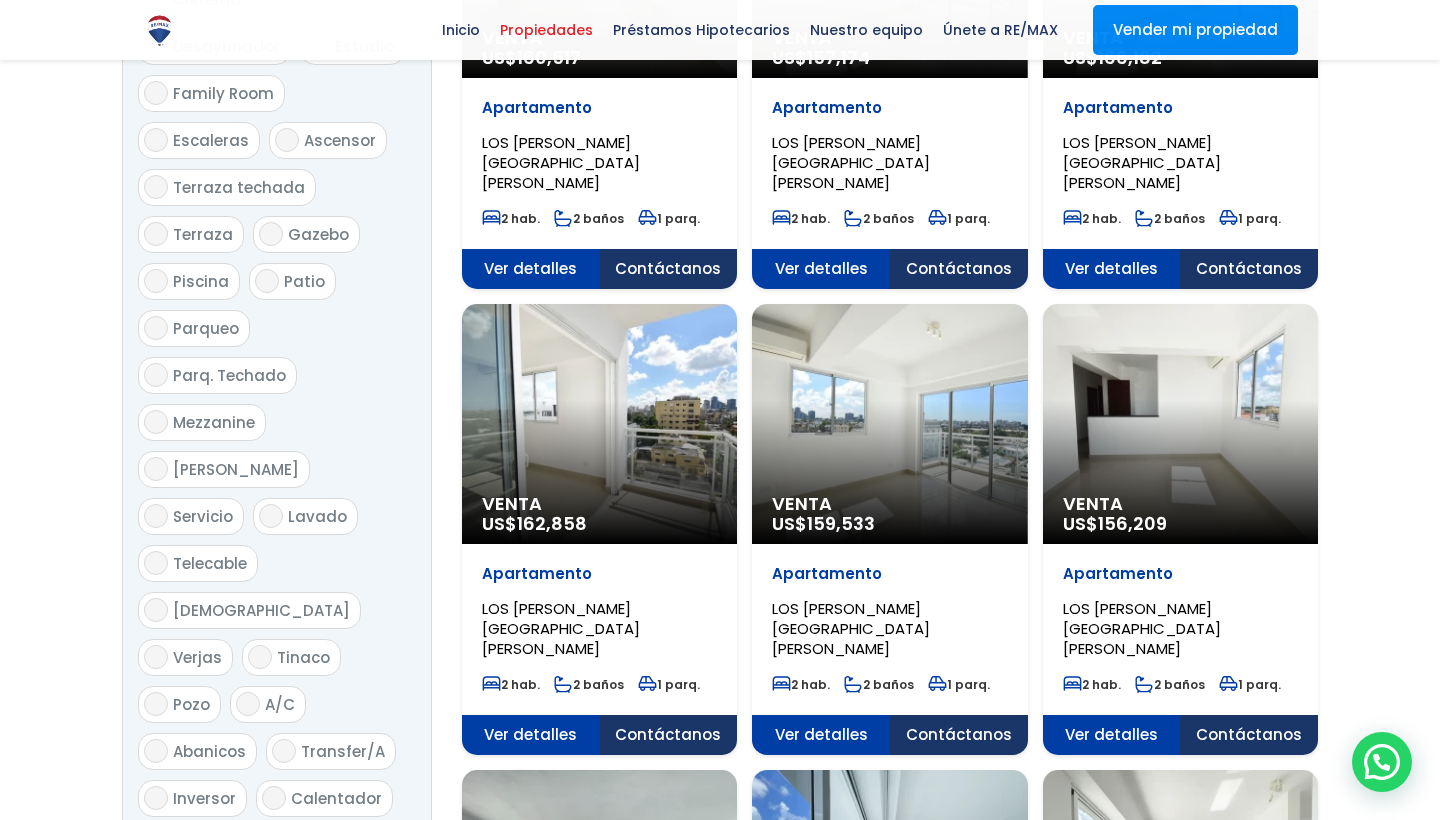 scroll, scrollTop: 0, scrollLeft: 0, axis: both 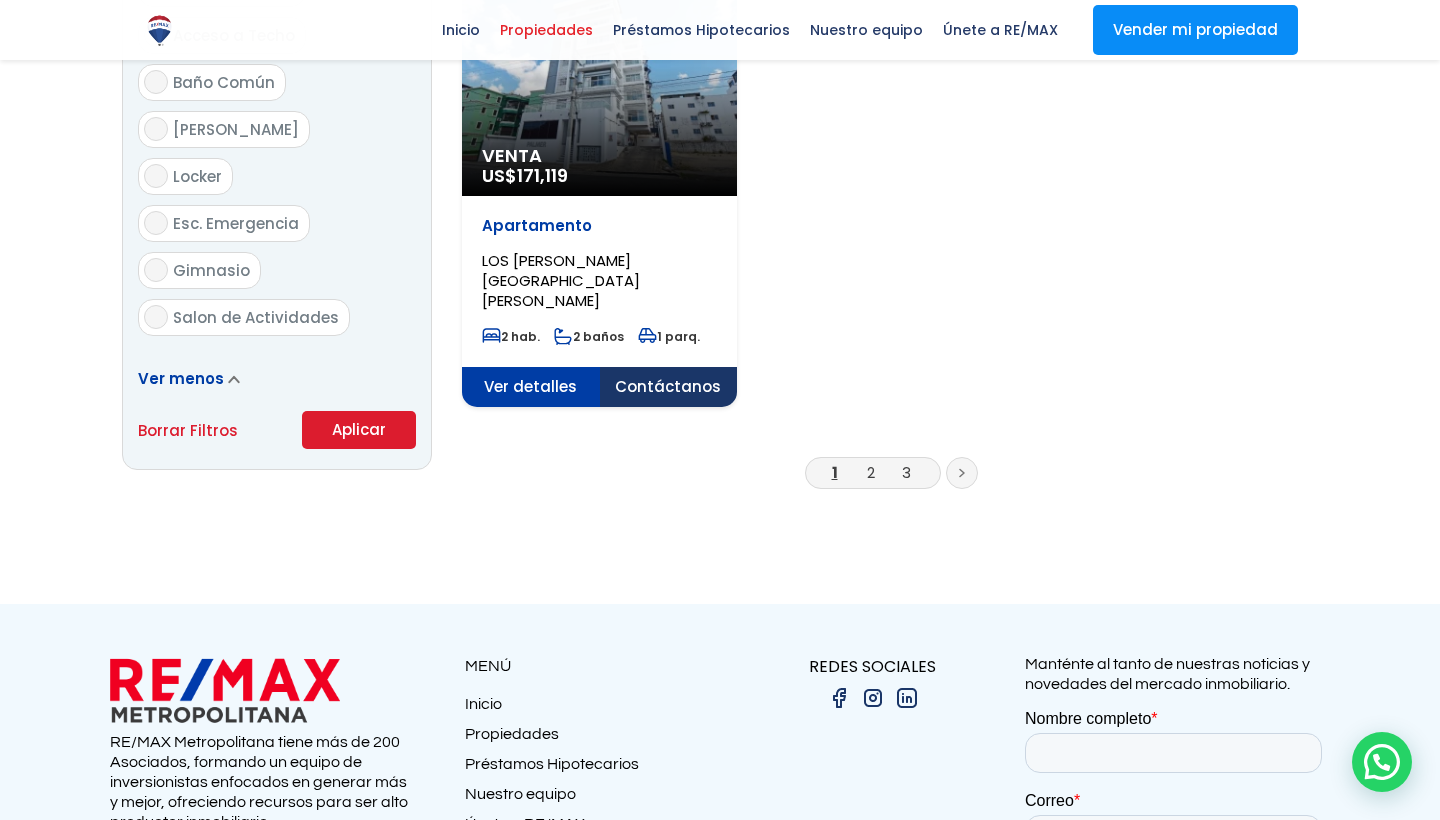 click on "Aplicar" at bounding box center [359, 430] 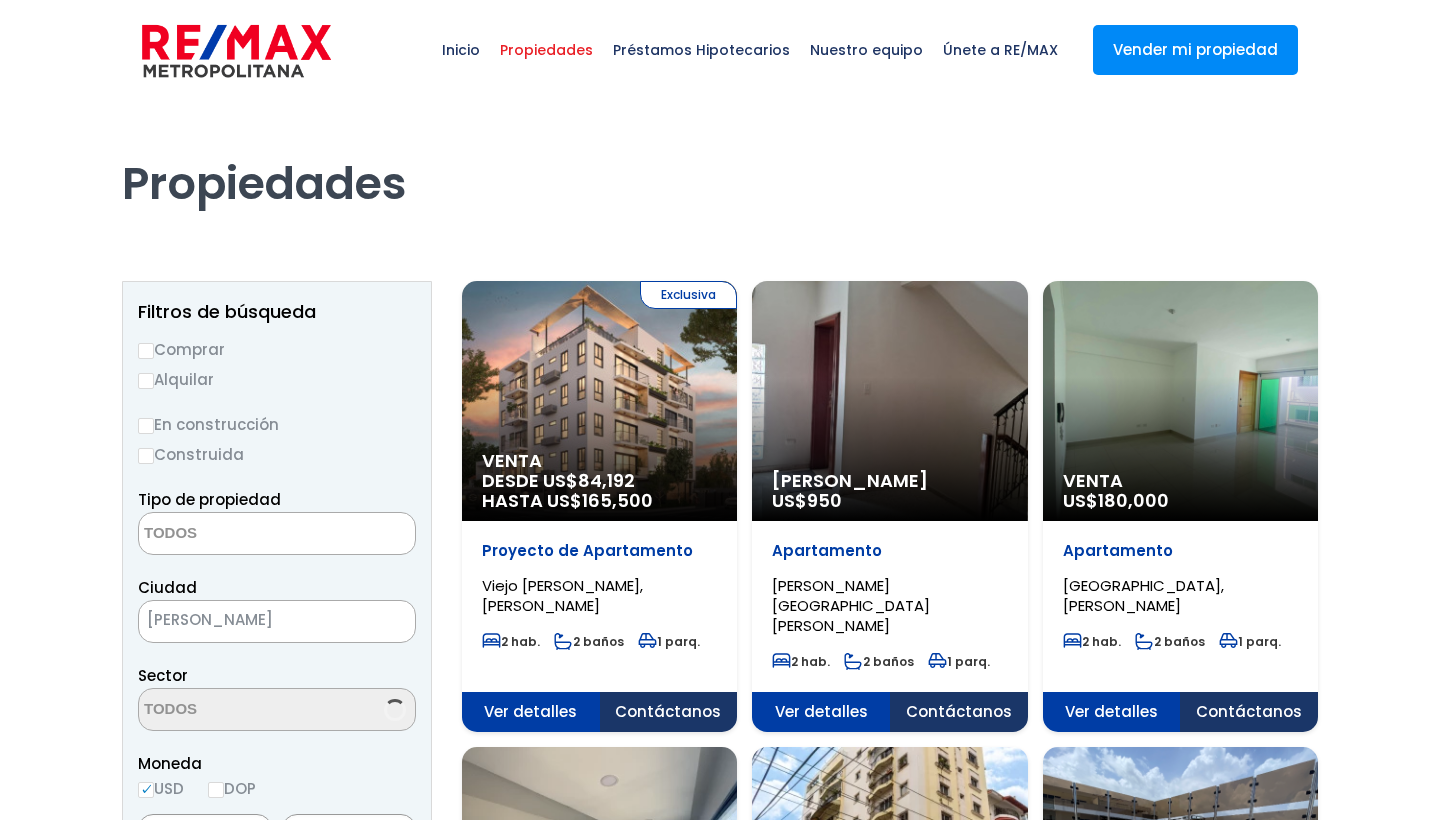select 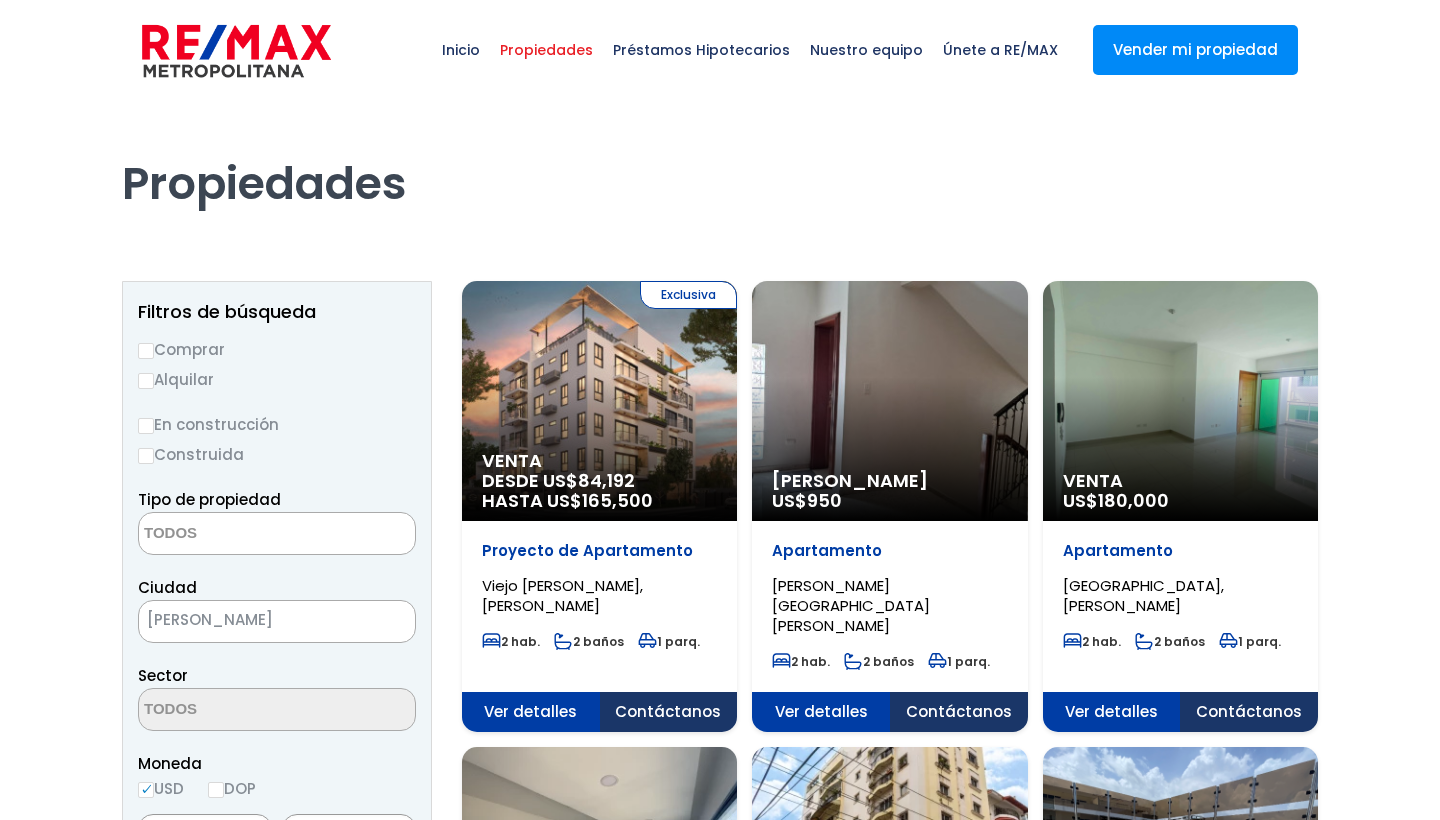select 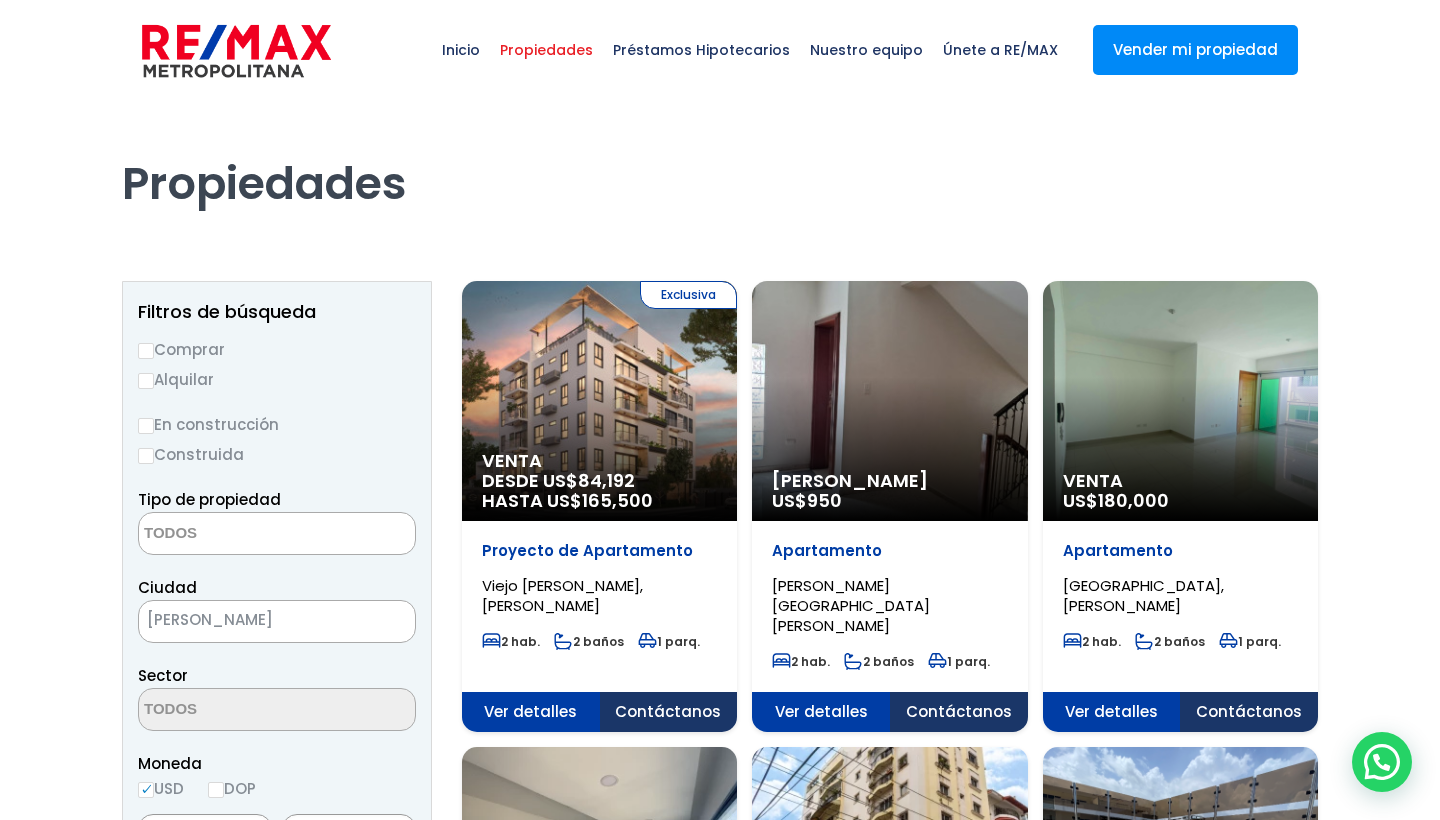 scroll, scrollTop: 0, scrollLeft: 0, axis: both 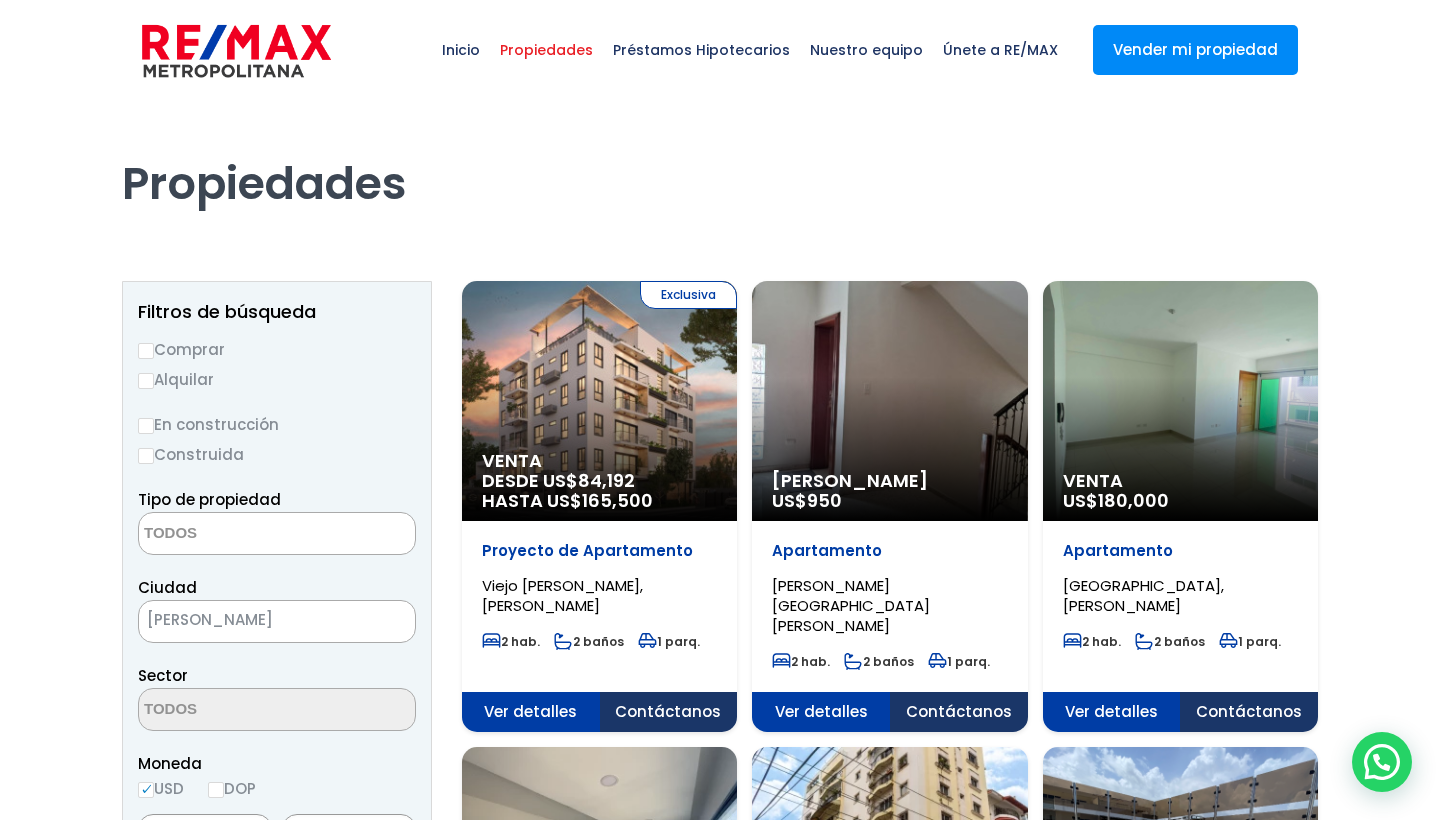 click on "Comprar" at bounding box center (146, 351) 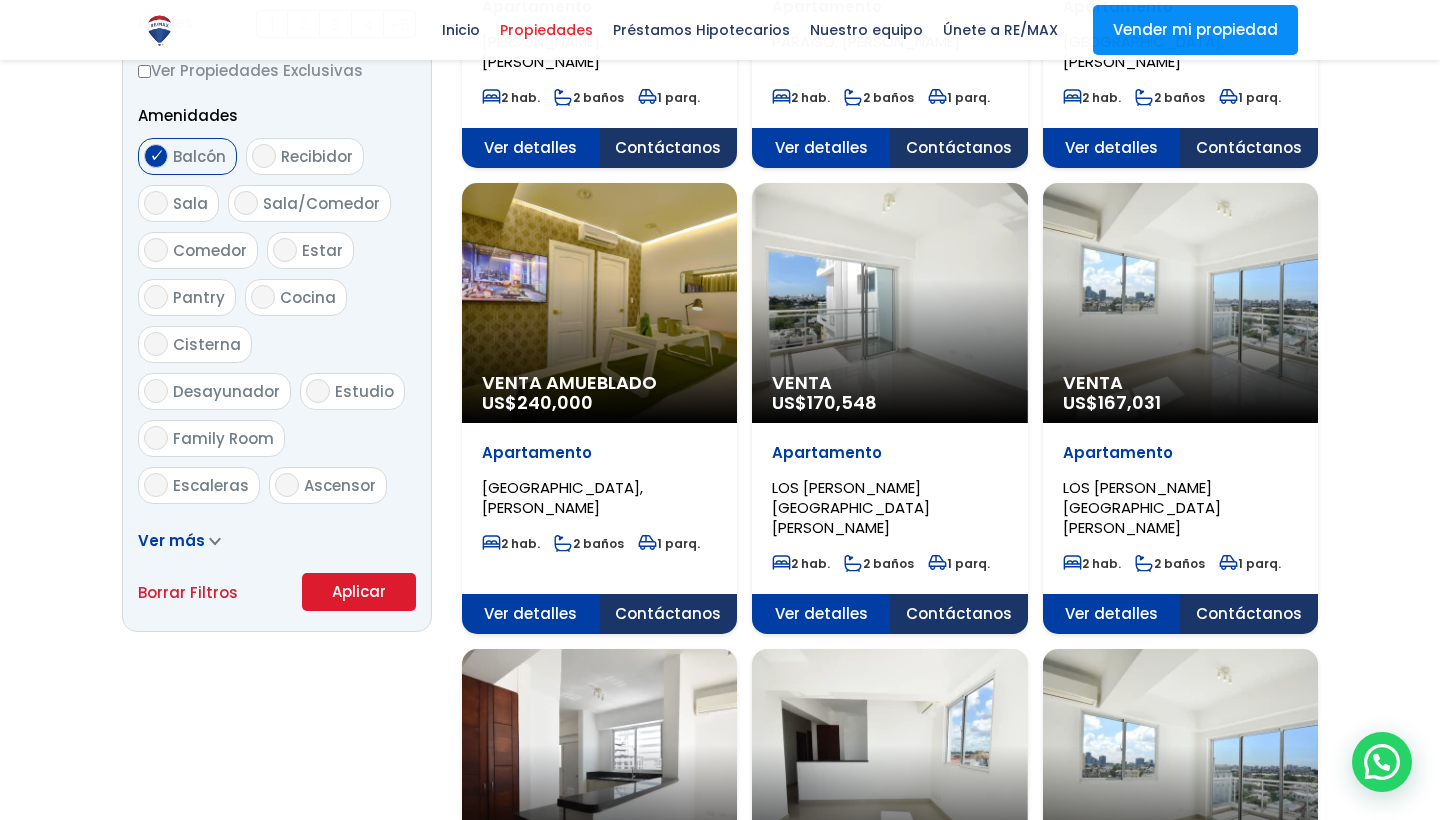 scroll, scrollTop: 1012, scrollLeft: 0, axis: vertical 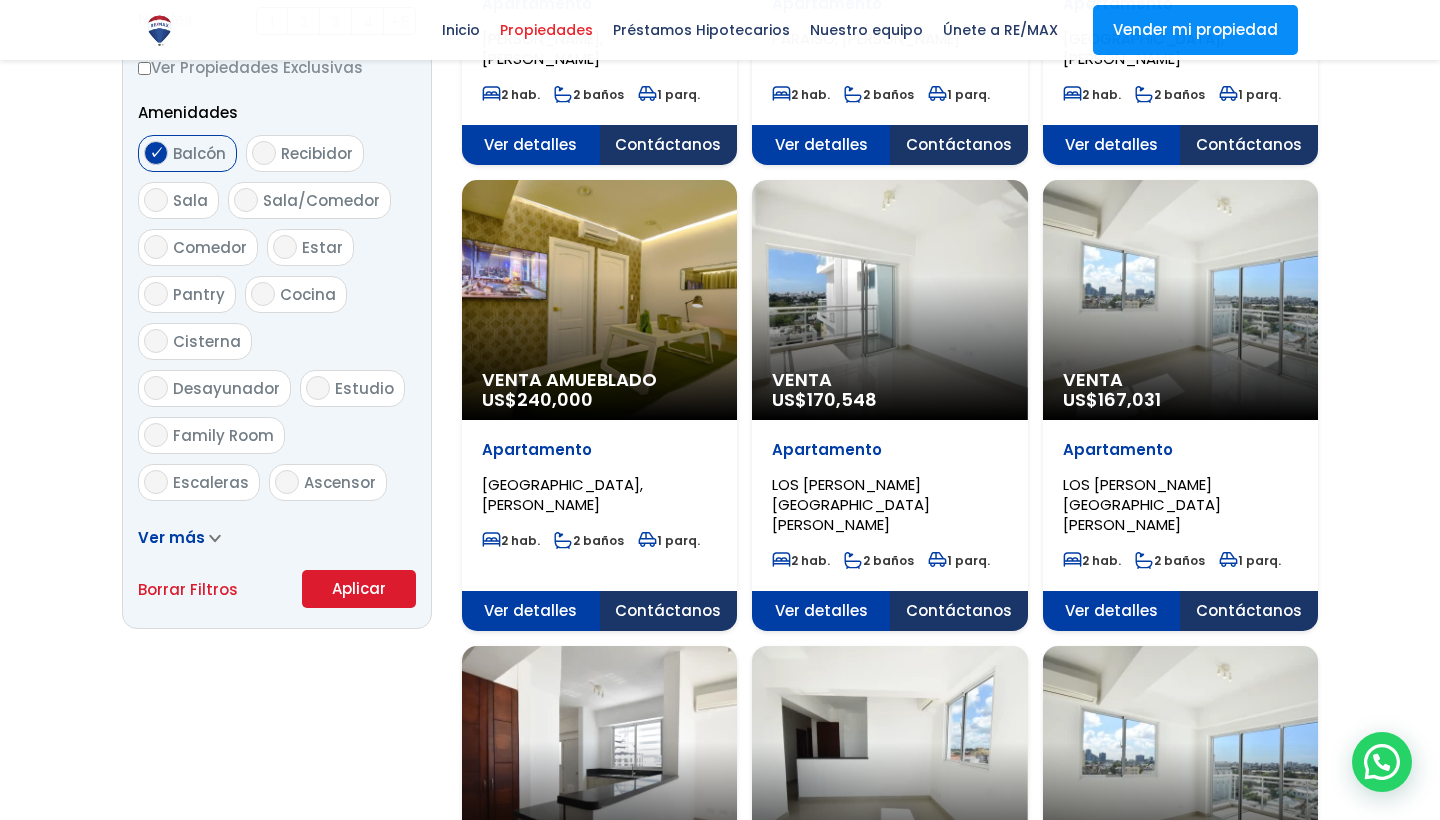 click on "Ascensor" at bounding box center (287, 482) 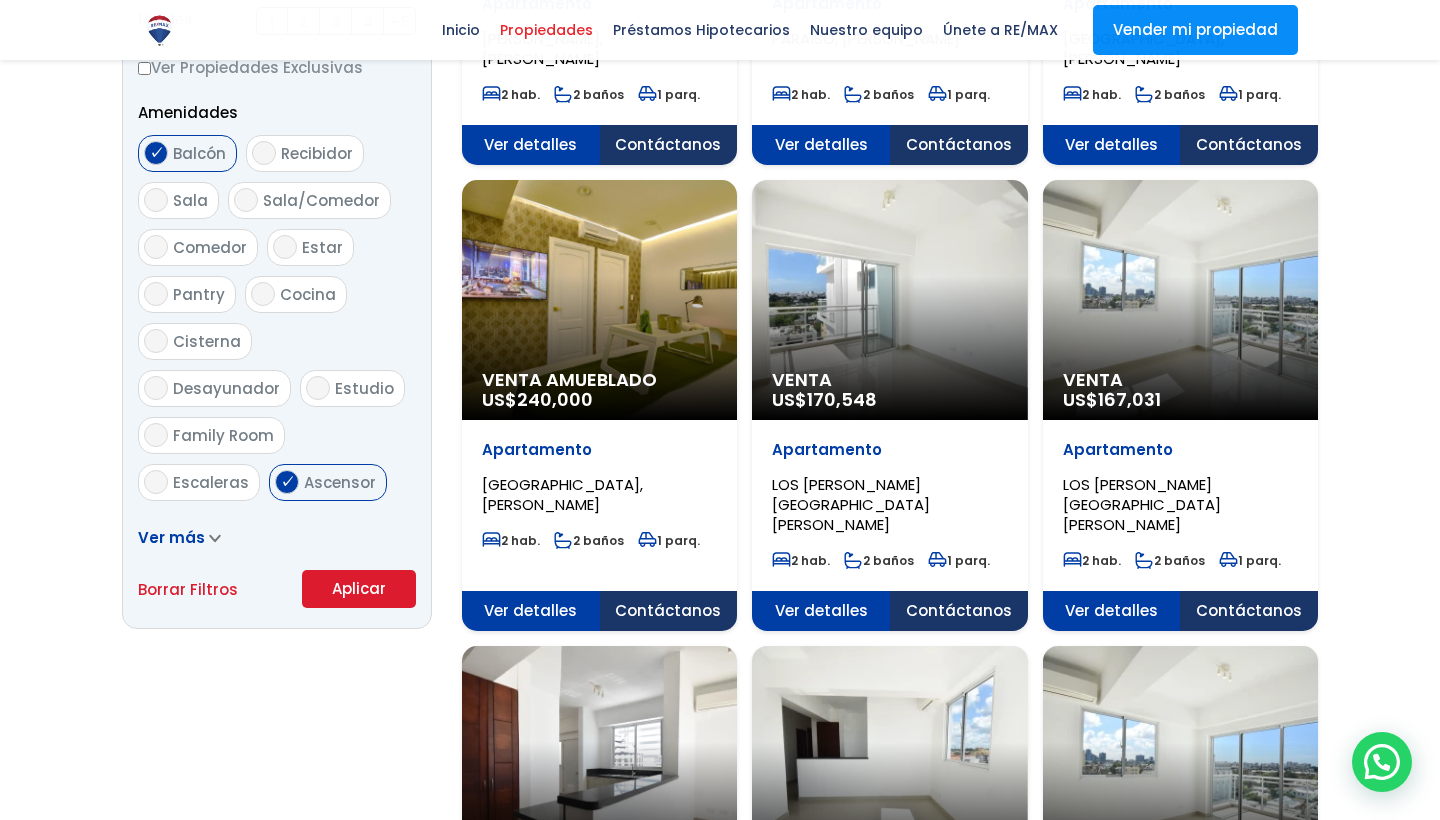 click on "Aplicar" at bounding box center [359, 589] 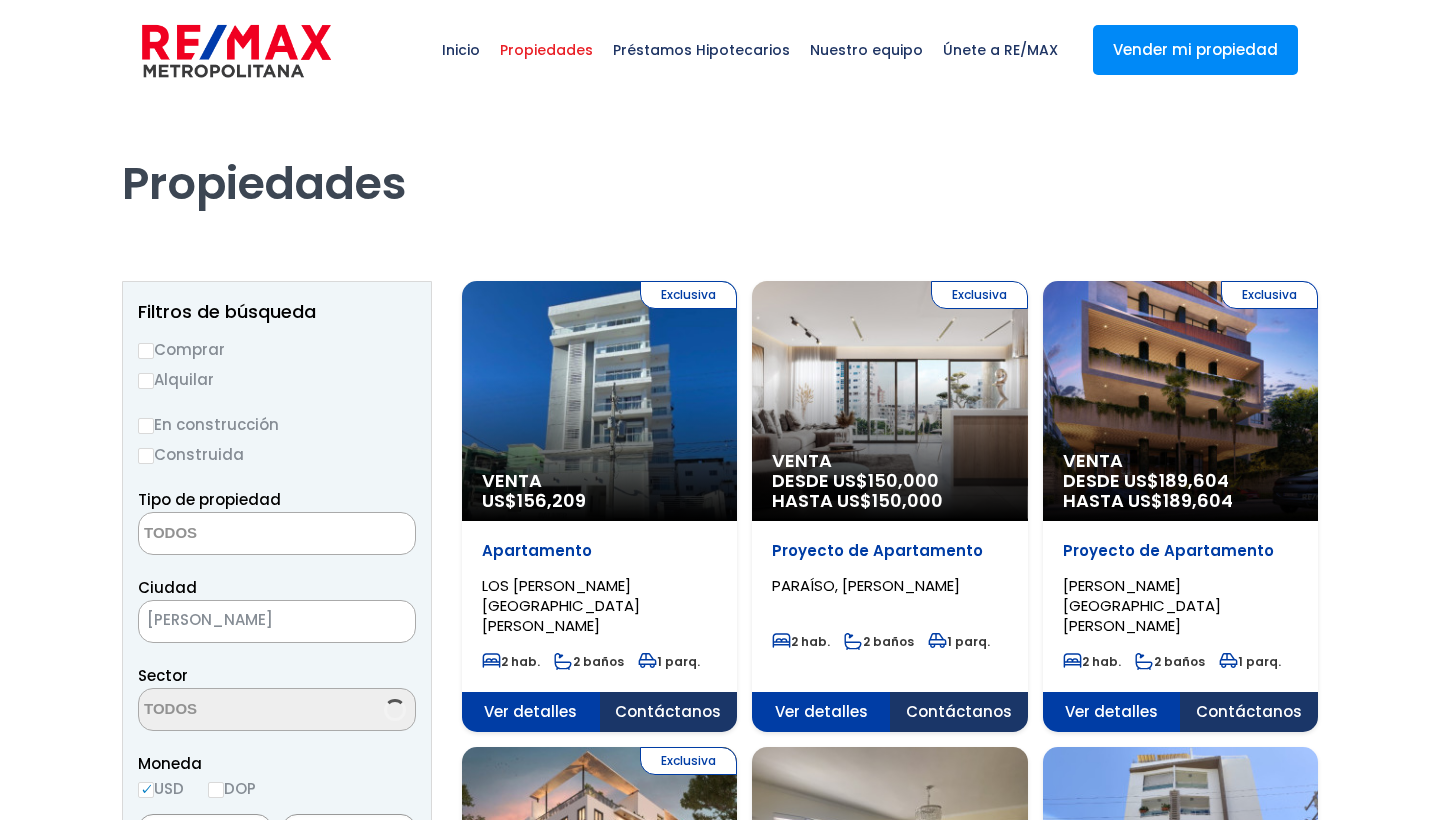 select 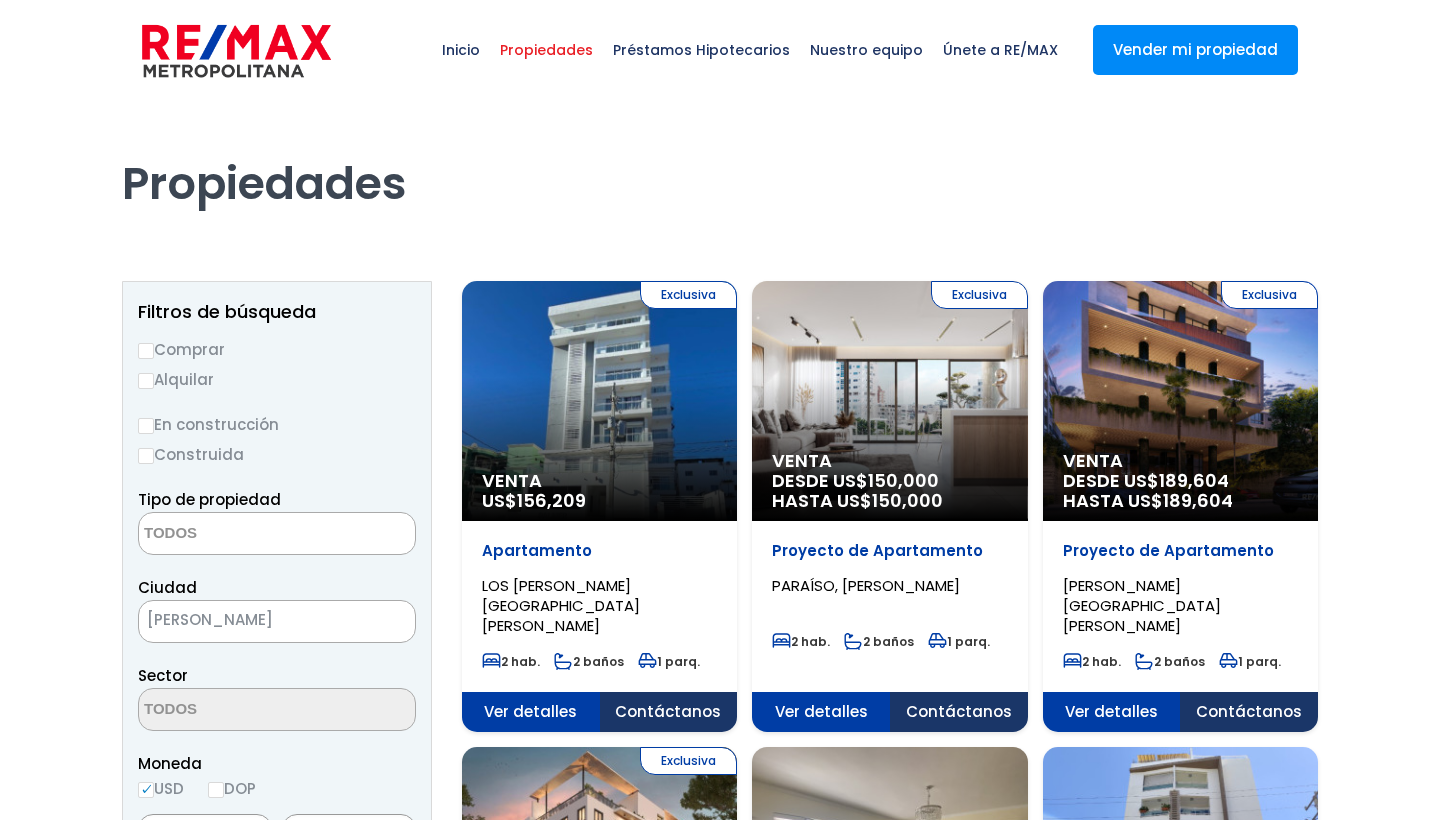 select 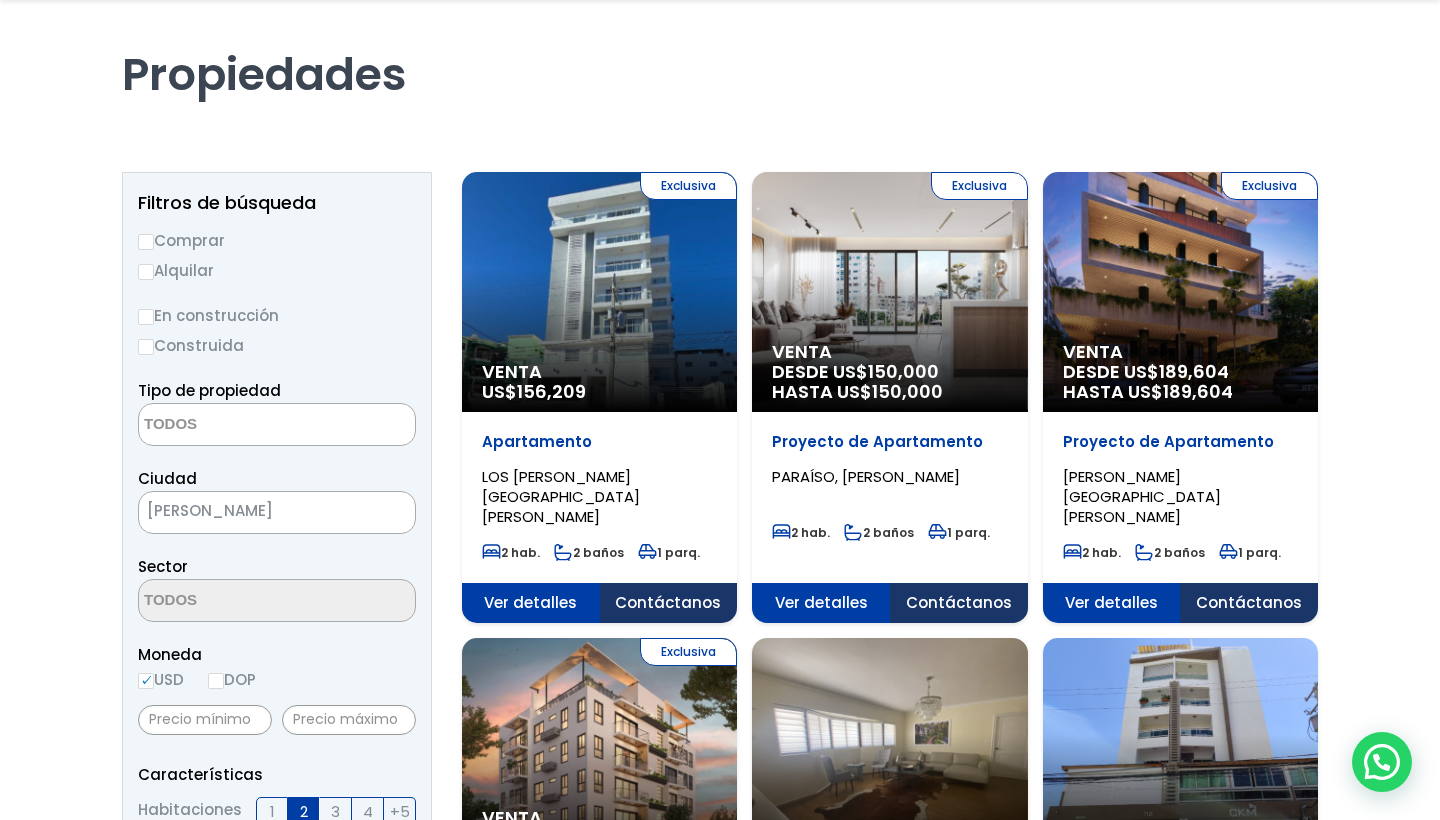 scroll, scrollTop: 124, scrollLeft: 0, axis: vertical 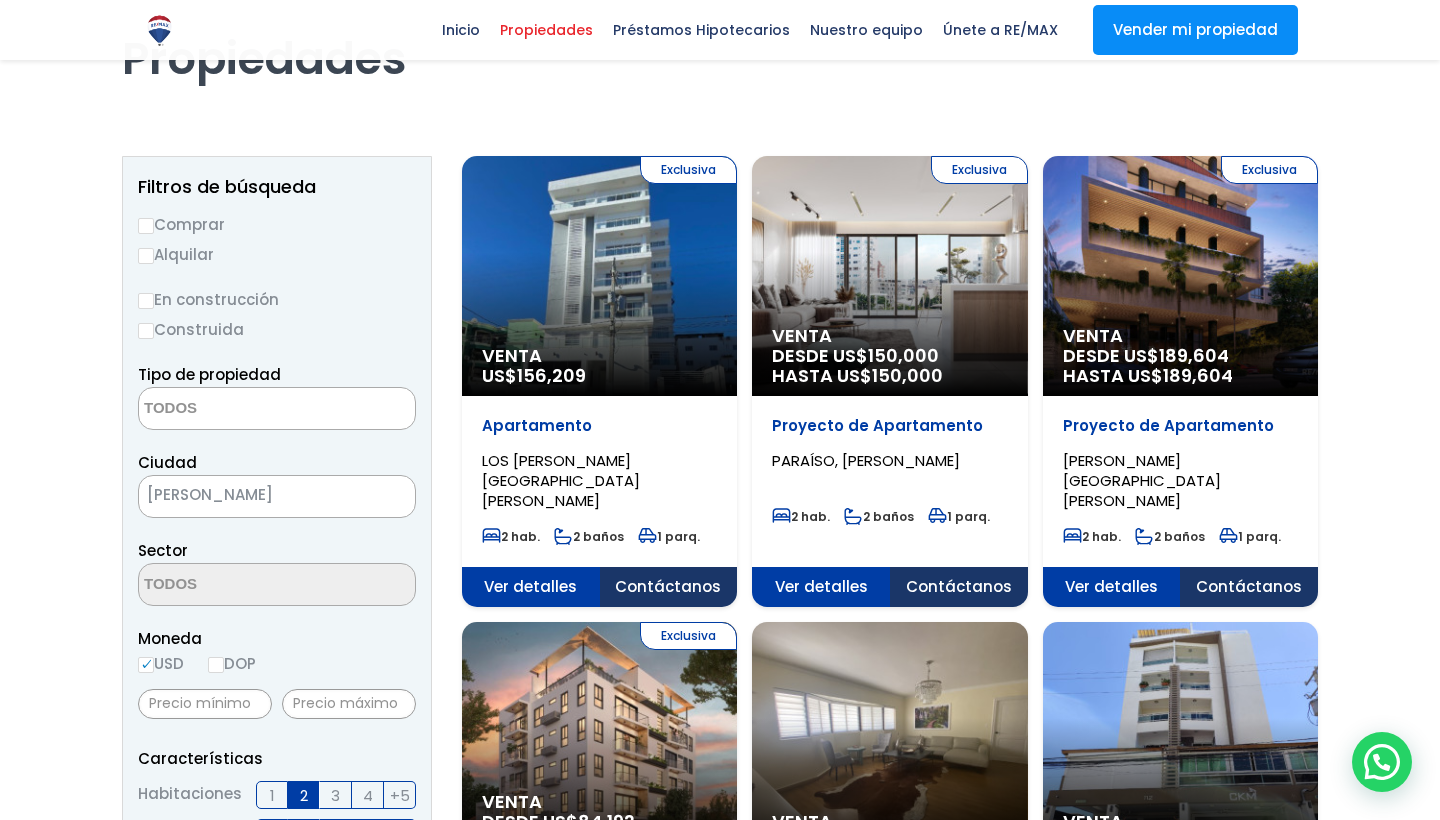 click on "Exclusiva
Venta
US$  156,209" at bounding box center (599, 276) 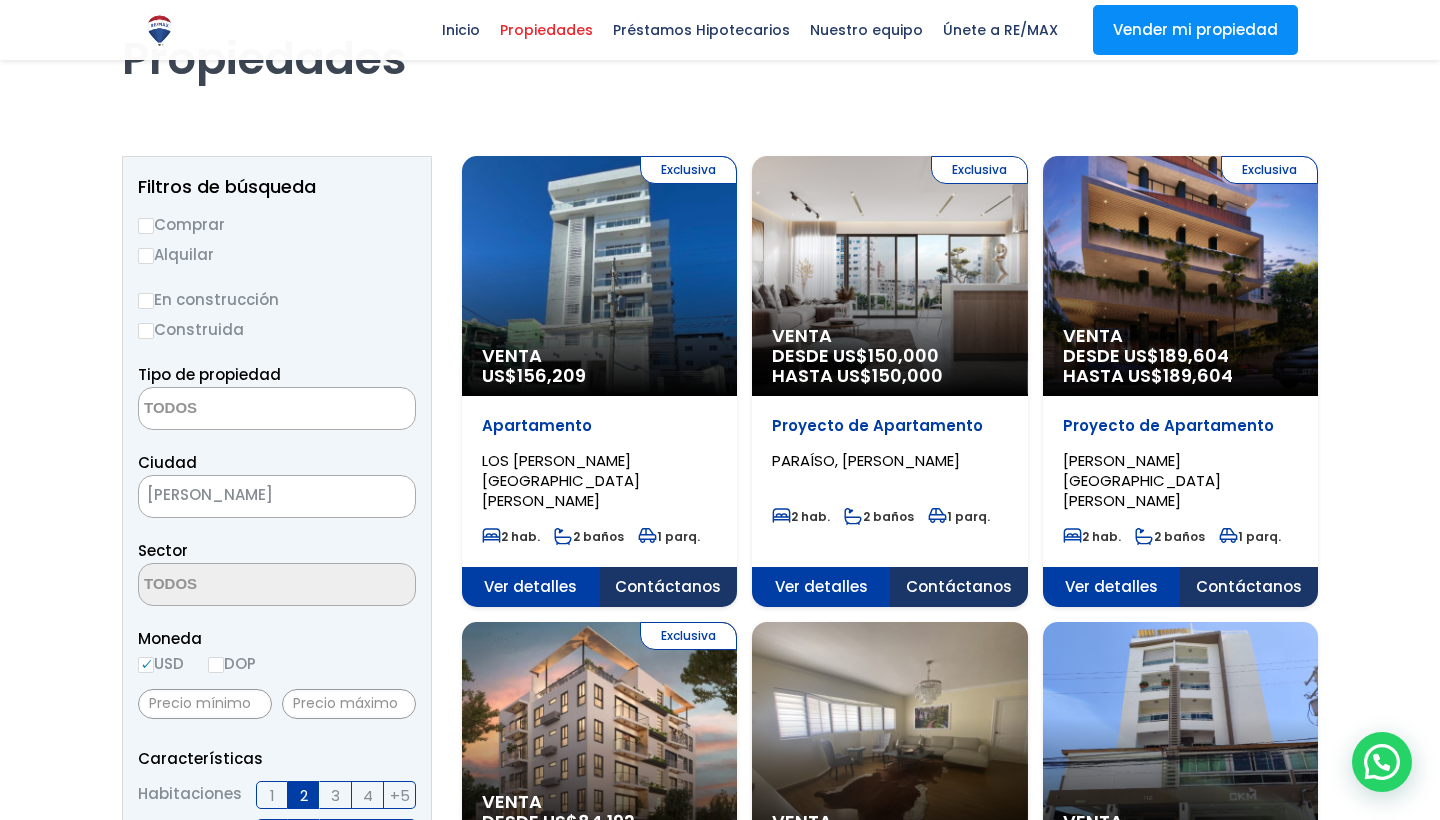 scroll, scrollTop: 0, scrollLeft: 0, axis: both 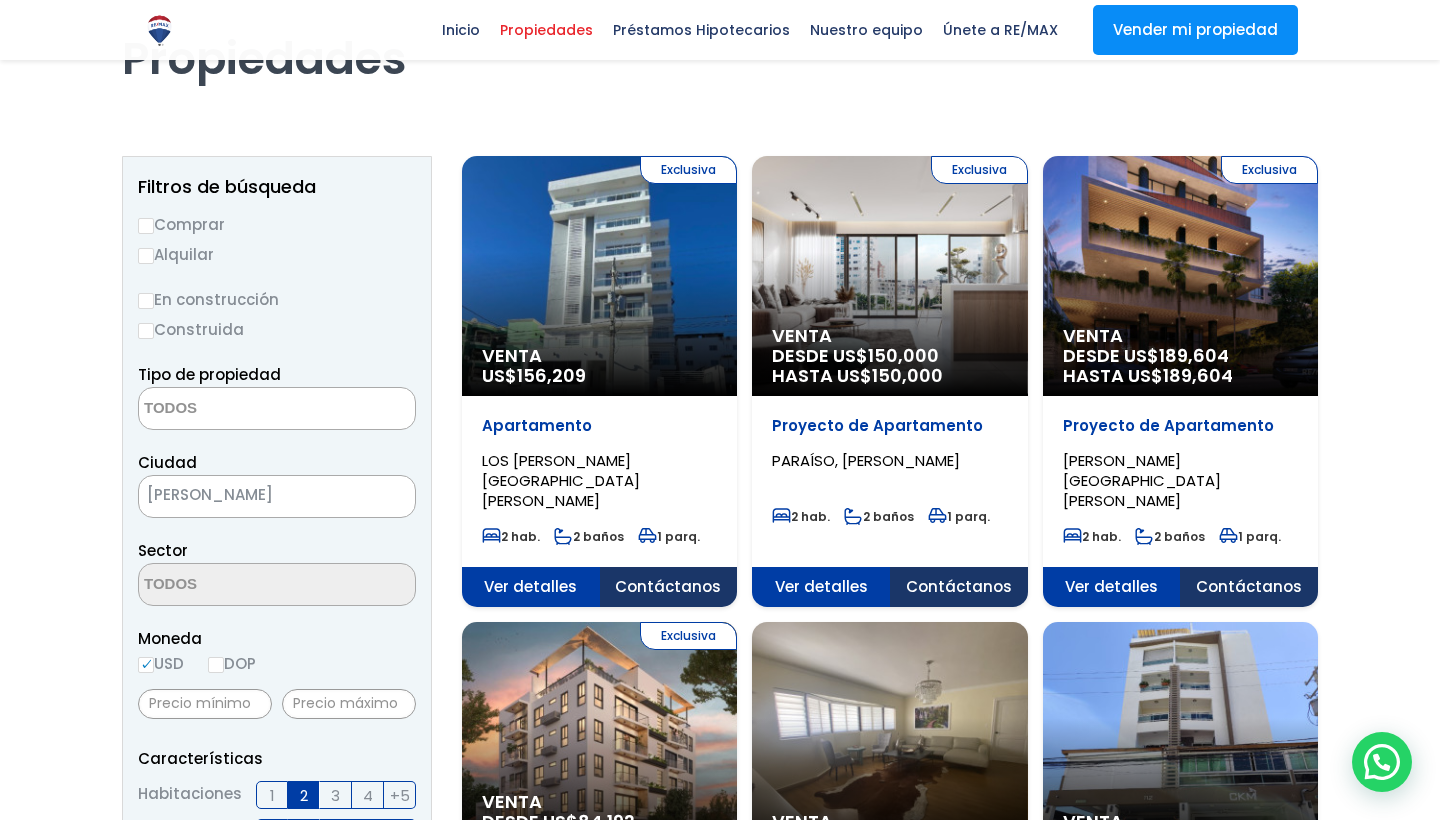click on "Comprar" at bounding box center [146, 226] 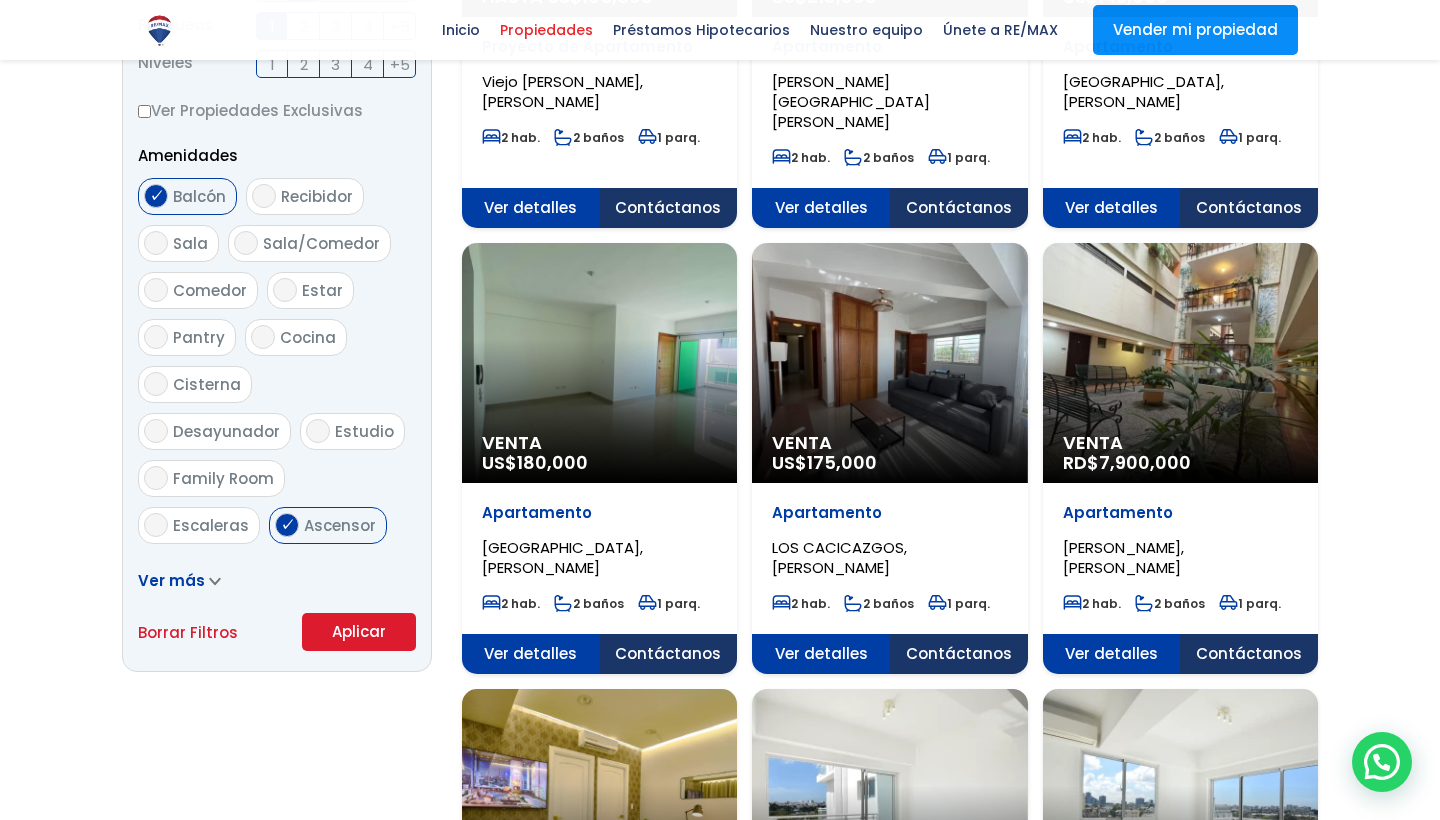 scroll, scrollTop: 976, scrollLeft: 0, axis: vertical 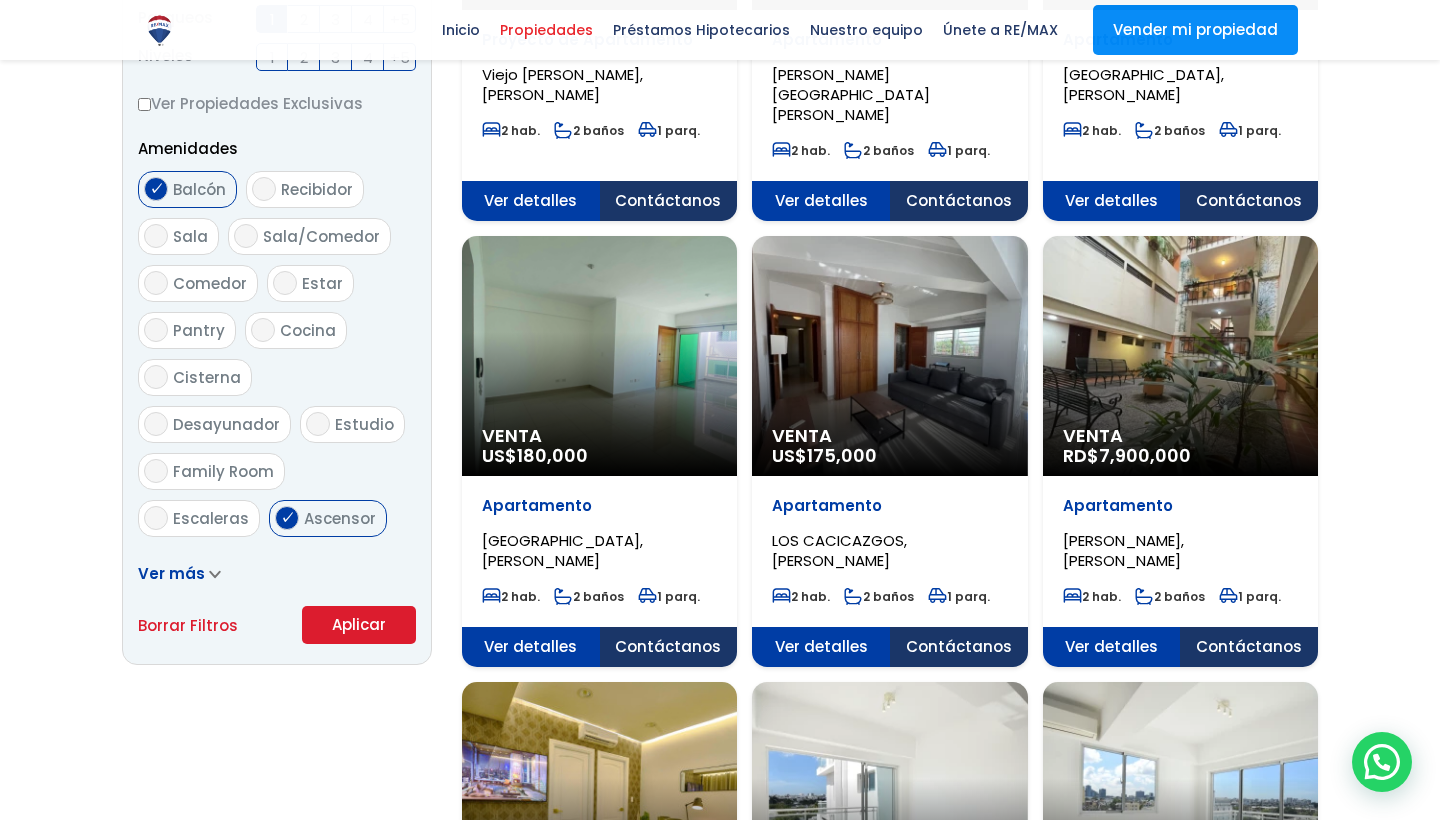 click on "Ver más" at bounding box center [171, 573] 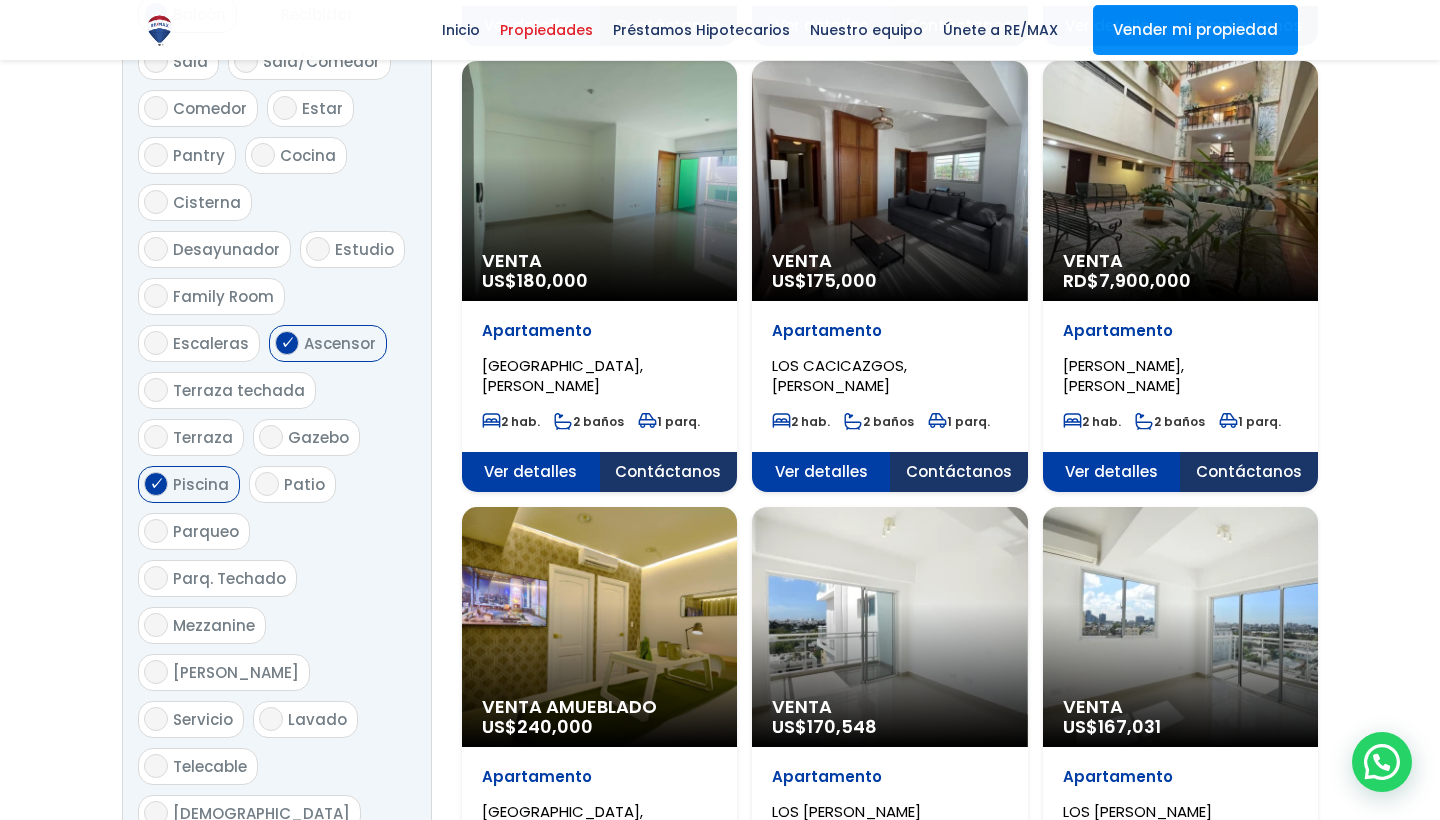 scroll, scrollTop: 1155, scrollLeft: 0, axis: vertical 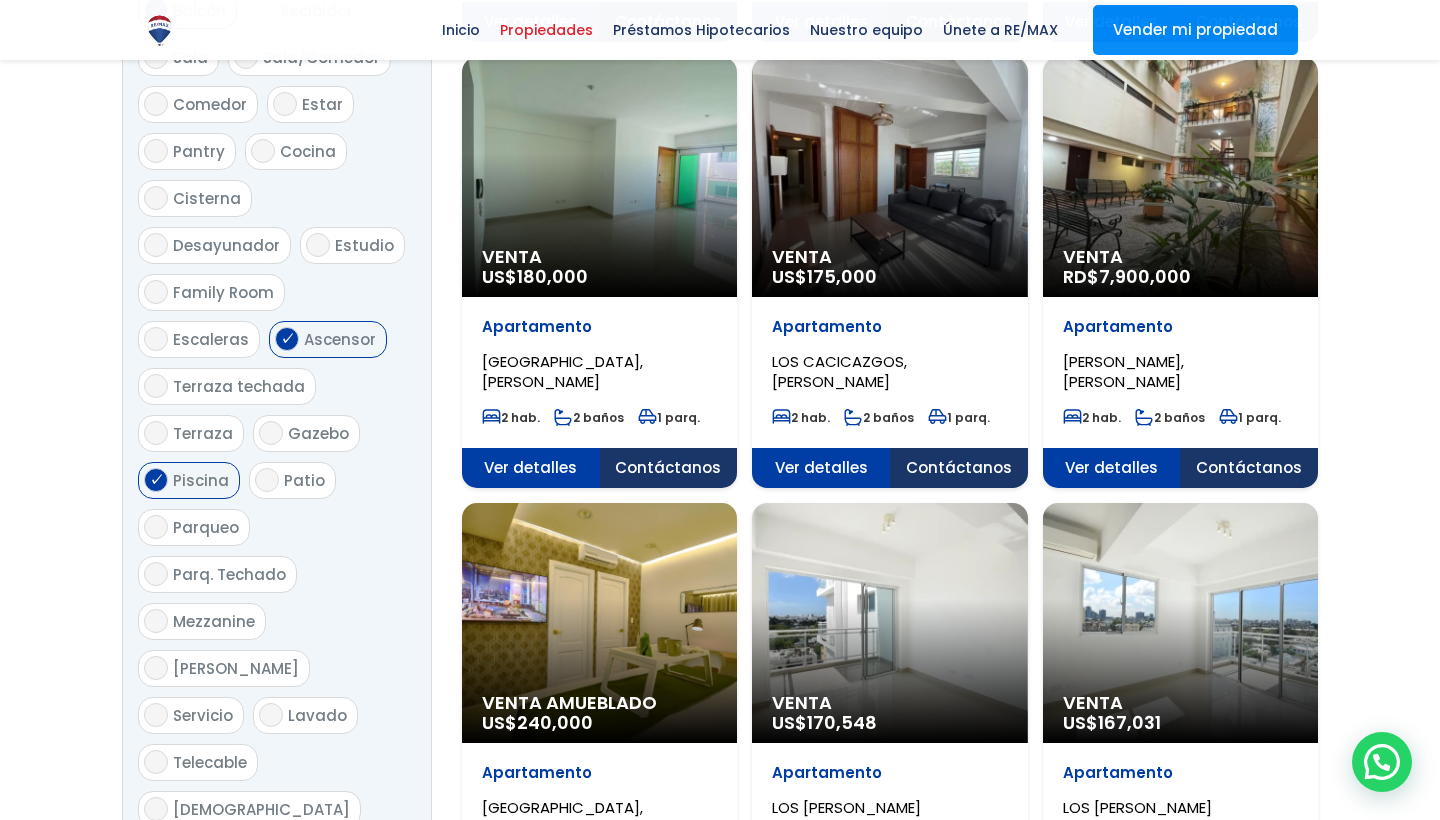 click on "Parqueo" at bounding box center [156, 527] 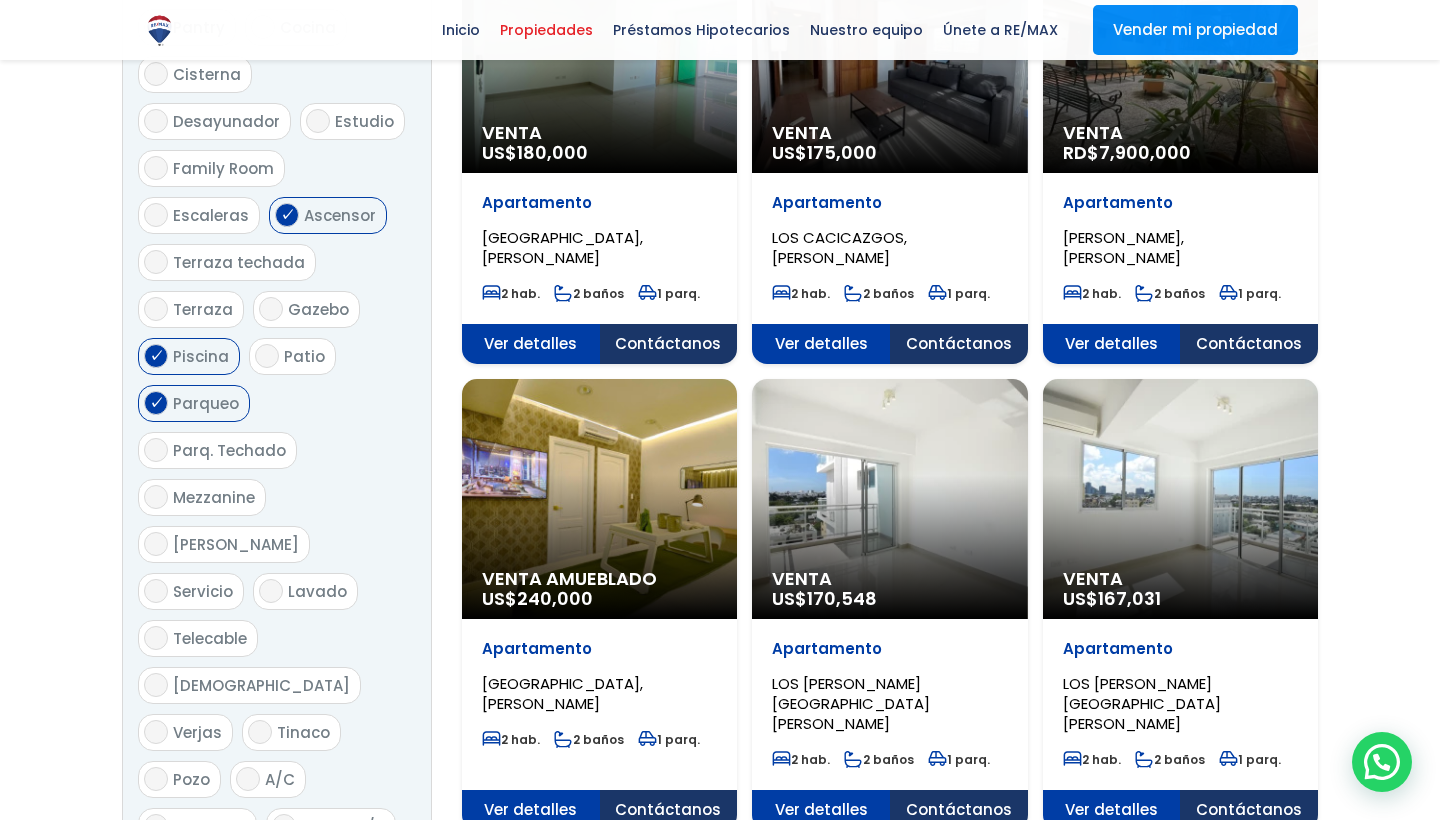 scroll, scrollTop: 1289, scrollLeft: 0, axis: vertical 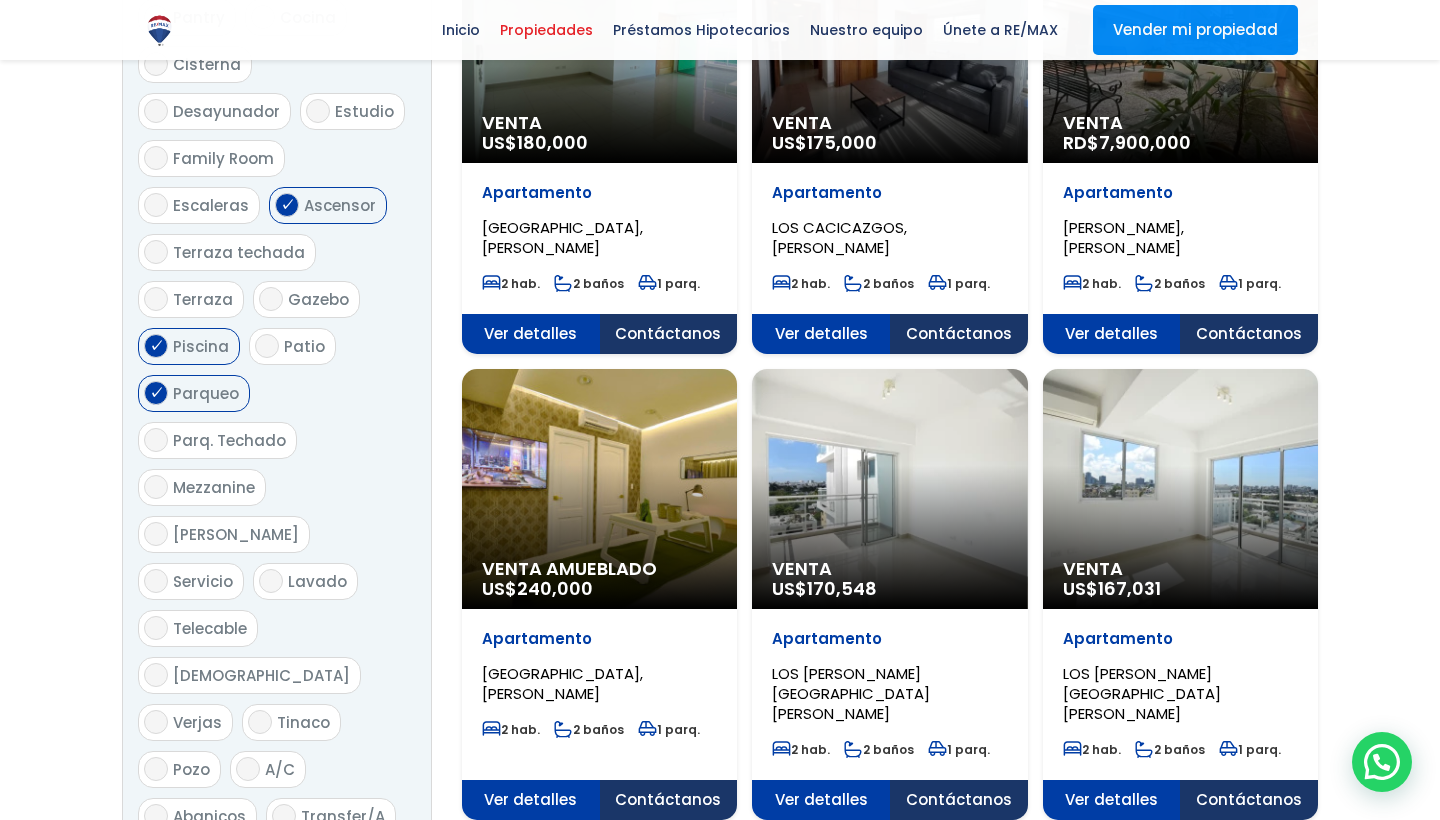 click on "Lavado" at bounding box center (305, 581) 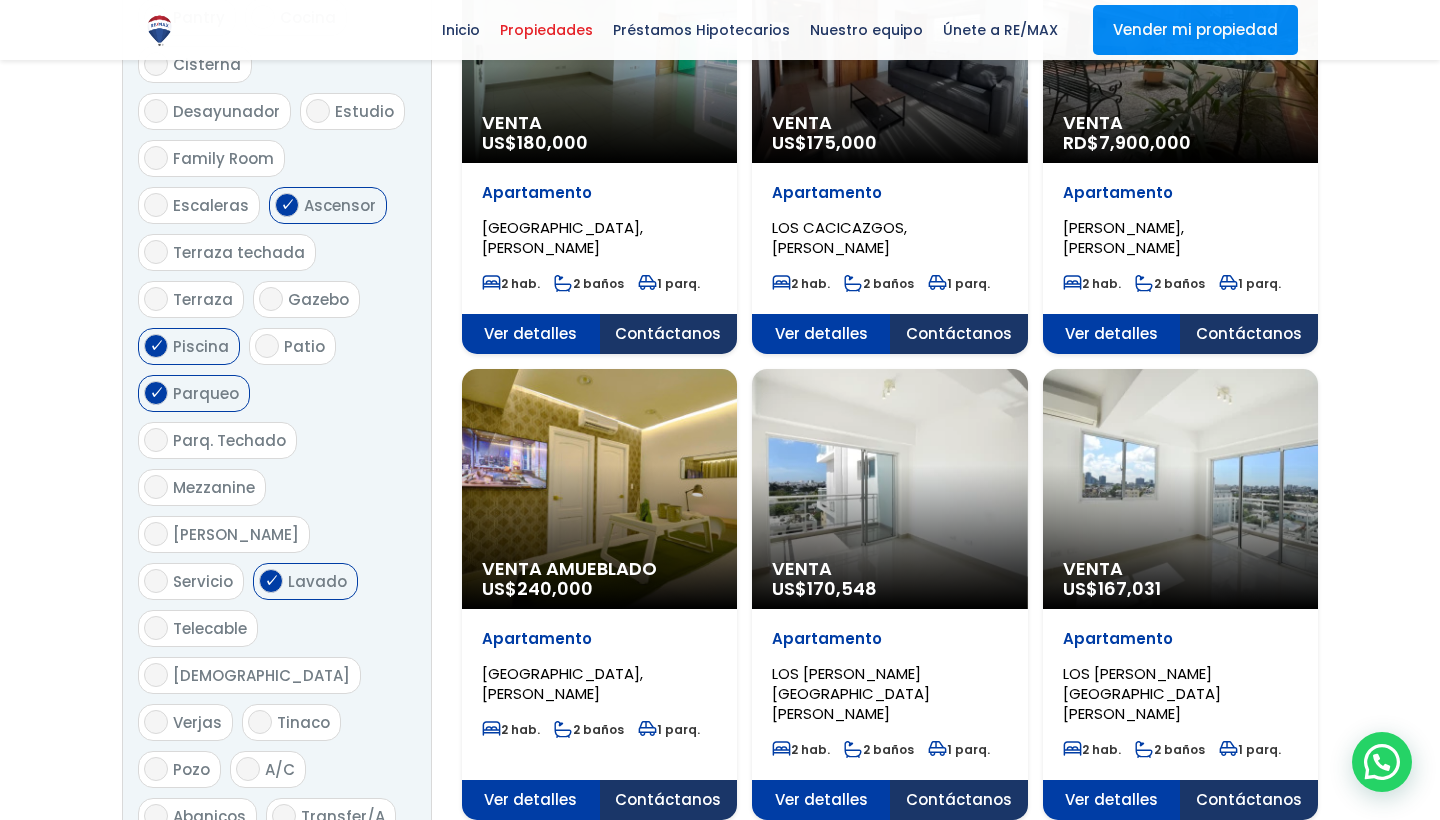 click on "Telecable" at bounding box center [156, 628] 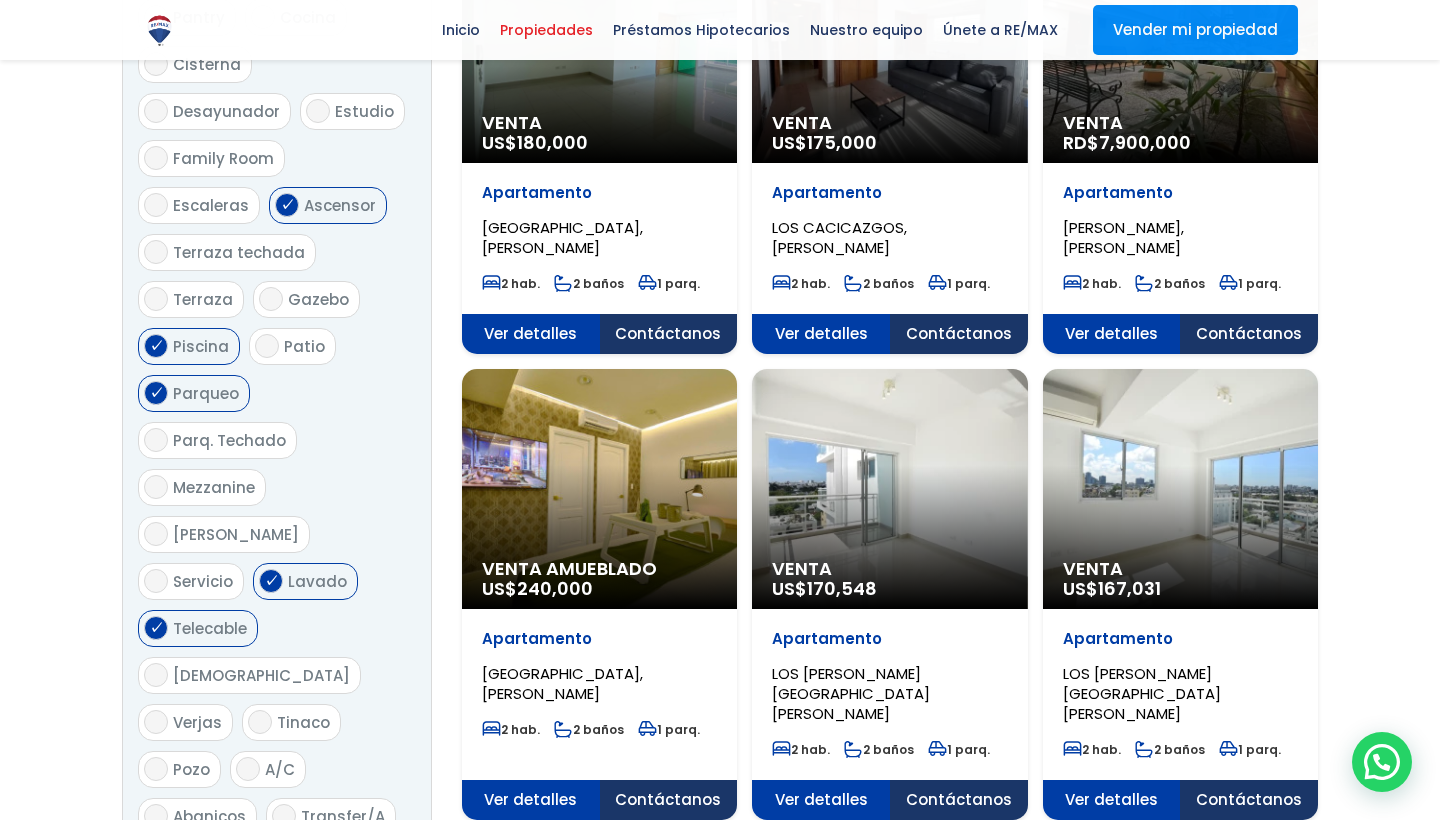 click on "A/C" at bounding box center [248, 769] 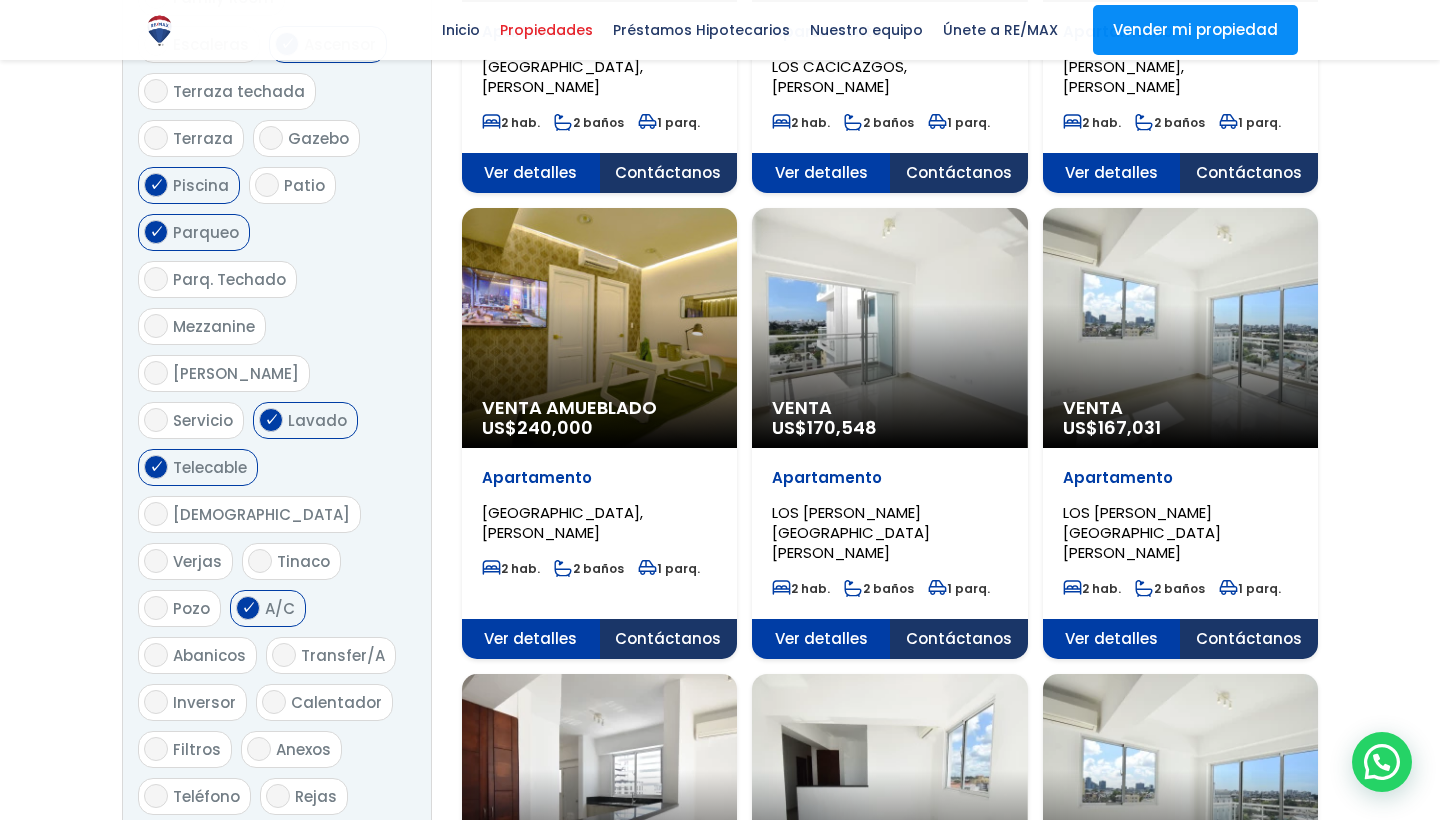 scroll, scrollTop: 1452, scrollLeft: 0, axis: vertical 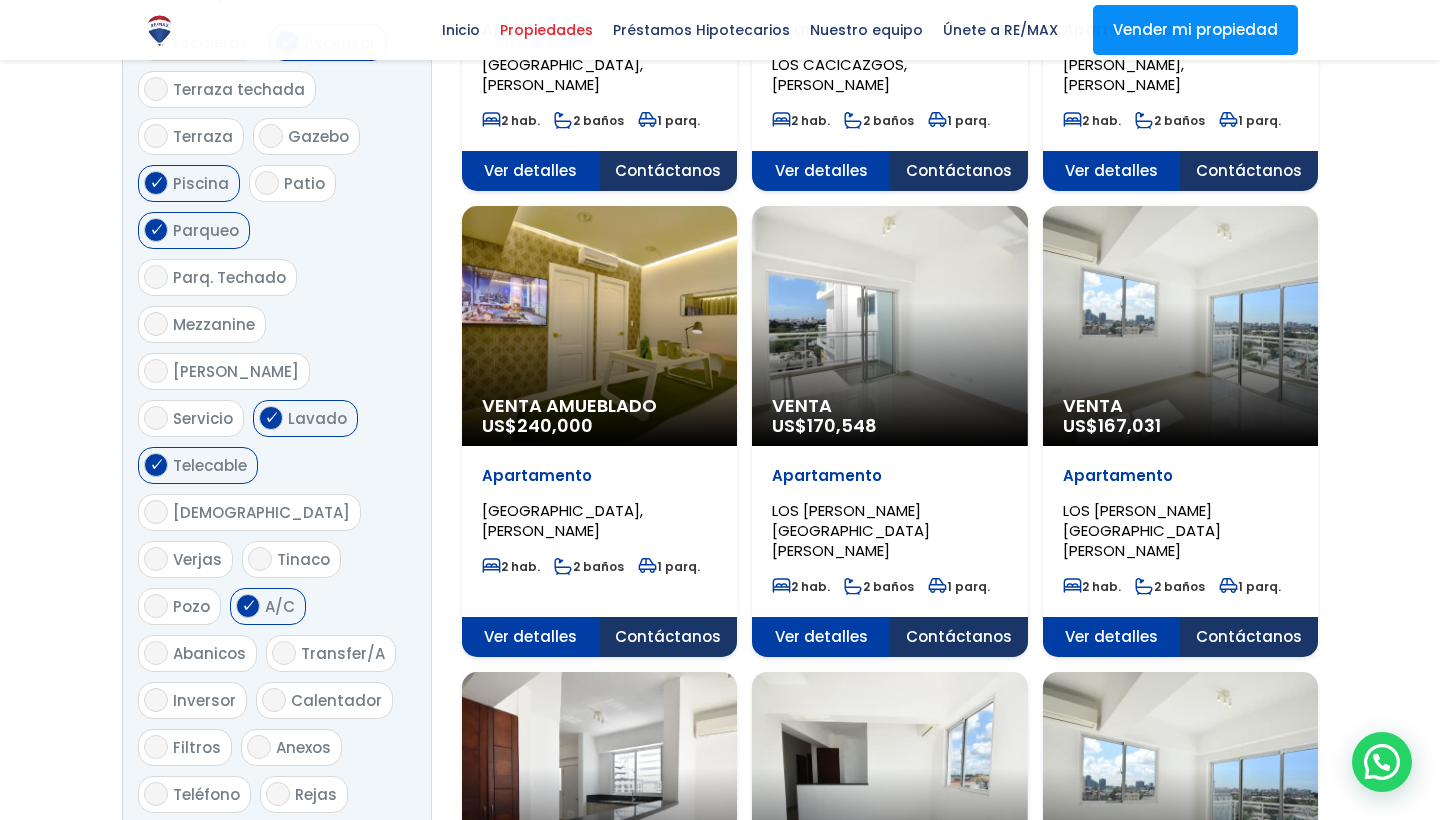 click on "Inversor" at bounding box center [156, 700] 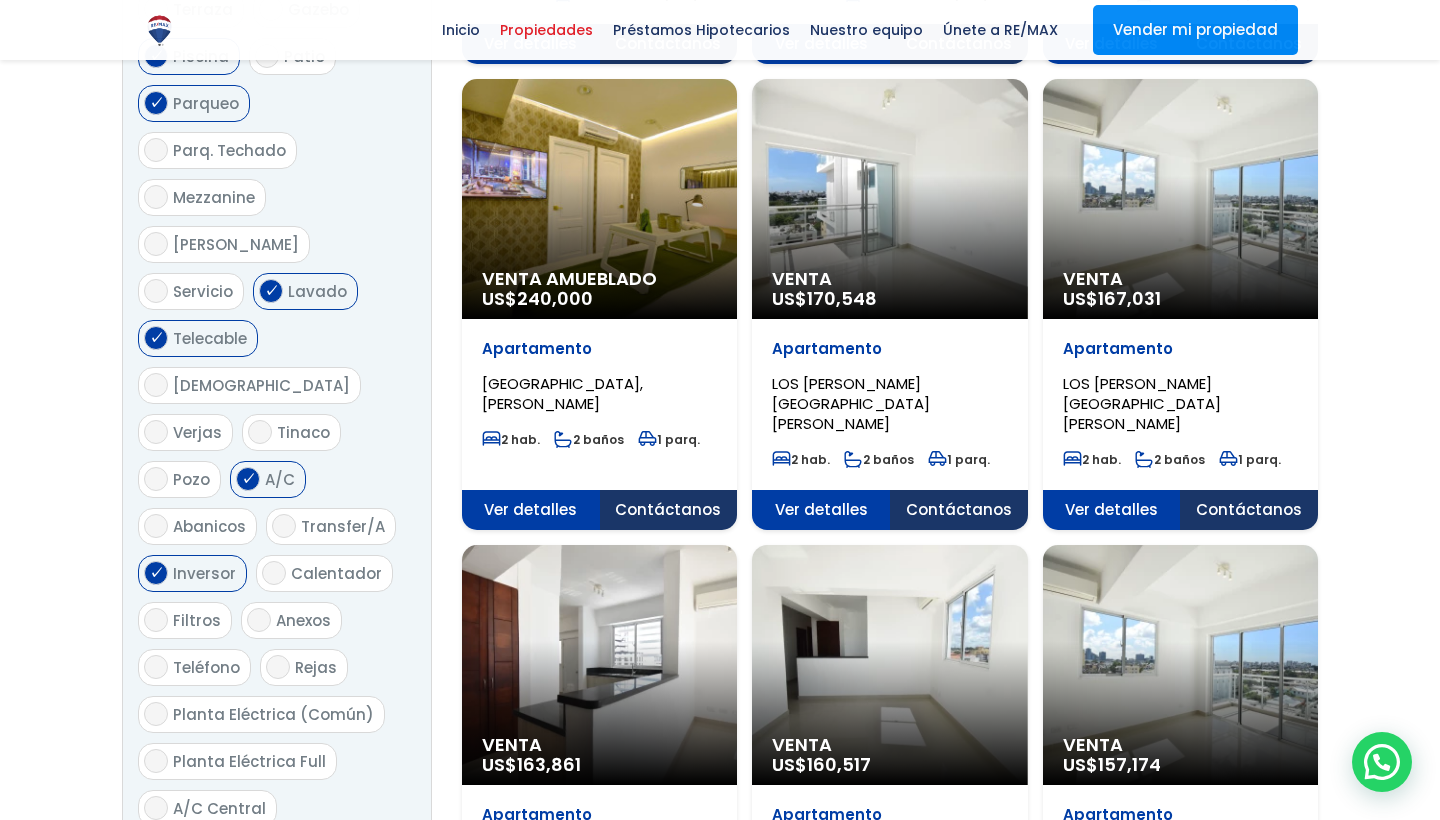 scroll, scrollTop: 1598, scrollLeft: 0, axis: vertical 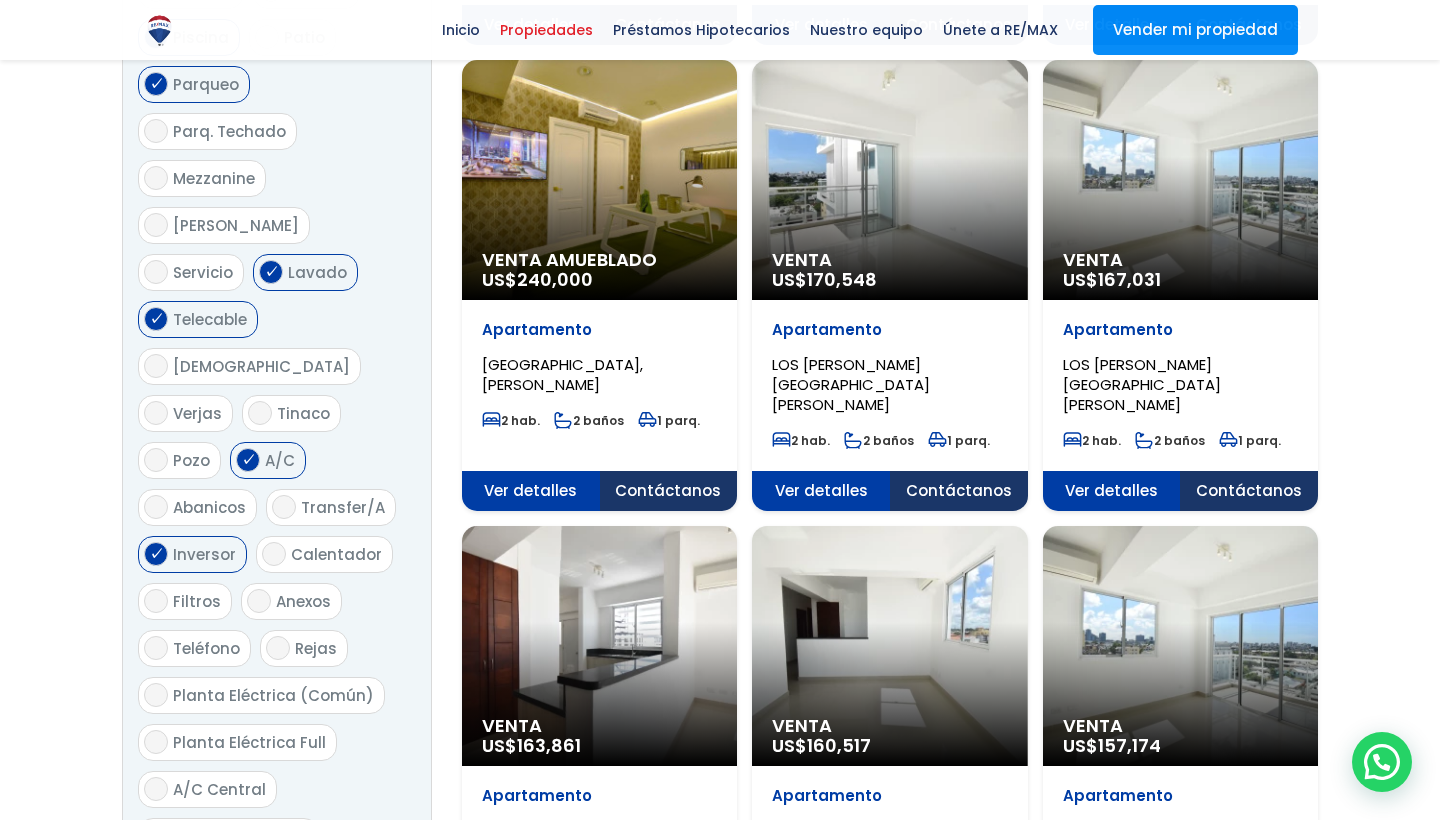 click on "Planta Eléctrica (Común)" at bounding box center (156, 695) 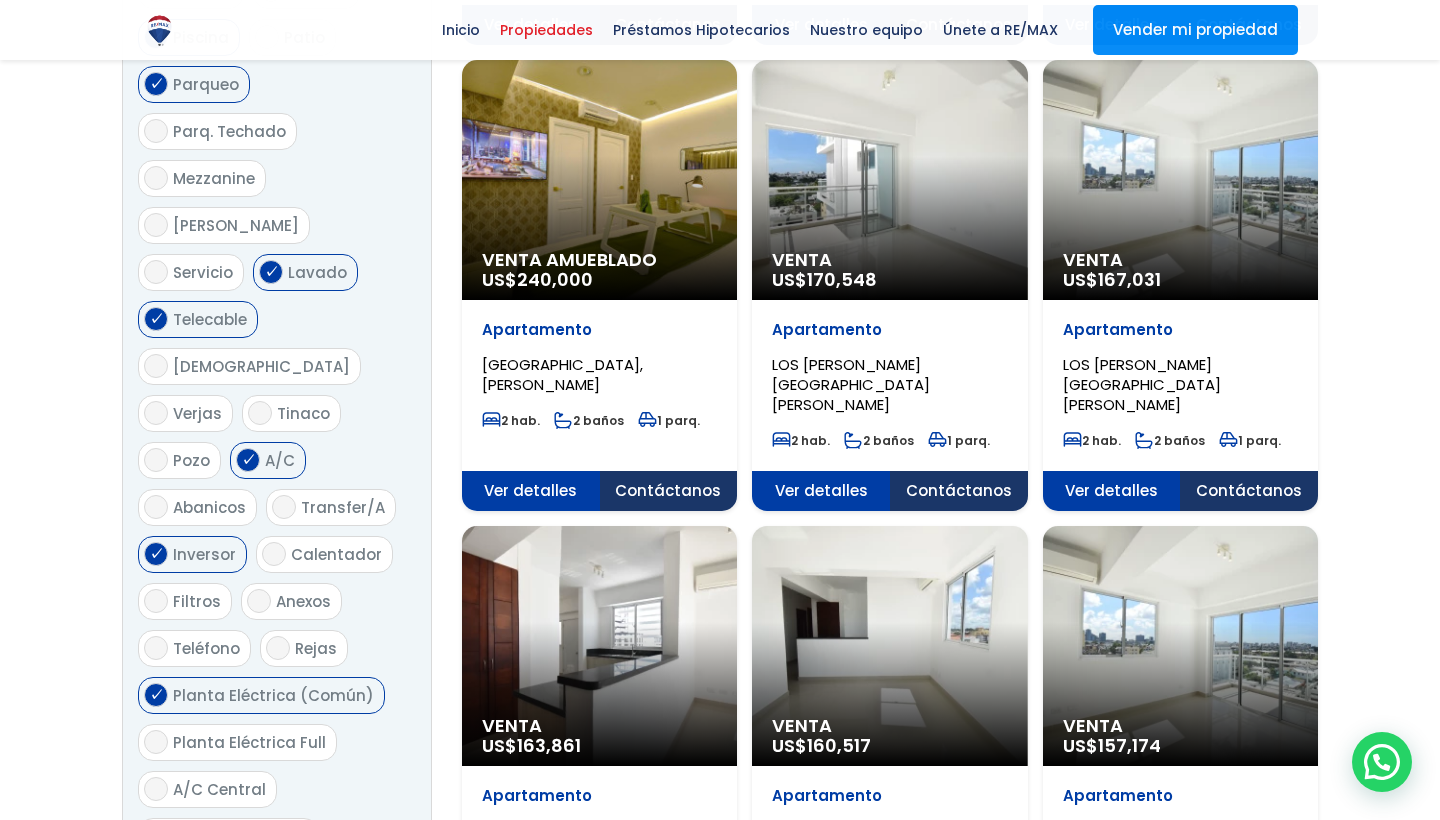 click on "Planta Eléctrica Full" at bounding box center [156, 742] 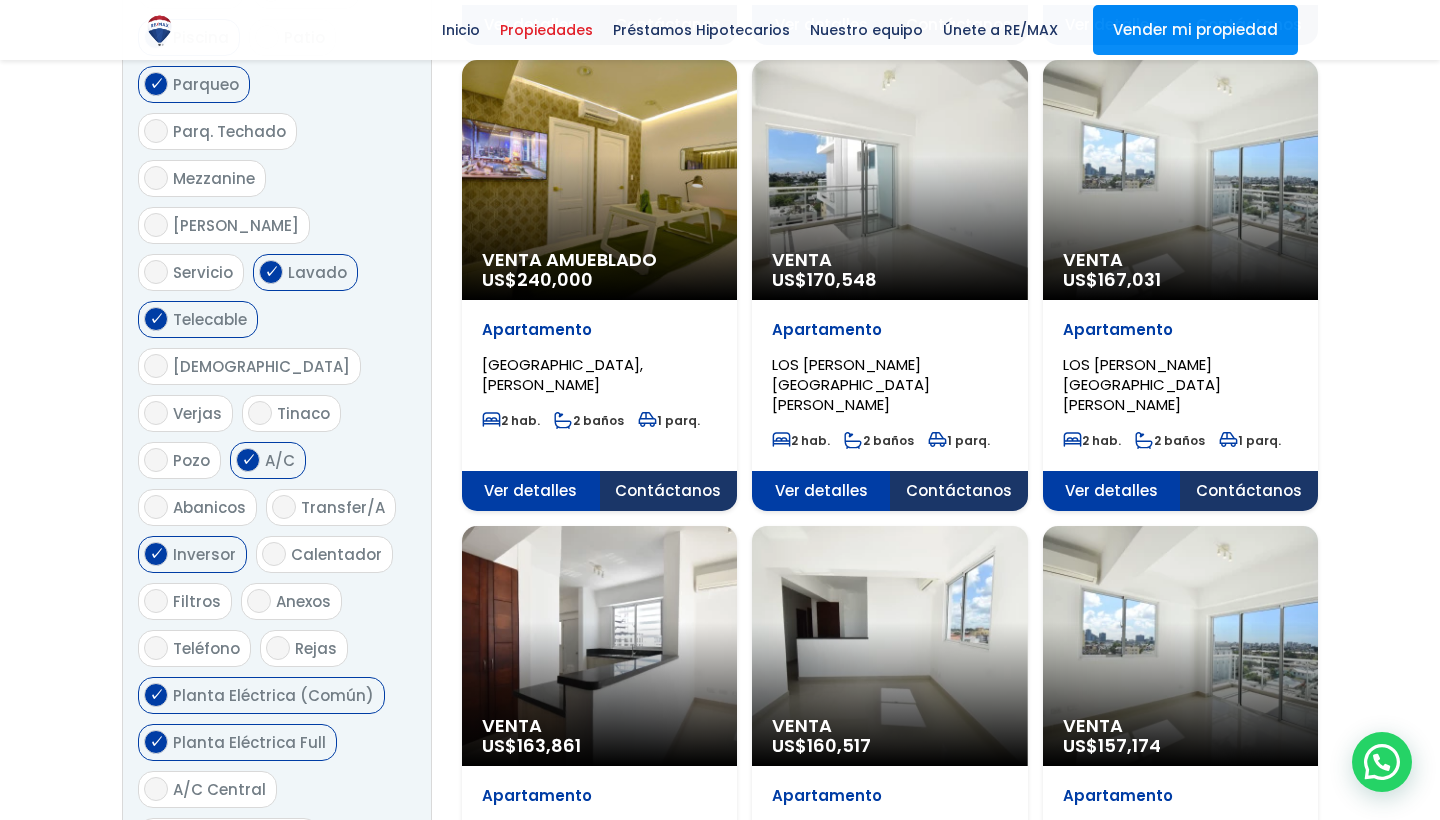 click on "A/C Central" at bounding box center (207, 789) 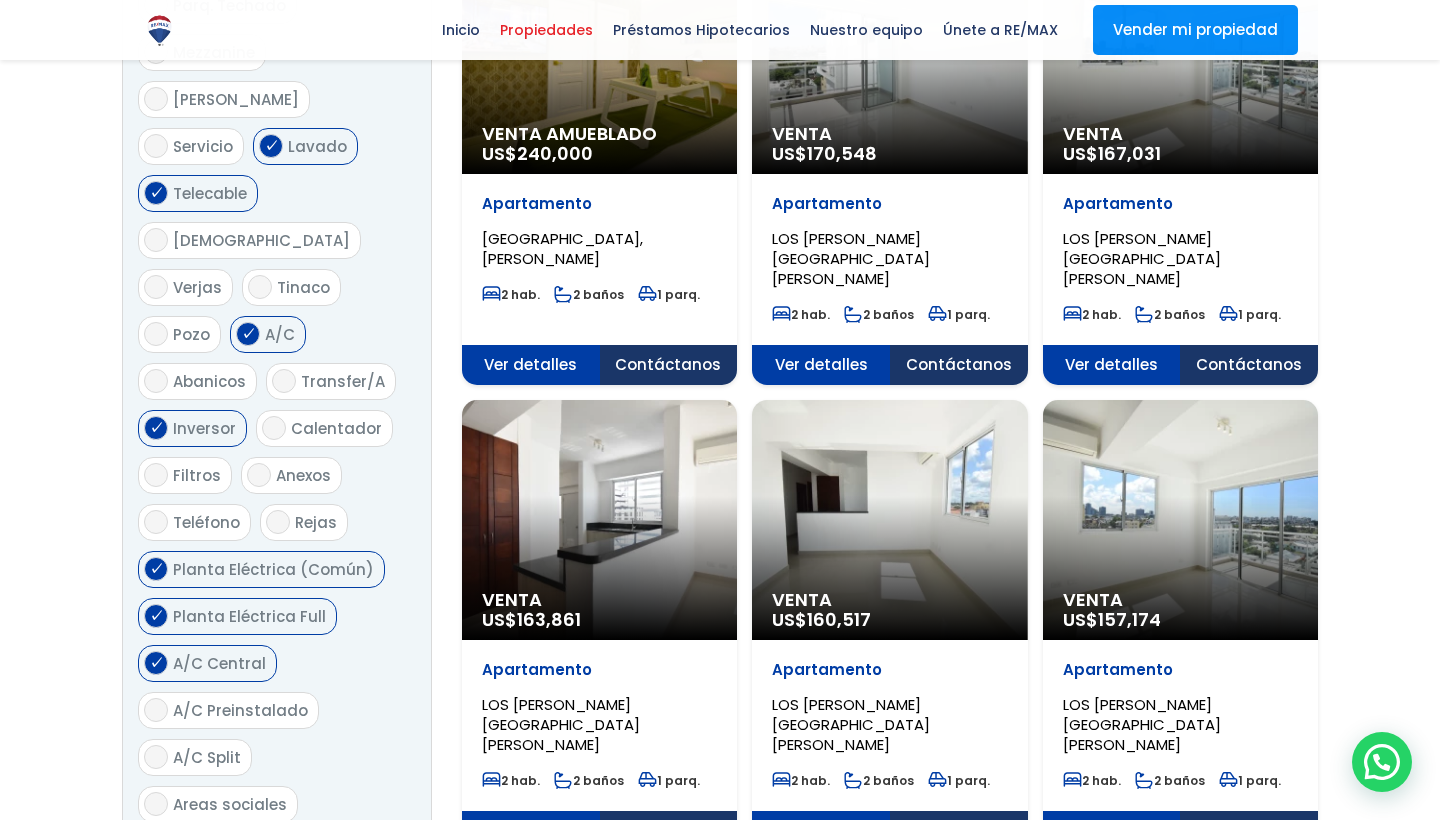 scroll, scrollTop: 1726, scrollLeft: 0, axis: vertical 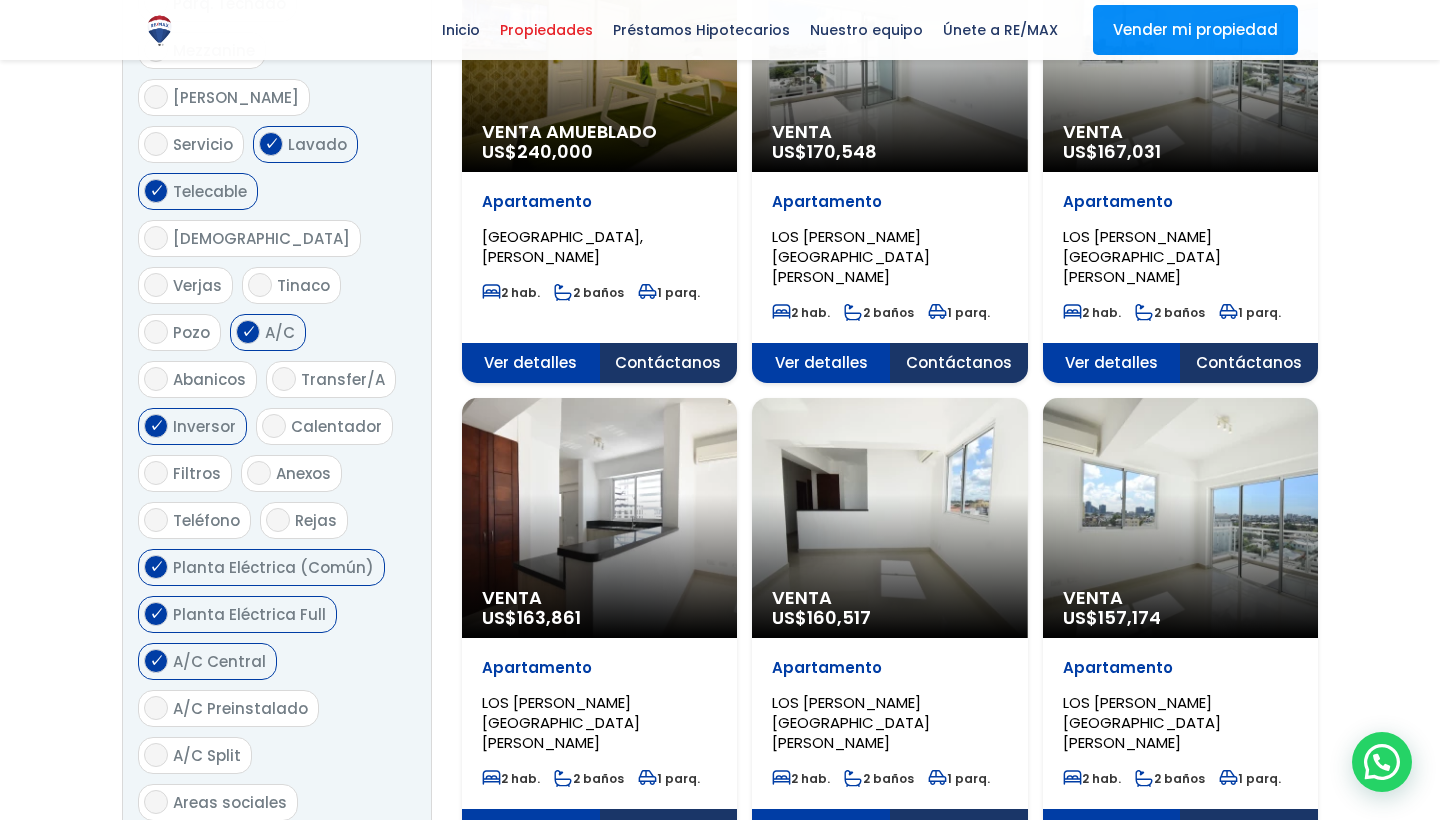 click on "A/C Split" at bounding box center (156, 755) 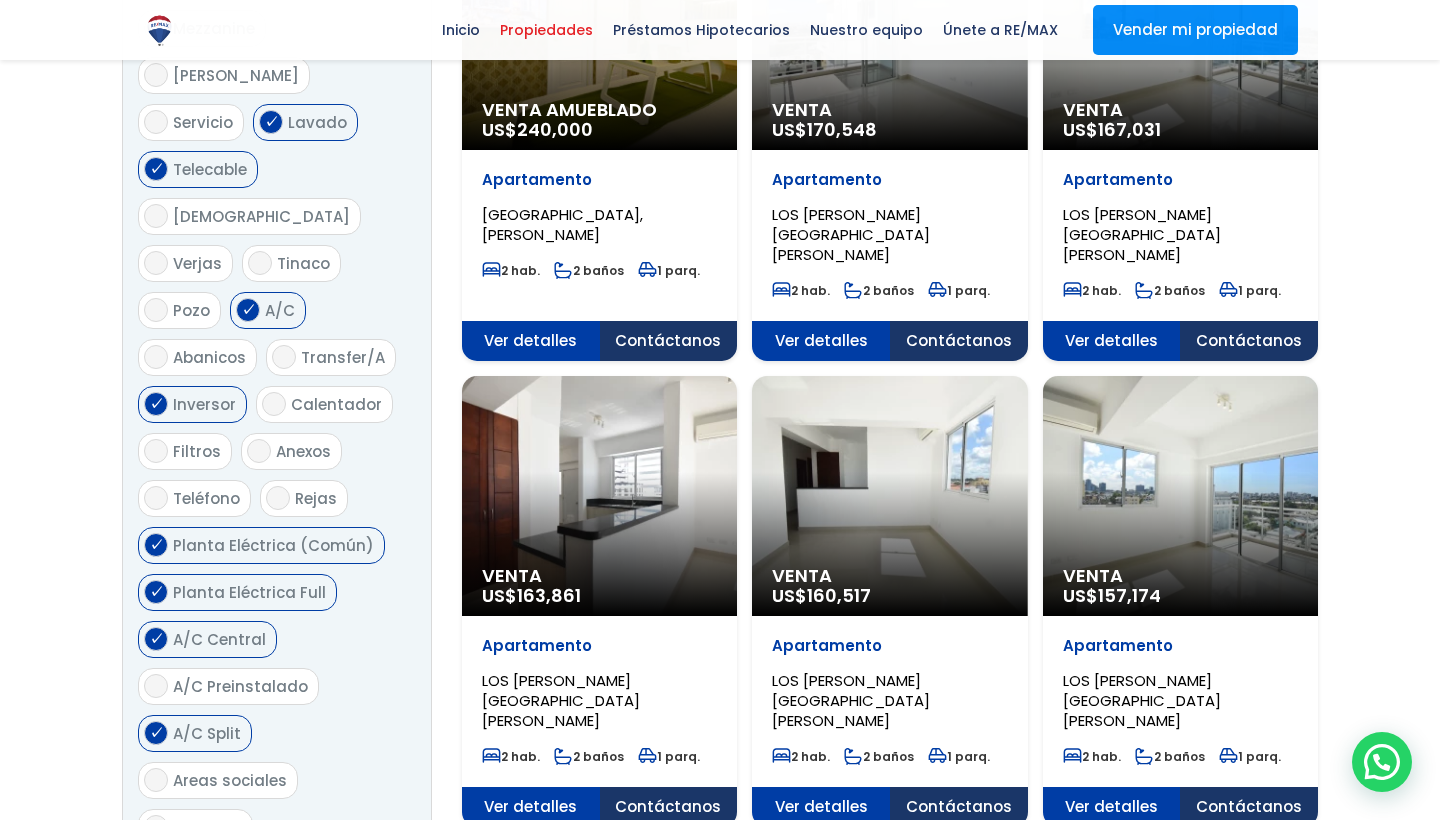 scroll, scrollTop: 1751, scrollLeft: 0, axis: vertical 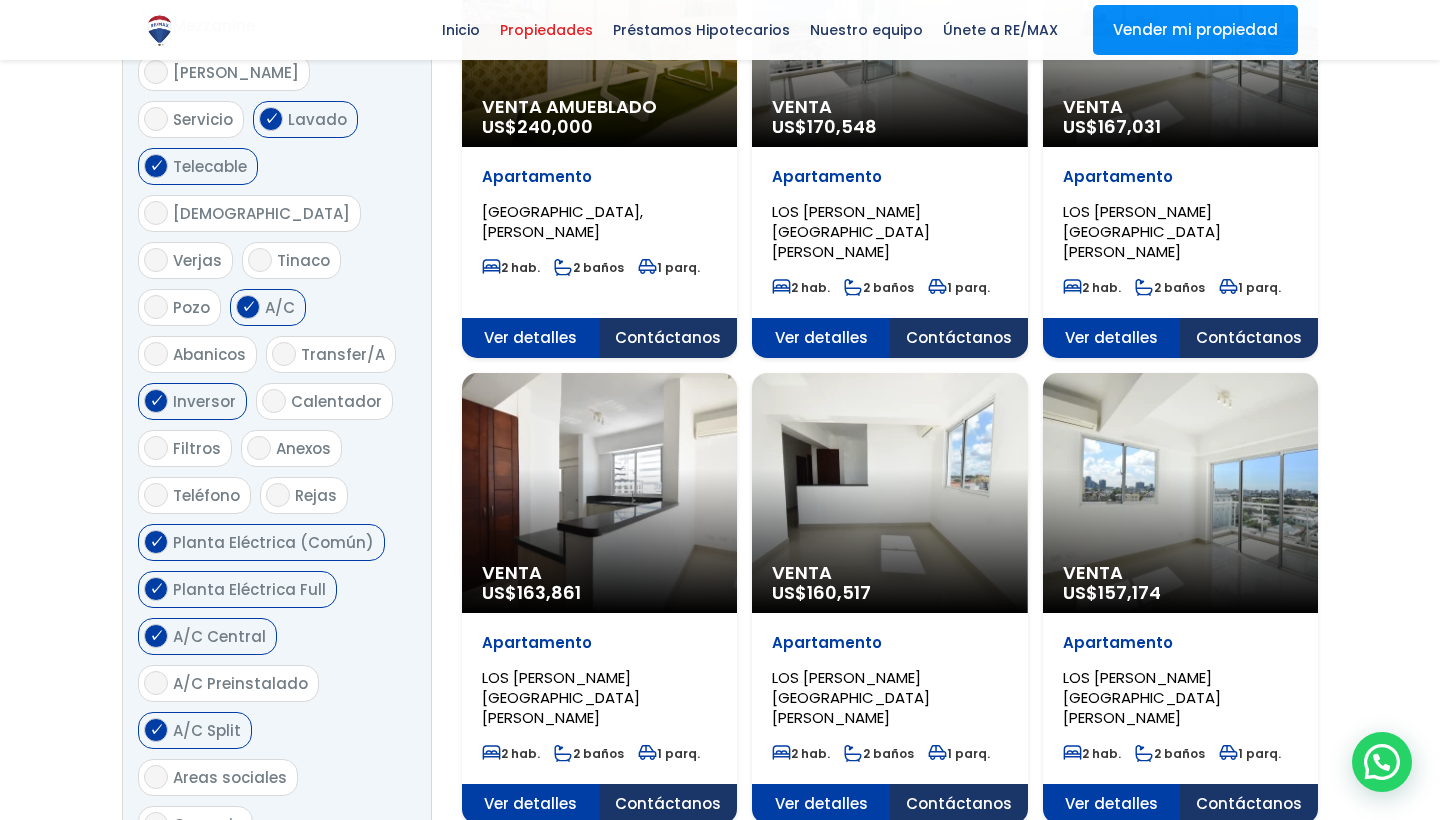 click on "A/C Preinstalado" at bounding box center (156, 683) 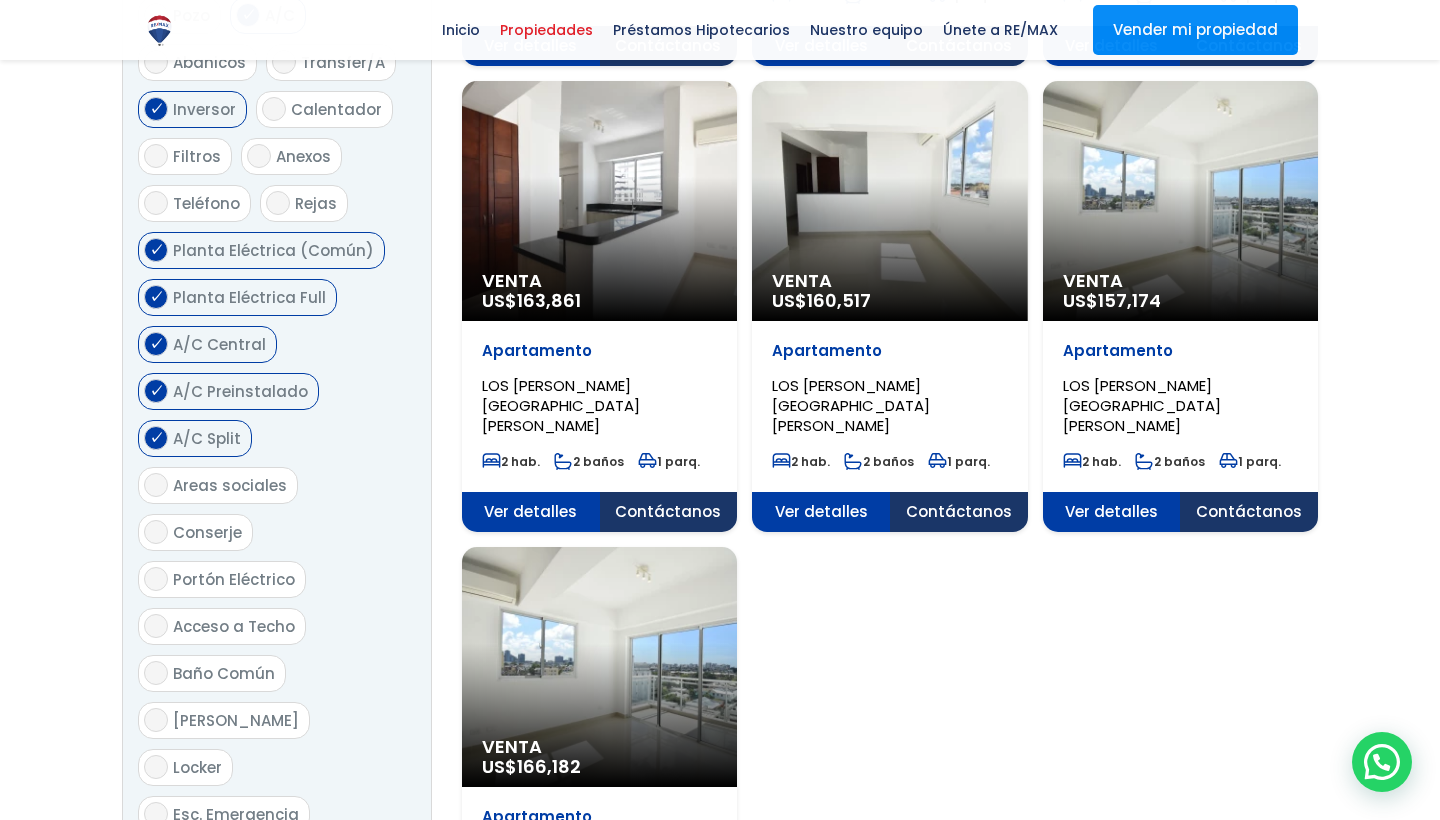 scroll, scrollTop: 2064, scrollLeft: 0, axis: vertical 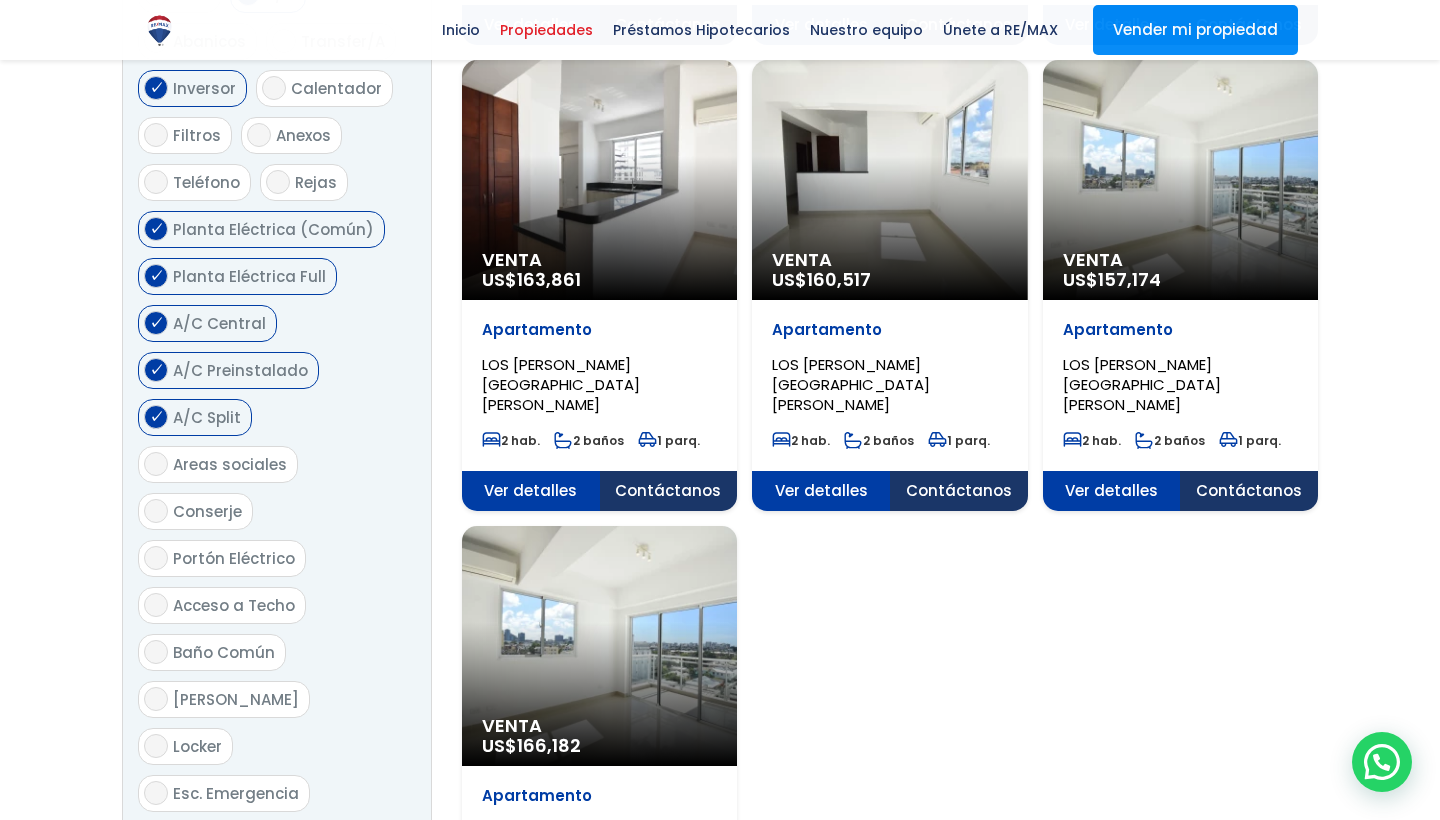 click on "Acceso a Techo" at bounding box center [156, 605] 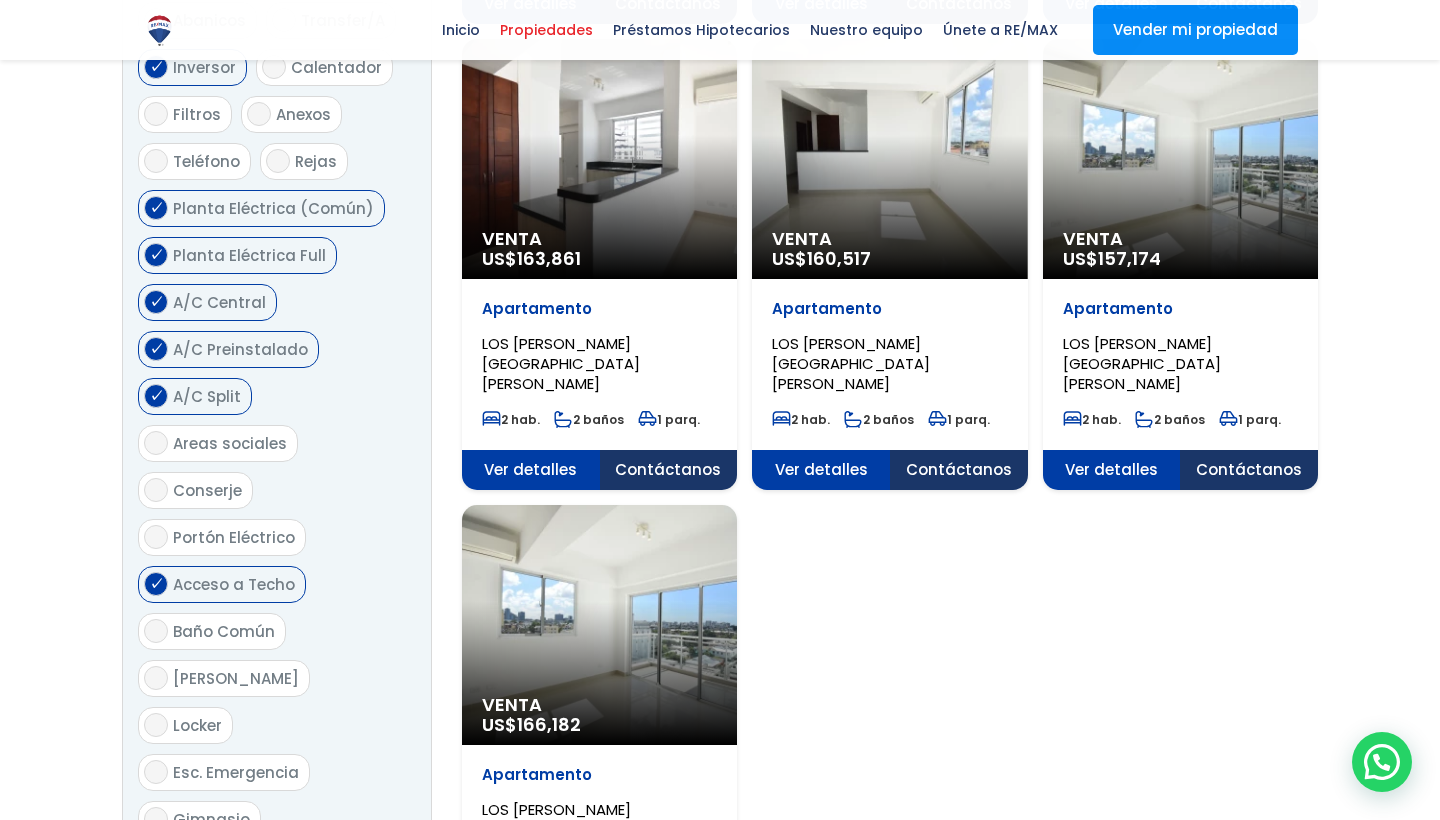 scroll, scrollTop: 2103, scrollLeft: 0, axis: vertical 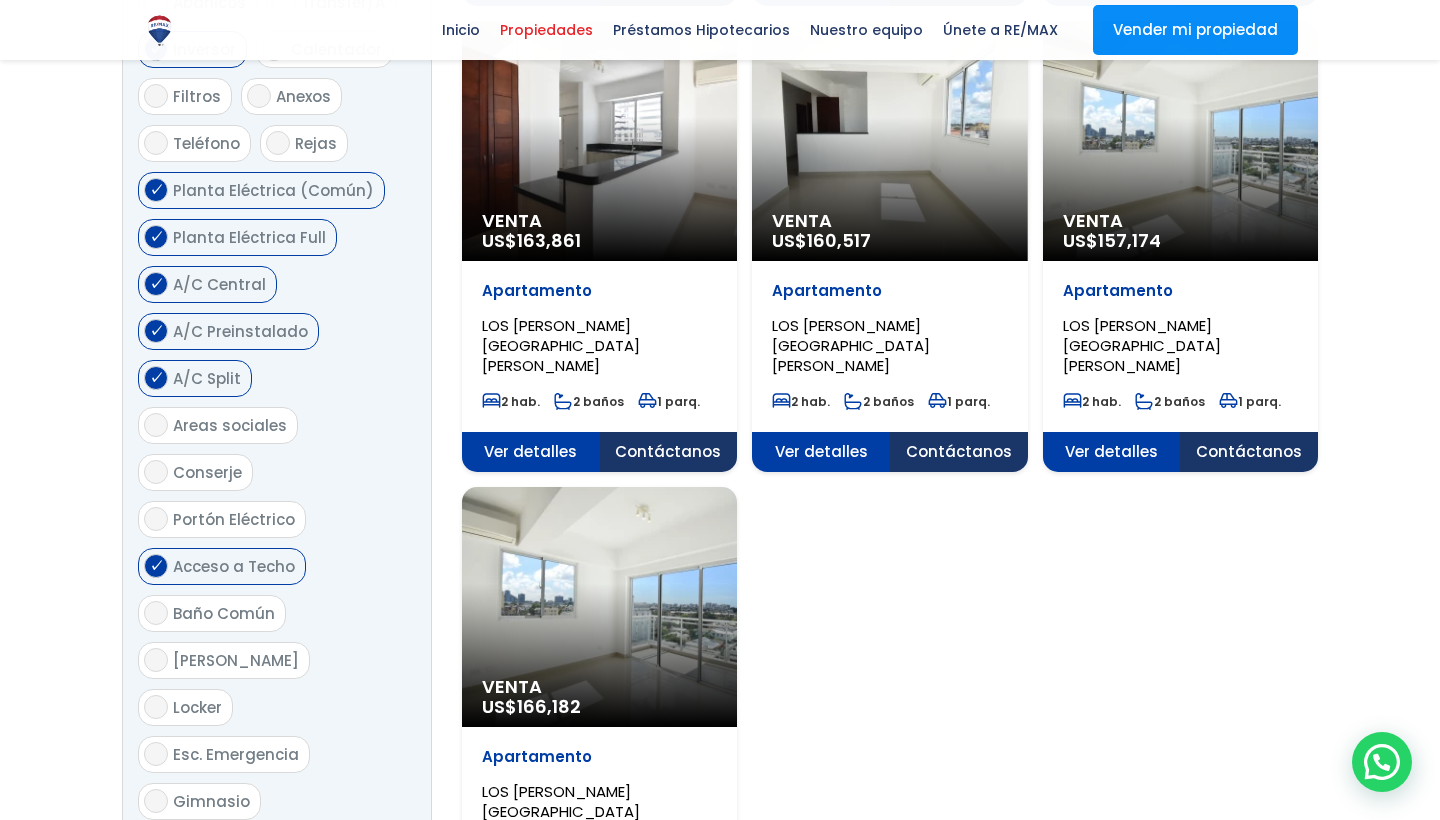 click on "Gimnasio" at bounding box center [211, 801] 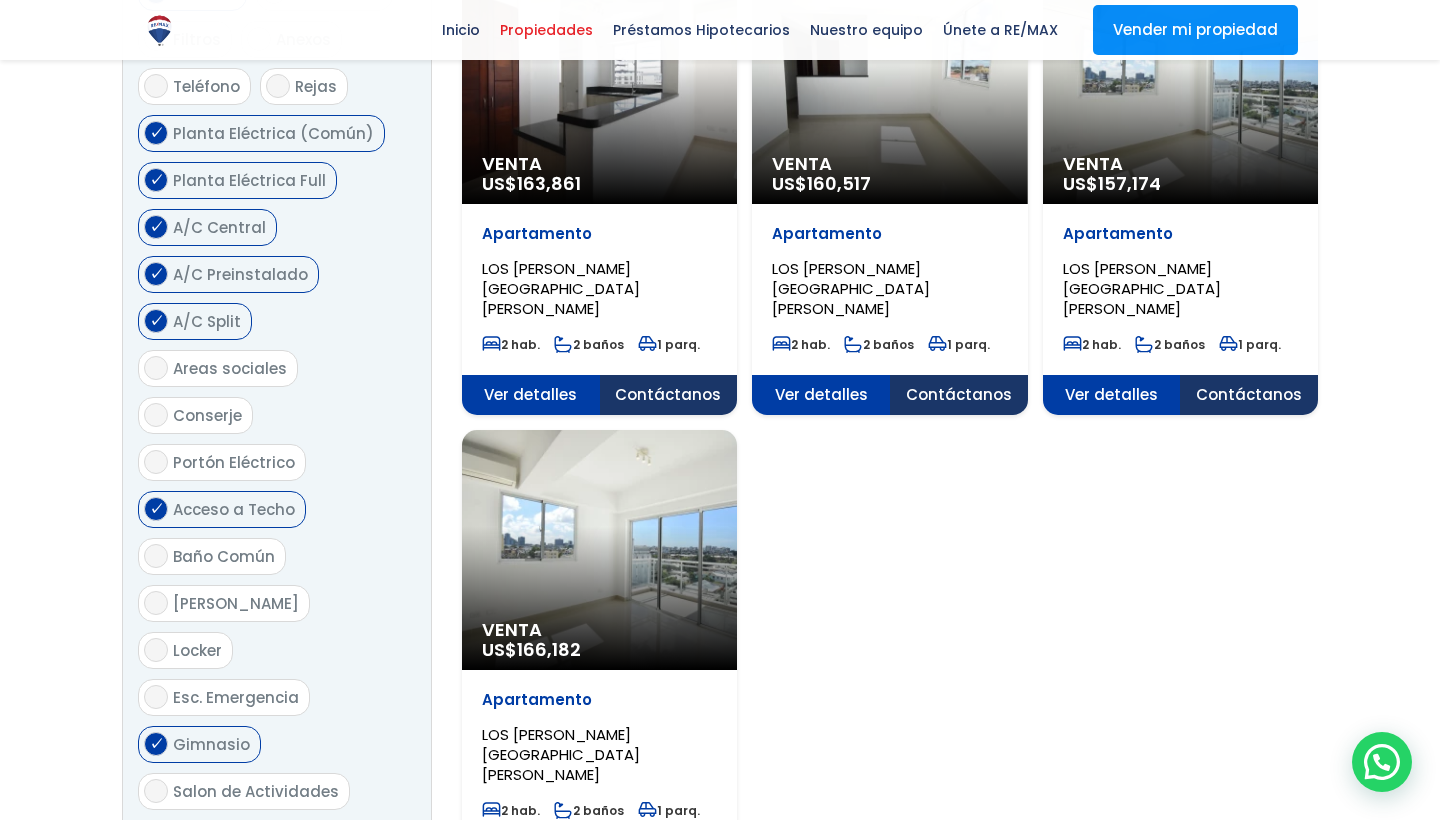 scroll, scrollTop: 2193, scrollLeft: 0, axis: vertical 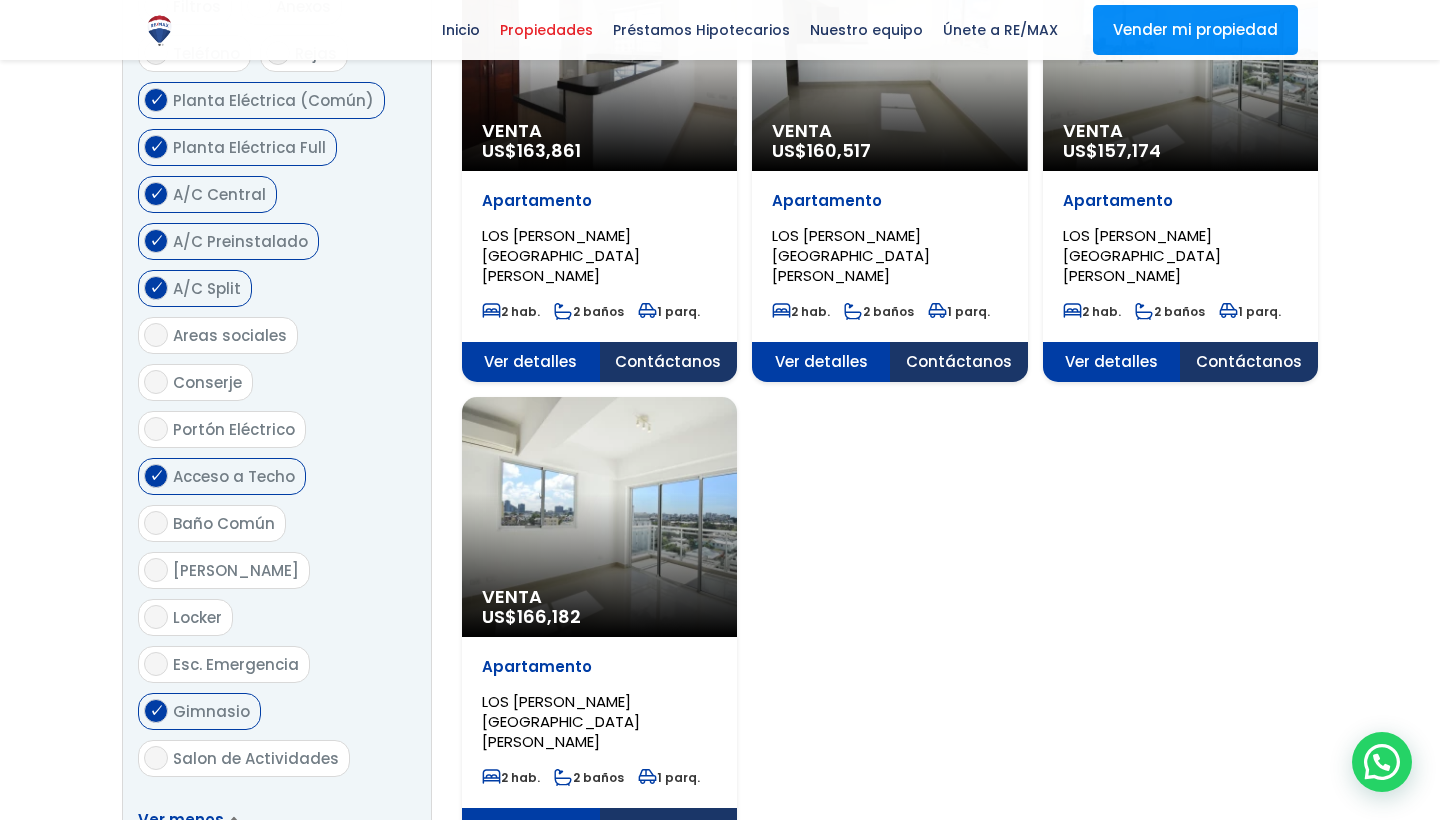 click on "Aplicar" at bounding box center [359, 871] 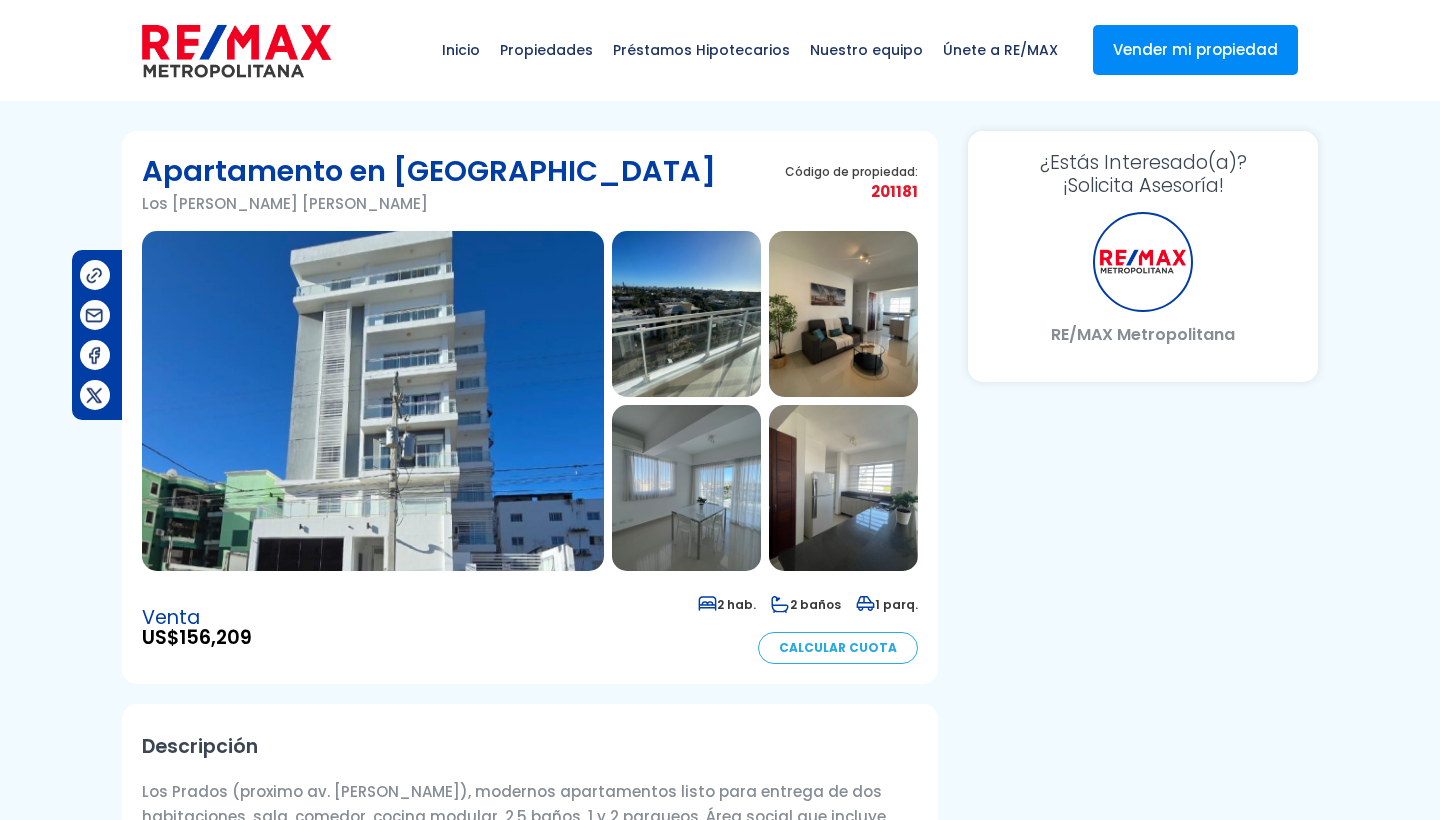 scroll, scrollTop: 0, scrollLeft: 0, axis: both 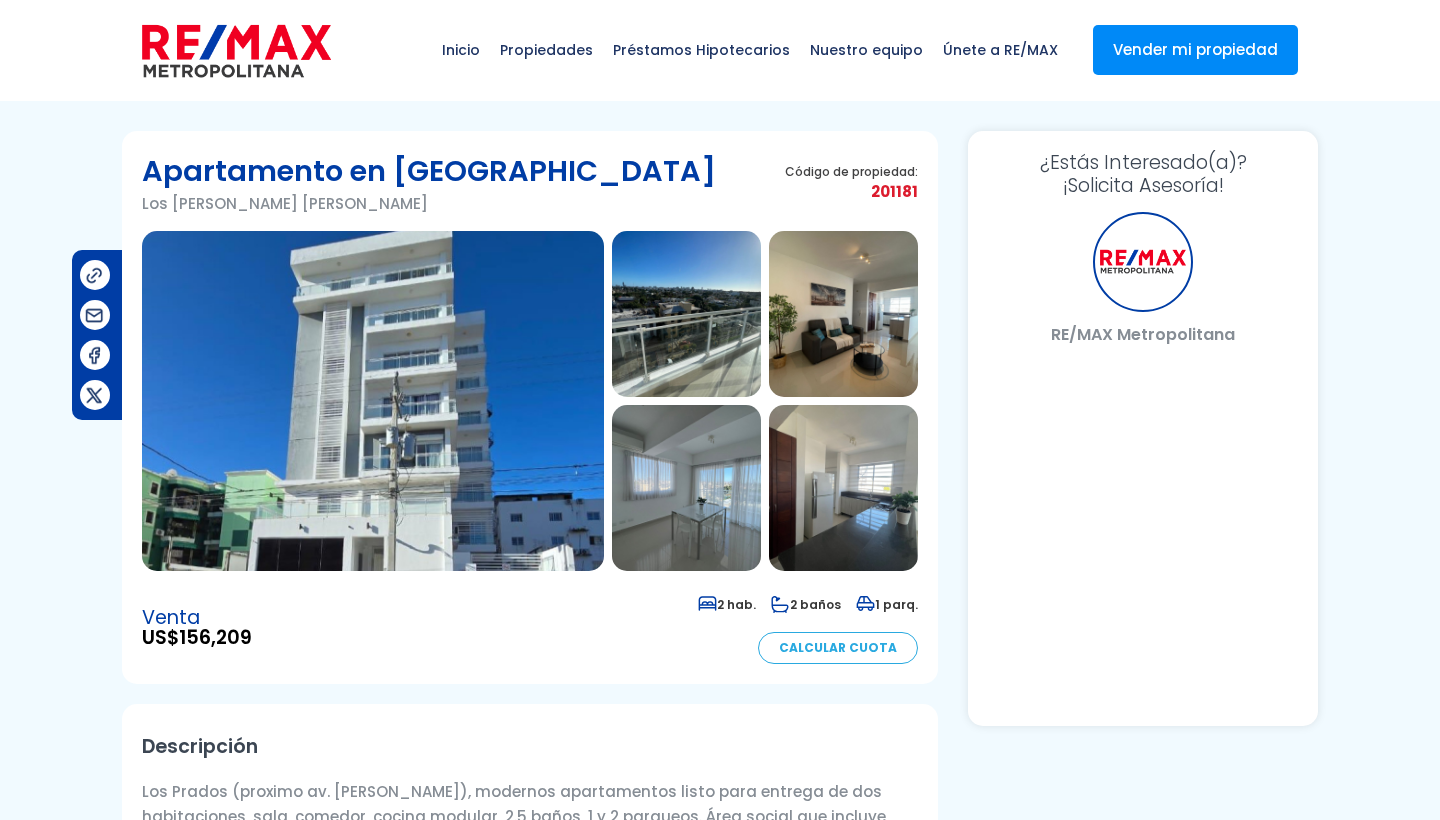 select on "US" 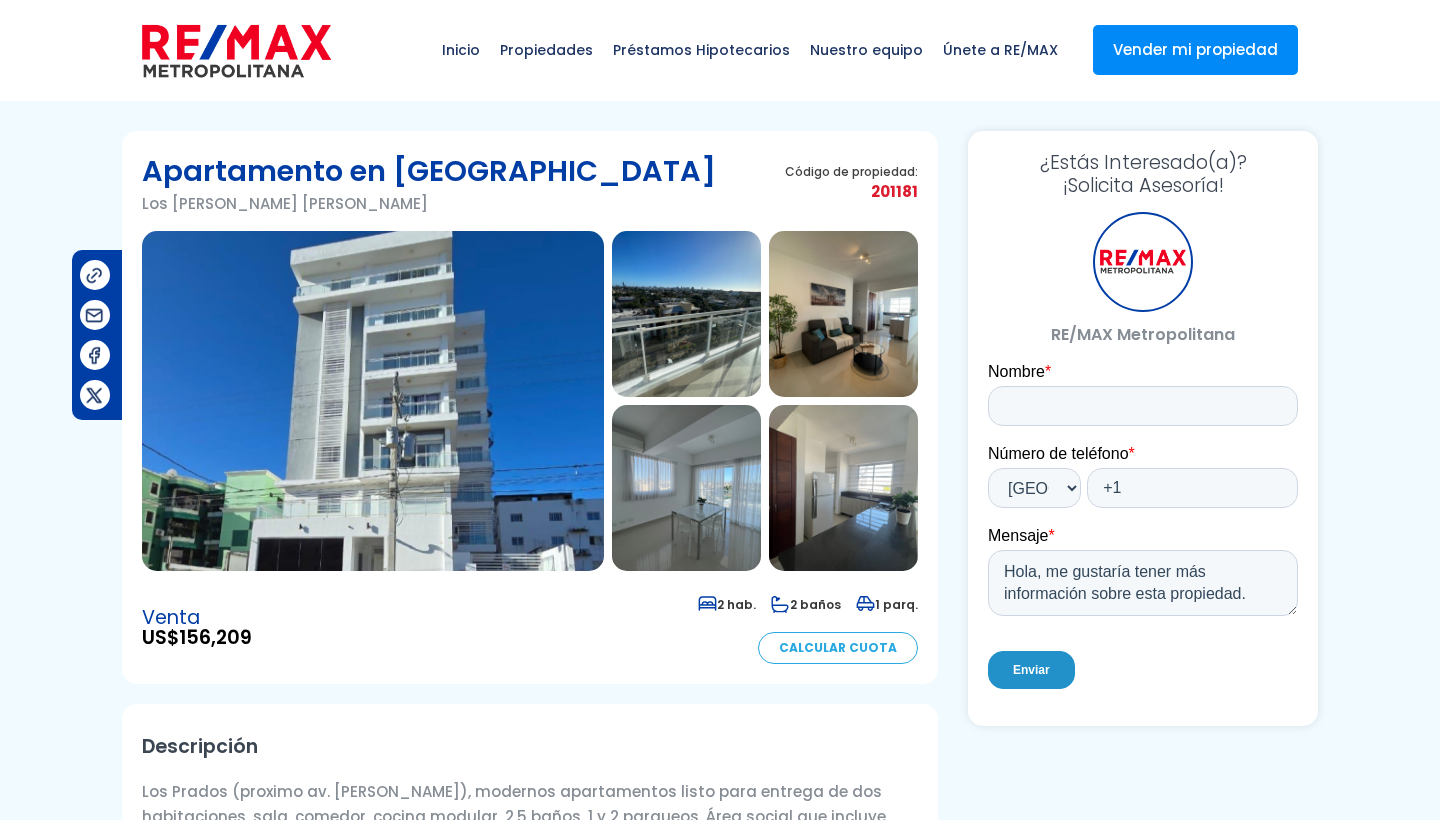 scroll, scrollTop: 0, scrollLeft: 0, axis: both 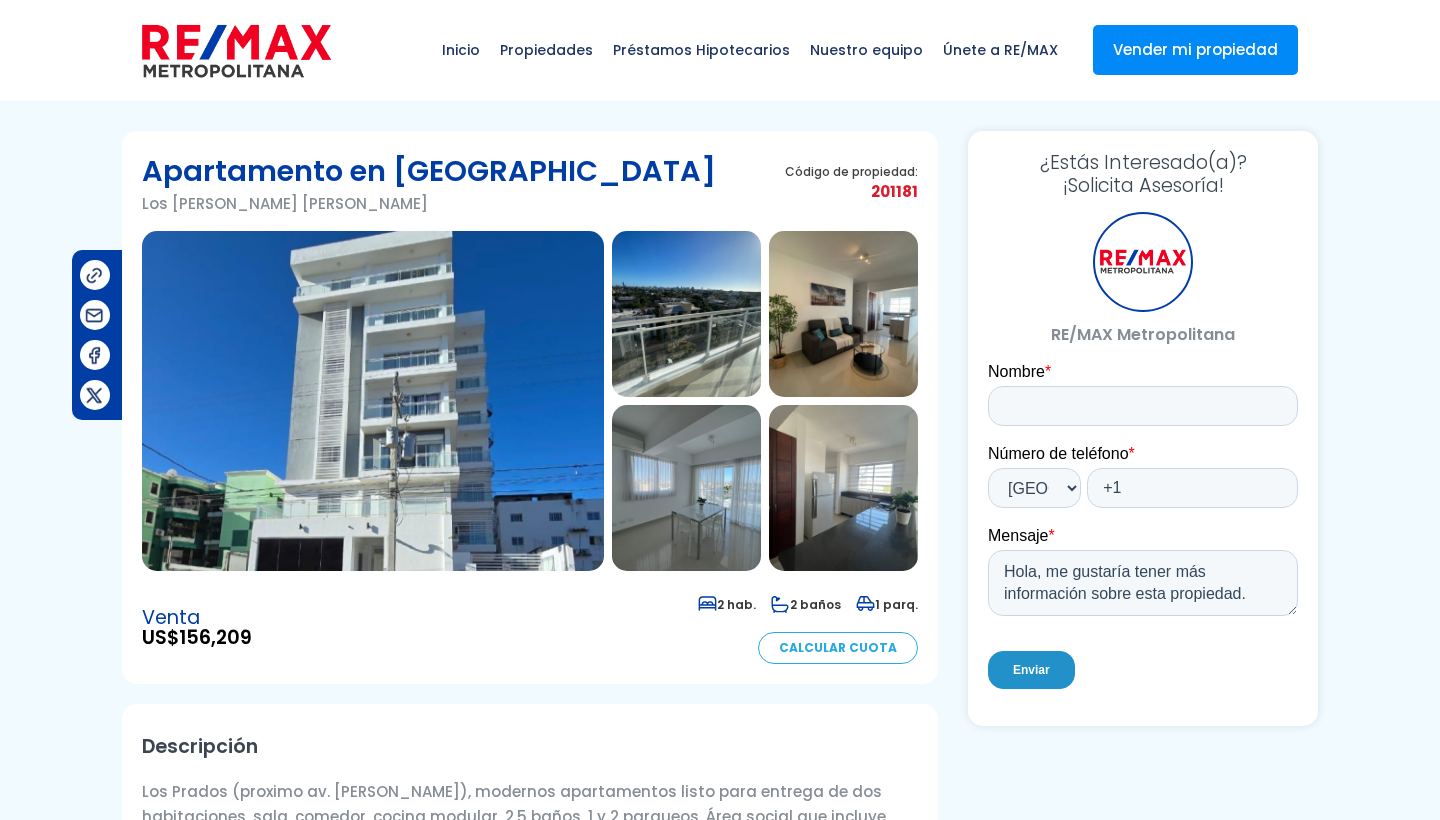 click at bounding box center (373, 401) 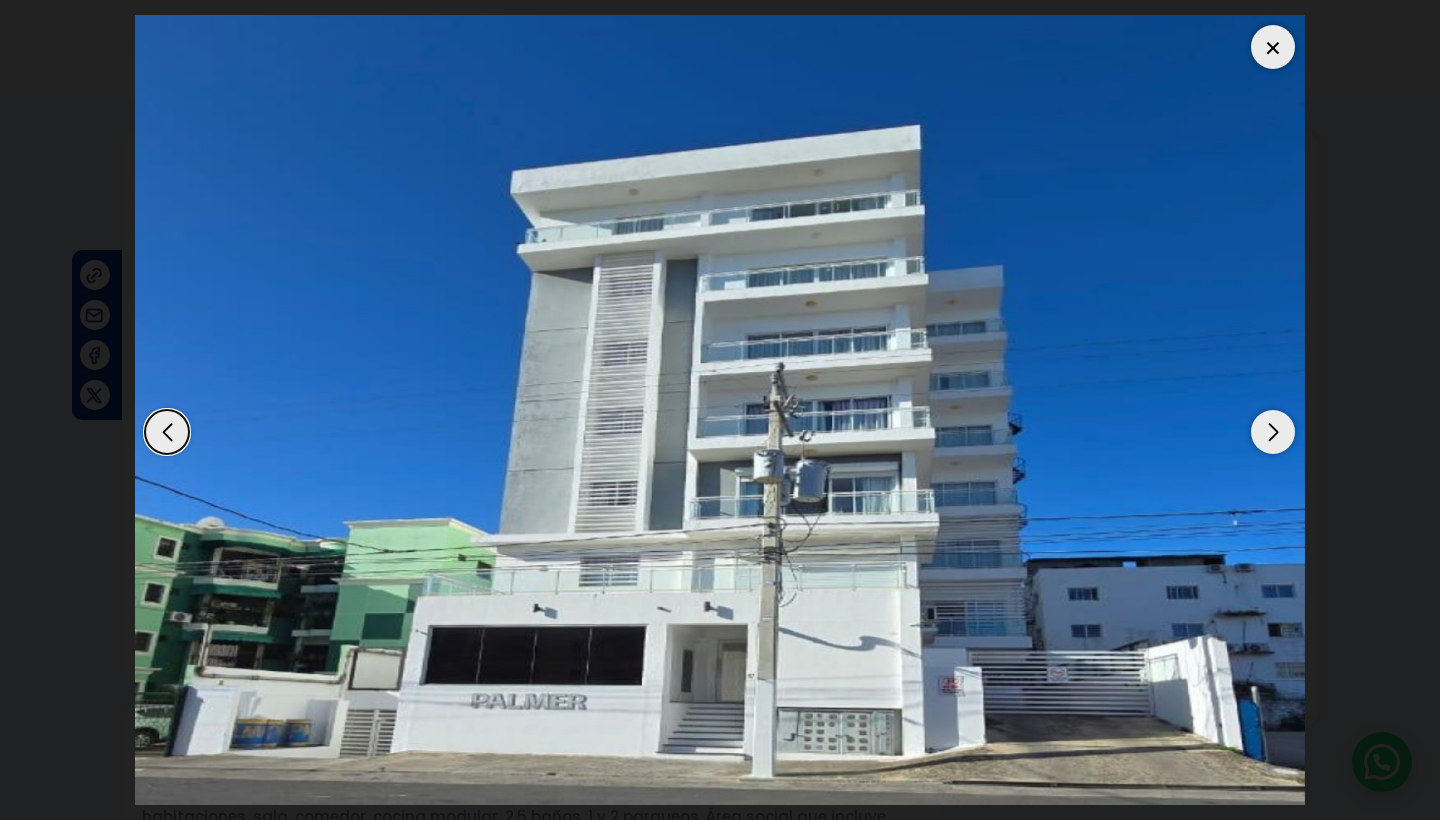 click at bounding box center (1273, 432) 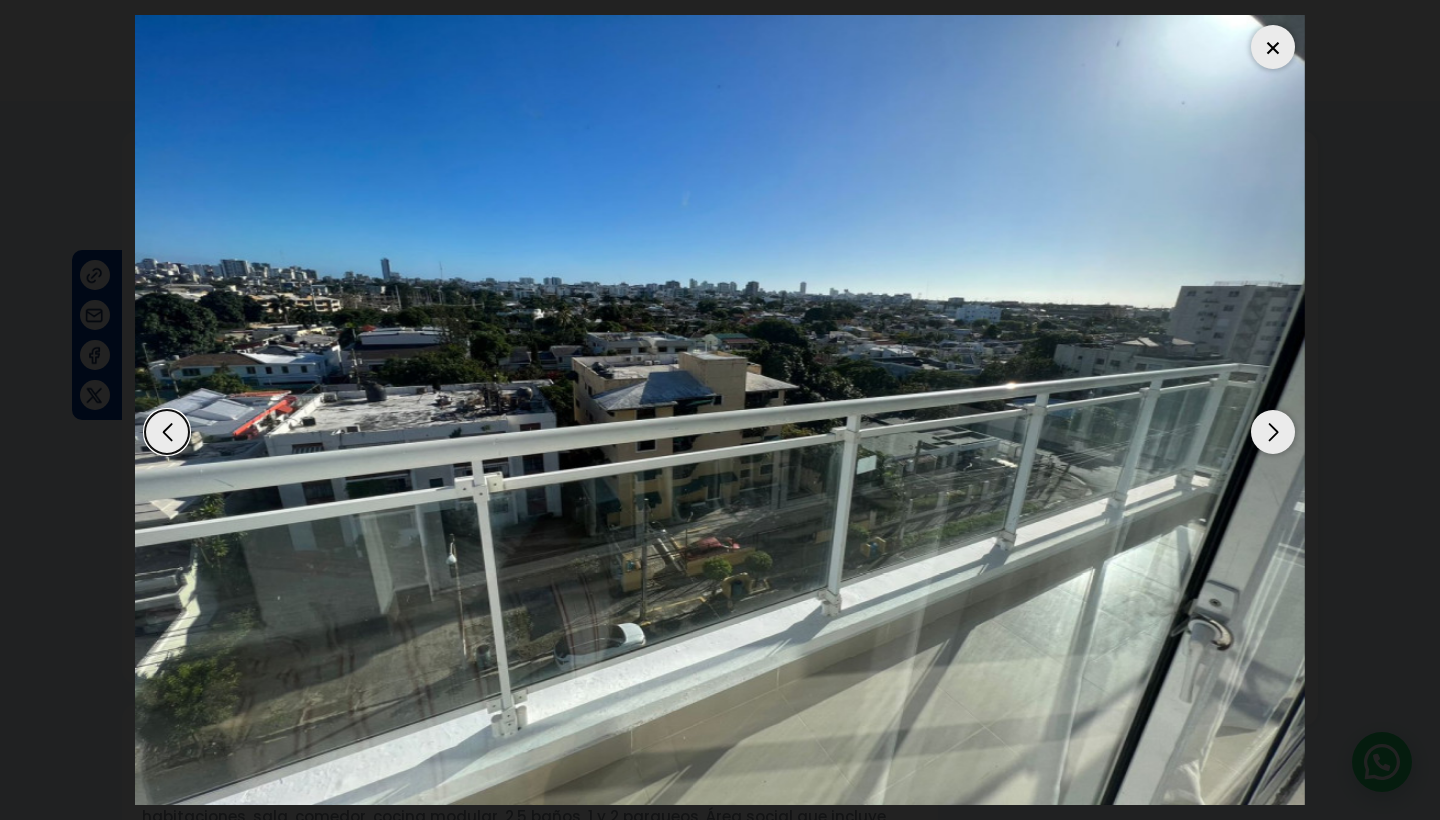 click at bounding box center (1273, 432) 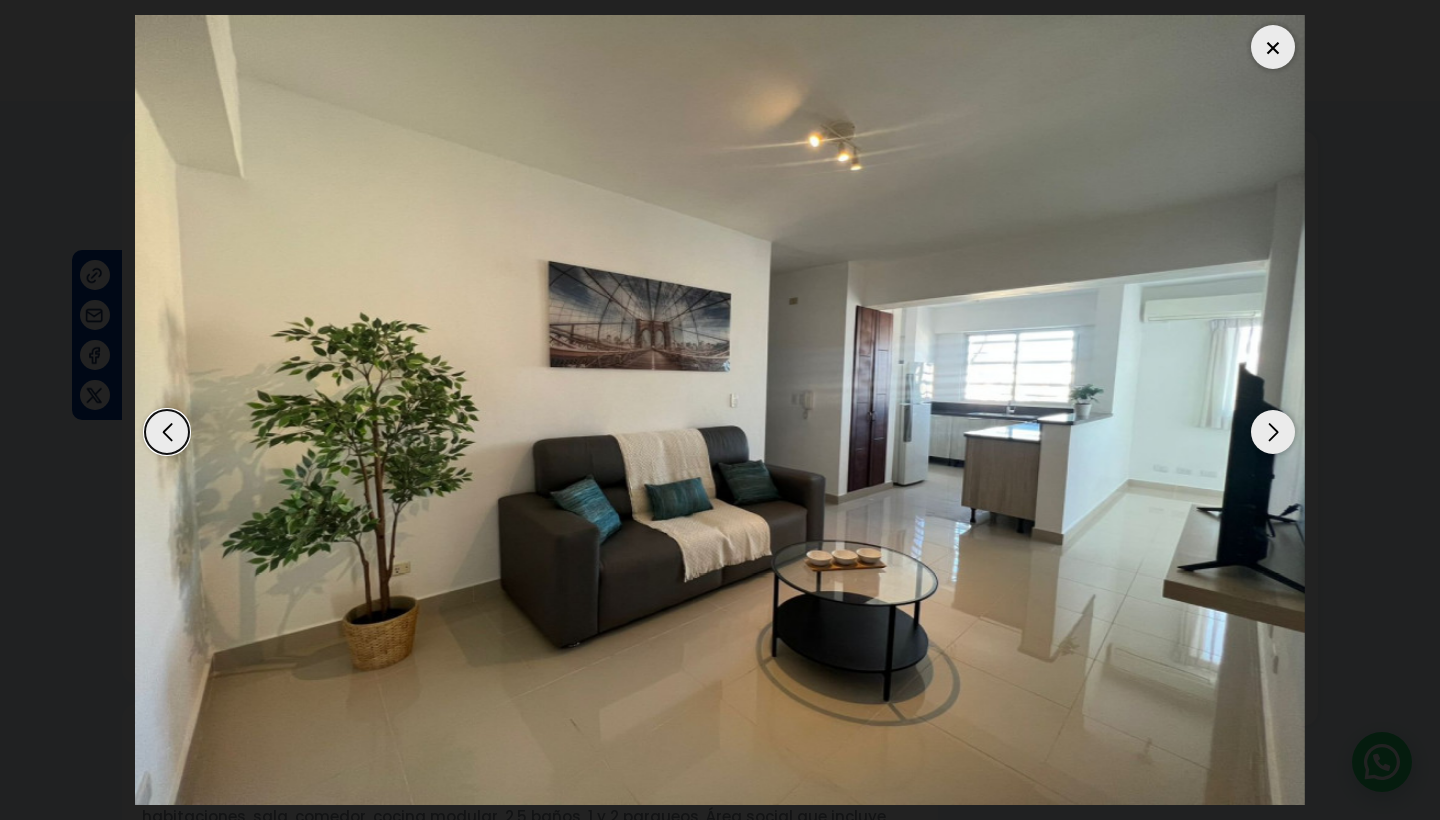 click at bounding box center [1273, 432] 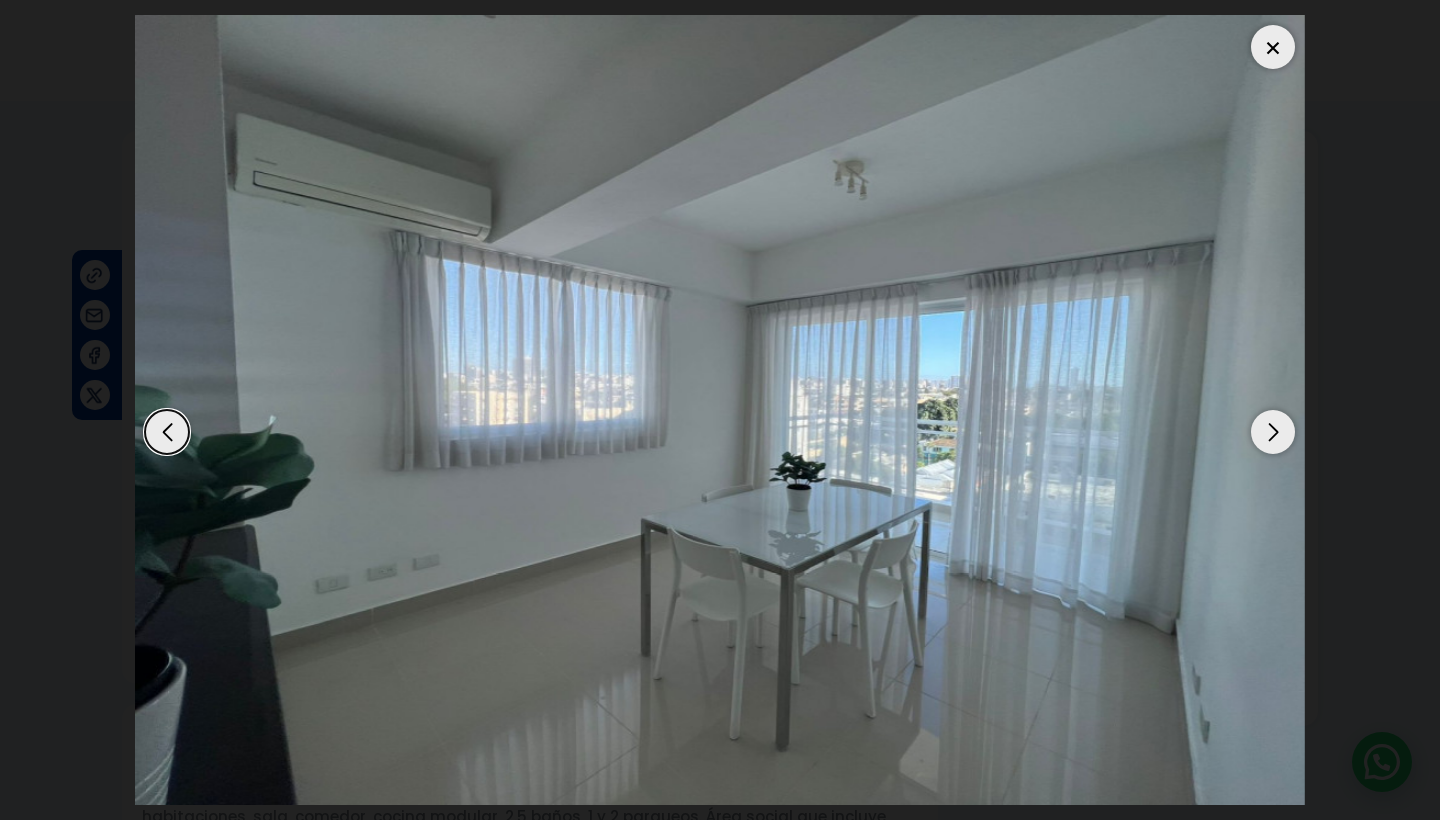 click at bounding box center (1273, 432) 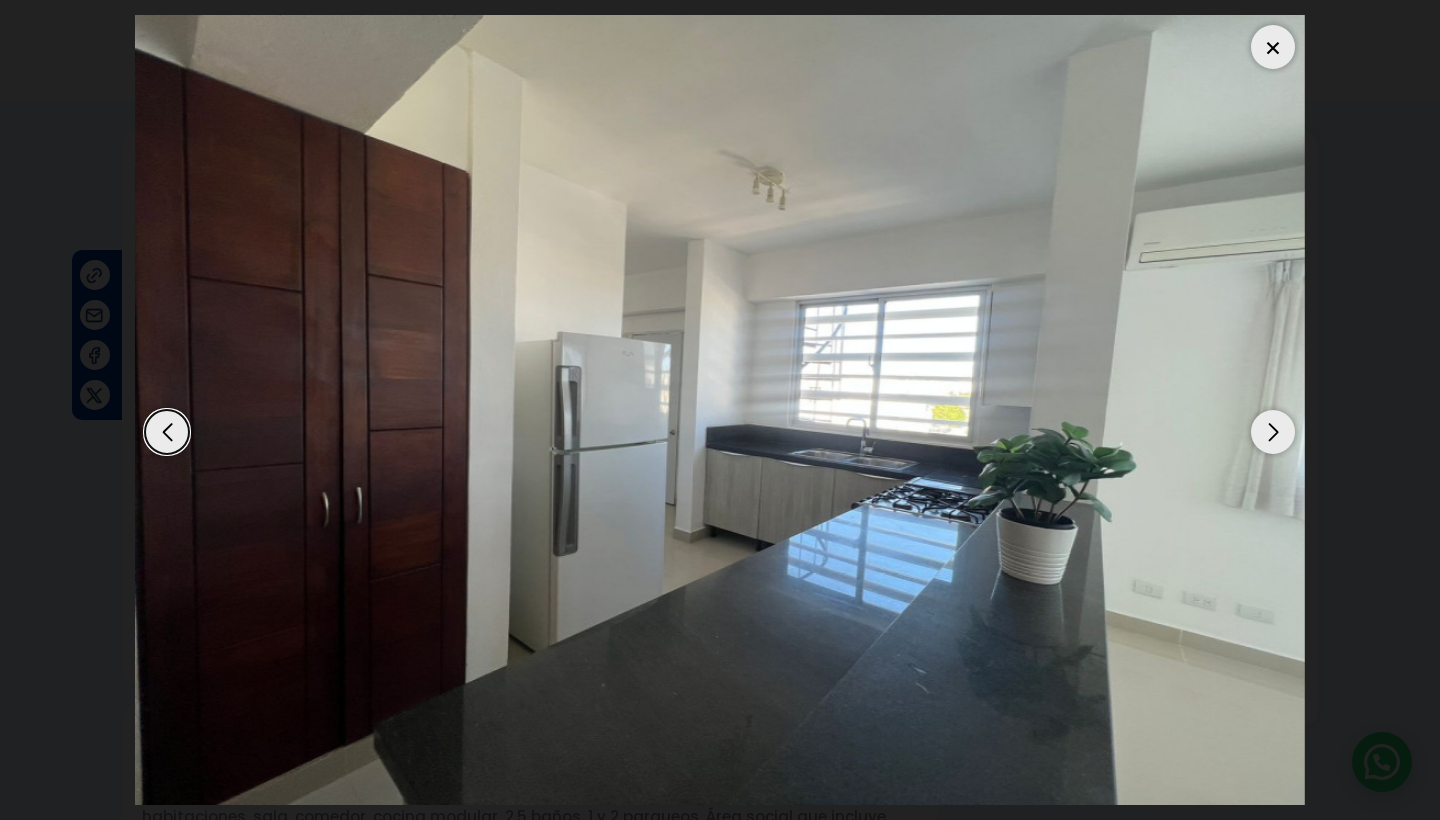 scroll, scrollTop: 0, scrollLeft: 0, axis: both 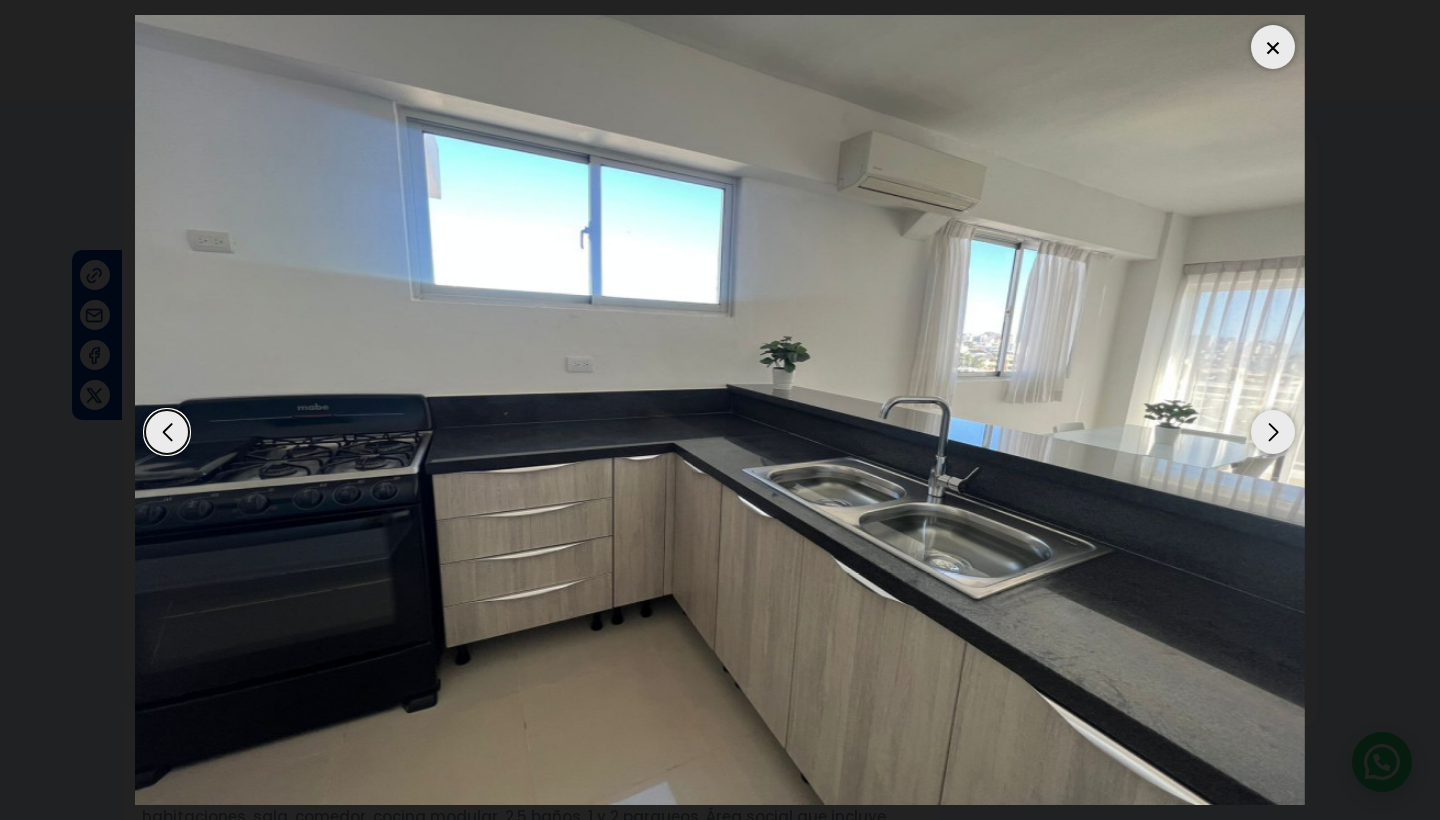 click at bounding box center (1273, 432) 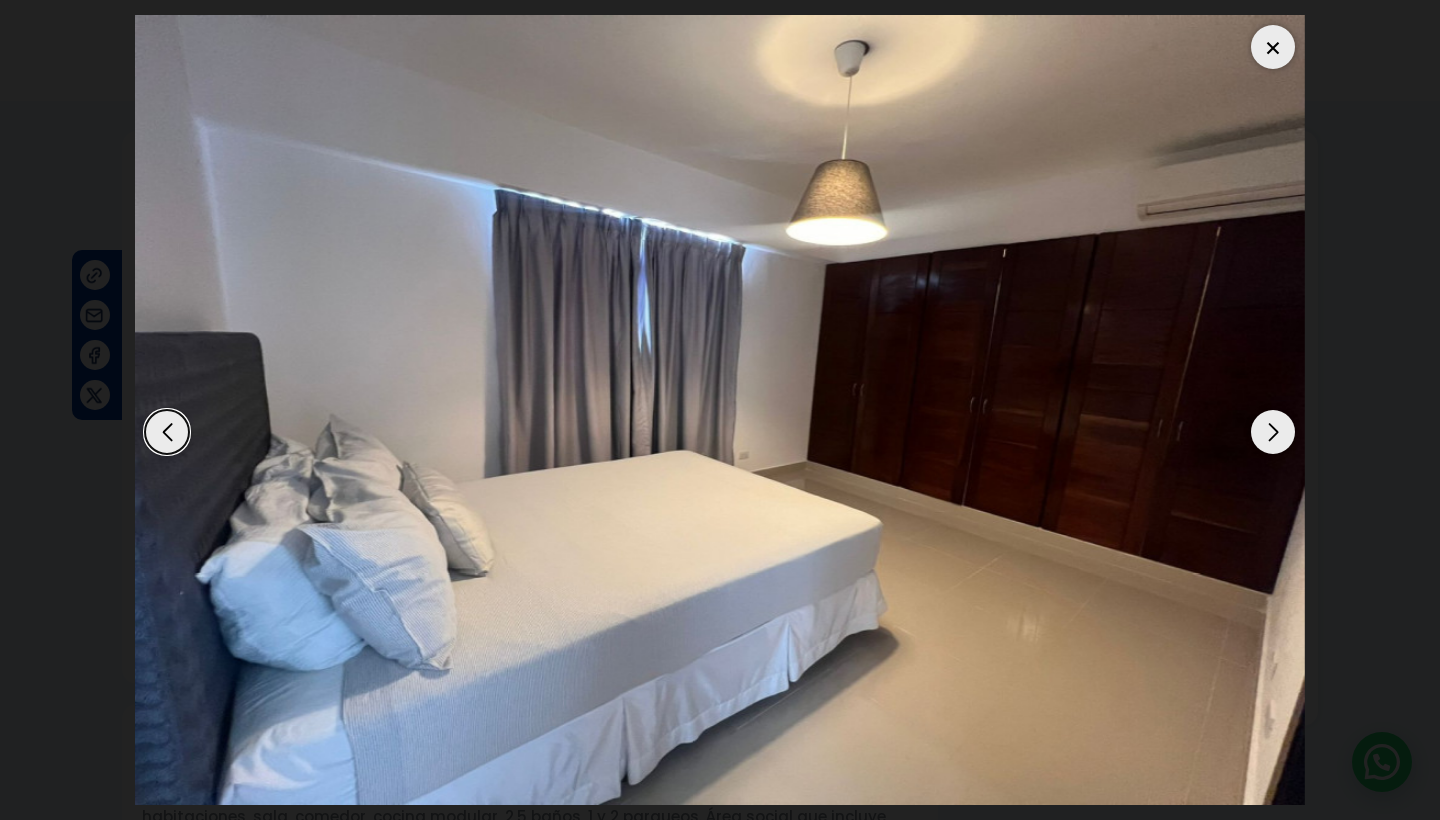 click at bounding box center [1273, 432] 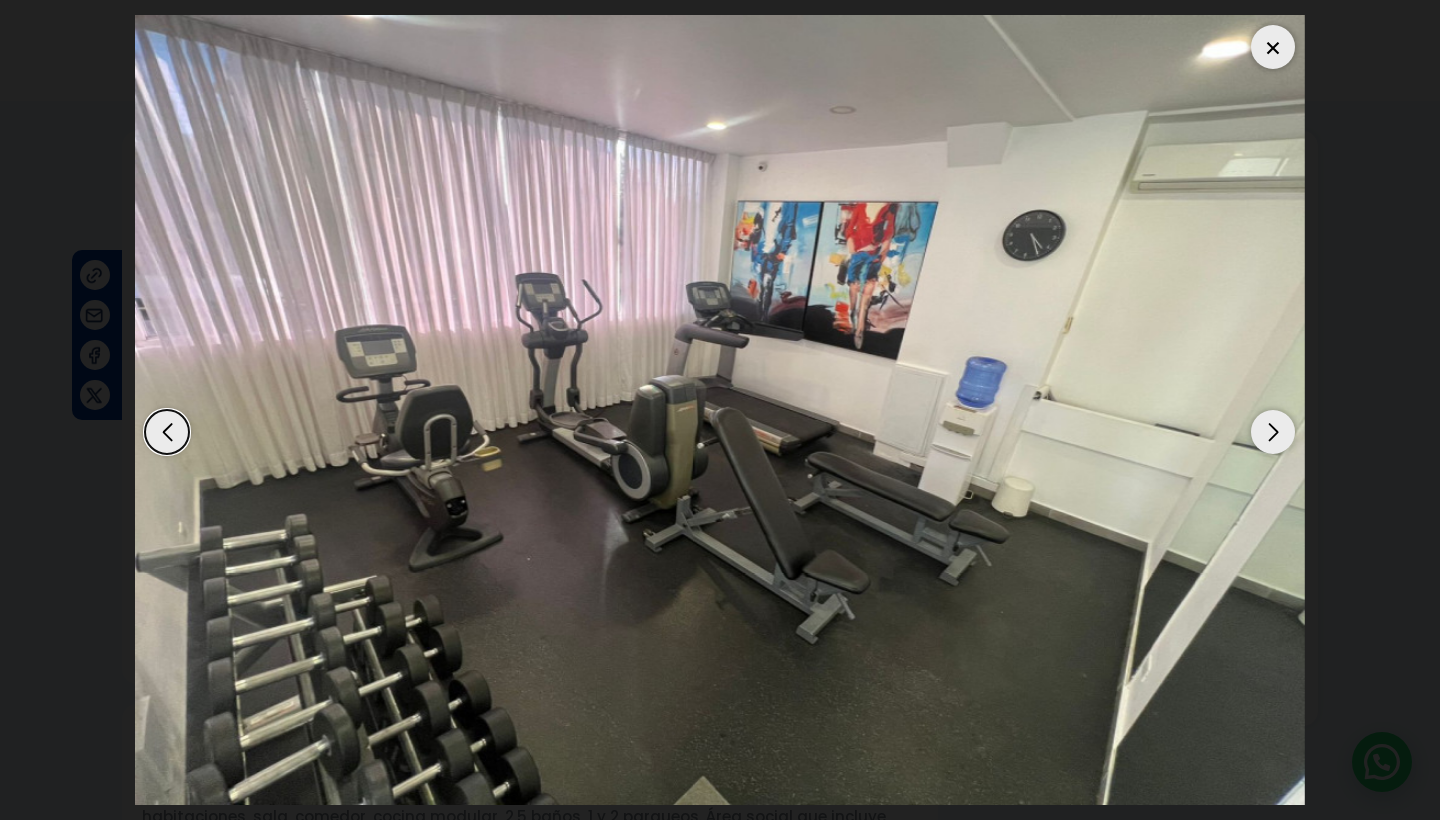click at bounding box center [1273, 432] 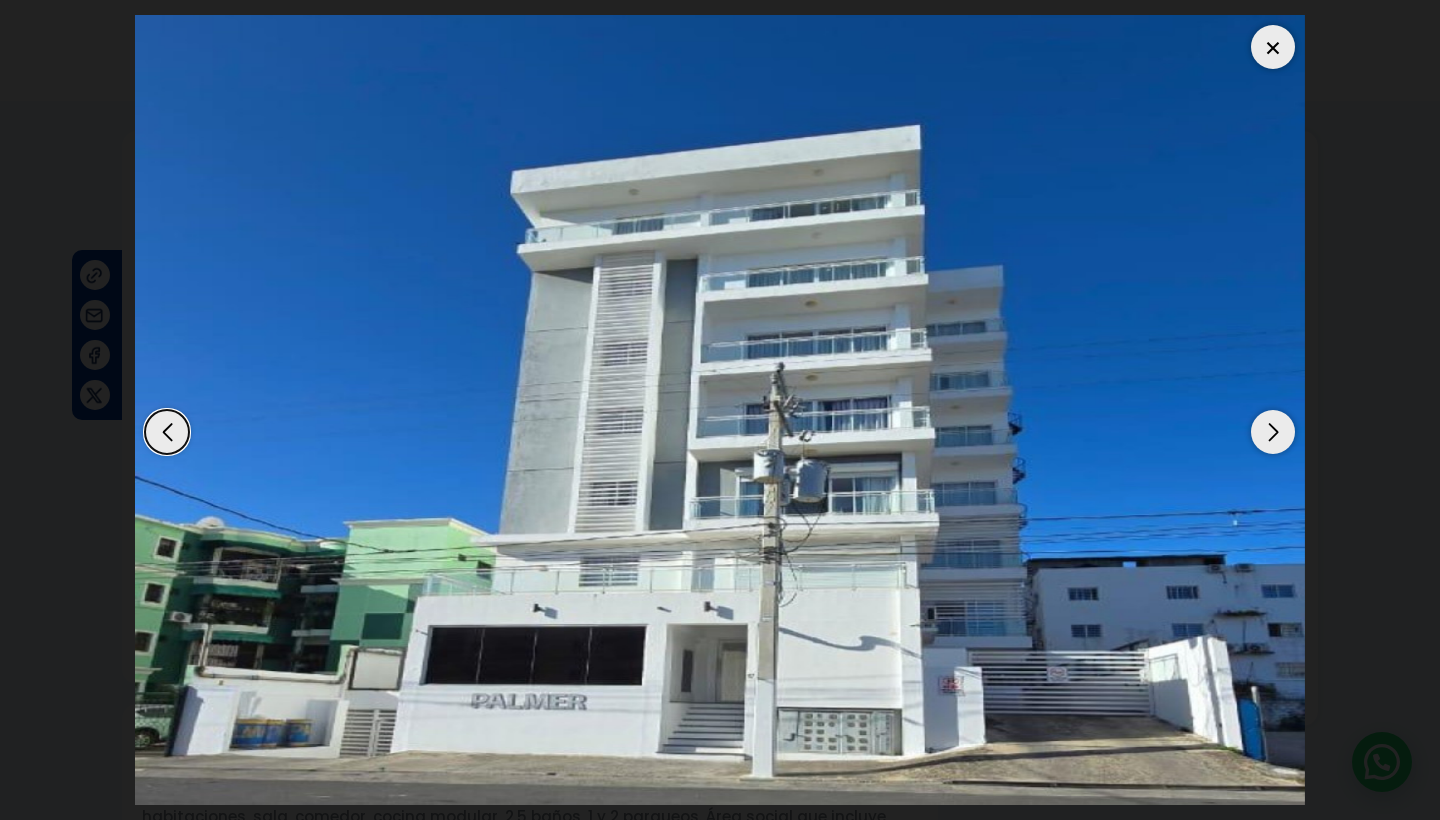 click at bounding box center [1273, 432] 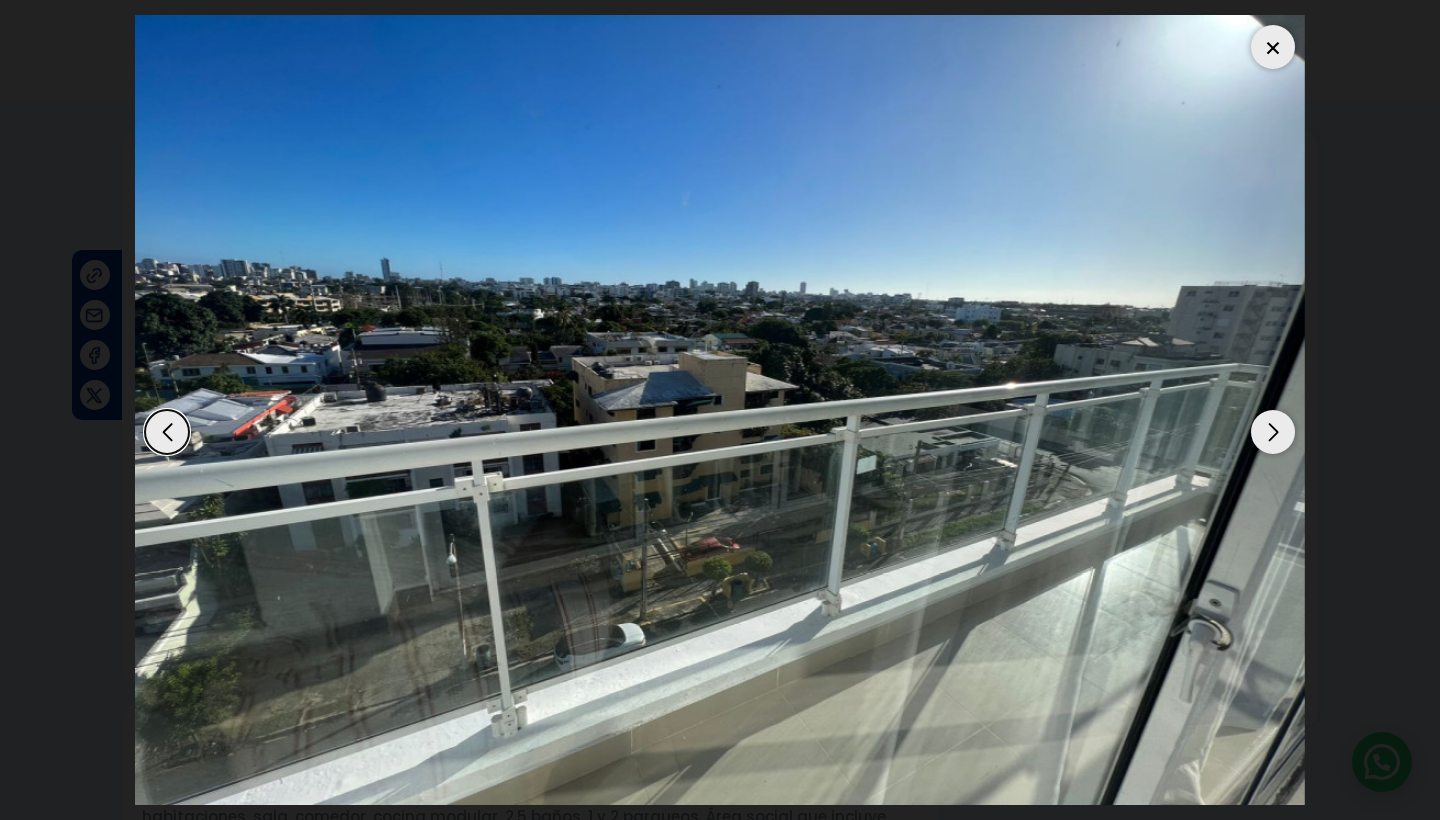 click at bounding box center (1273, 432) 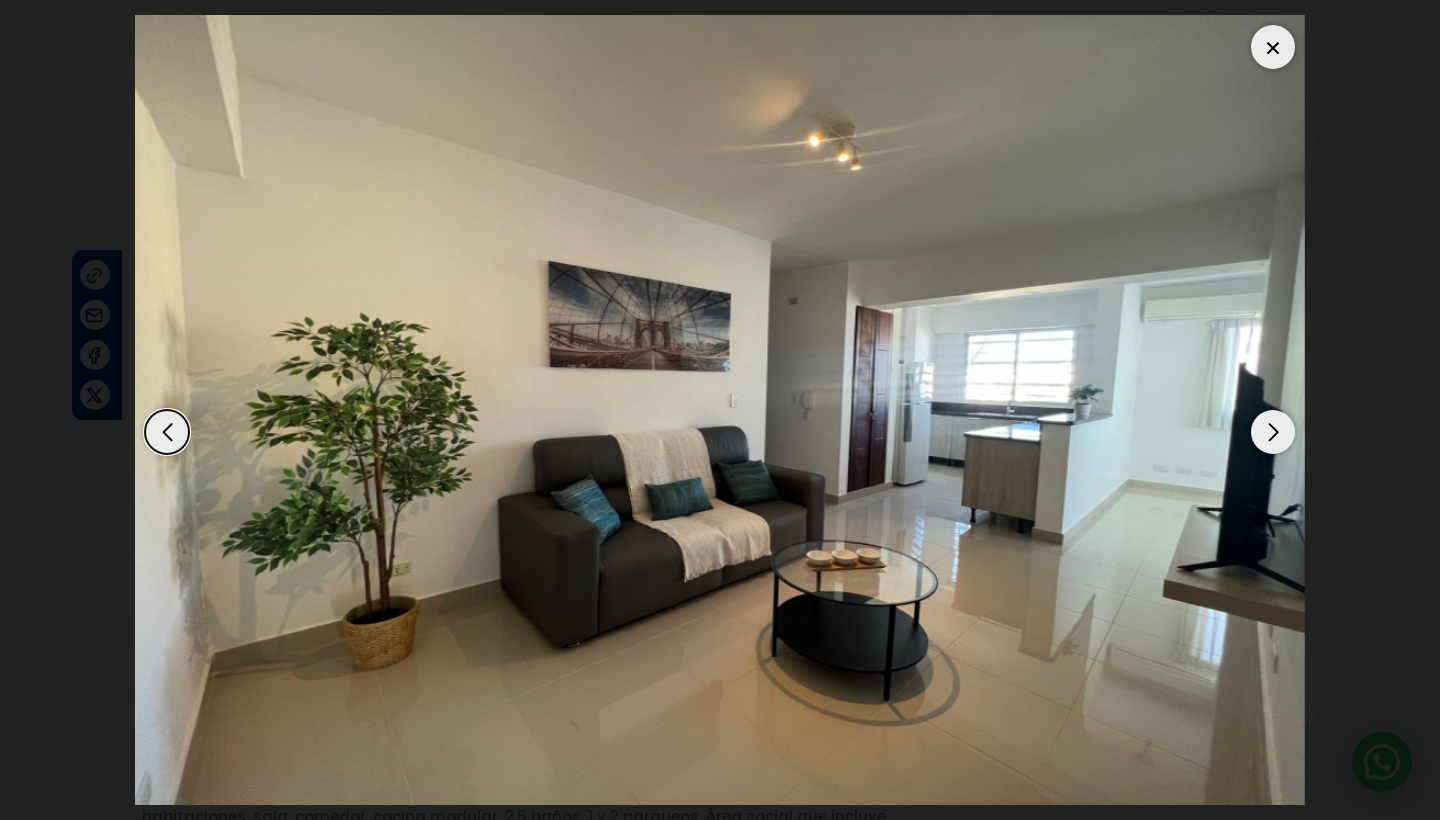 click at bounding box center (1273, 432) 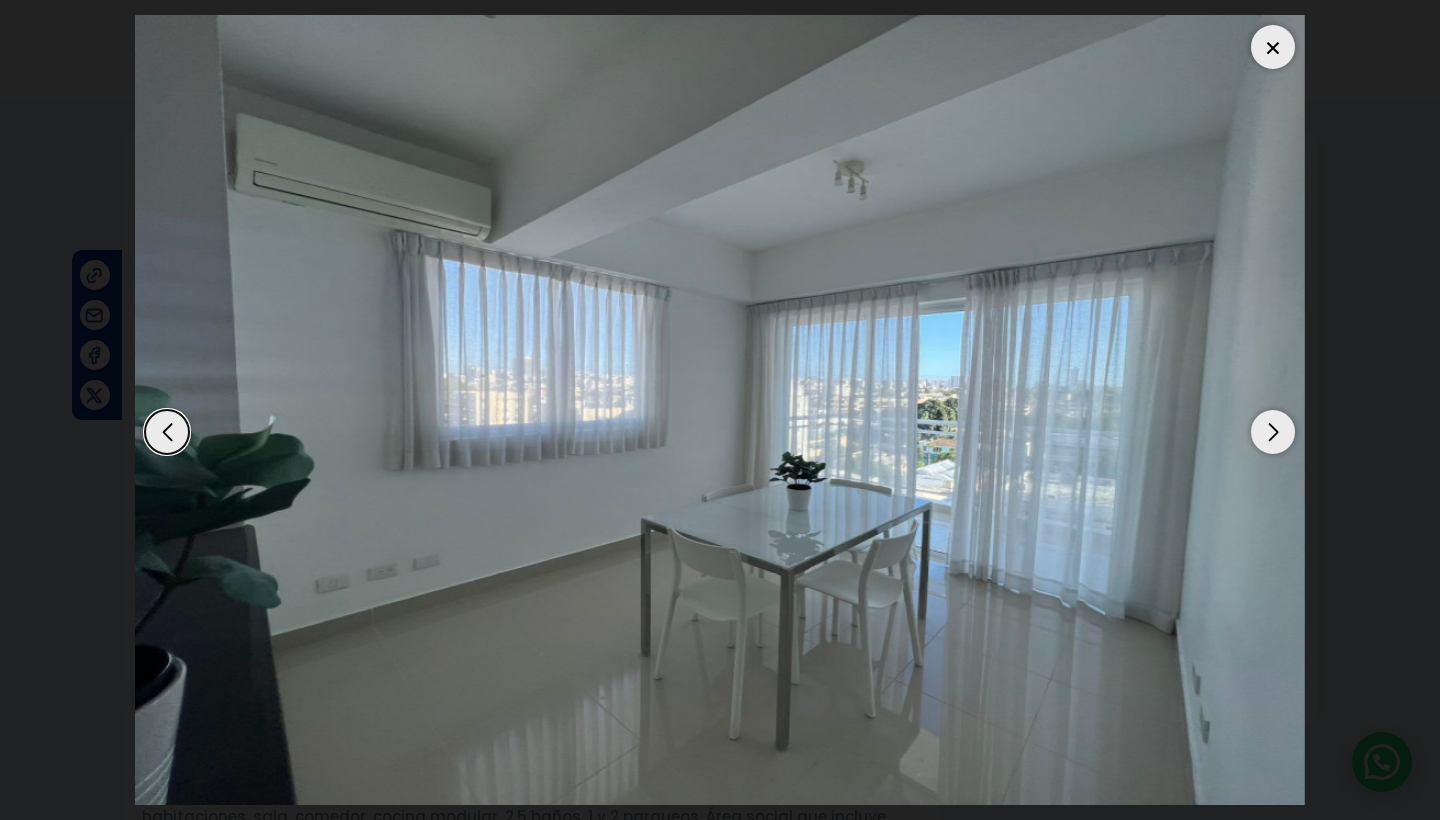 click at bounding box center (1273, 432) 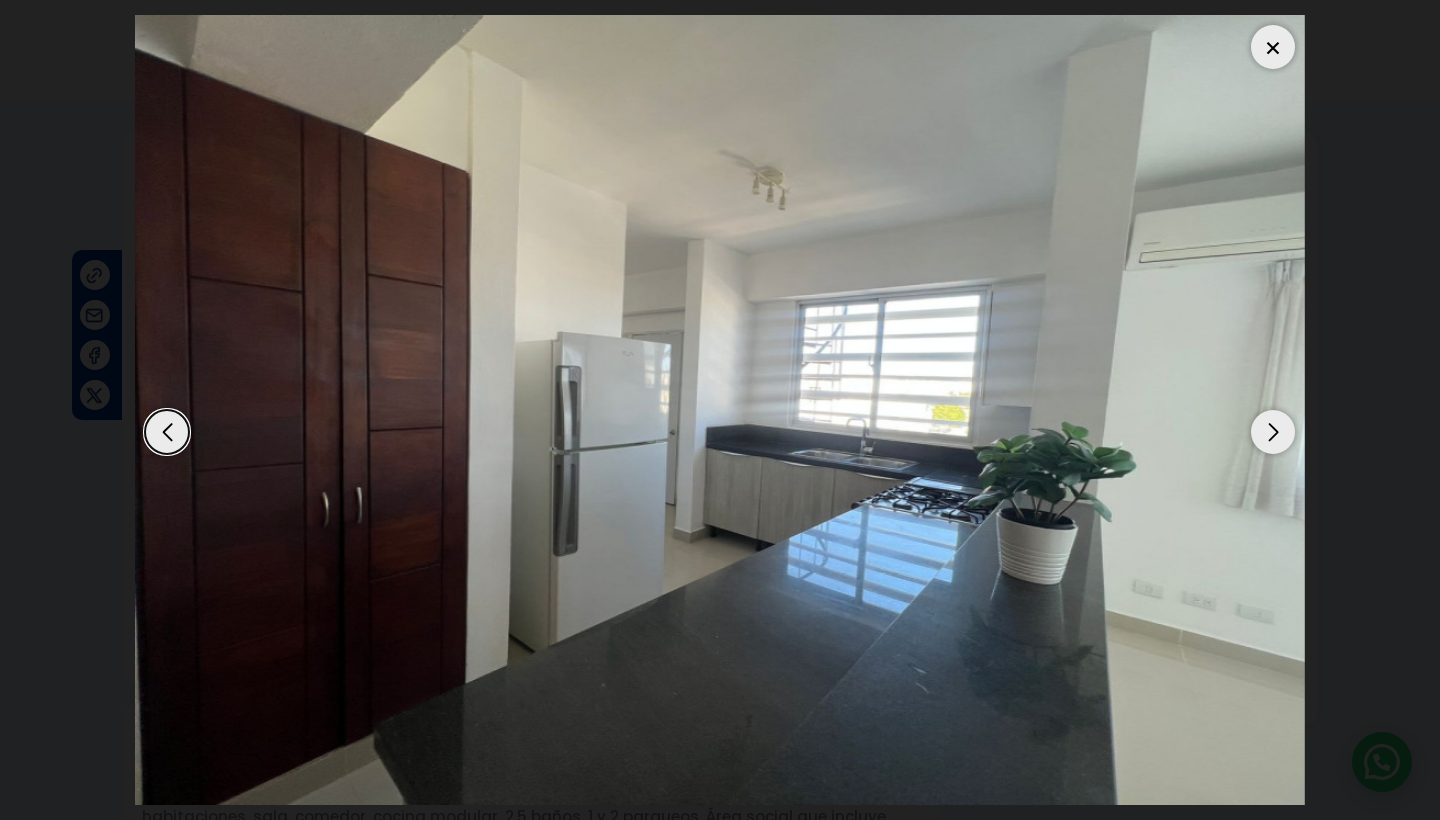 click at bounding box center [1273, 432] 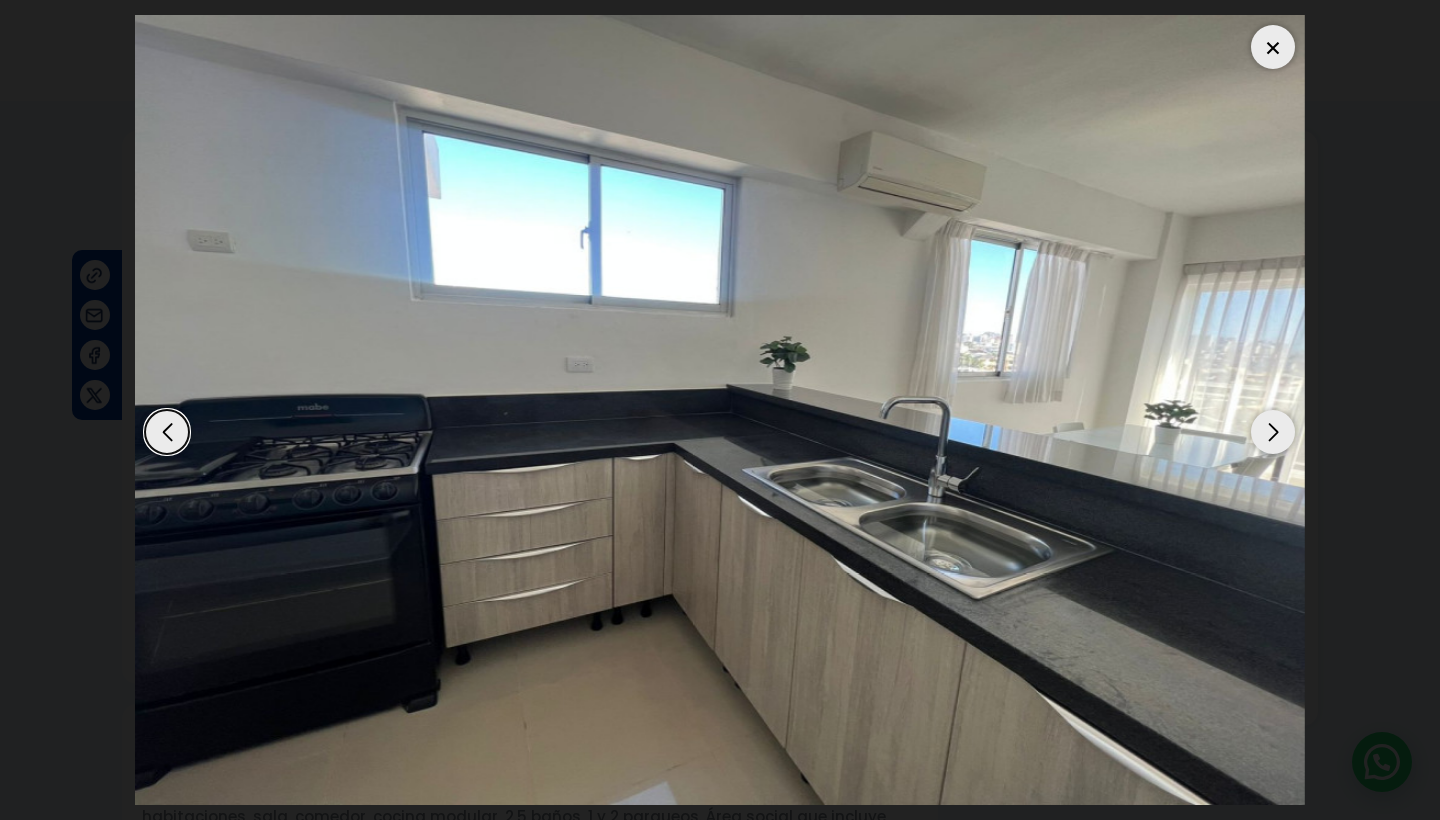 click at bounding box center (1273, 47) 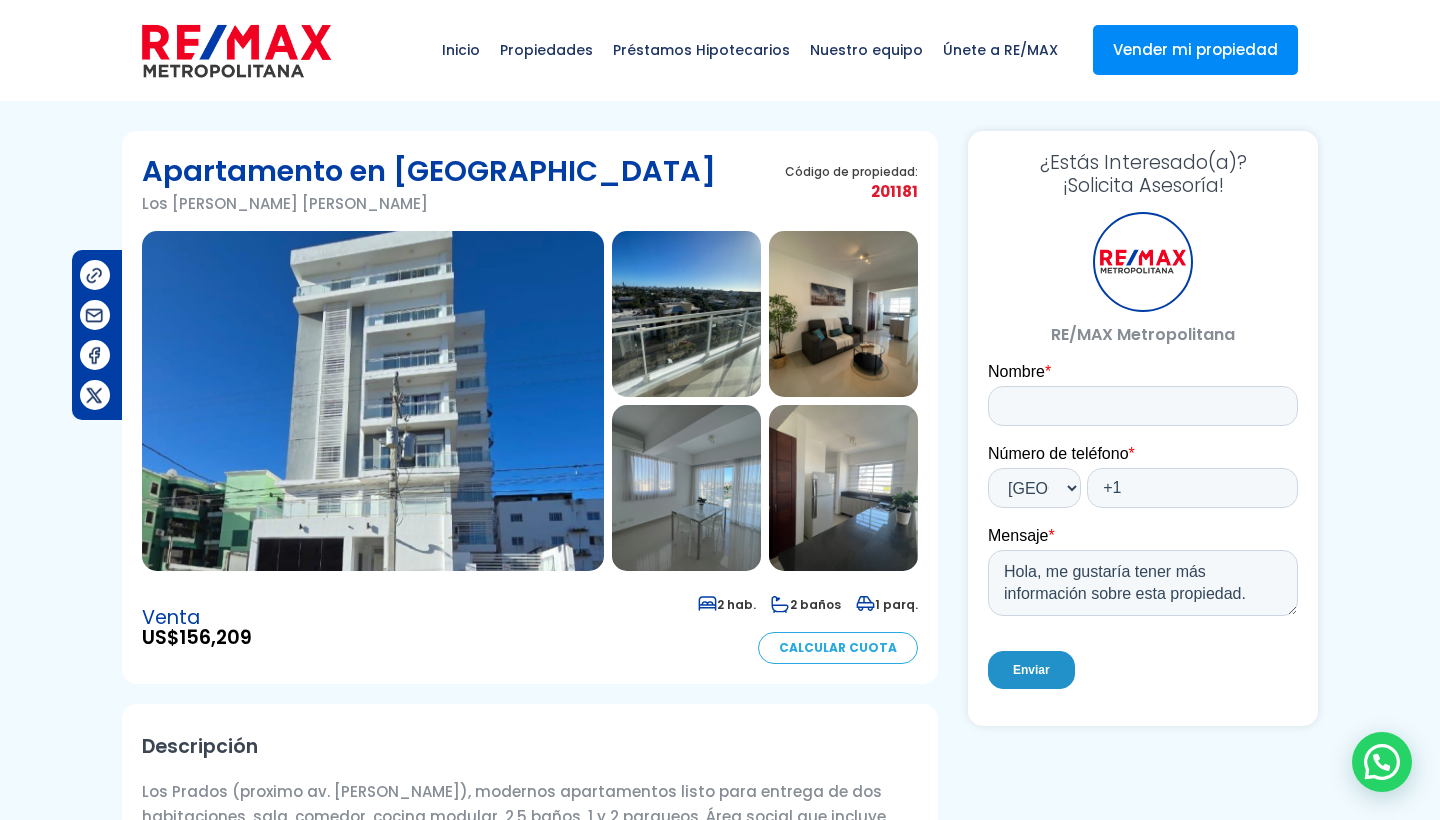 scroll, scrollTop: 0, scrollLeft: 0, axis: both 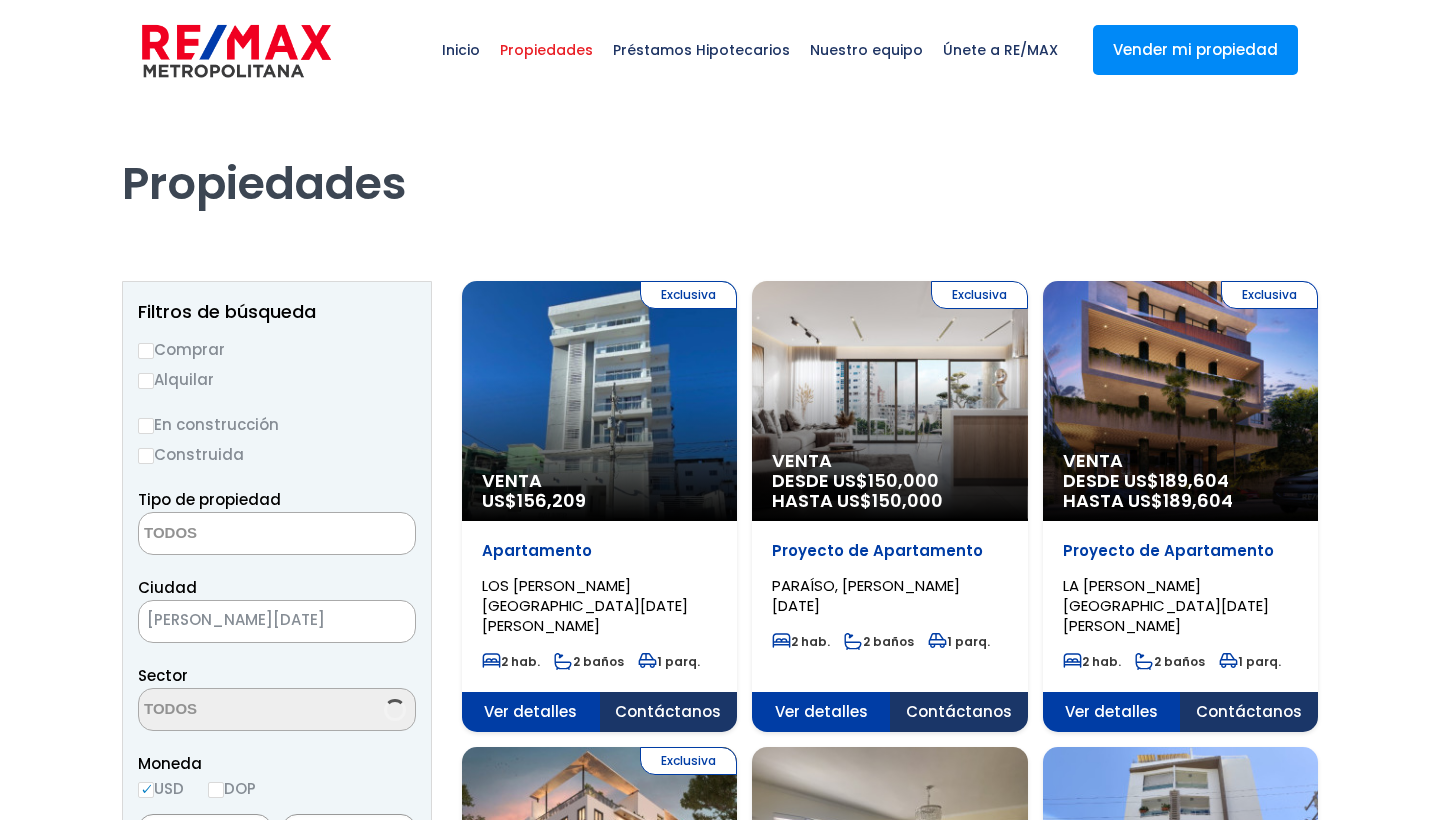 select 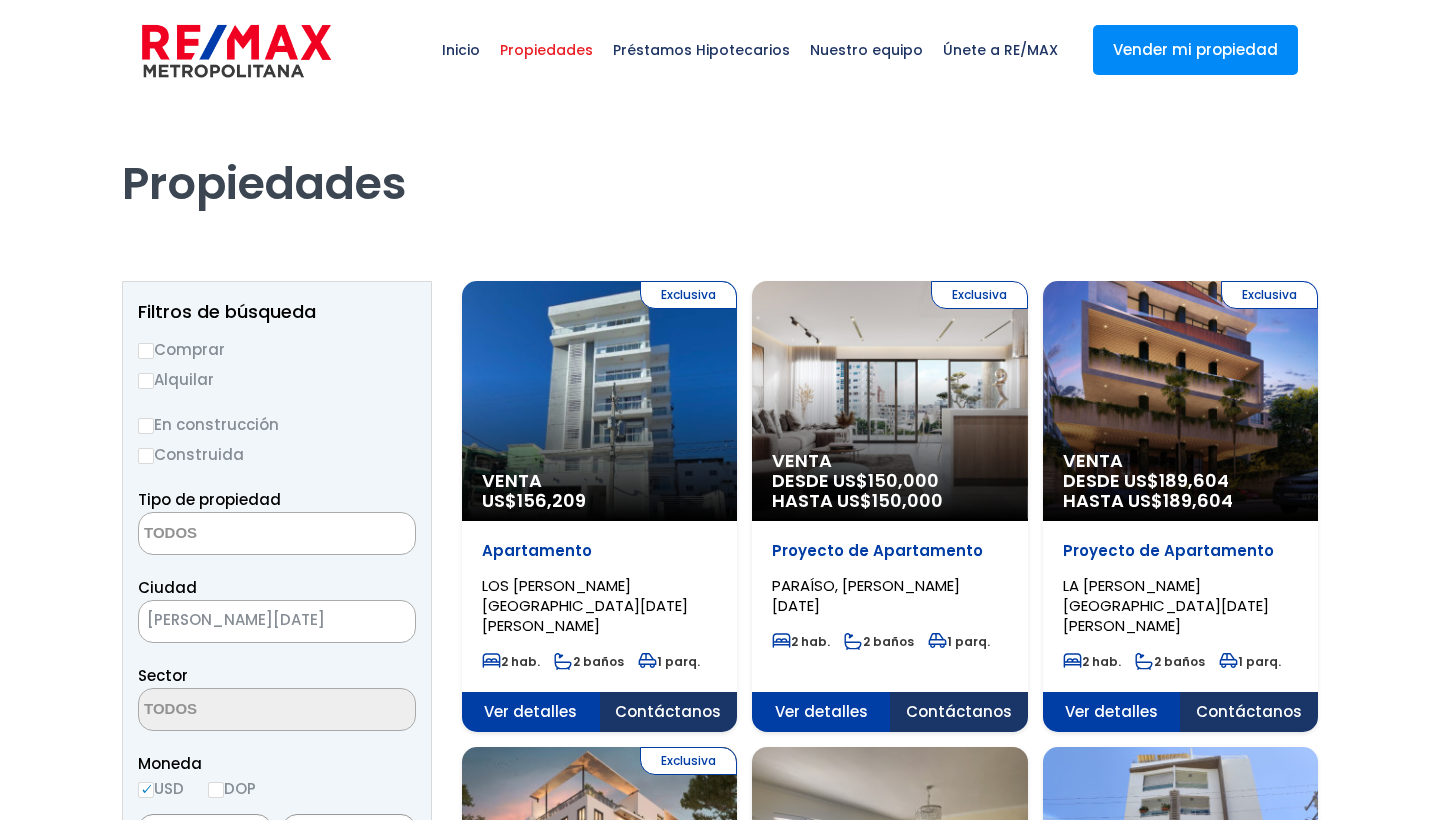 select 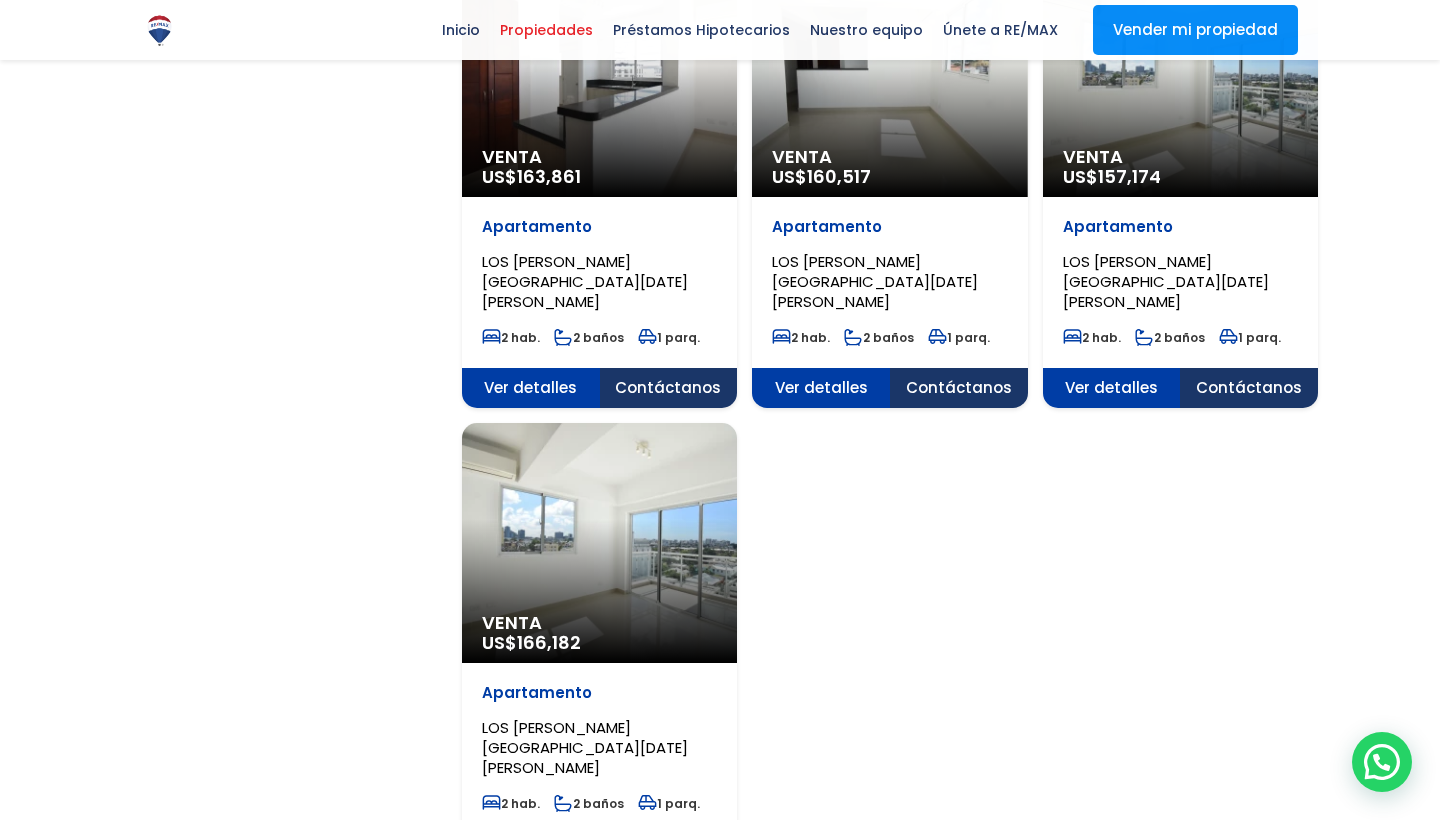 scroll, scrollTop: 2169, scrollLeft: 0, axis: vertical 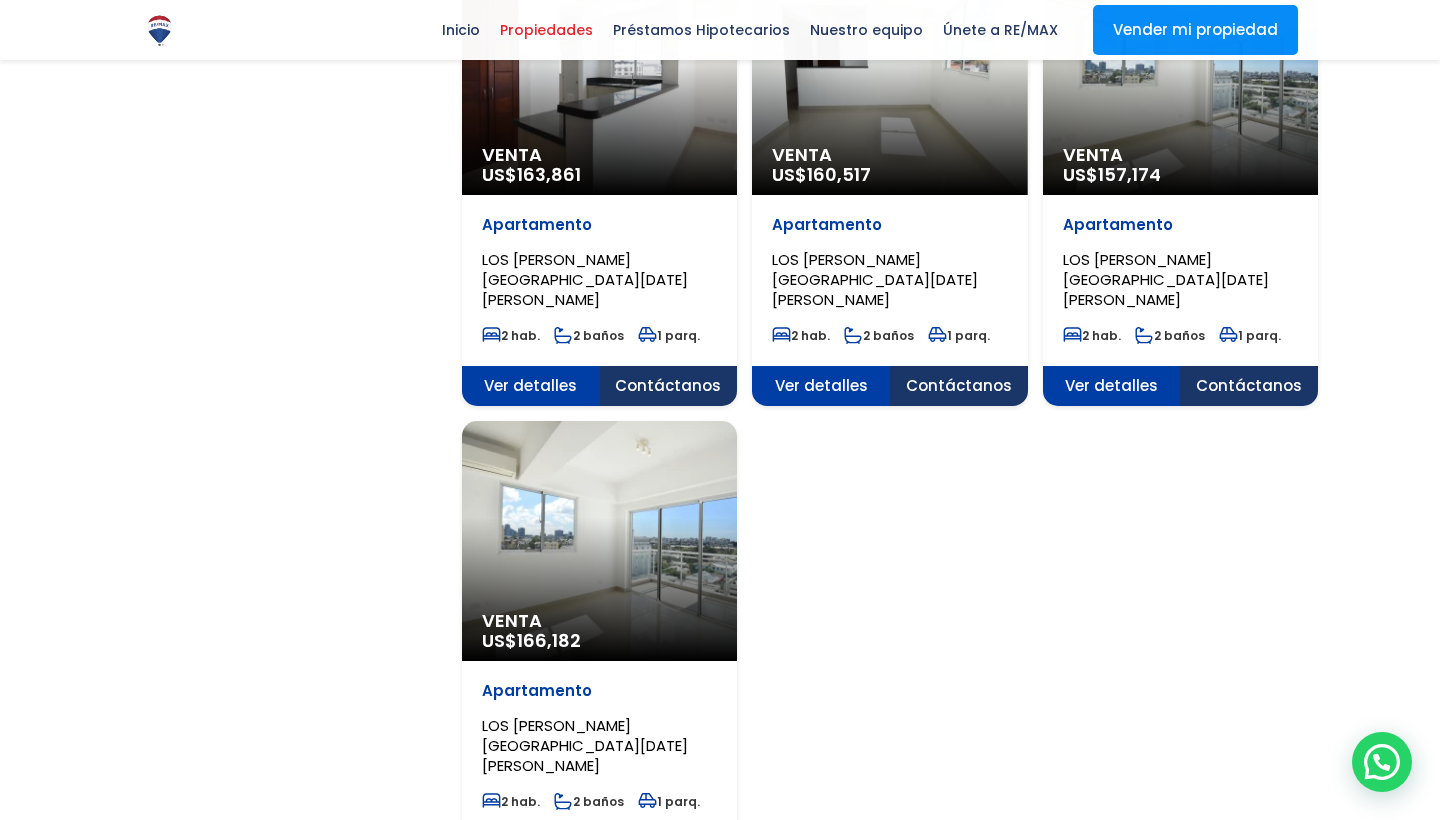 click on "Ver detalles" at bounding box center (531, -1458) 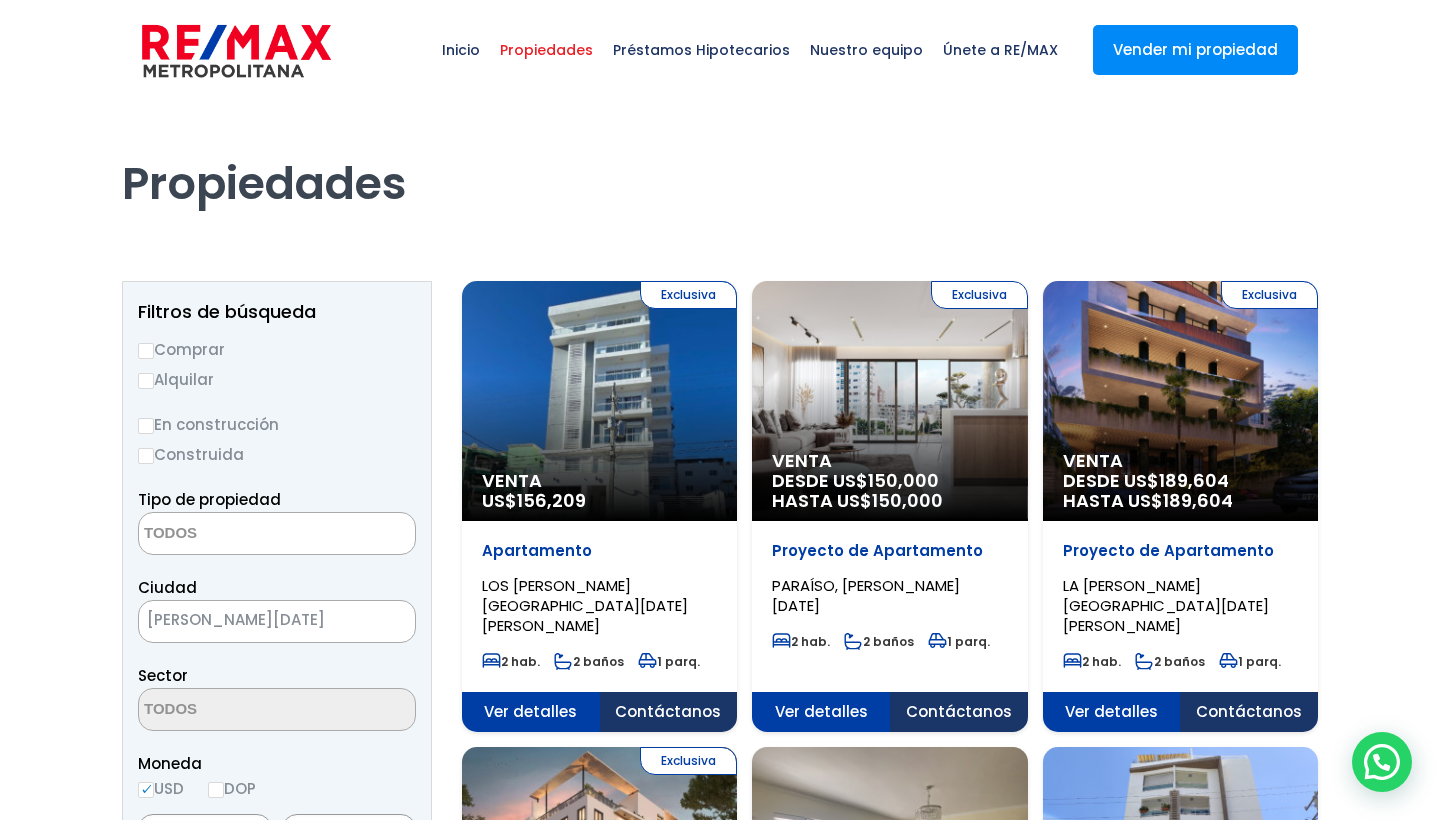 scroll, scrollTop: 0, scrollLeft: 0, axis: both 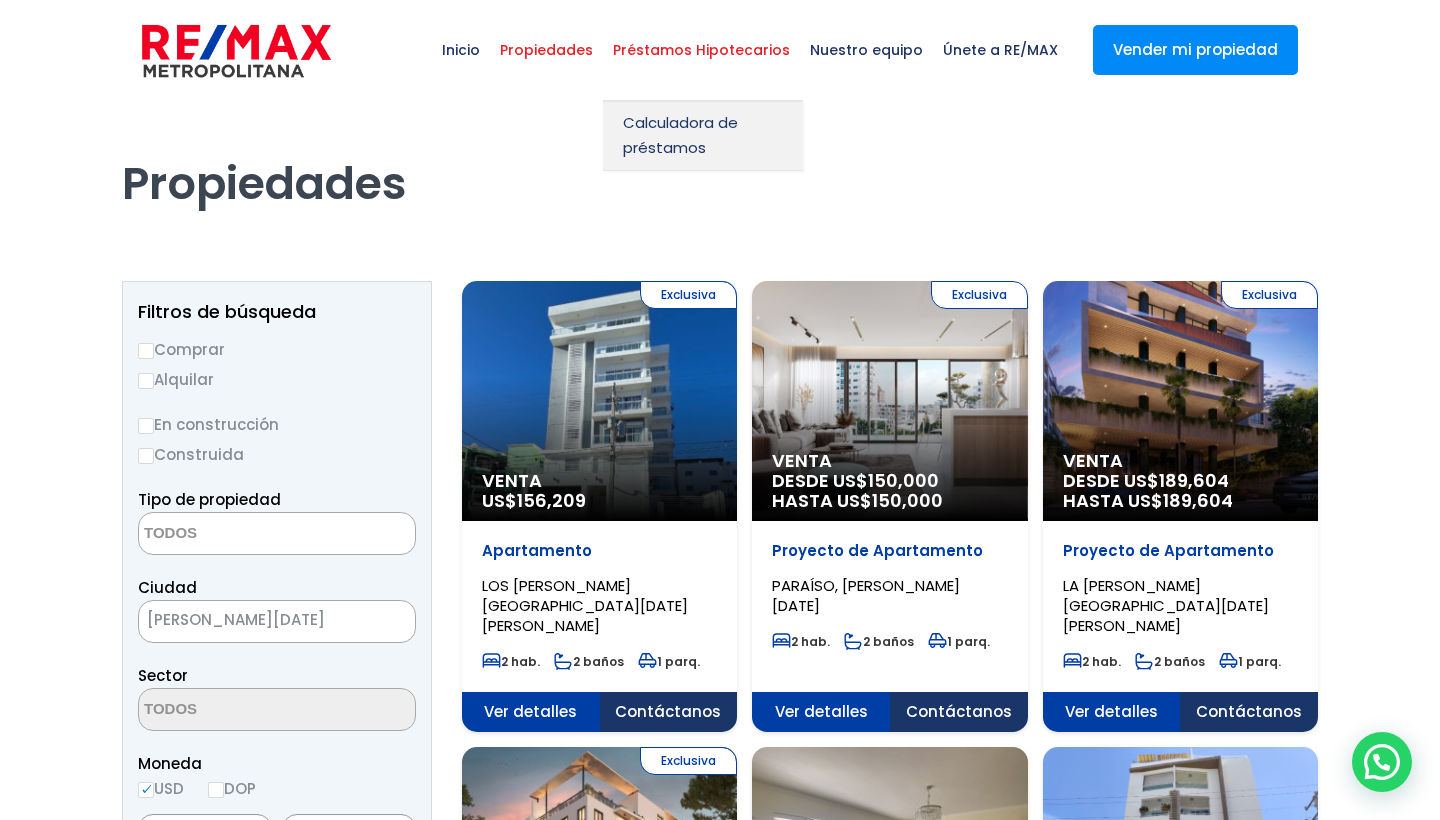 click on "Préstamos Hipotecarios" at bounding box center [701, 50] 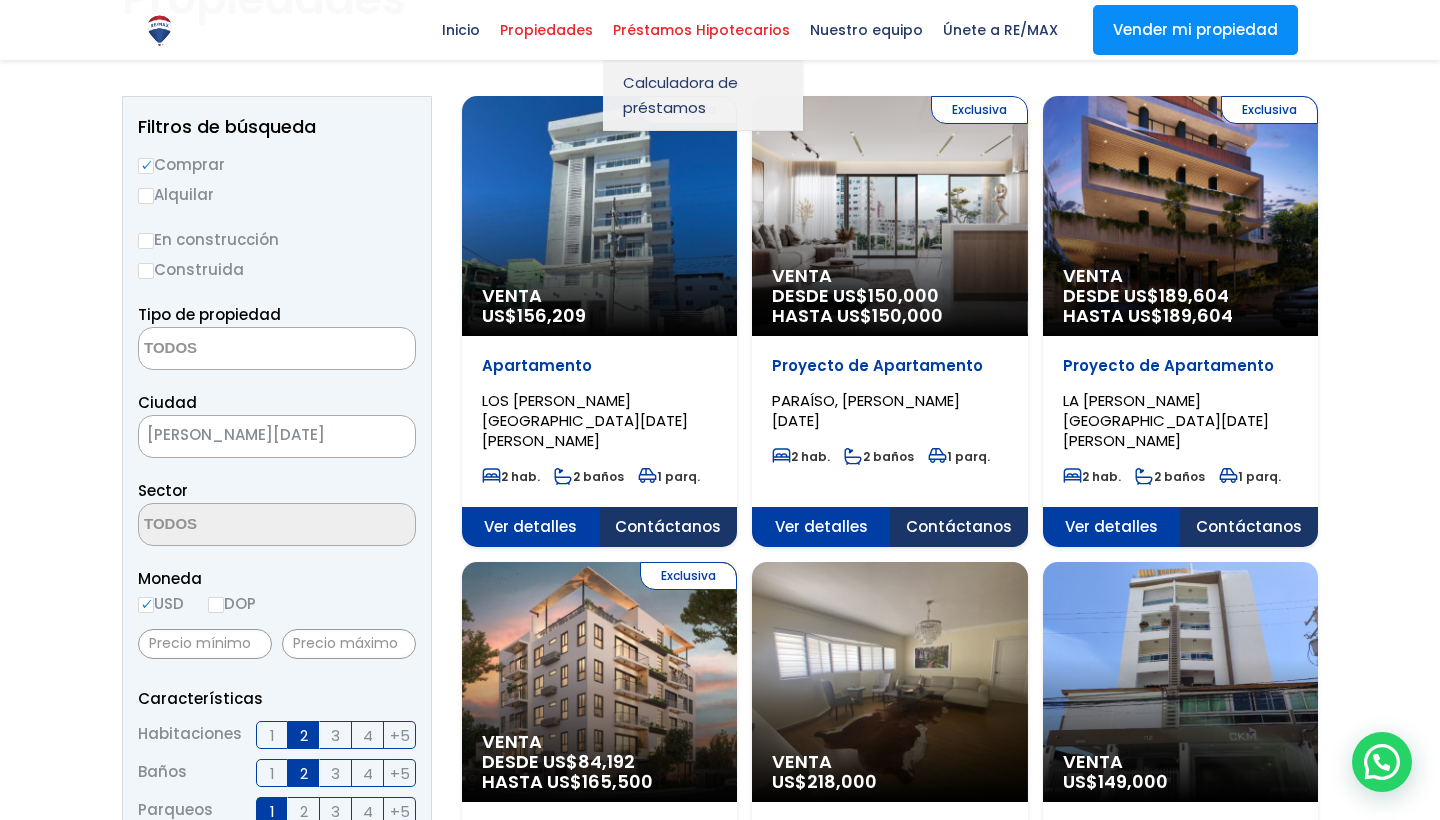 scroll, scrollTop: 186, scrollLeft: 0, axis: vertical 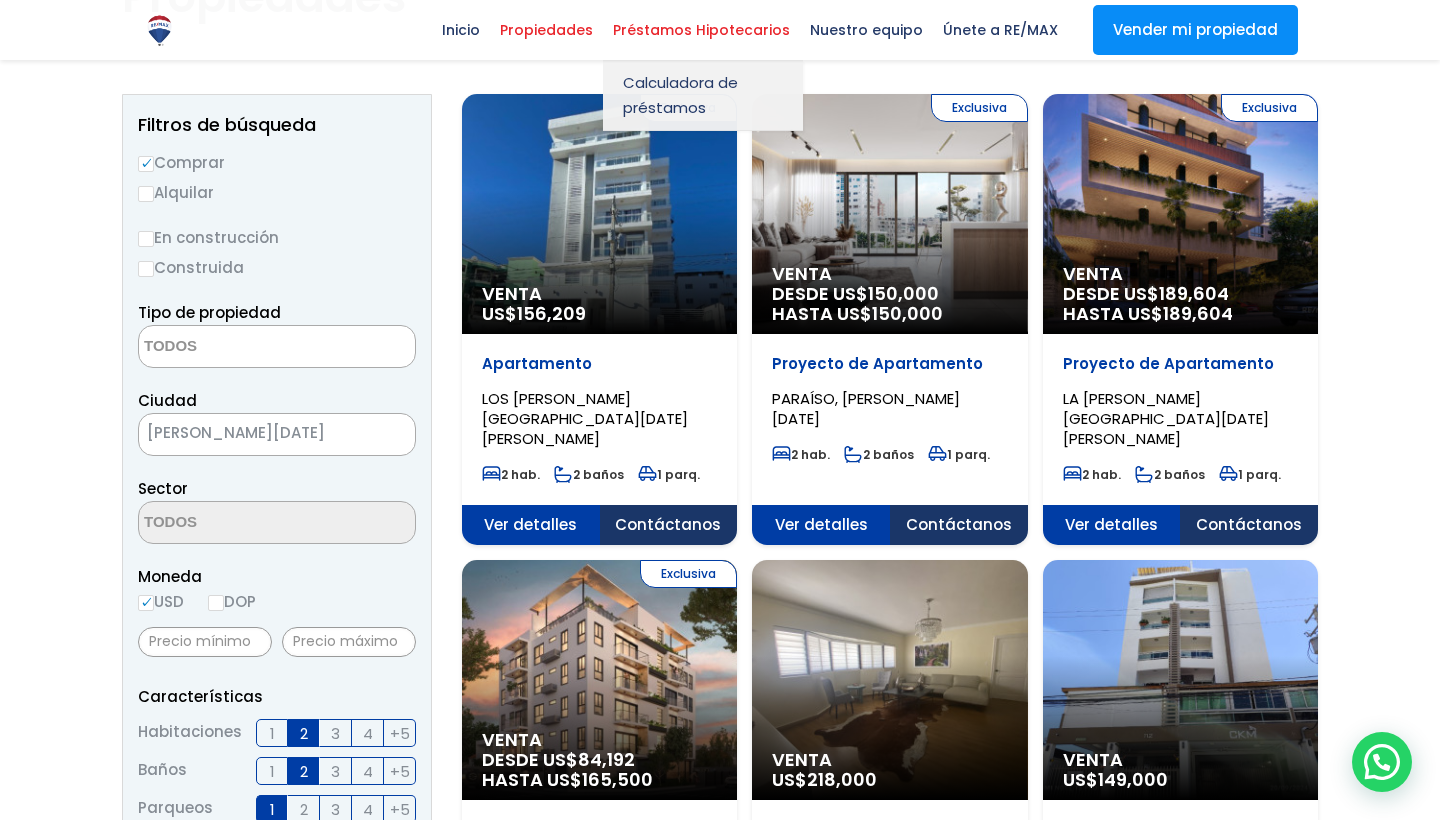 click at bounding box center (236, 347) 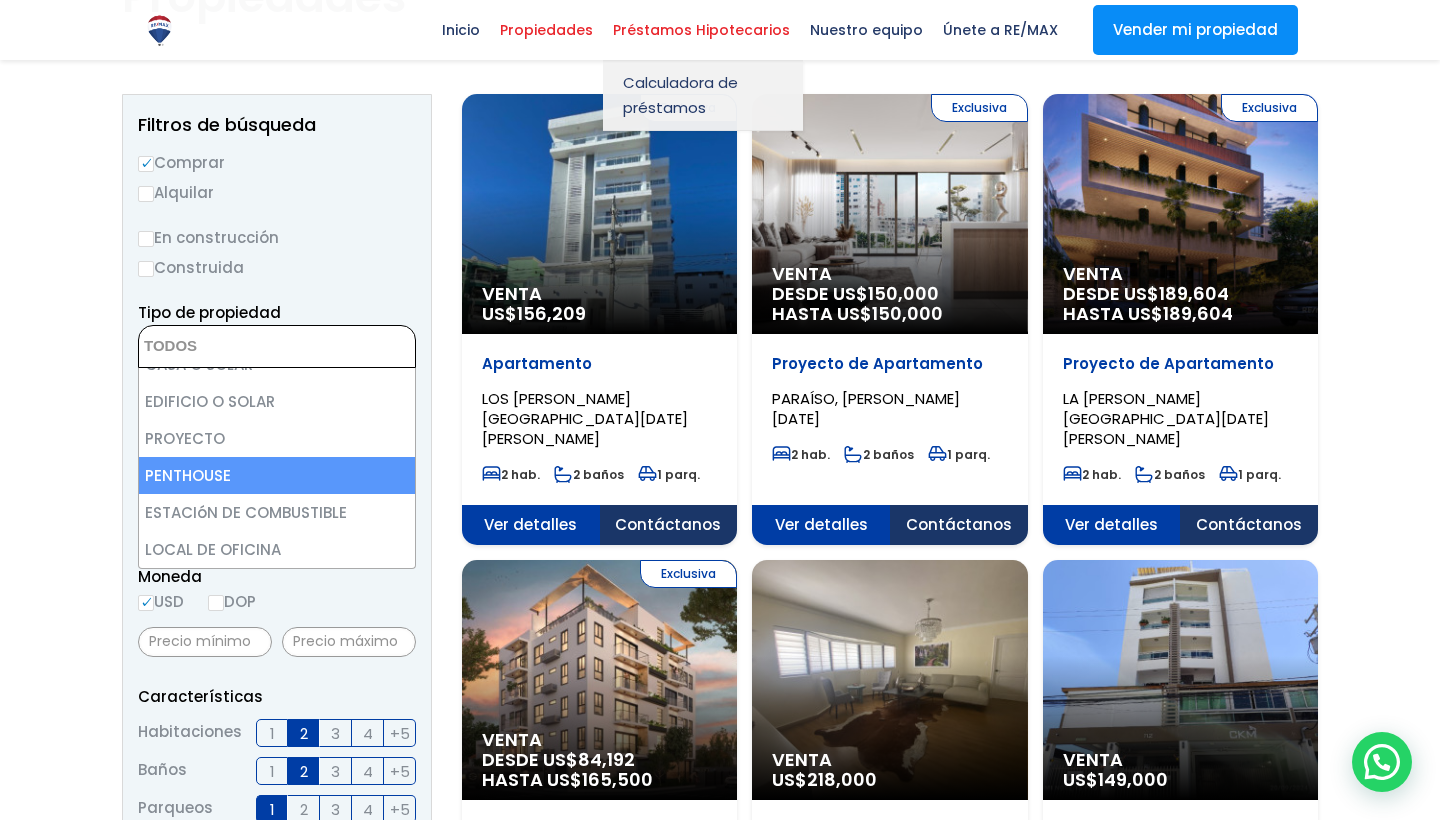 scroll, scrollTop: 392, scrollLeft: 0, axis: vertical 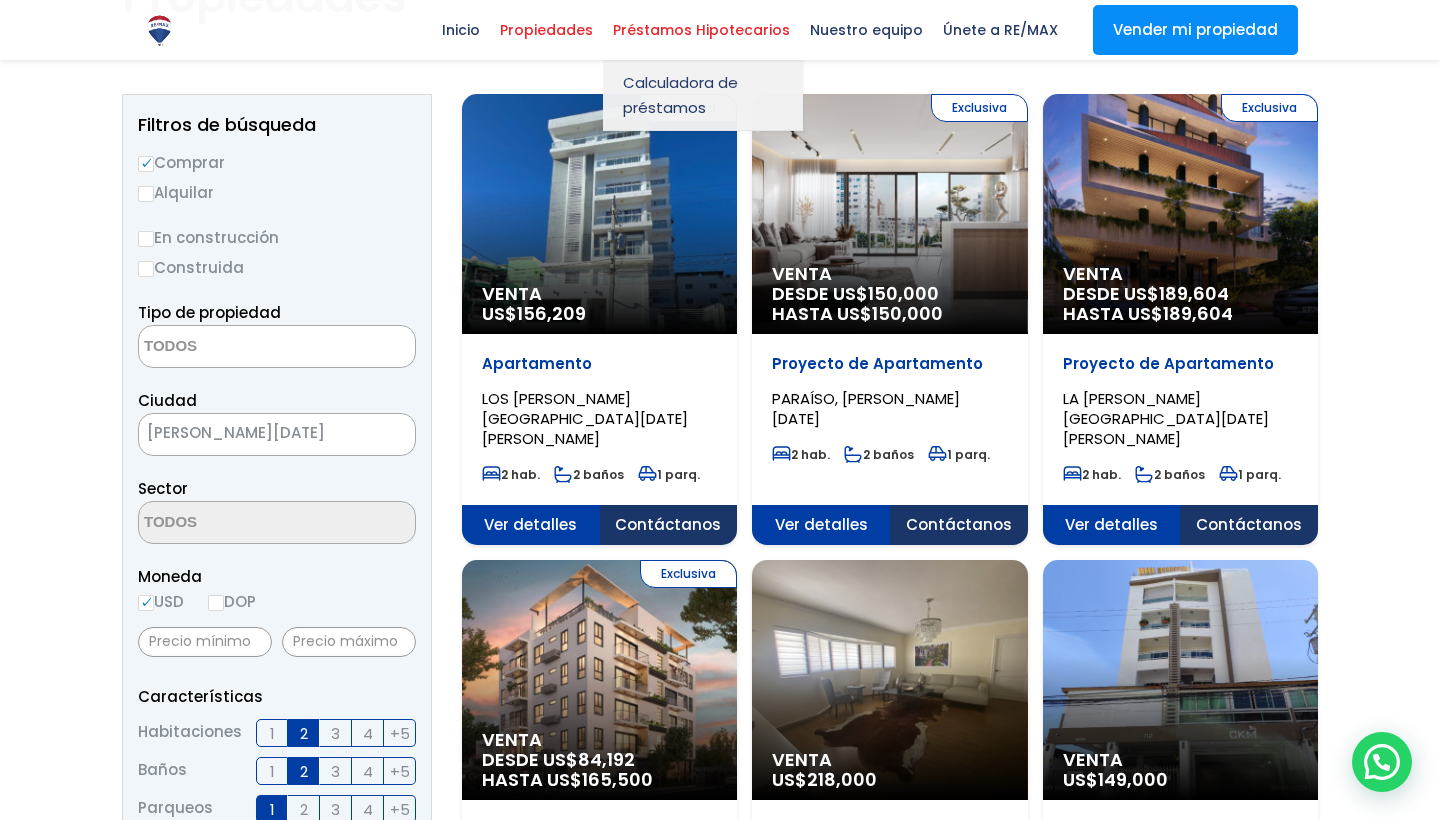 click on "Comprar
Alquilar
En construcción
Construida
Tipo de propiedad
APARTAMENTO
CASA
LOCAL COMERCIAL
NAVE INDUSTRIAL
FINCA
TERRENO
NEGOCIO
EDIFICIO
TURíSTICO
HOTEL
CASA O SOLAR
EDIFICIO O SOLAR
PROYECTO
PENTHOUSE
ESTACIóN DE COMBUSTIBLE
AZUA" at bounding box center [277, 792] 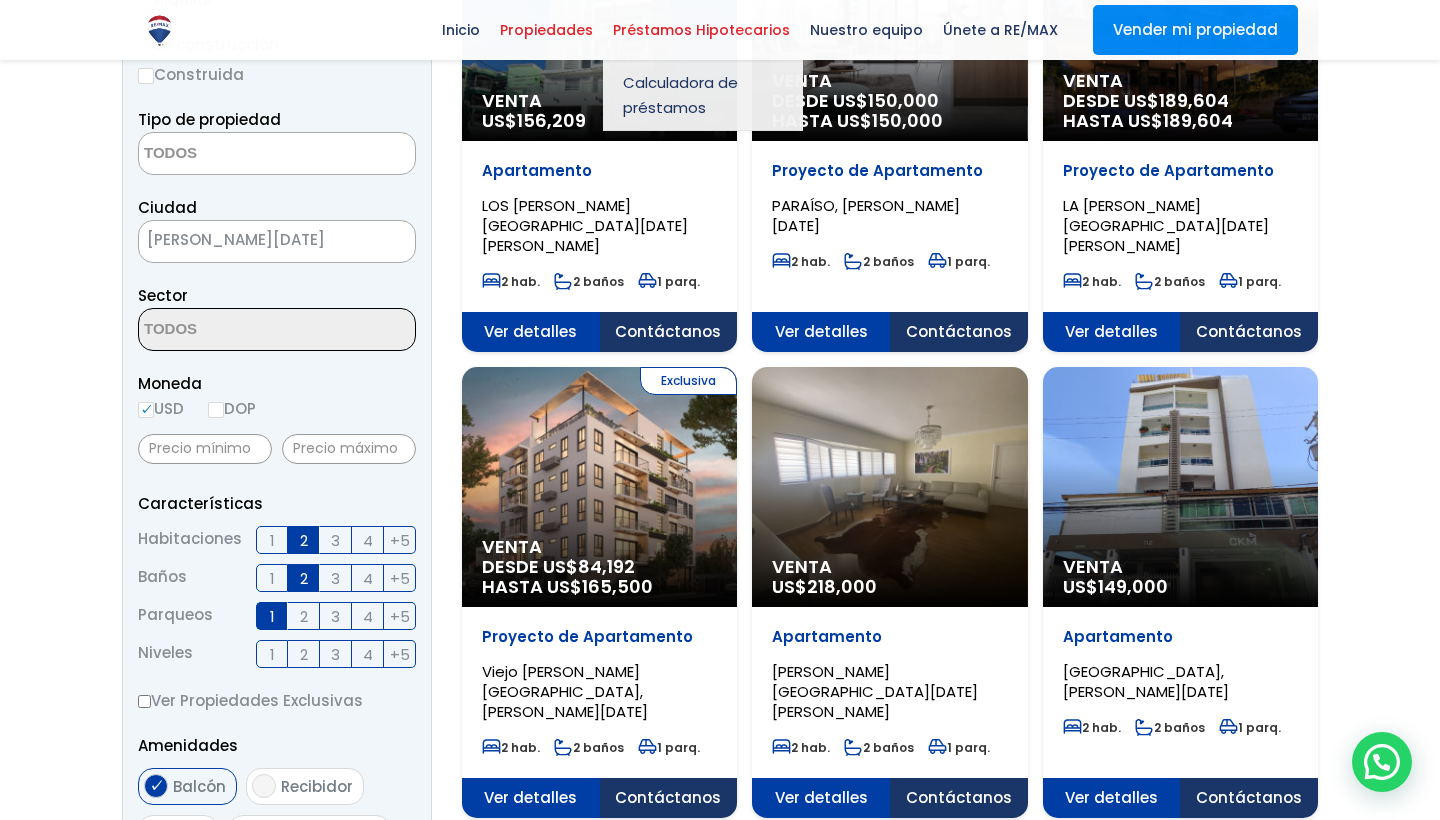 scroll, scrollTop: 383, scrollLeft: 0, axis: vertical 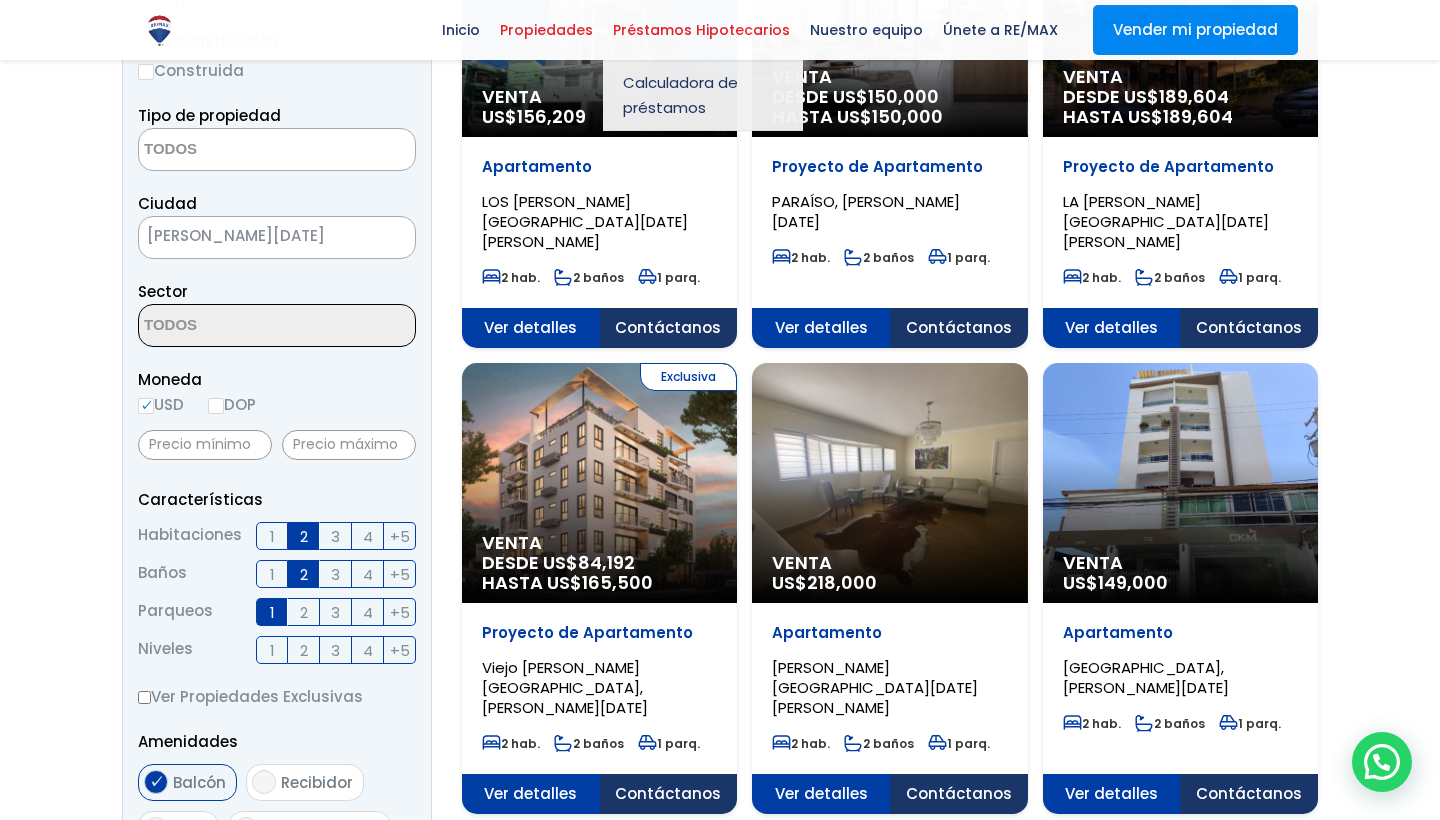click on "3" at bounding box center (336, 536) 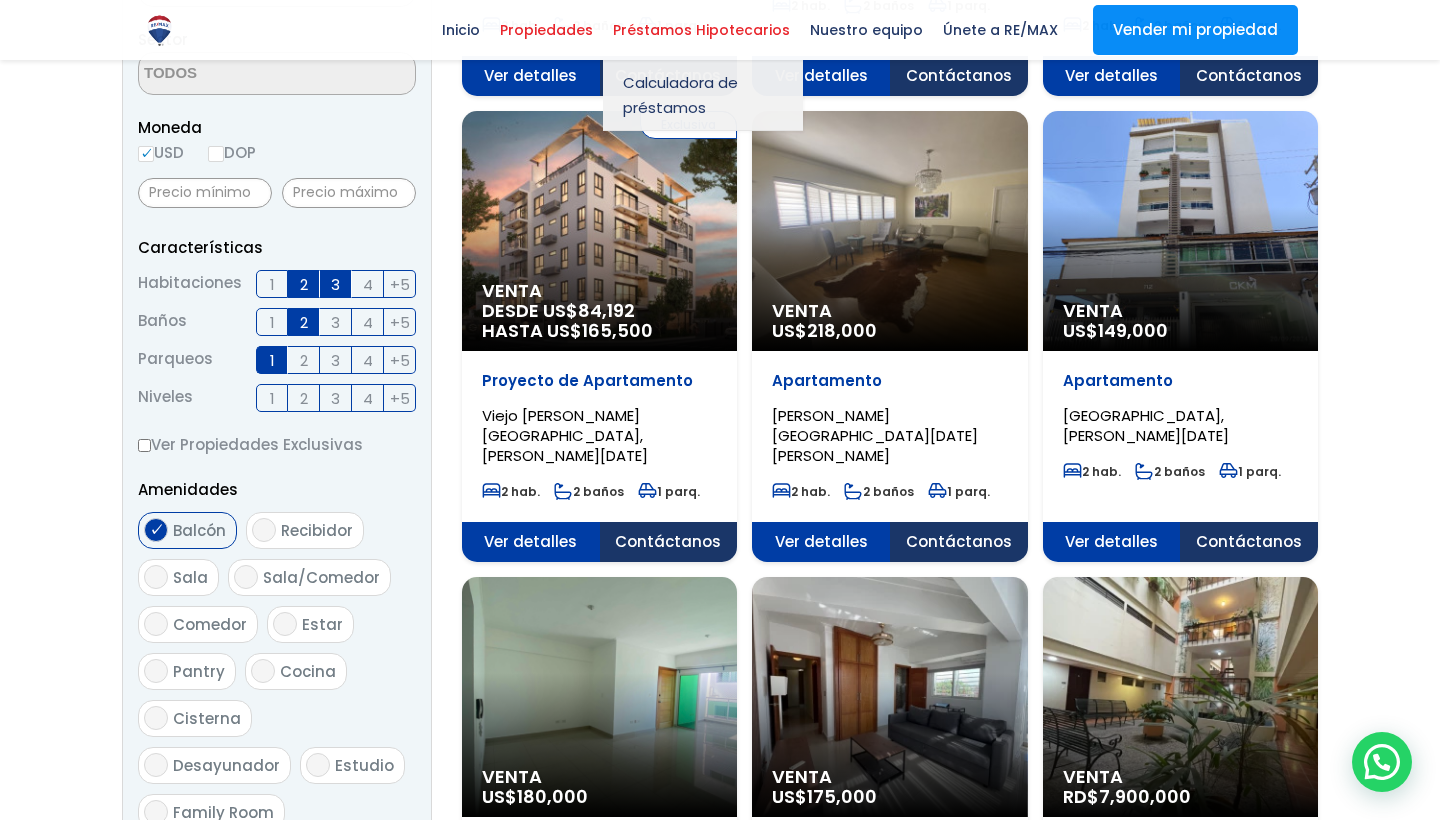 scroll, scrollTop: 656, scrollLeft: 0, axis: vertical 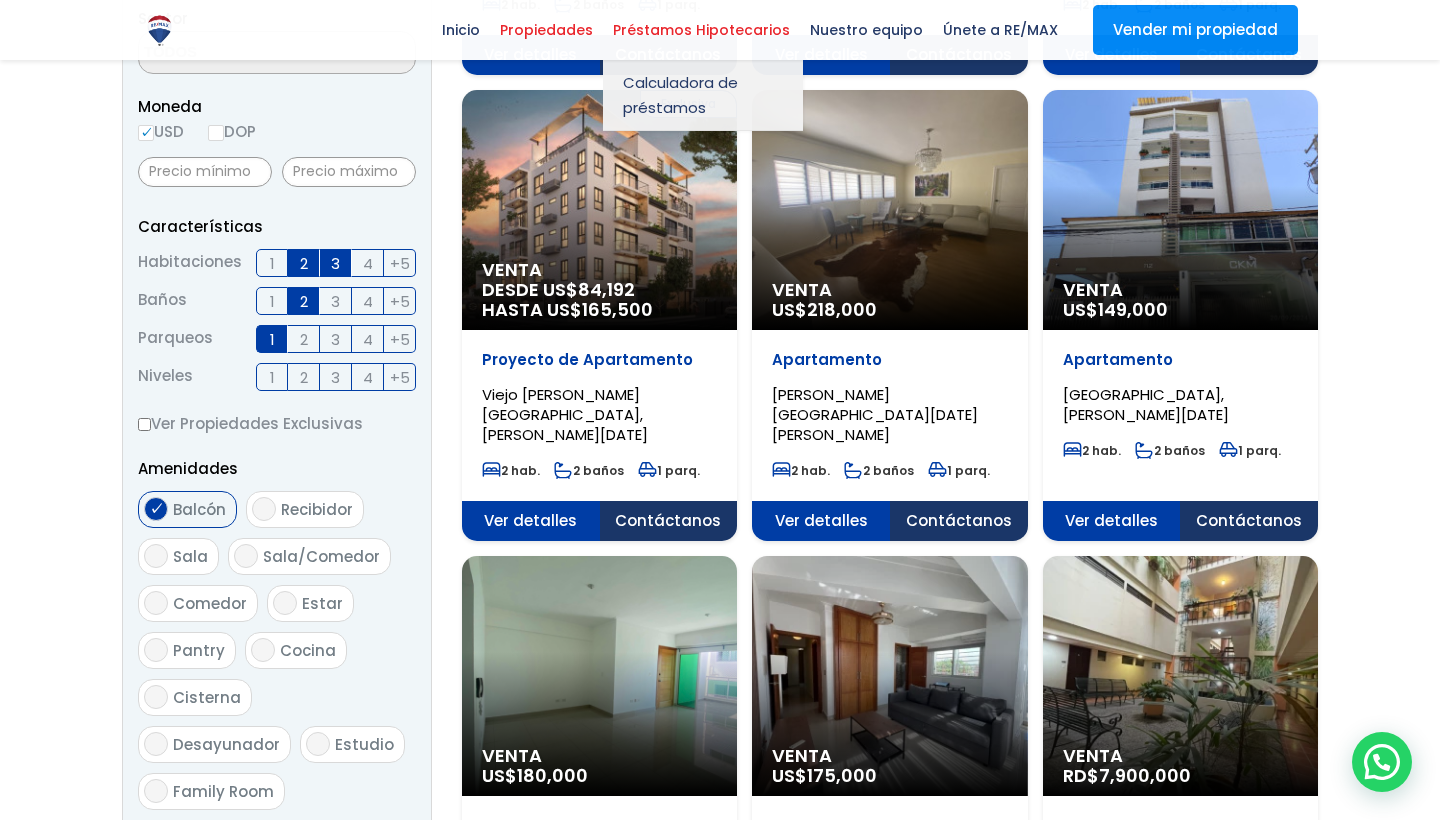 click on "2" at bounding box center (304, 263) 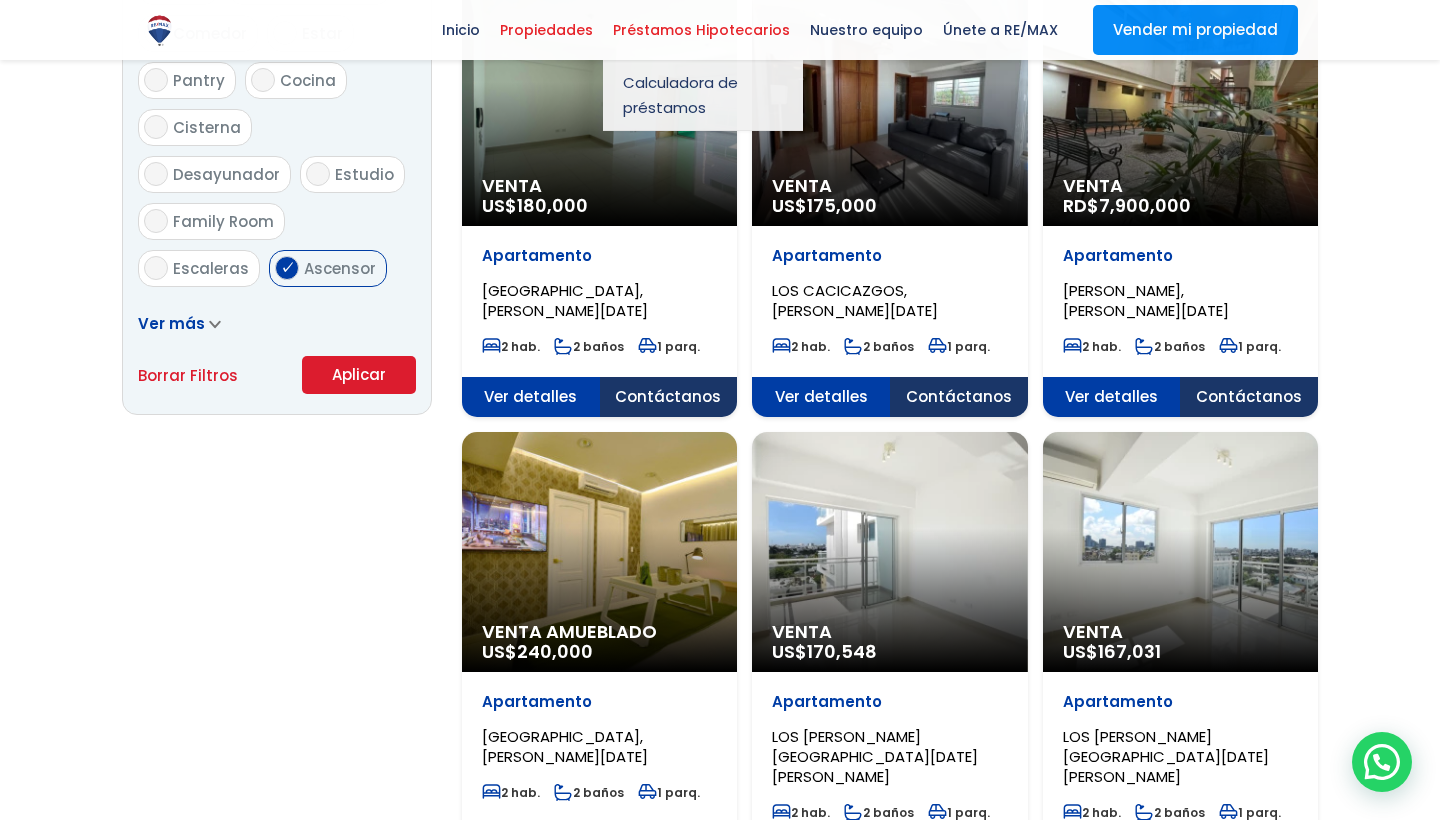 scroll, scrollTop: 1238, scrollLeft: 0, axis: vertical 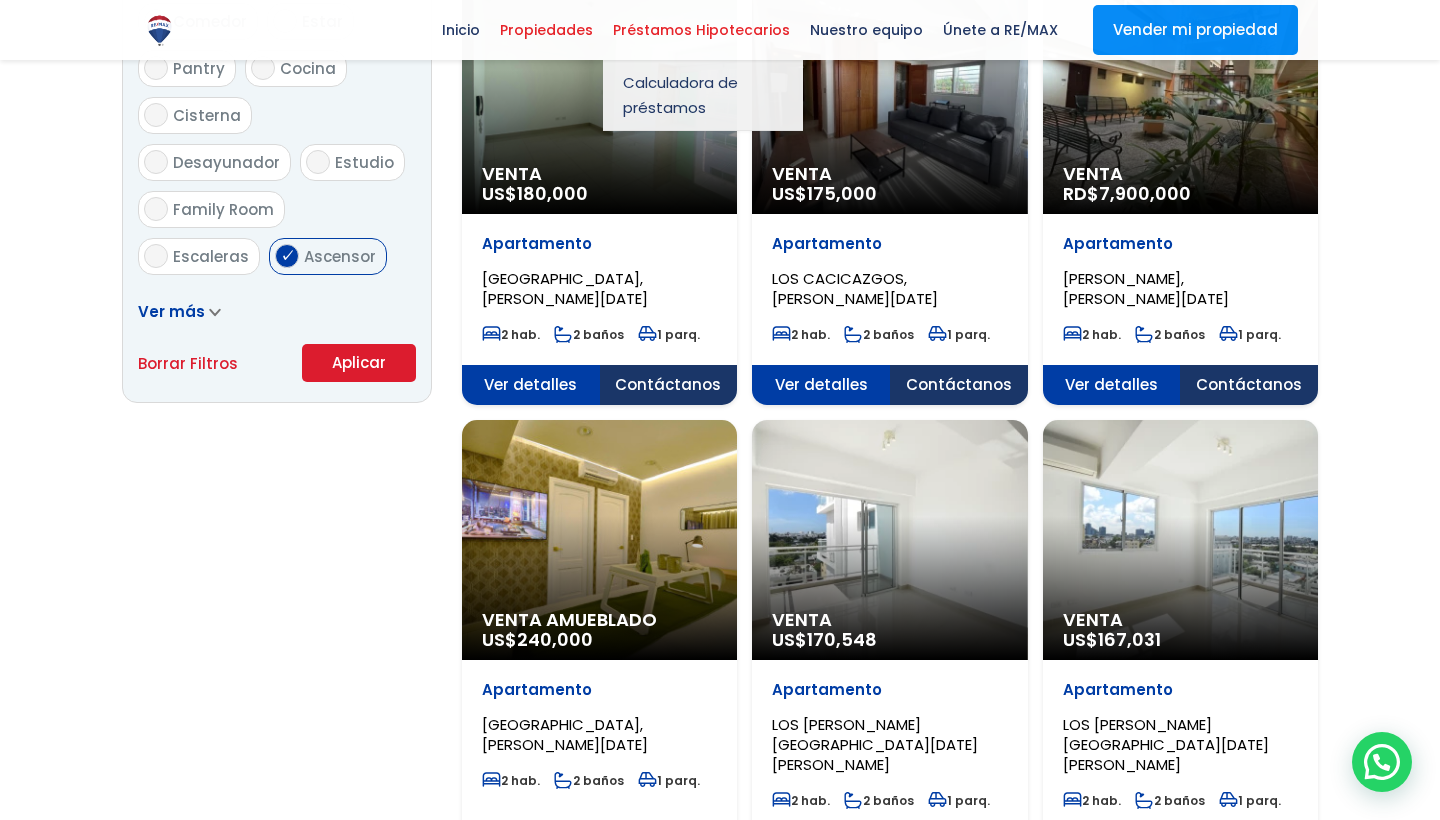 click on "Aplicar" at bounding box center (359, 363) 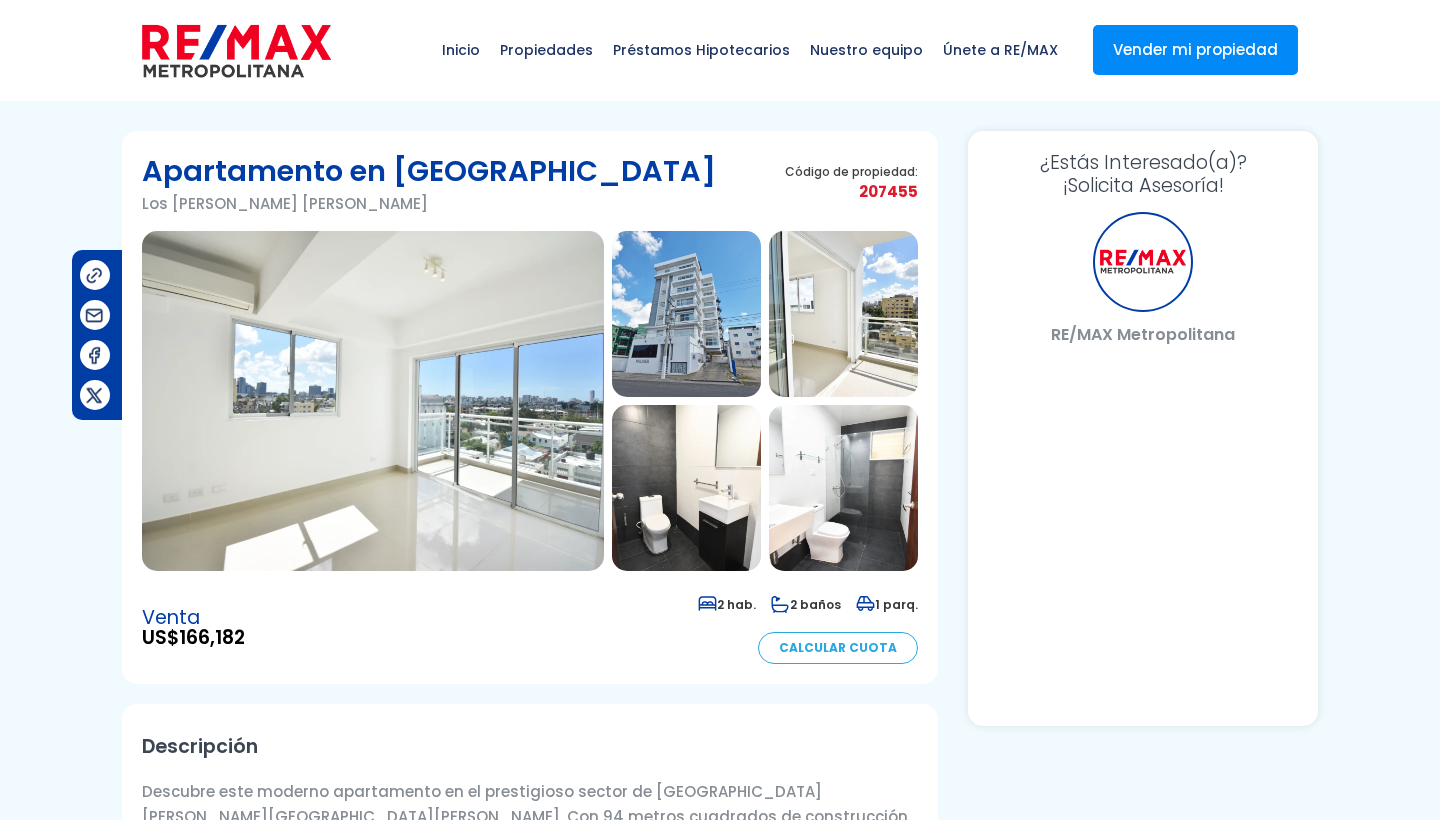 scroll, scrollTop: 0, scrollLeft: 0, axis: both 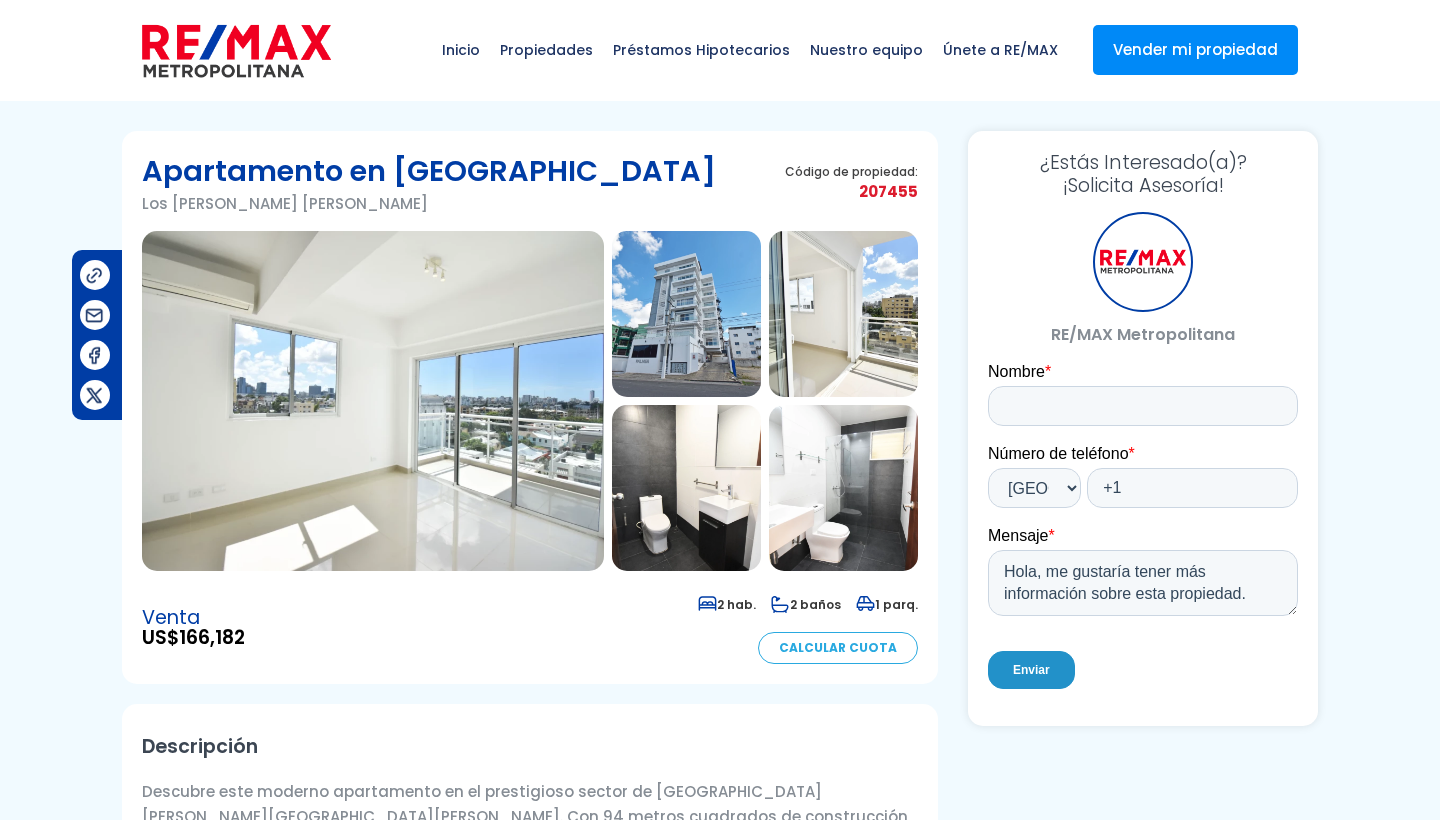 click at bounding box center [373, 401] 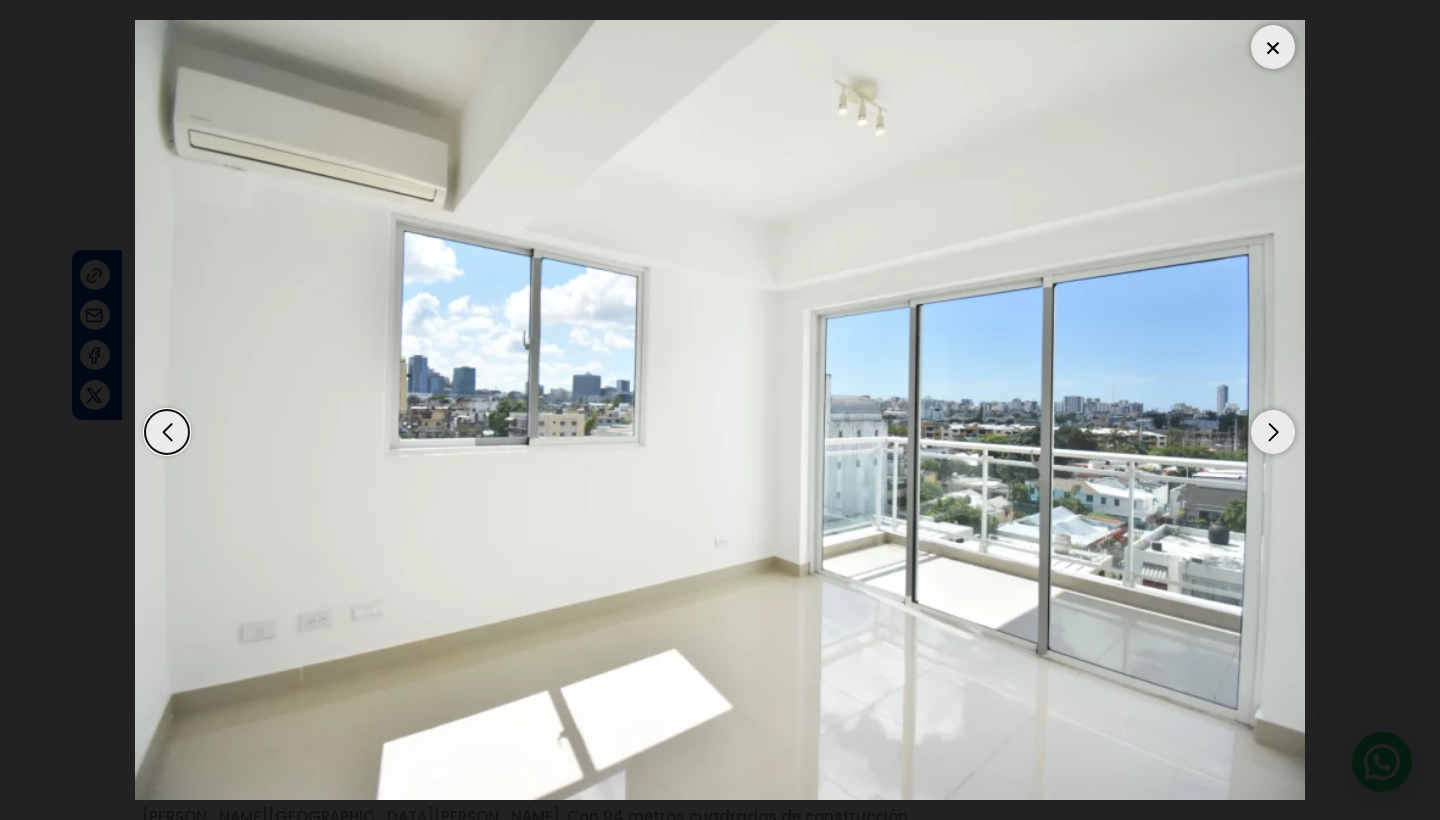 click at bounding box center (1273, 432) 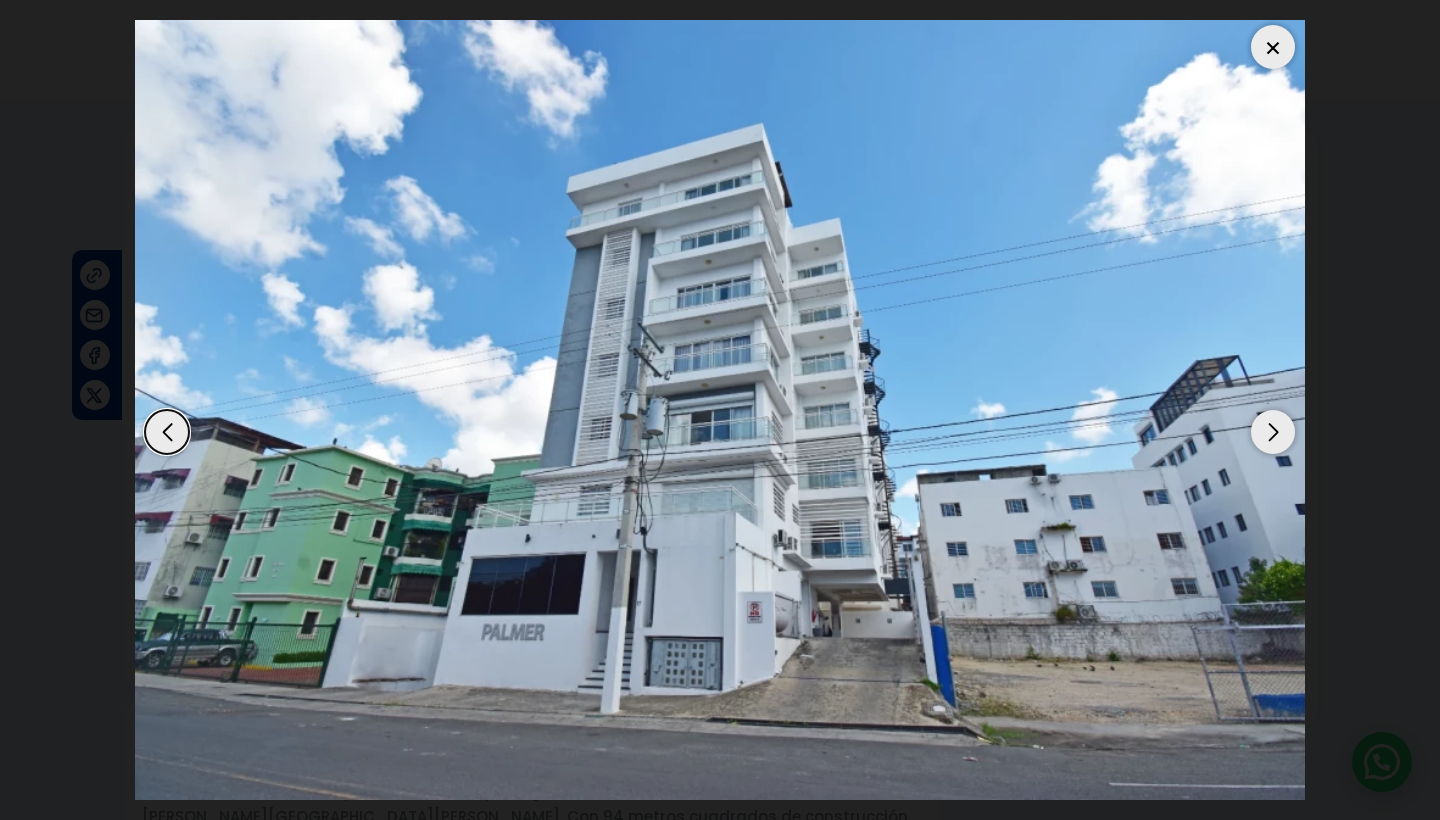 click at bounding box center (1273, 432) 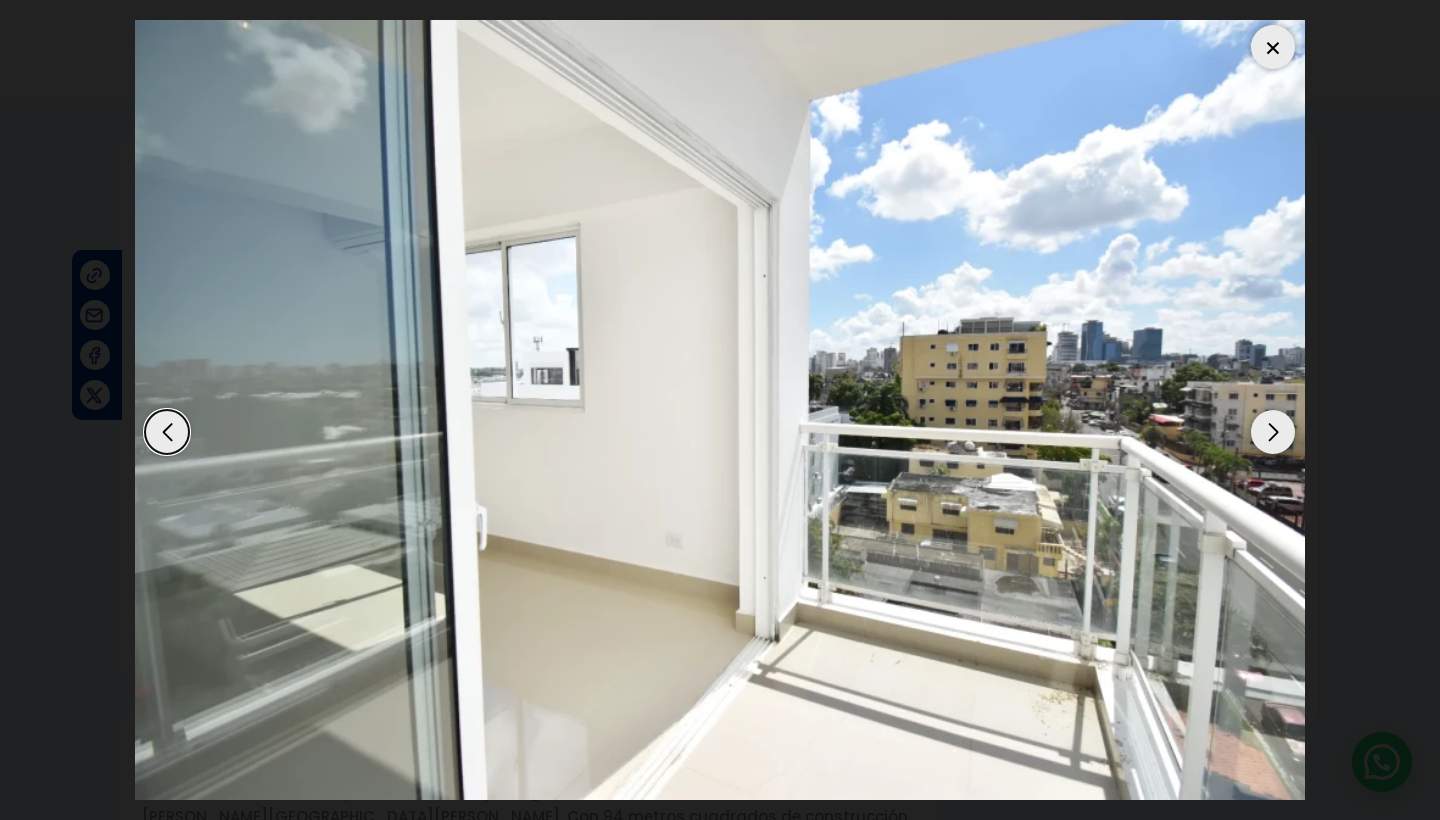 click at bounding box center (1273, 432) 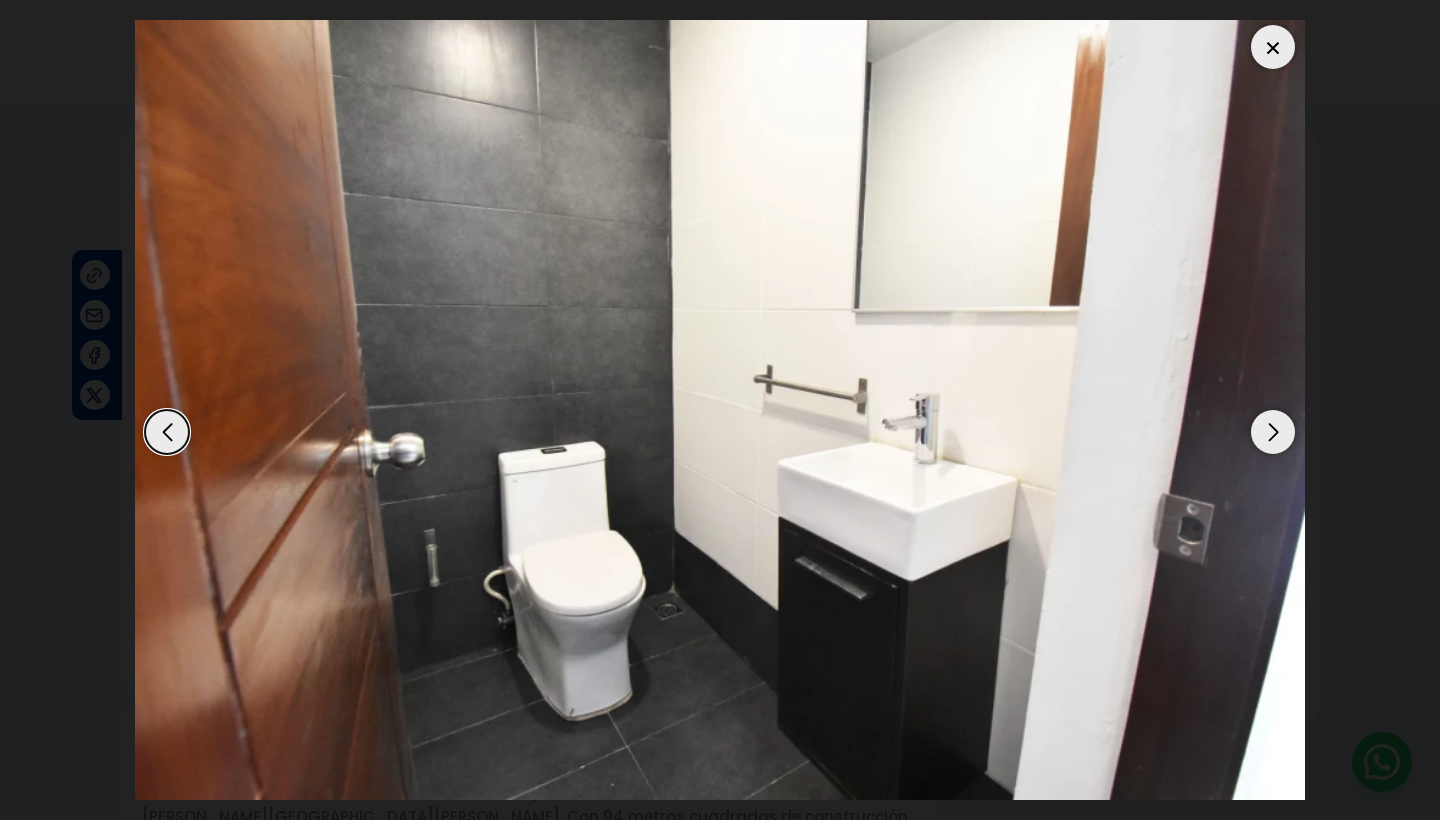 click at bounding box center (1273, 432) 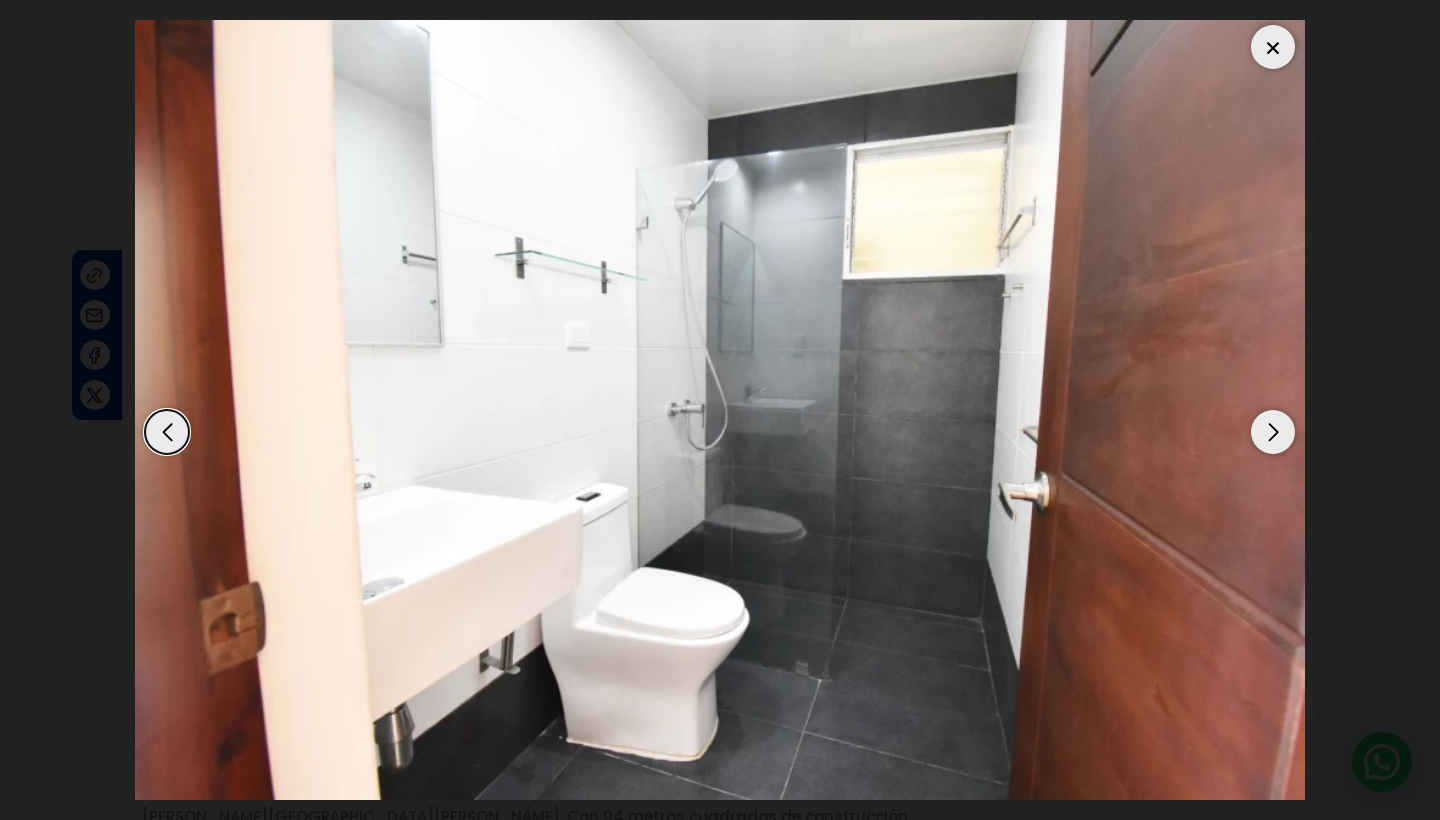 click at bounding box center (1273, 432) 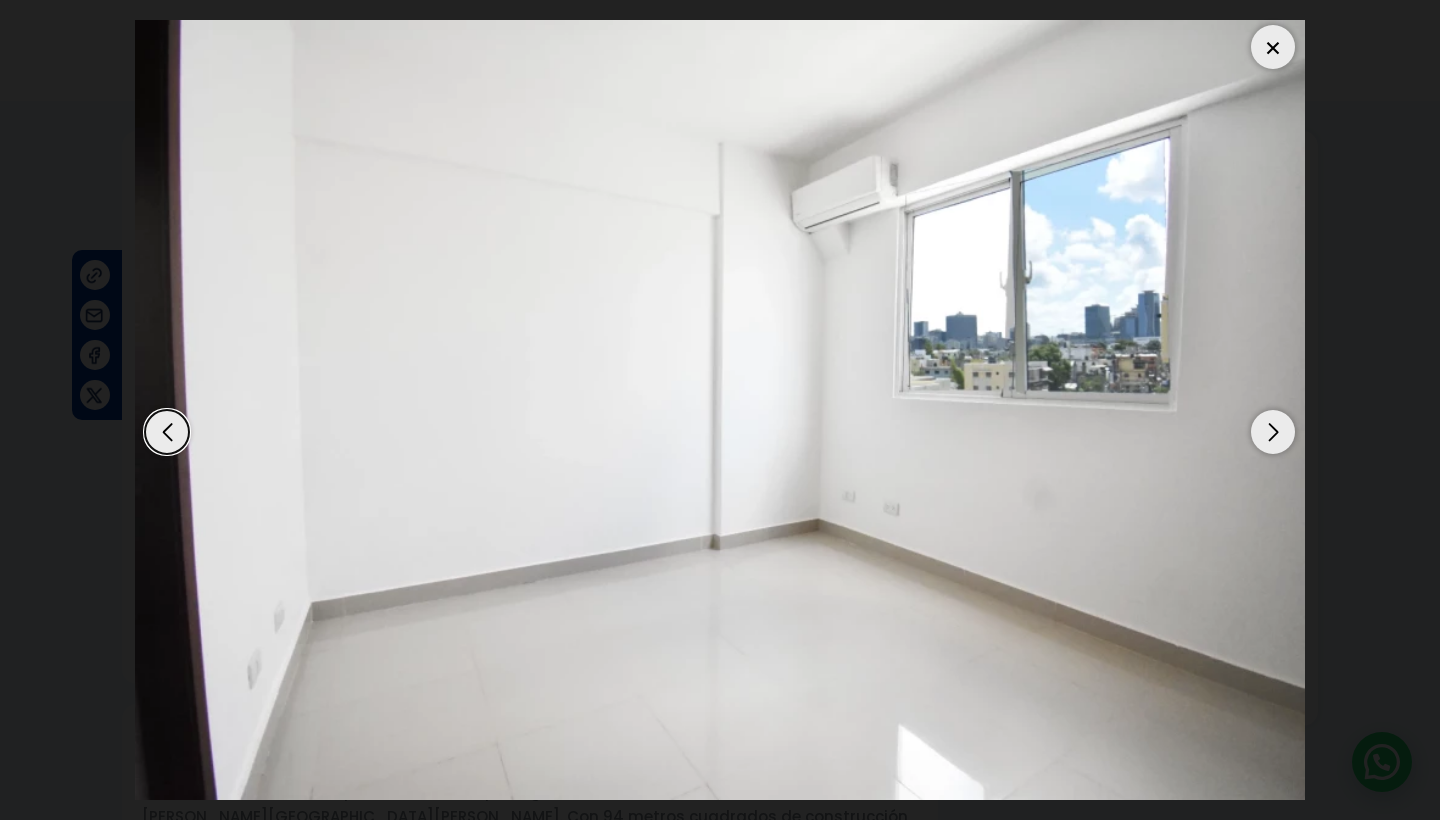 click at bounding box center [1273, 432] 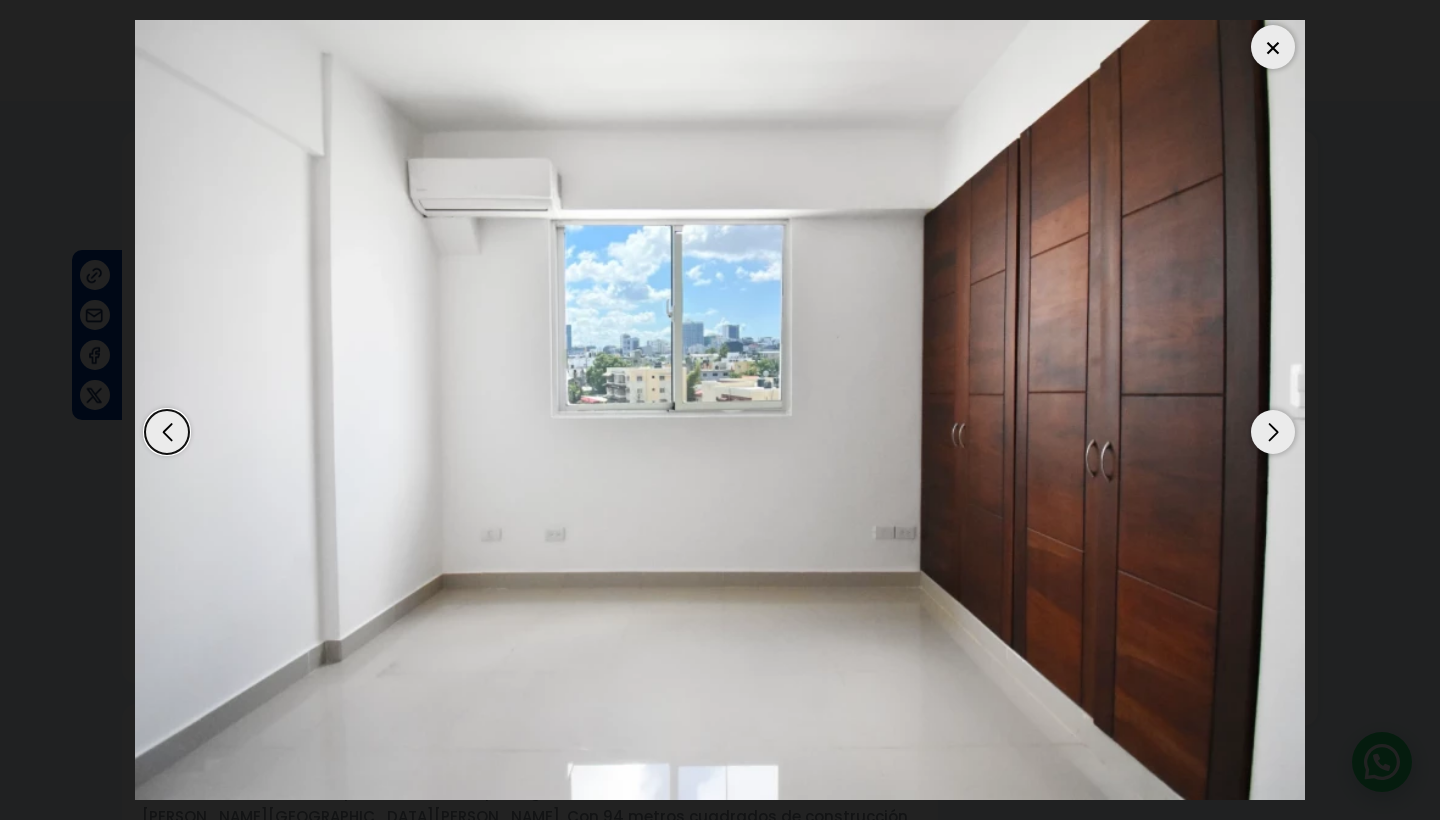 click at bounding box center (1273, 432) 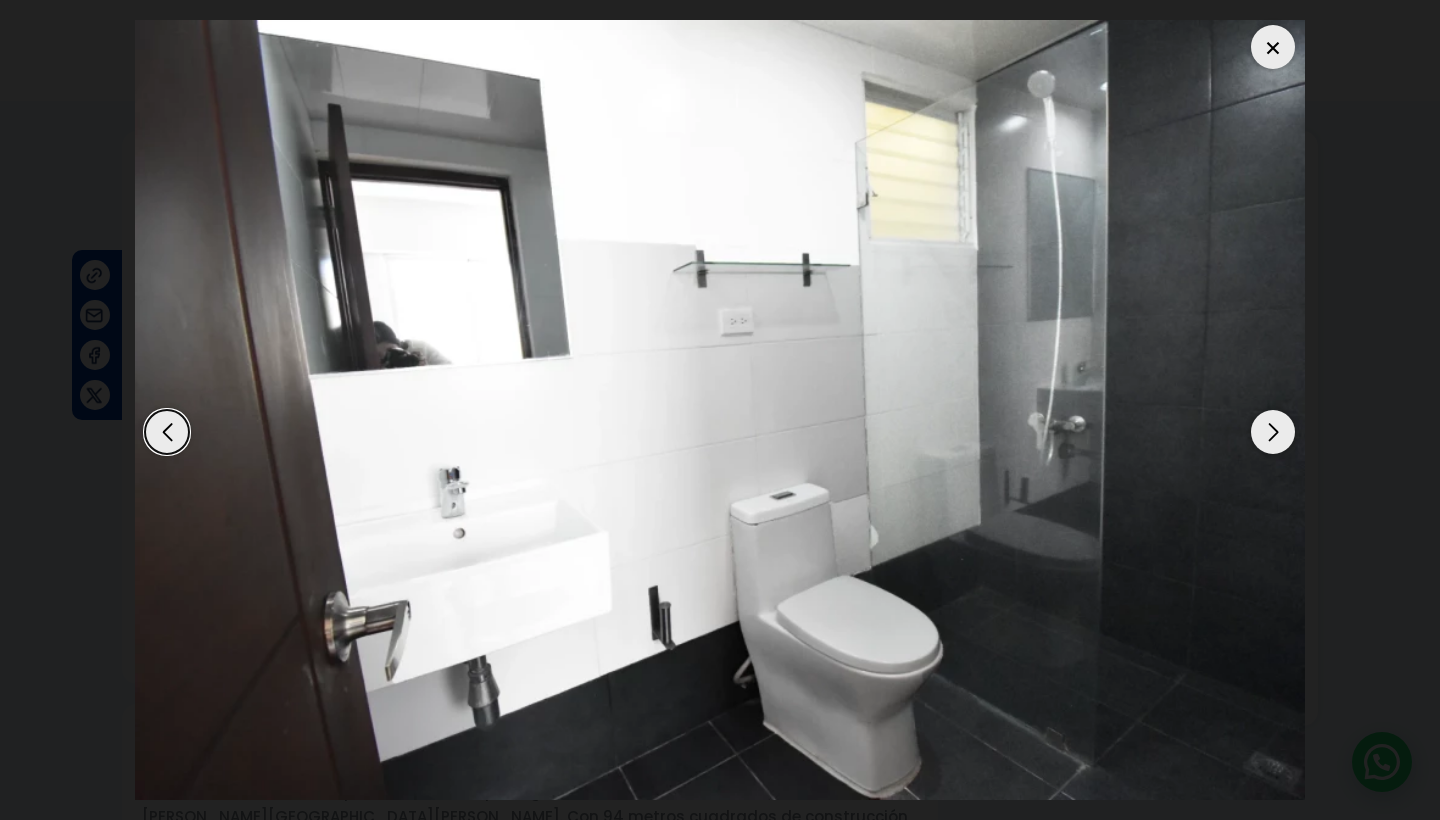 click at bounding box center (1273, 432) 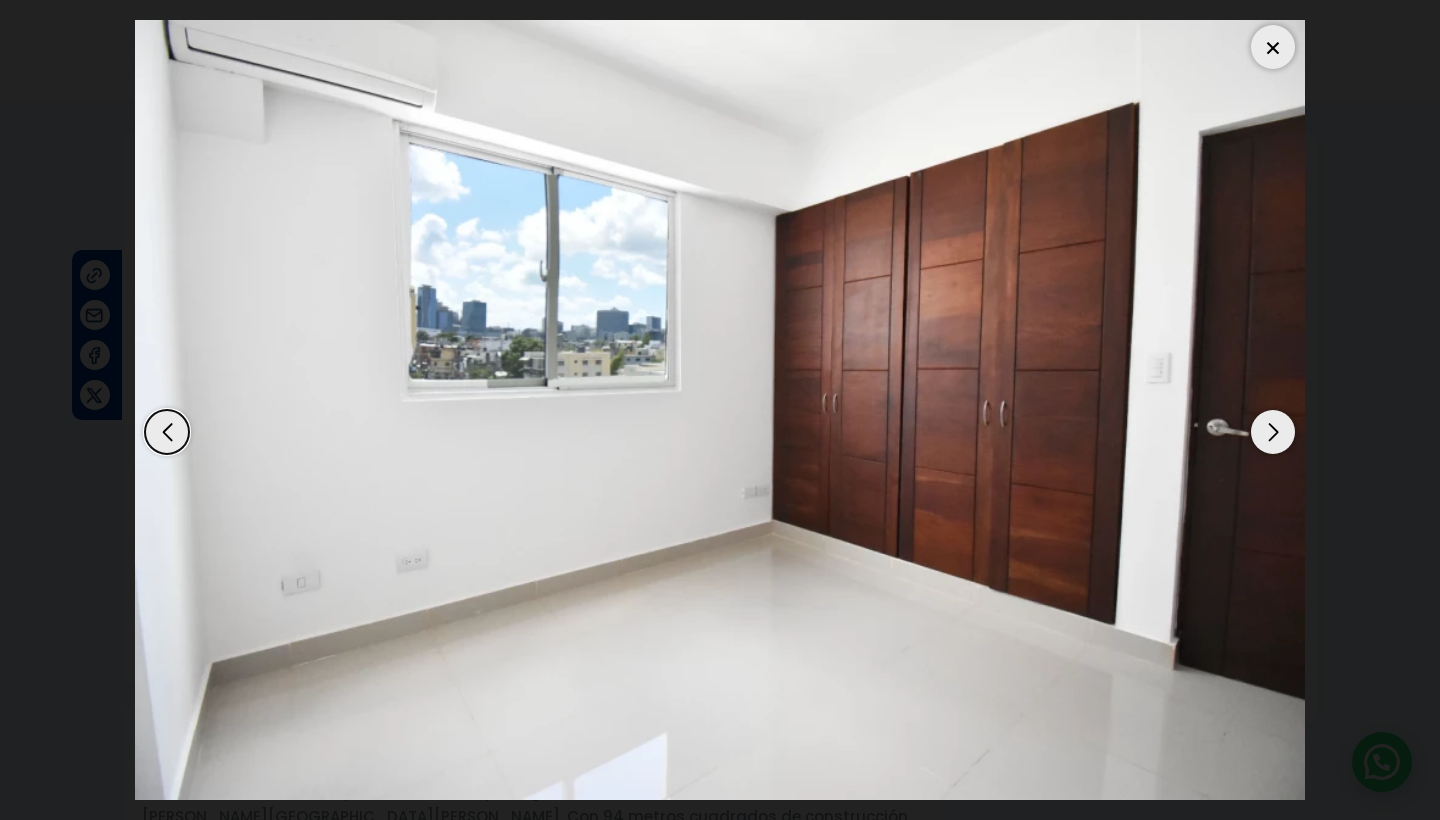 click at bounding box center (1273, 432) 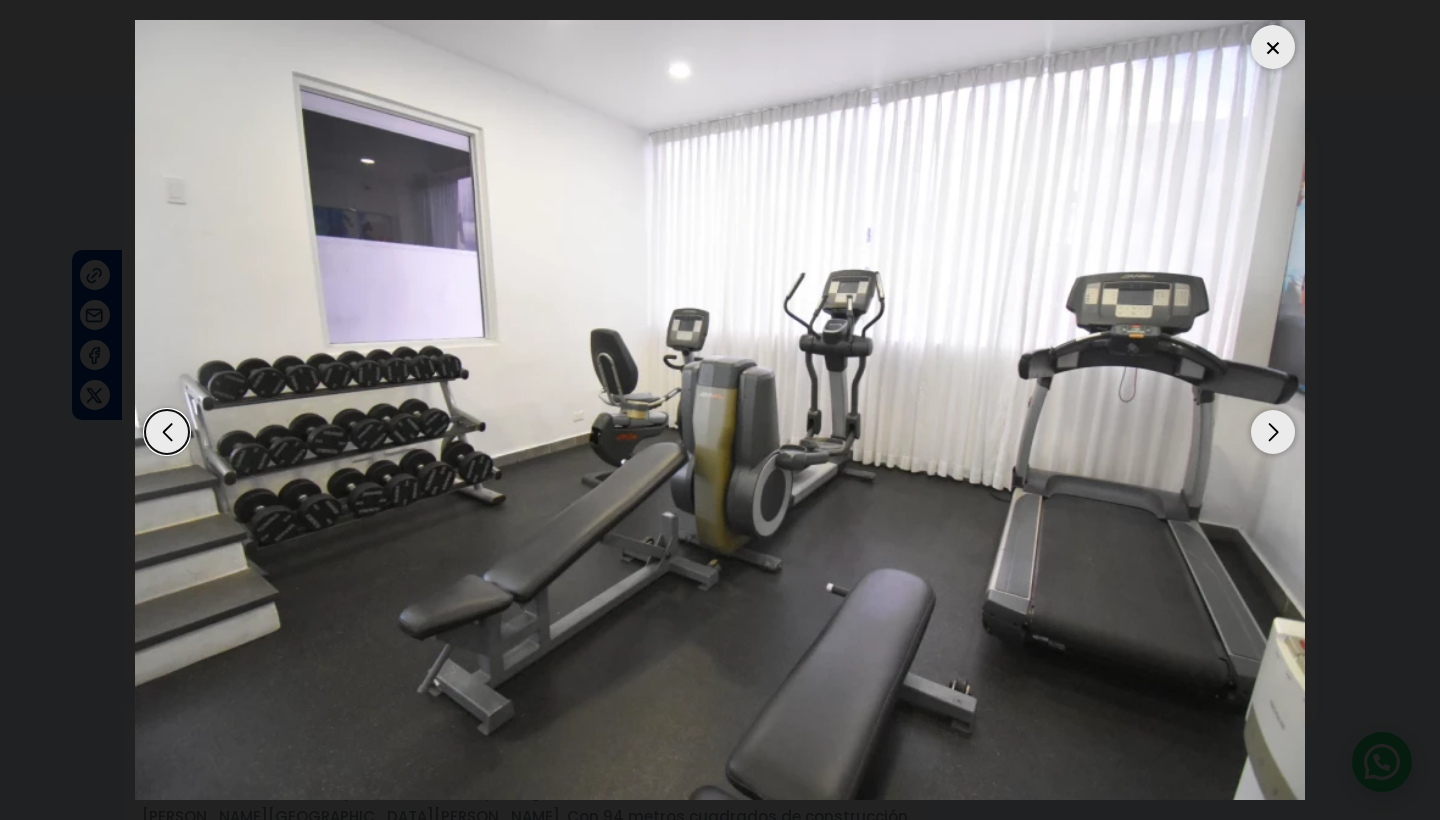 click at bounding box center (1273, 432) 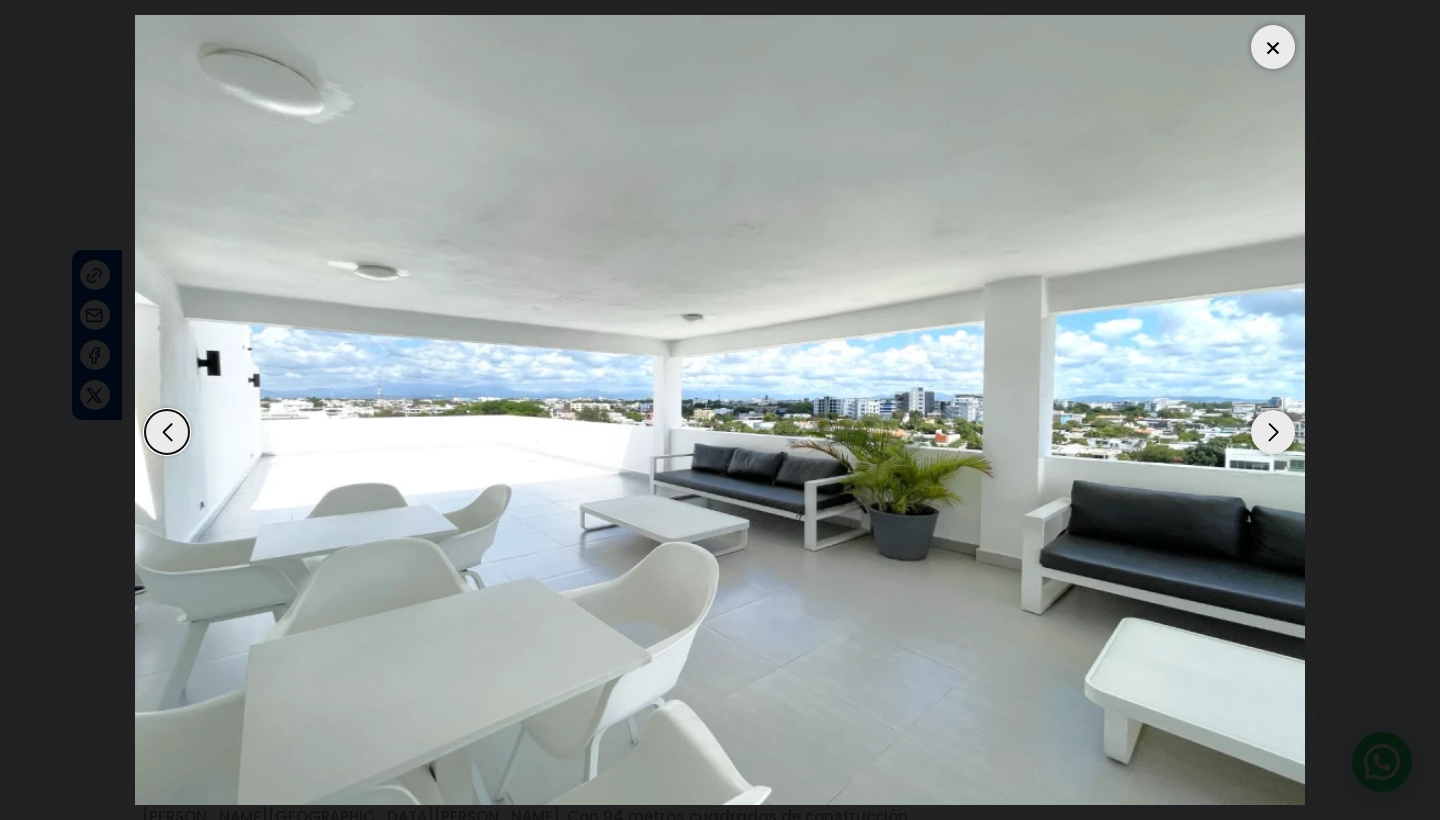 click at bounding box center [1273, 432] 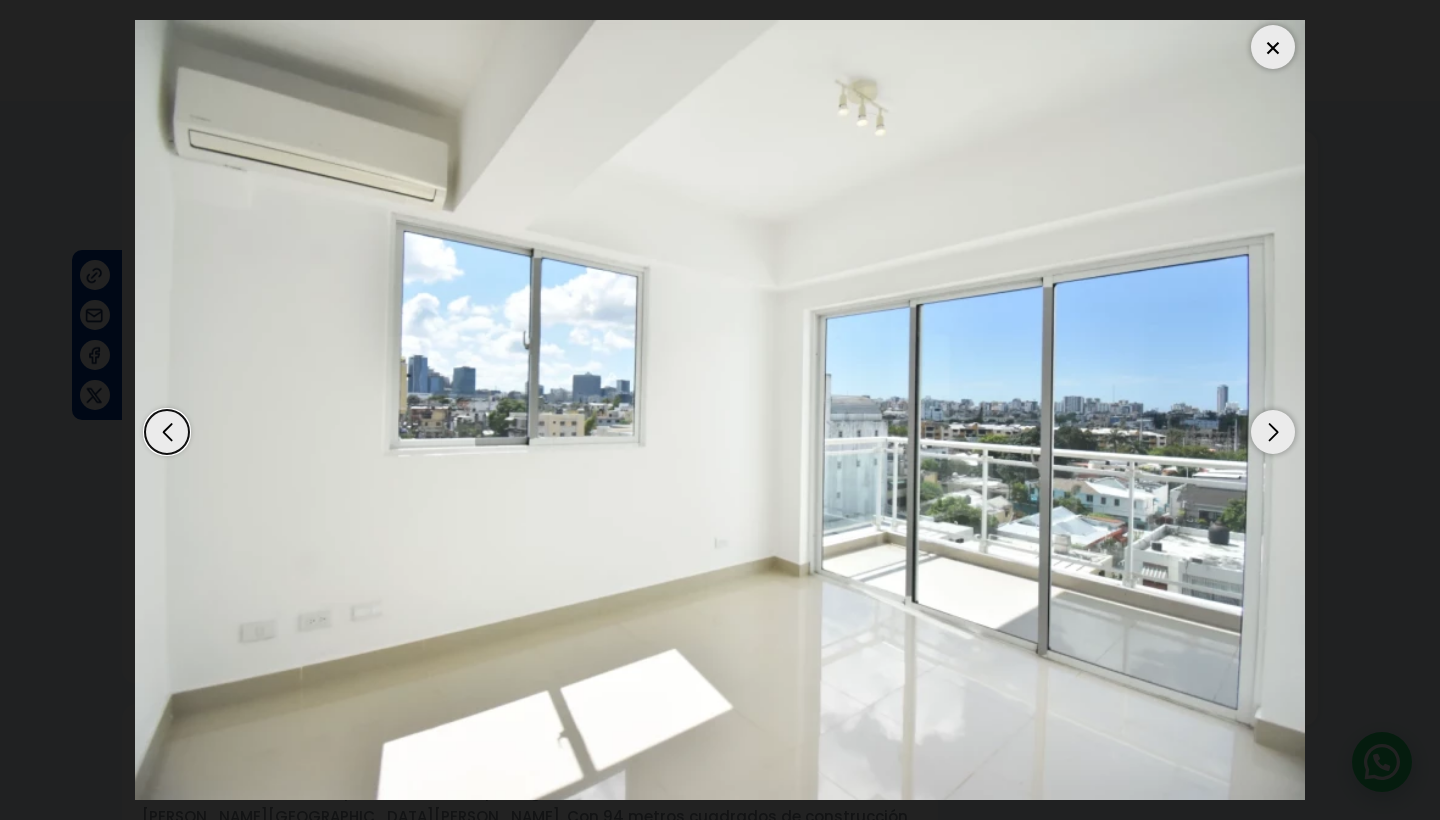 click at bounding box center [1273, 432] 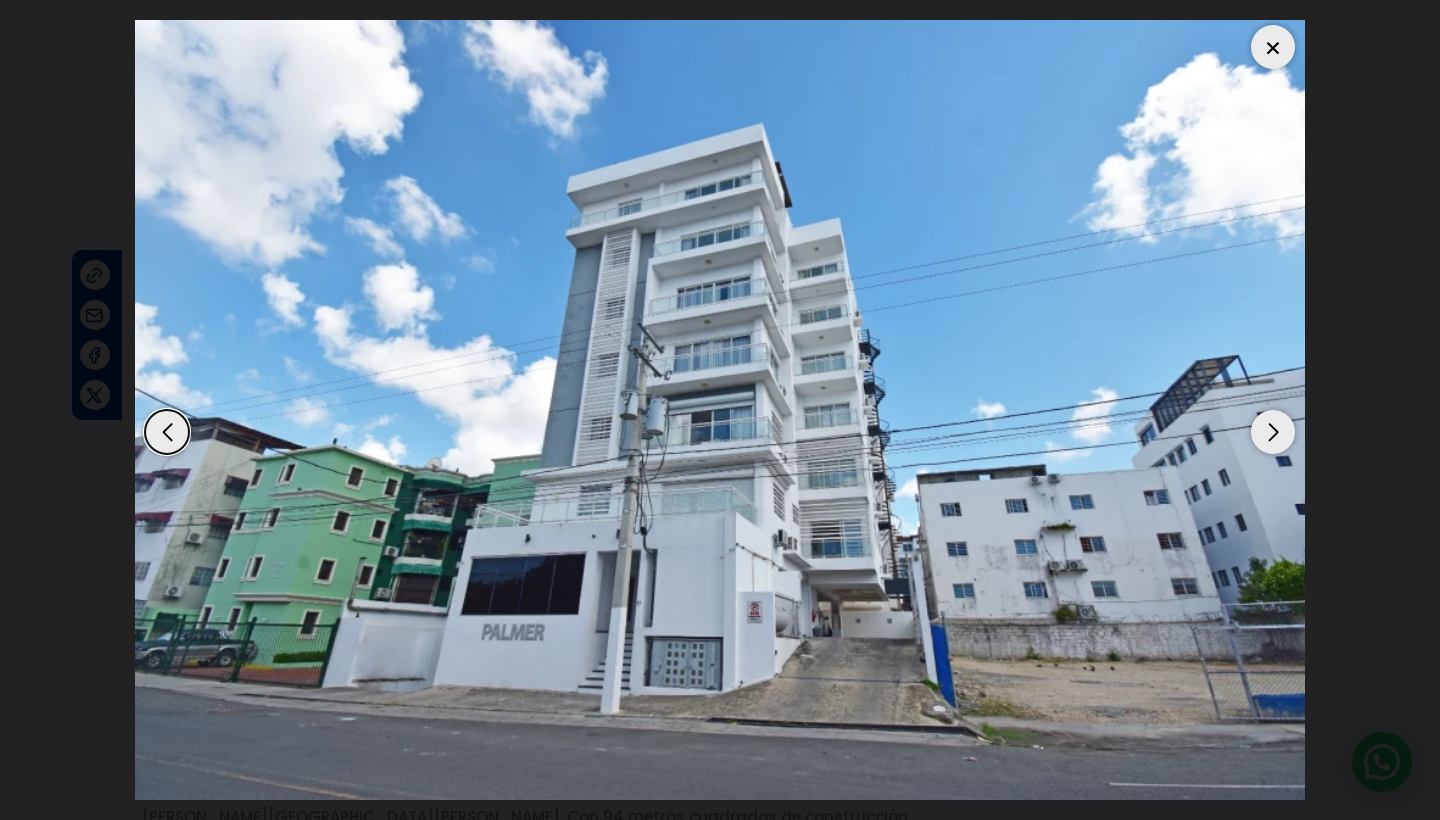 click at bounding box center (720, 410) 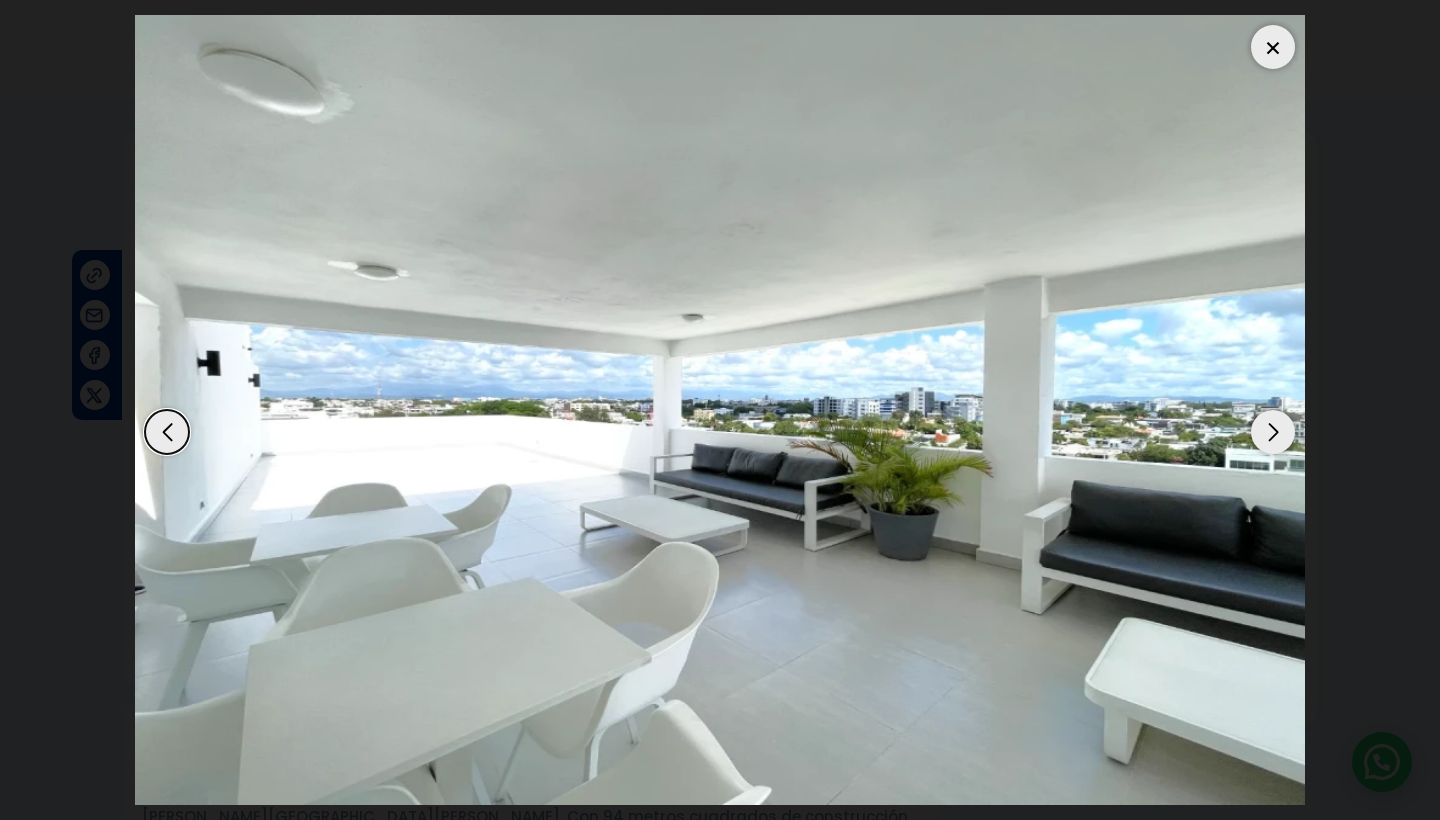 click at bounding box center (1273, 47) 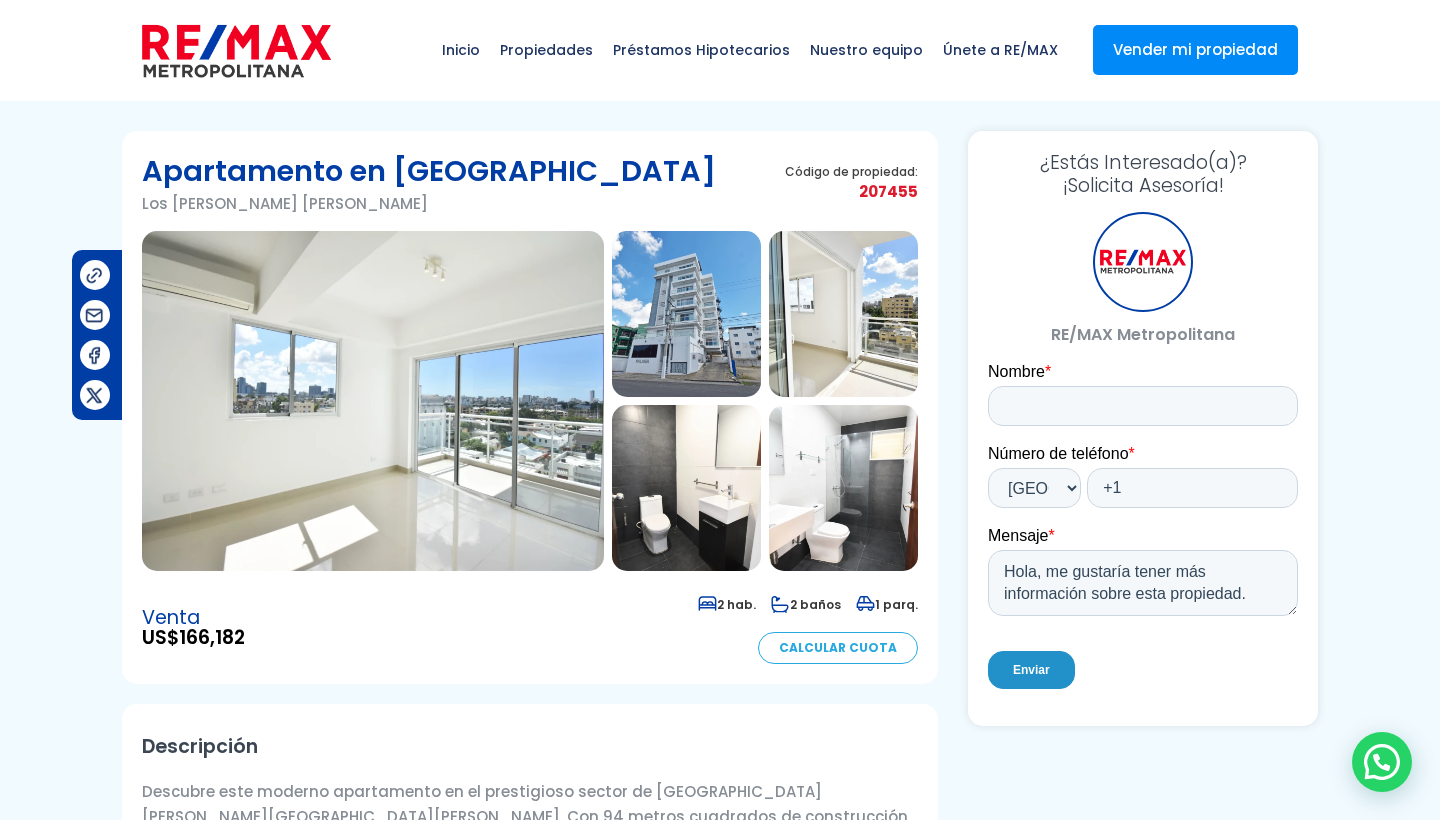 scroll, scrollTop: 0, scrollLeft: 0, axis: both 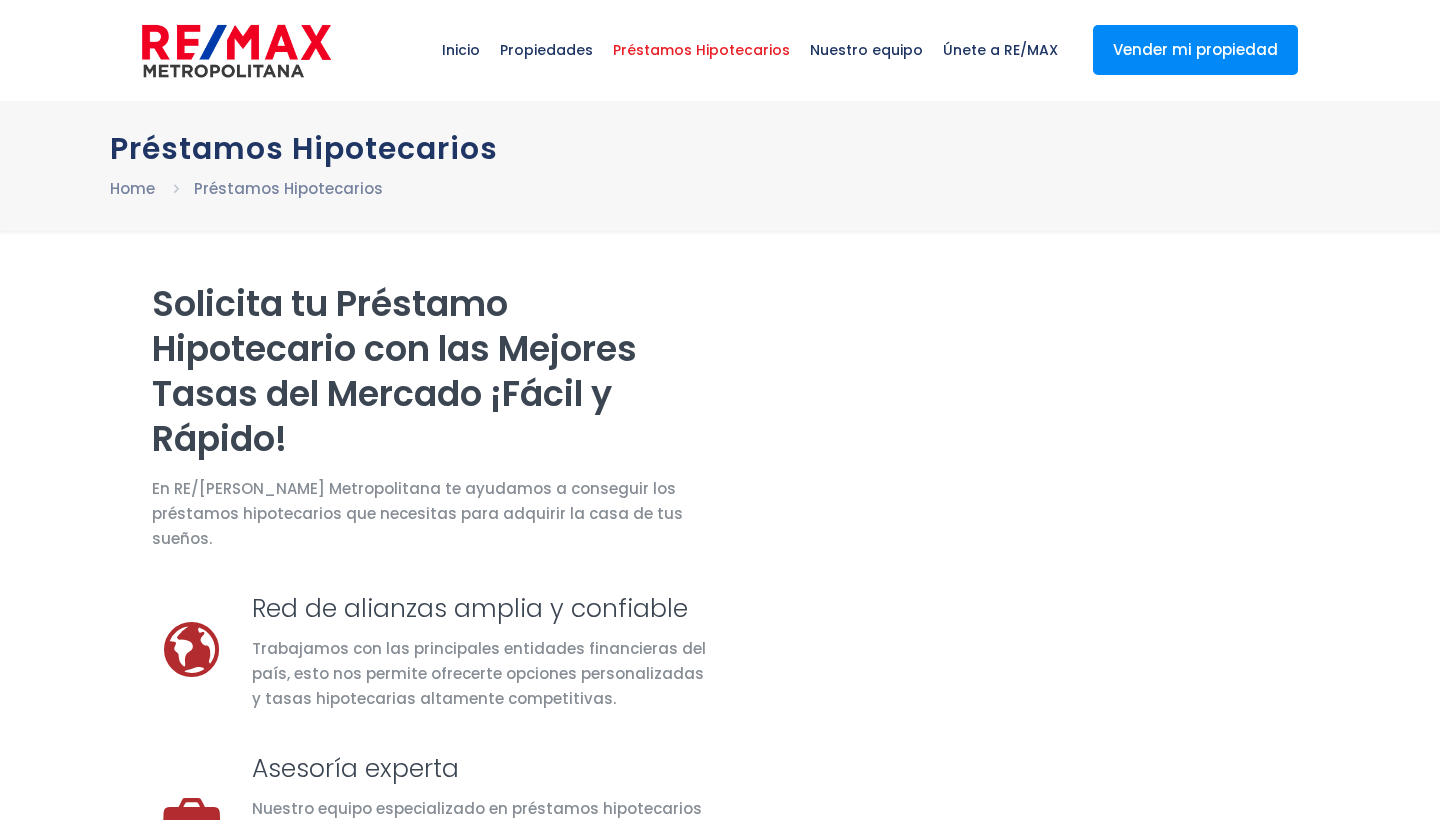 select on "US" 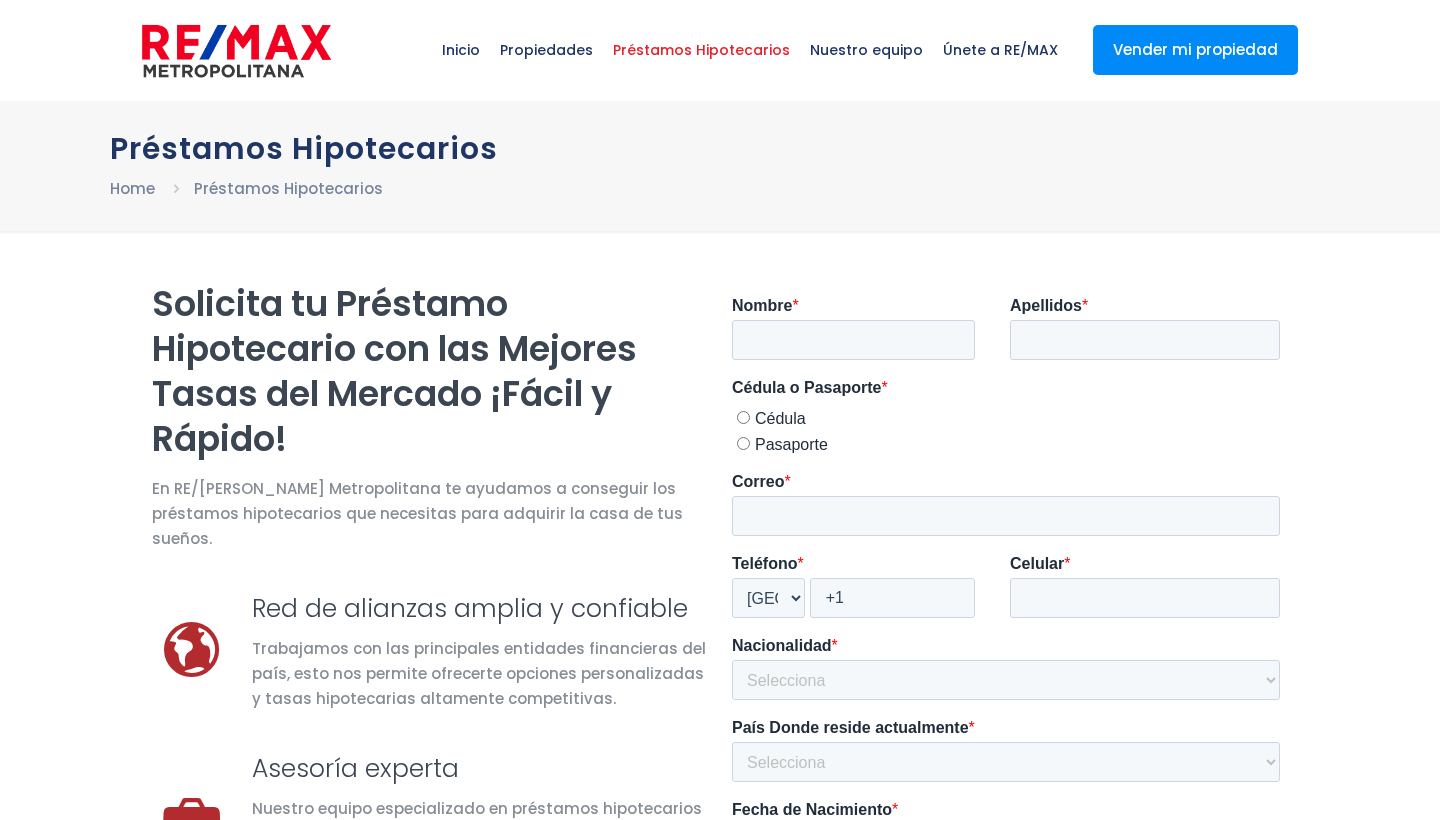 scroll, scrollTop: 0, scrollLeft: 0, axis: both 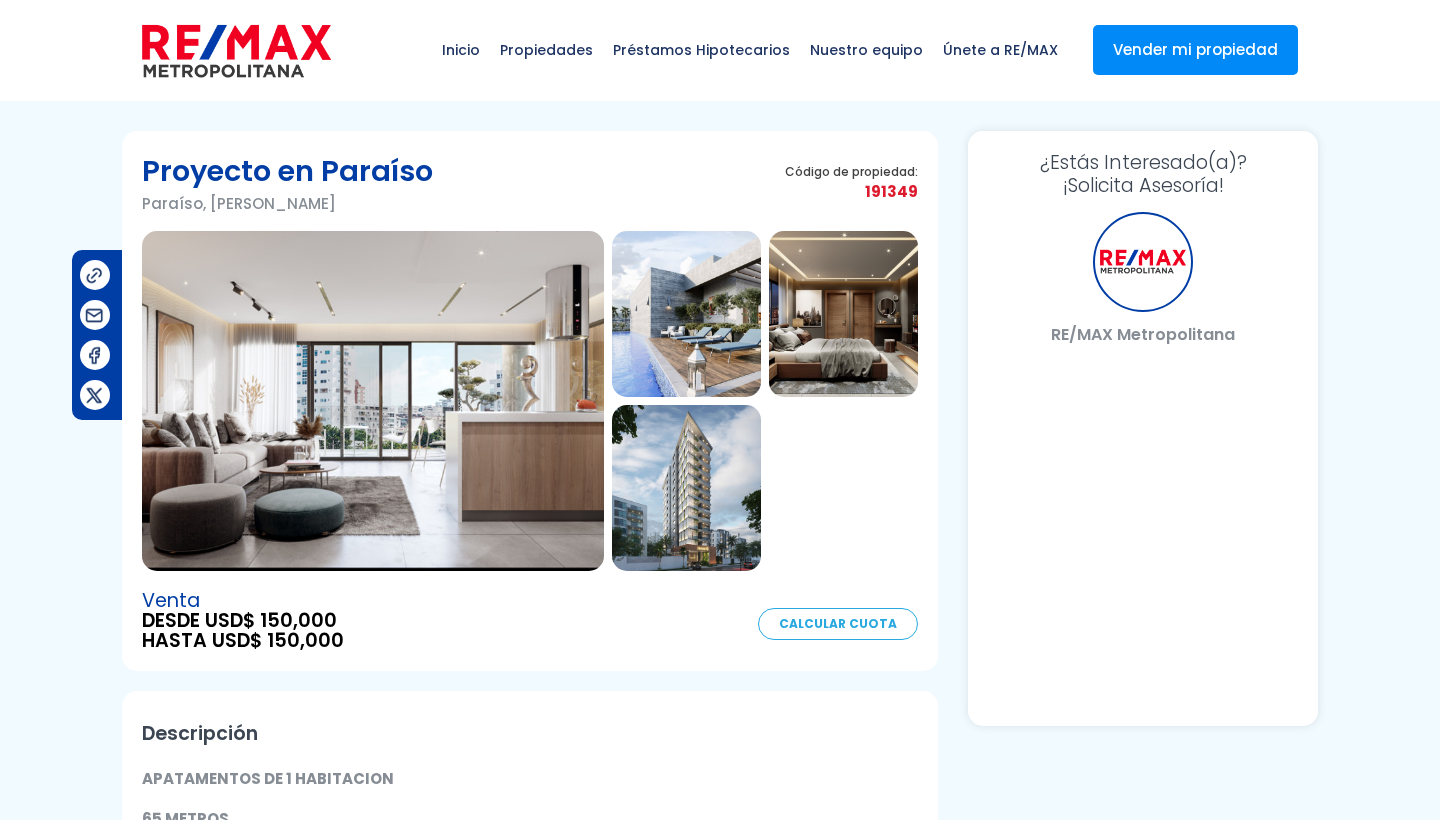 select on "US" 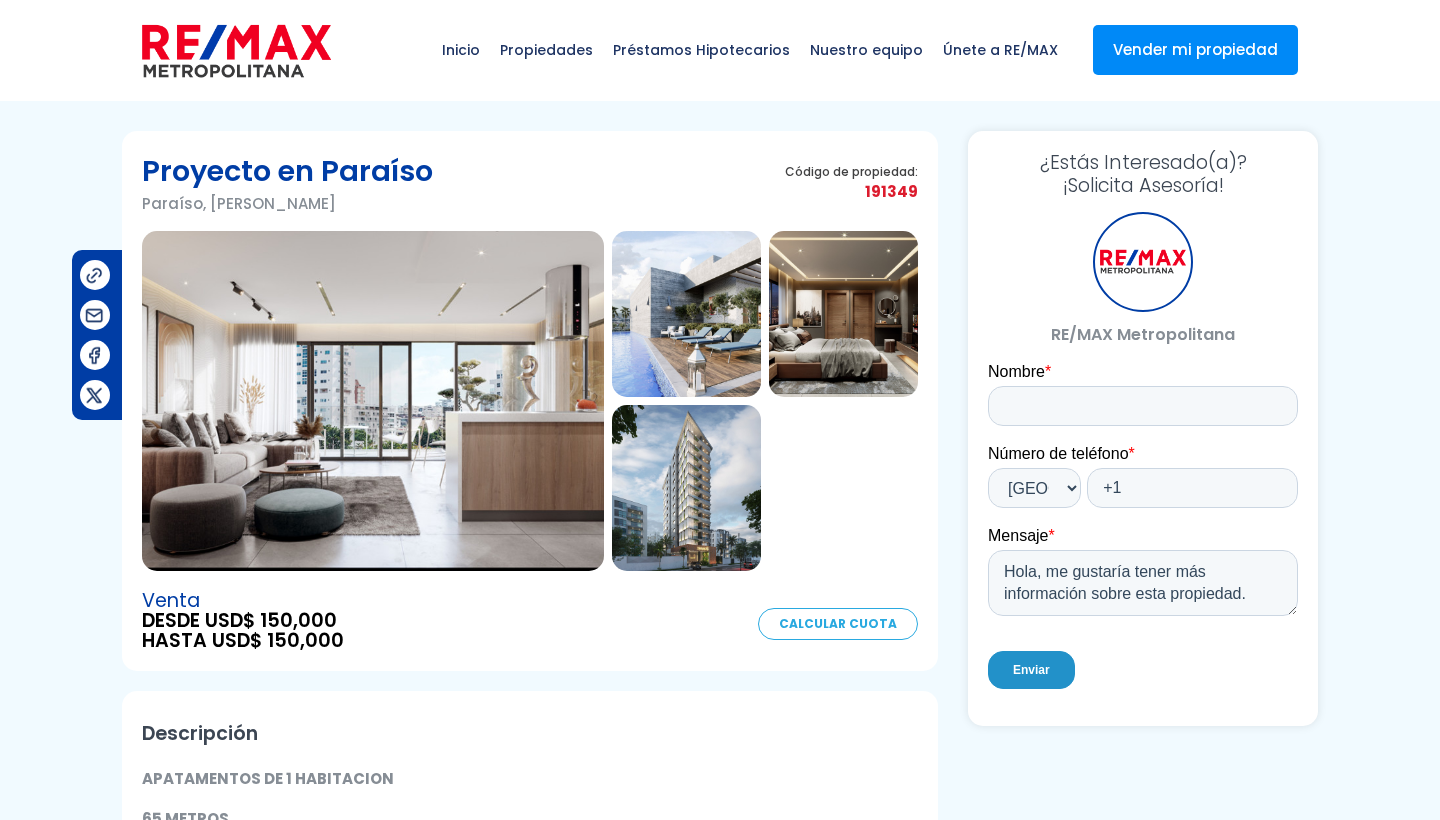 scroll, scrollTop: 0, scrollLeft: 0, axis: both 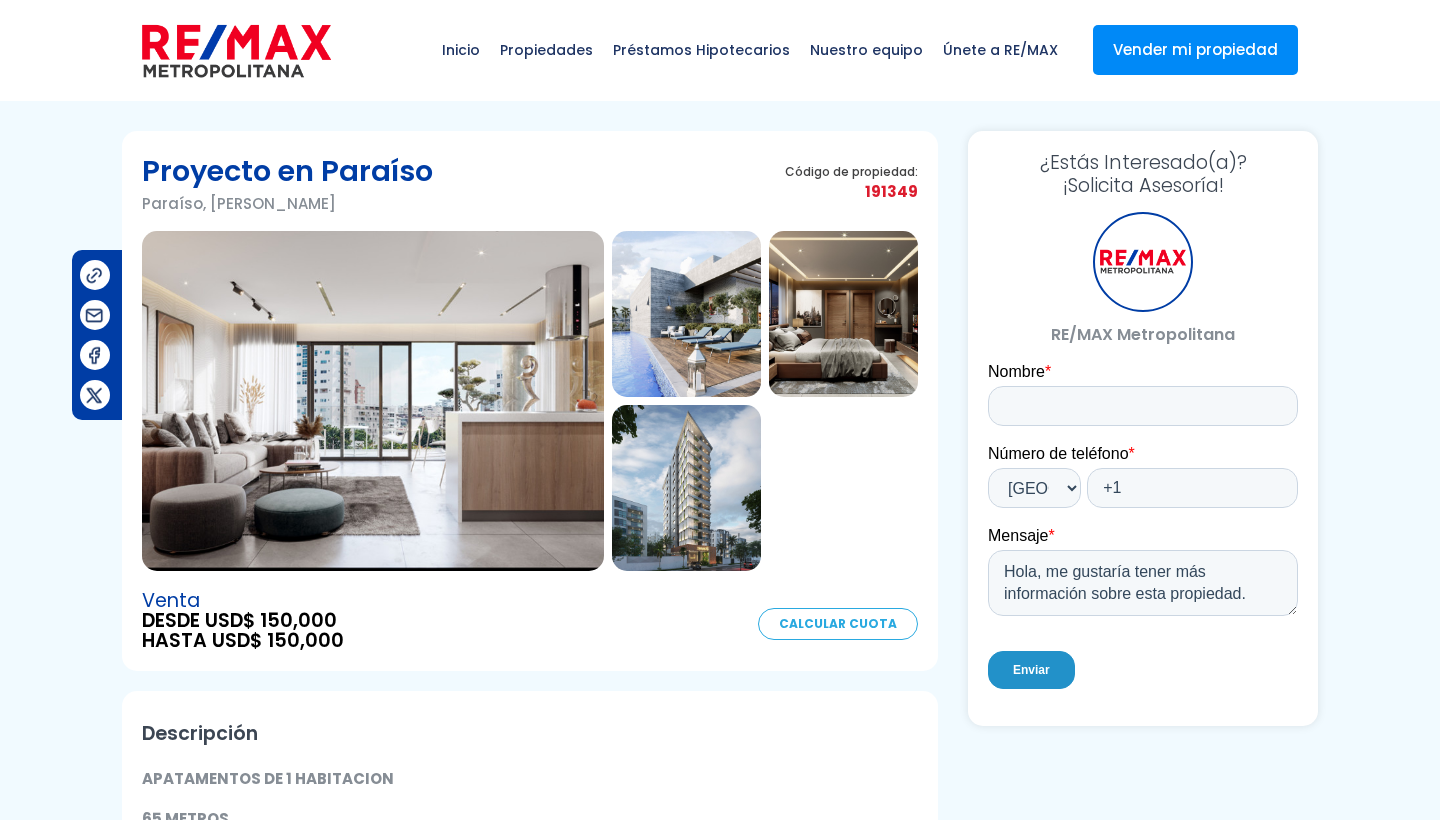 click at bounding box center [373, 401] 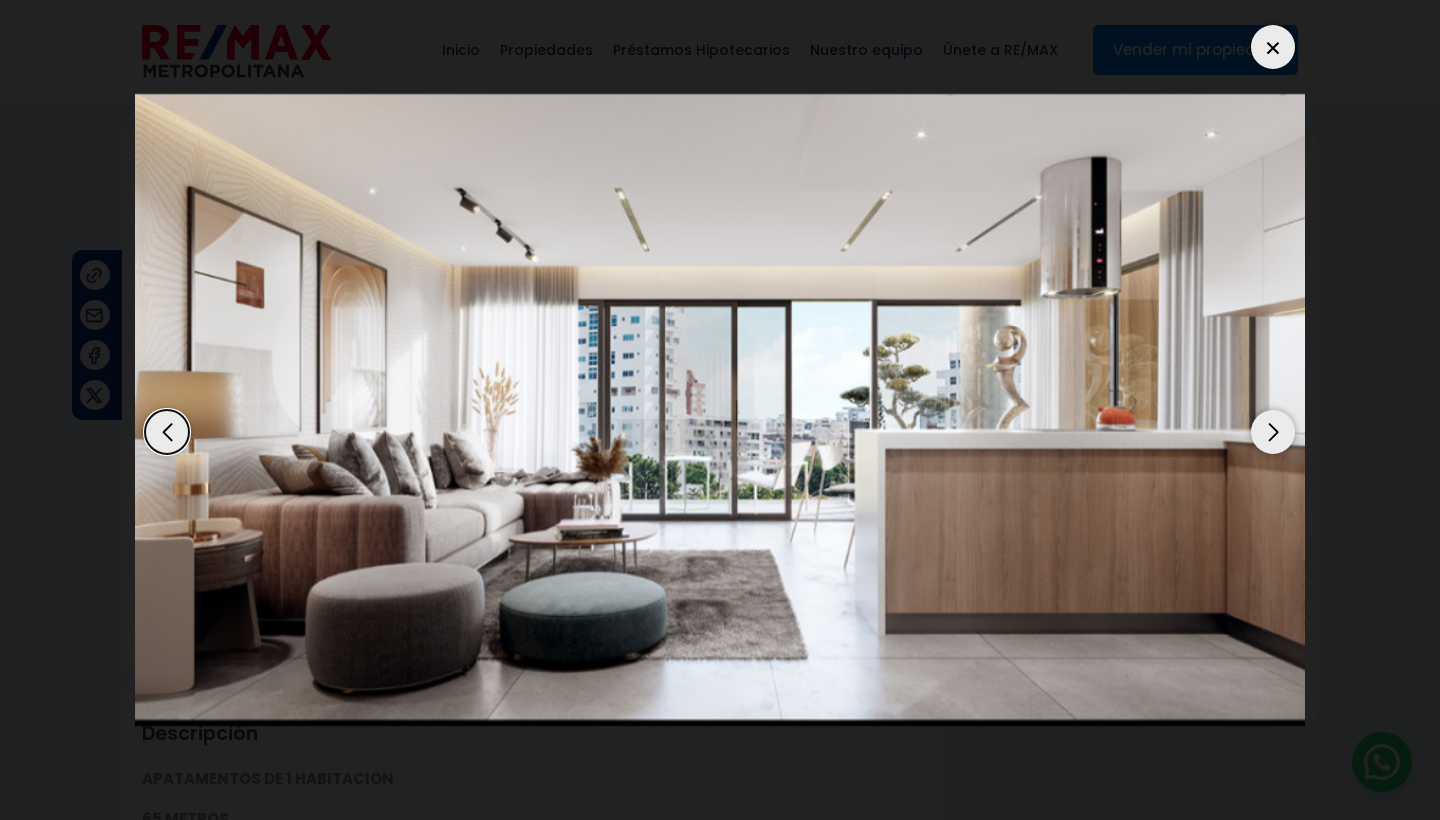 click at bounding box center (1273, 432) 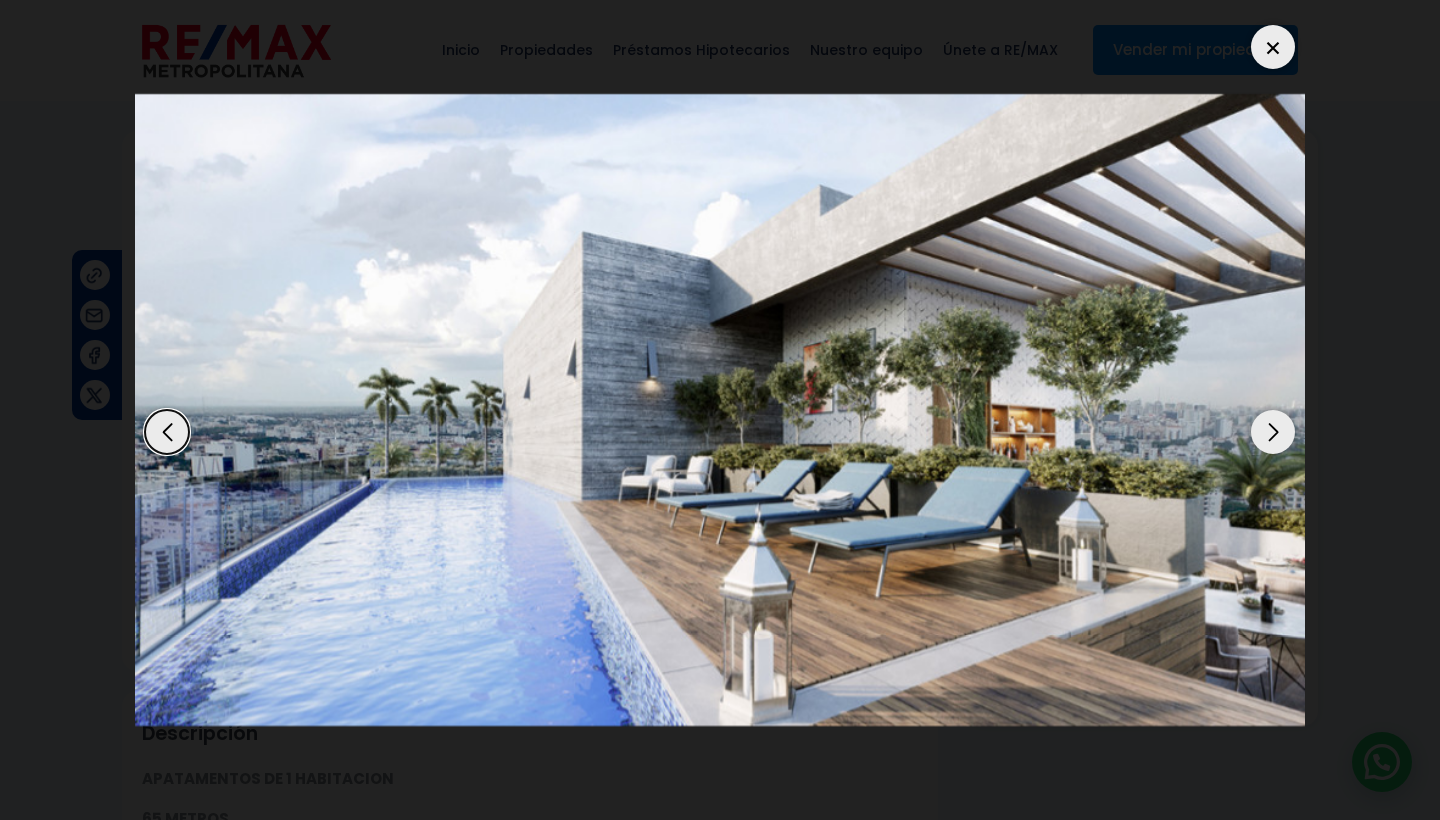click at bounding box center [1273, 432] 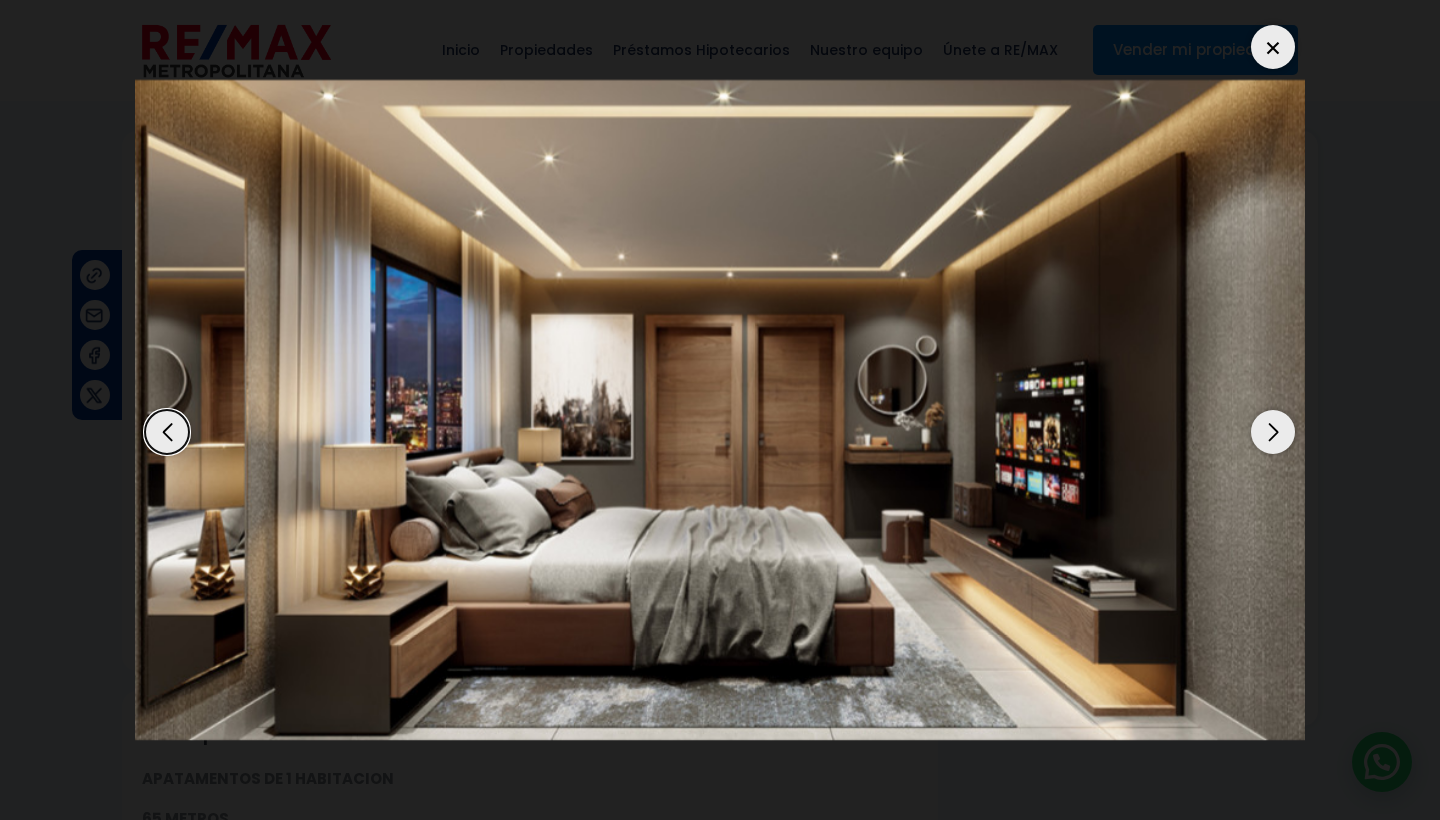 scroll, scrollTop: 0, scrollLeft: 0, axis: both 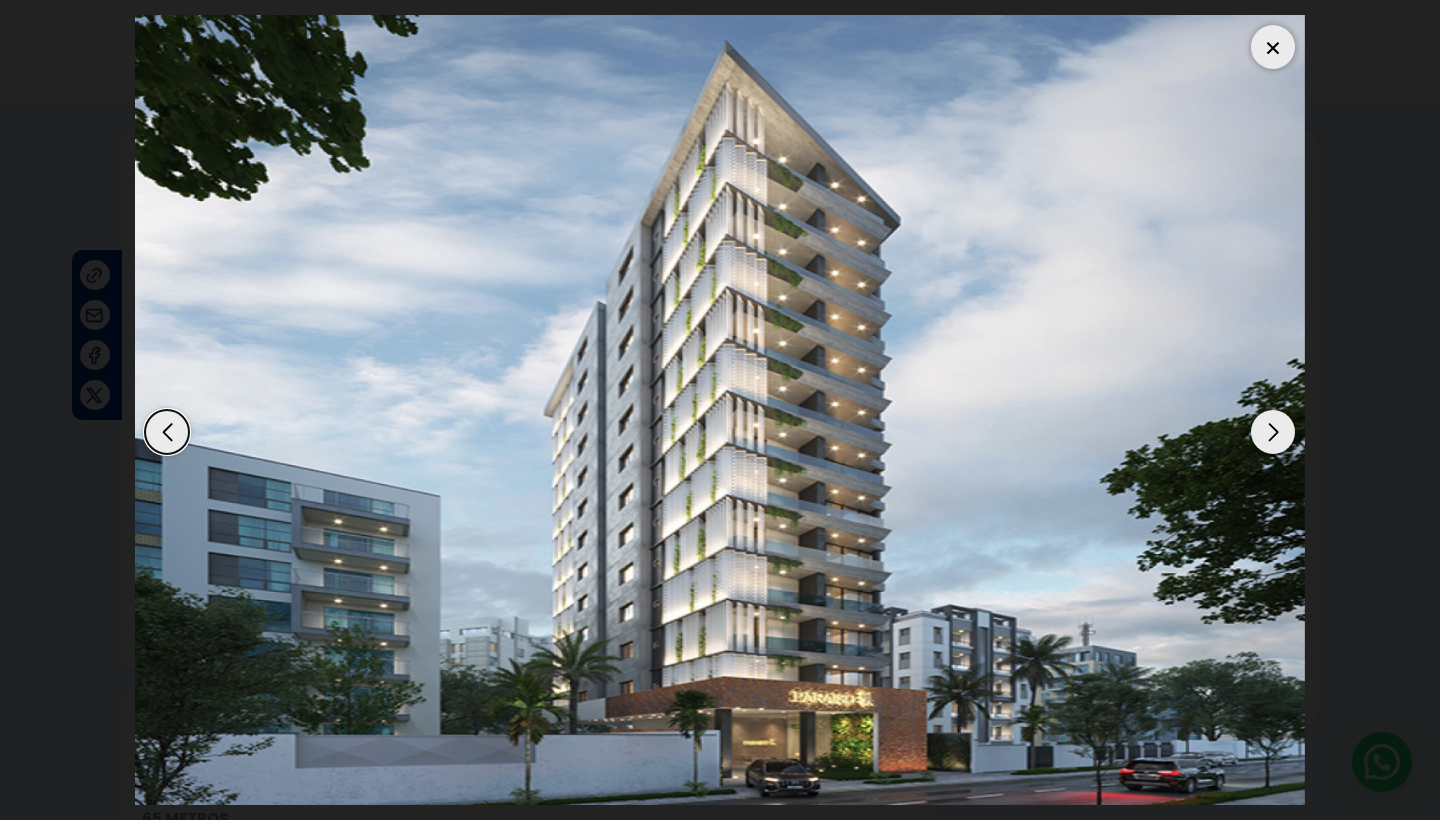 click at bounding box center (1273, 432) 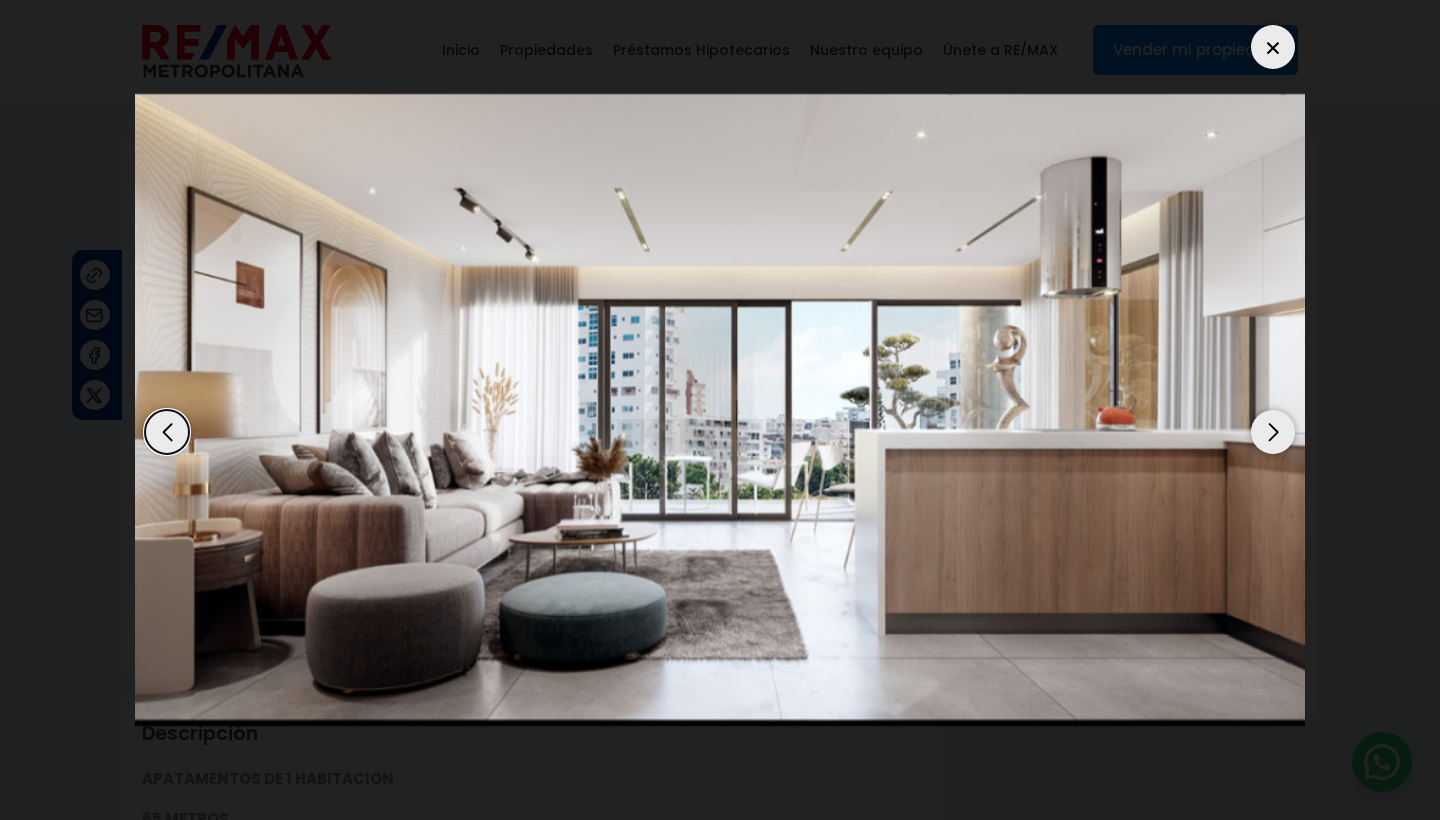 click at bounding box center (1273, 432) 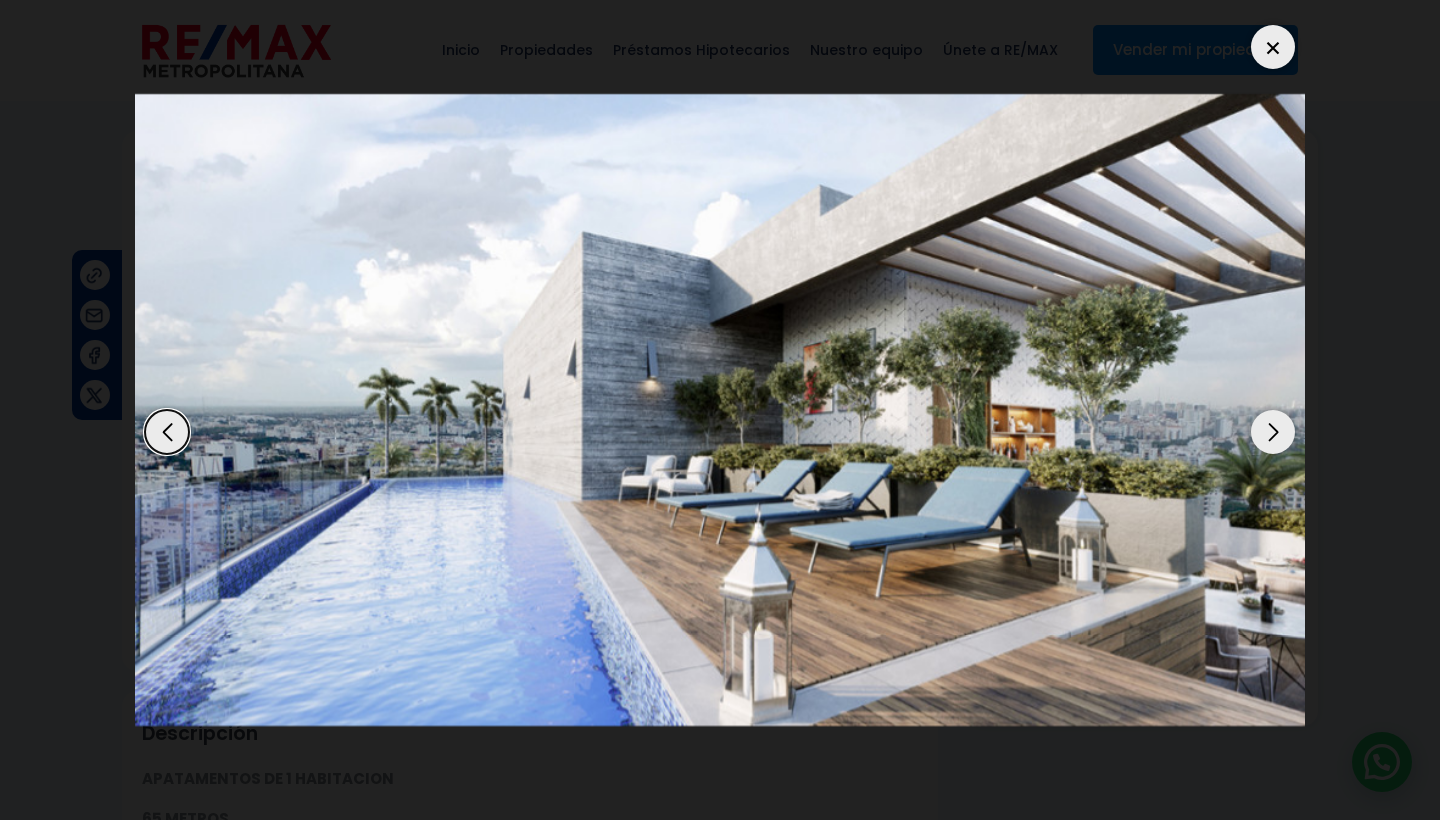 click at bounding box center [1273, 432] 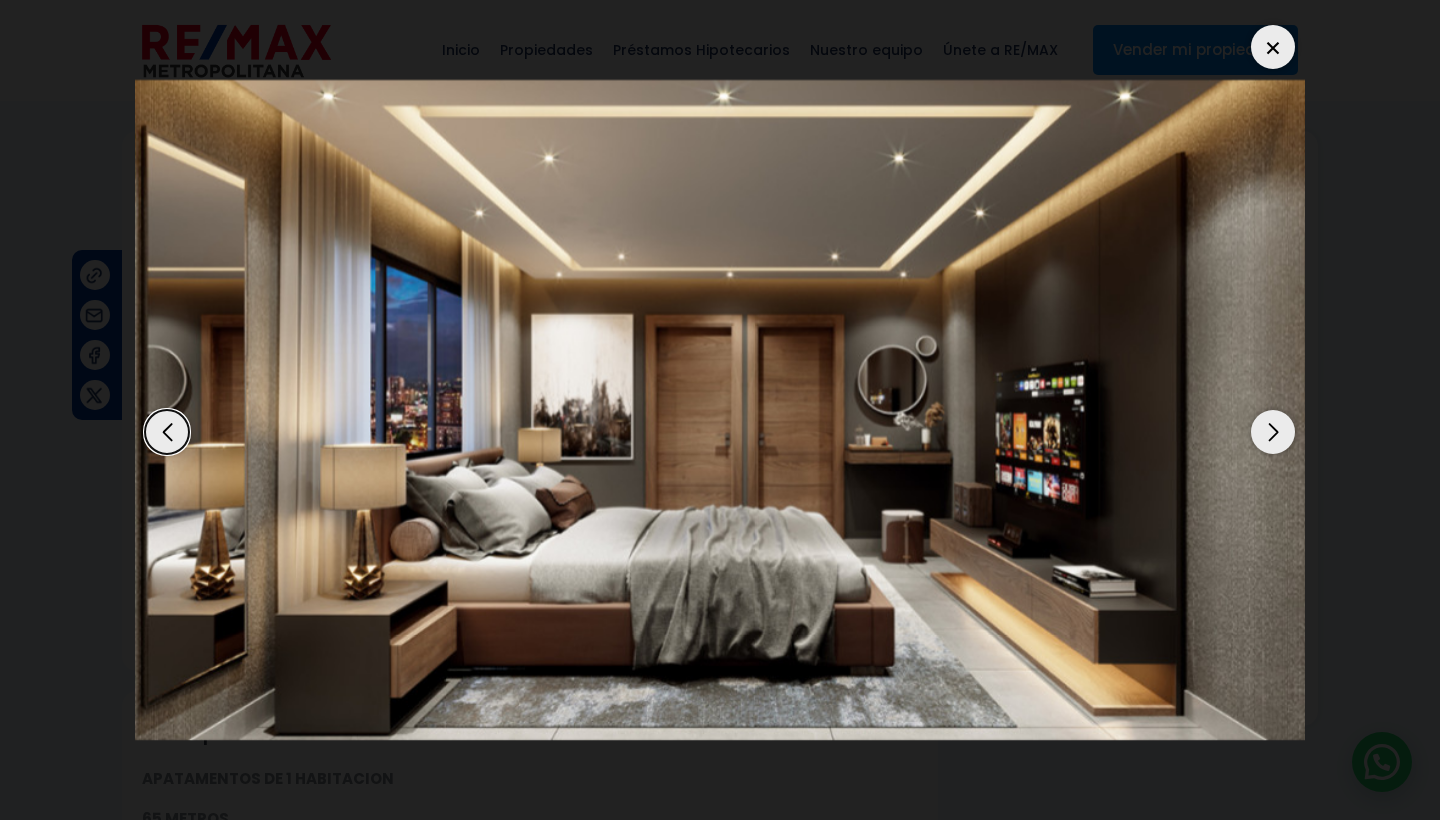 click at bounding box center (1273, 432) 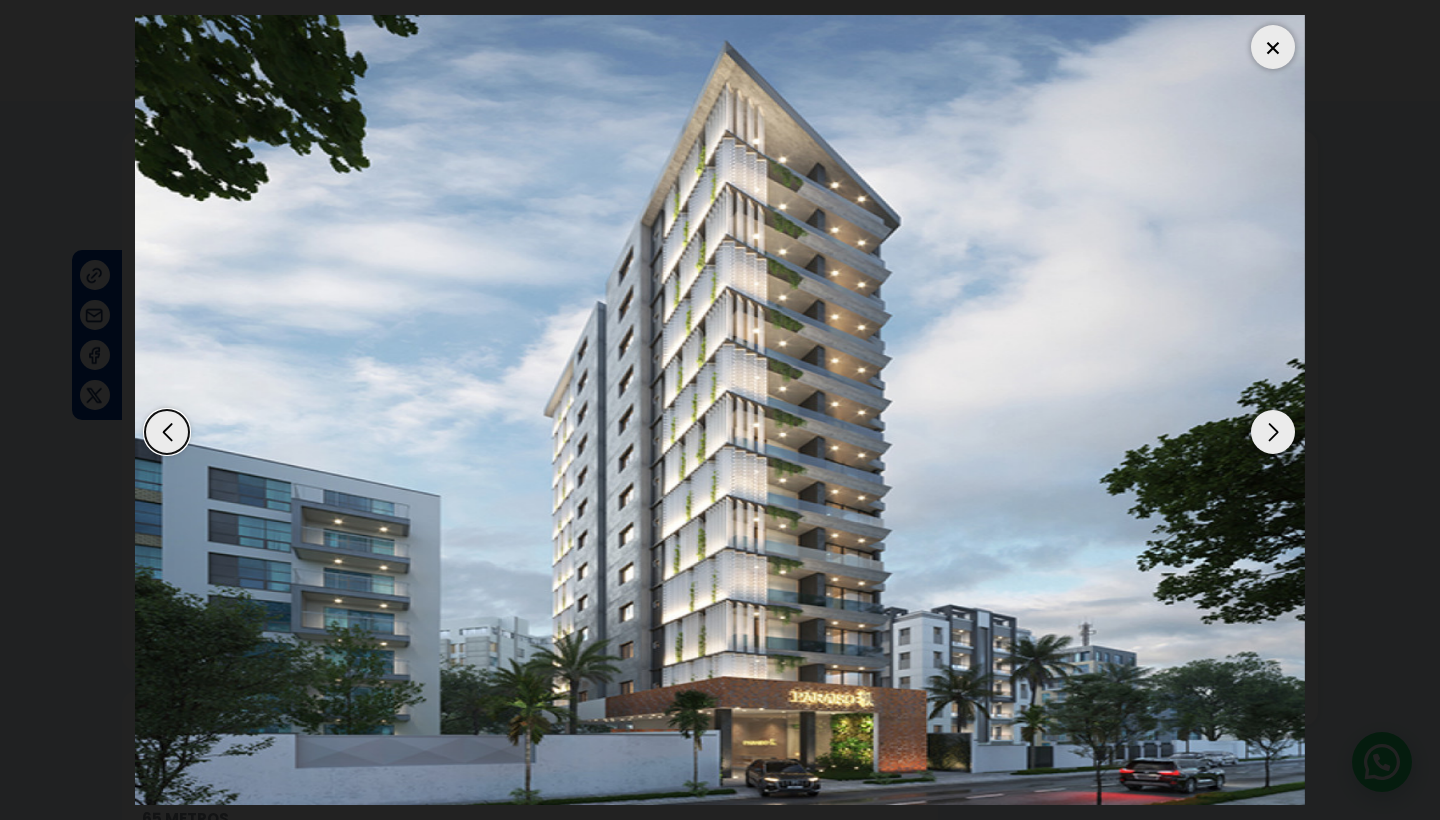 click at bounding box center (1273, 47) 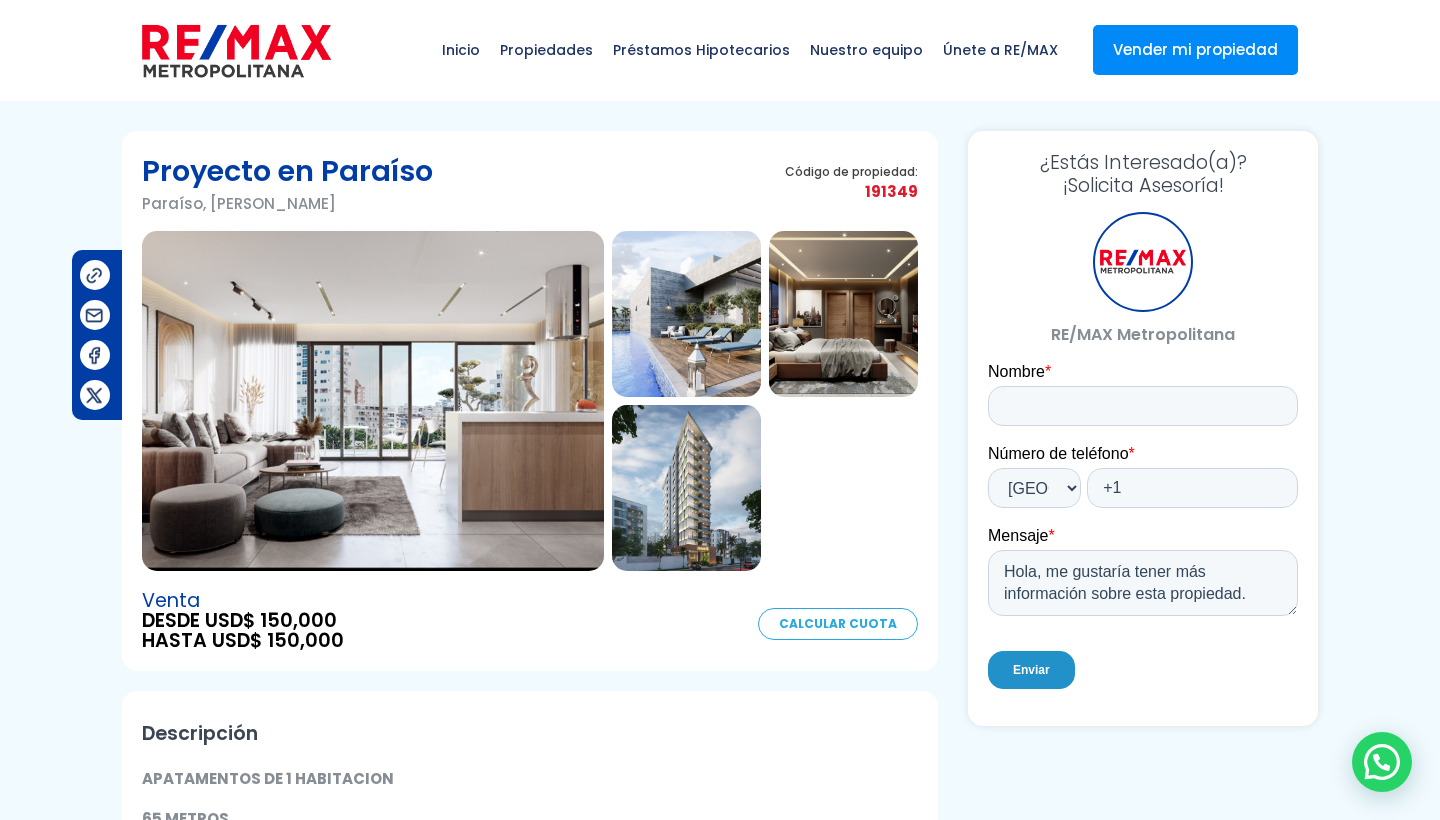 scroll, scrollTop: 0, scrollLeft: 0, axis: both 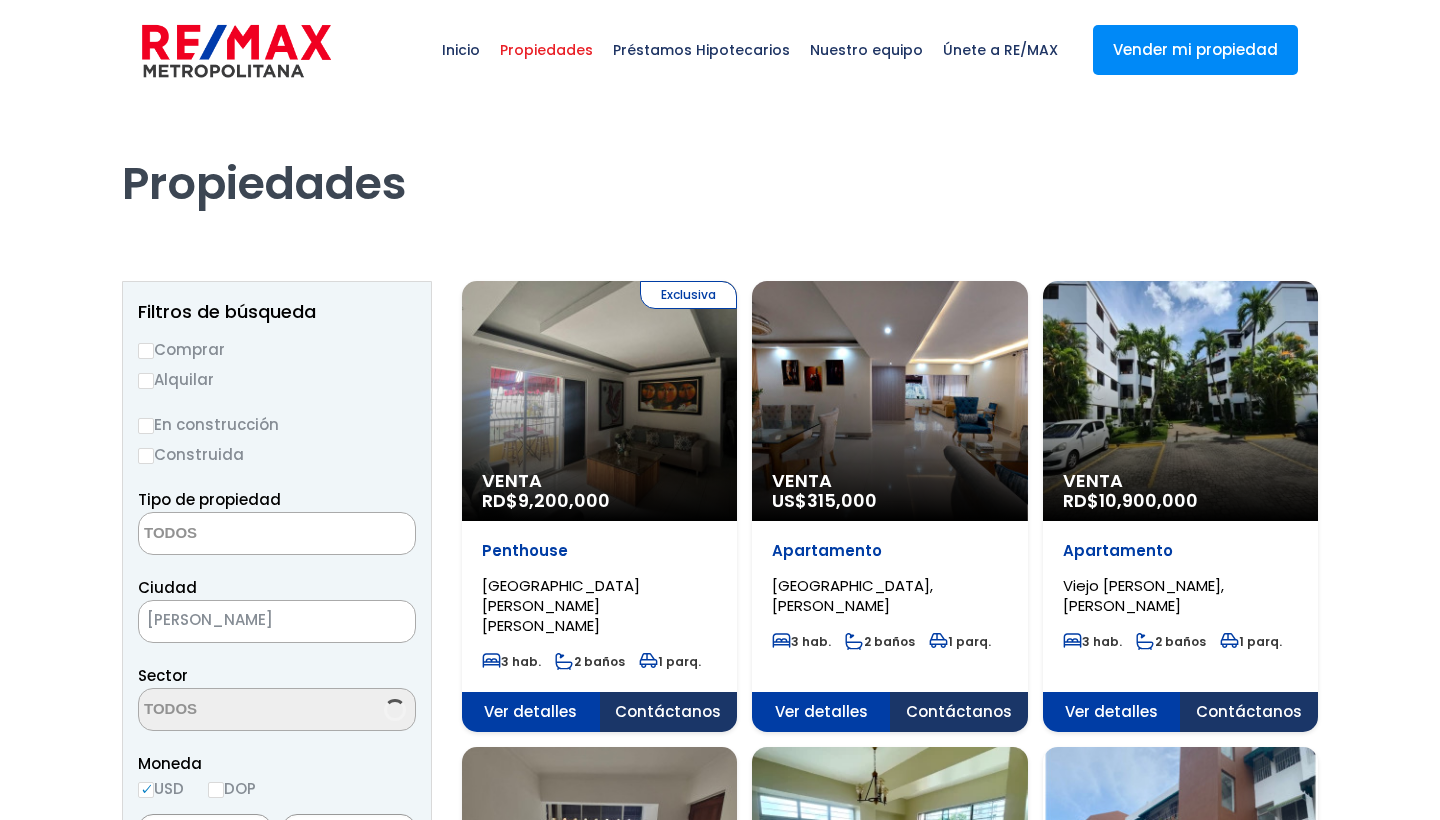 select 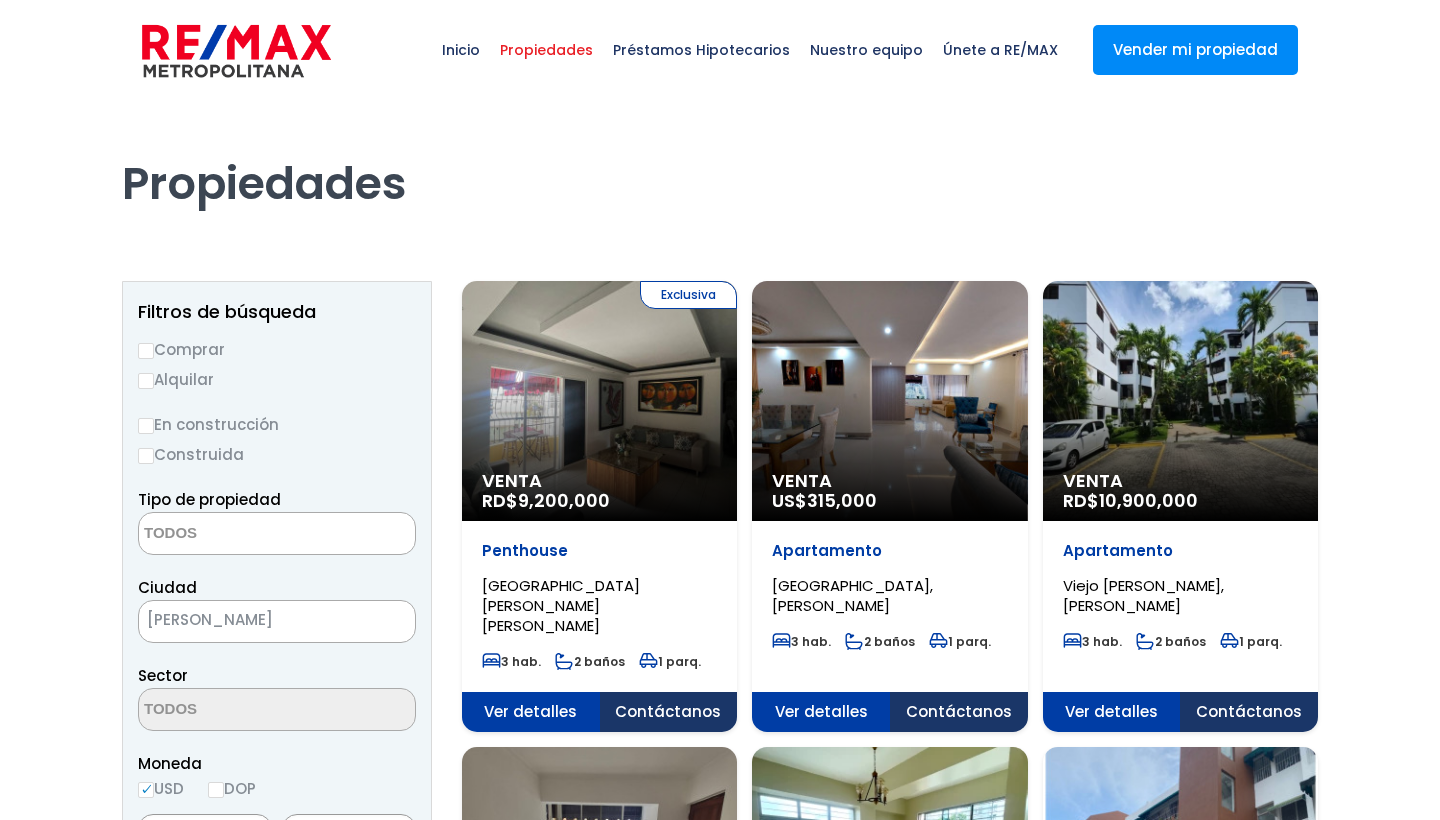 select 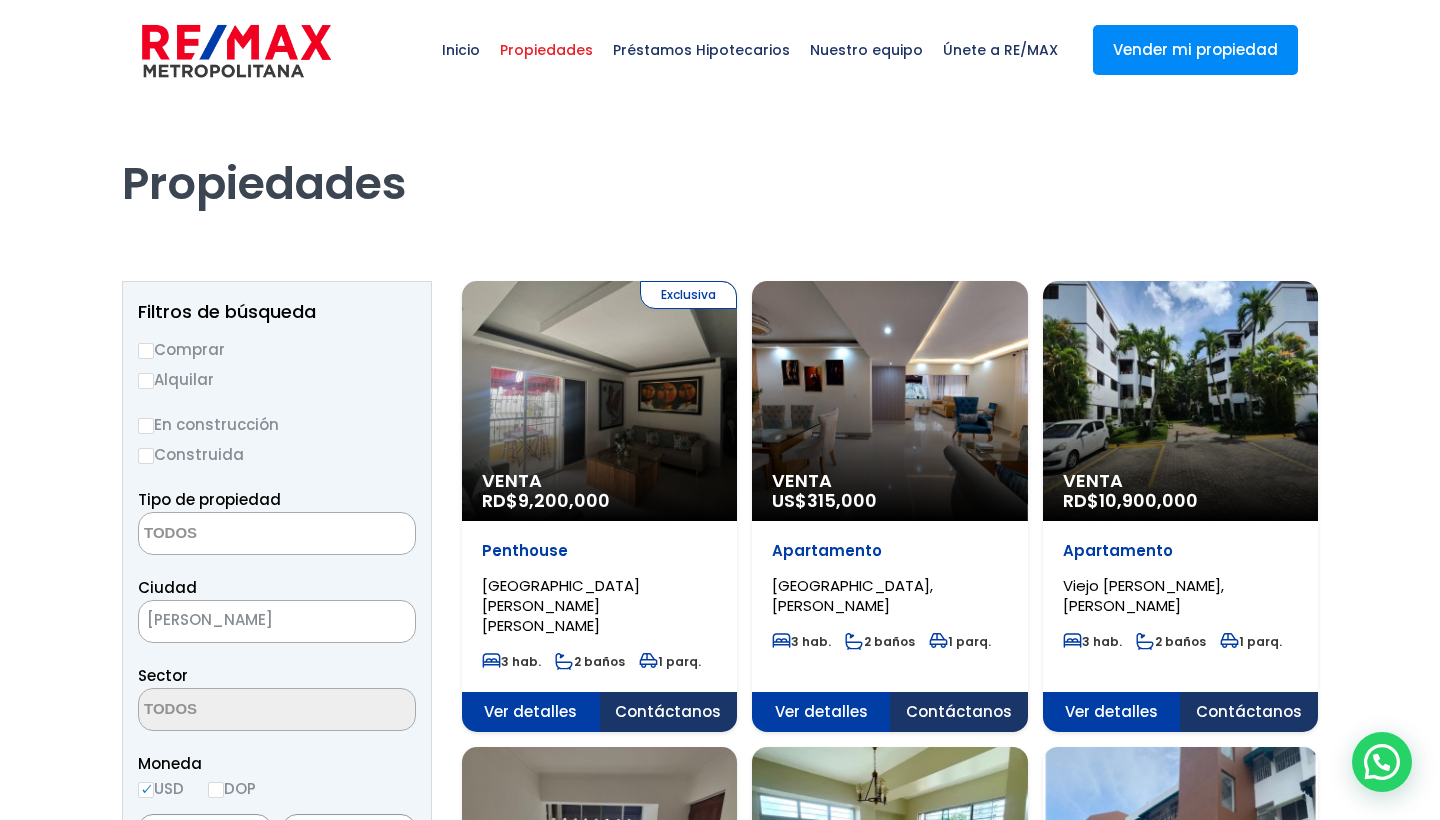 scroll, scrollTop: 0, scrollLeft: 0, axis: both 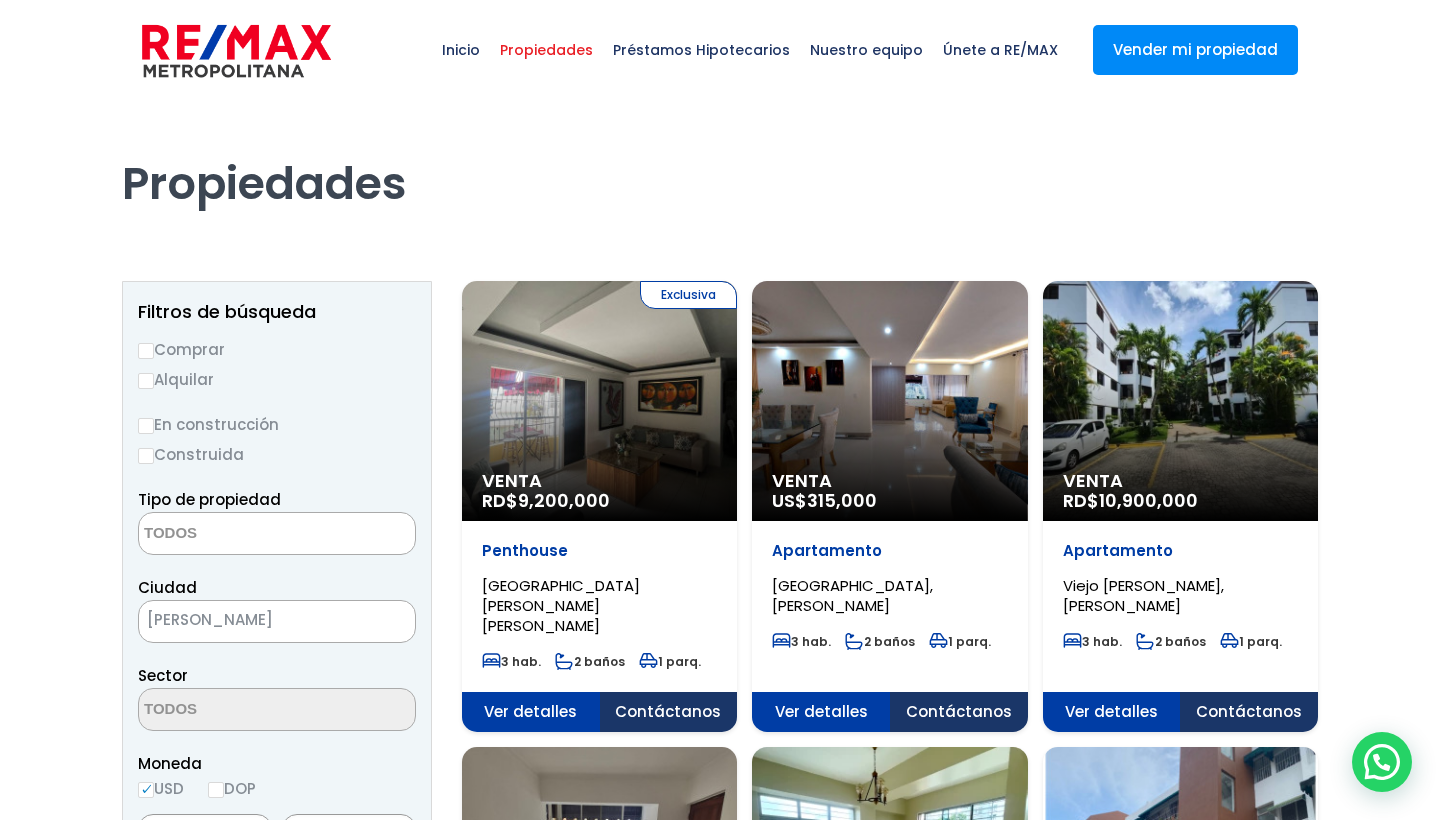 click on "Venta
RD$  10,900,000" at bounding box center [599, 401] 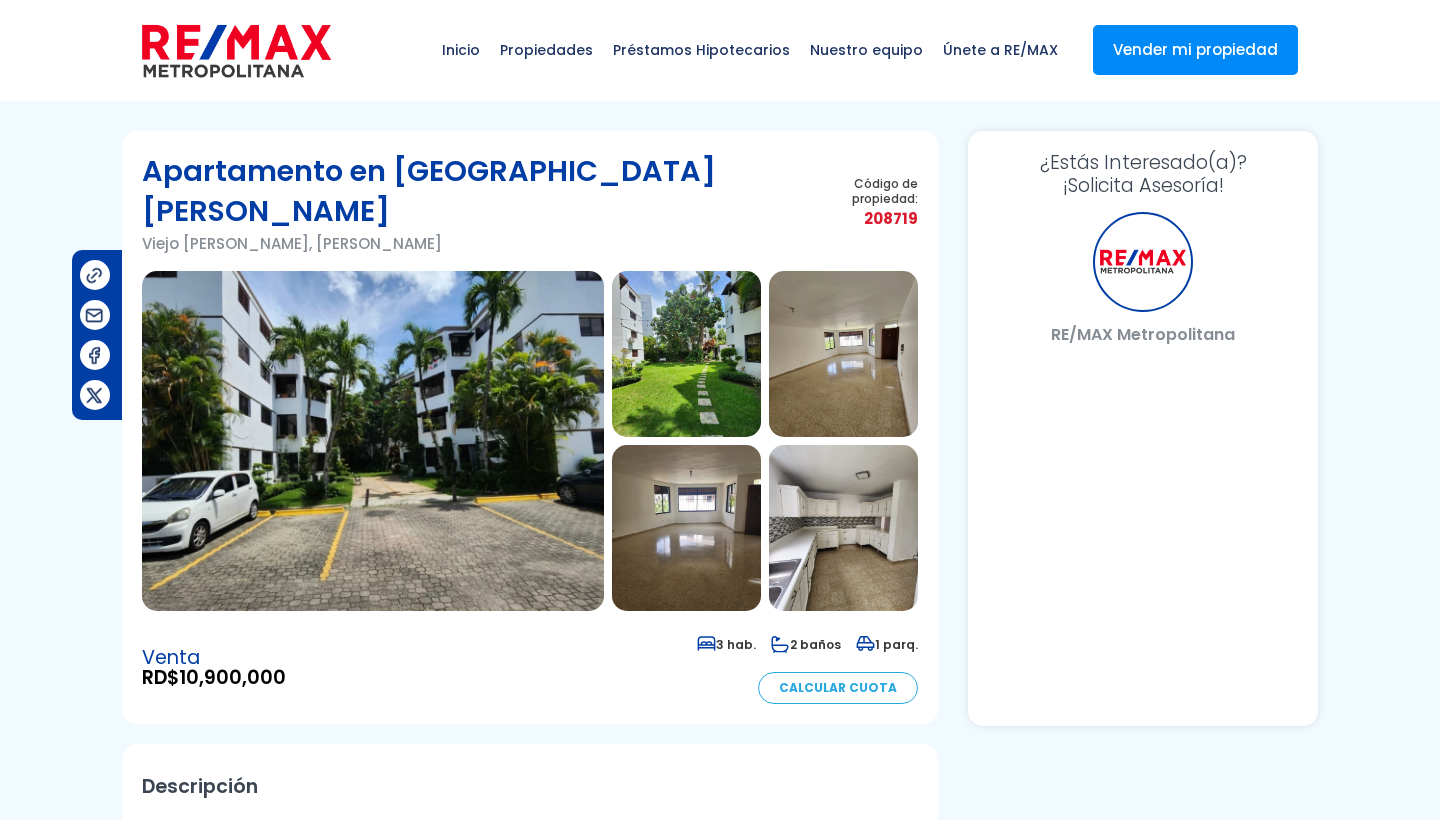 scroll, scrollTop: 0, scrollLeft: 0, axis: both 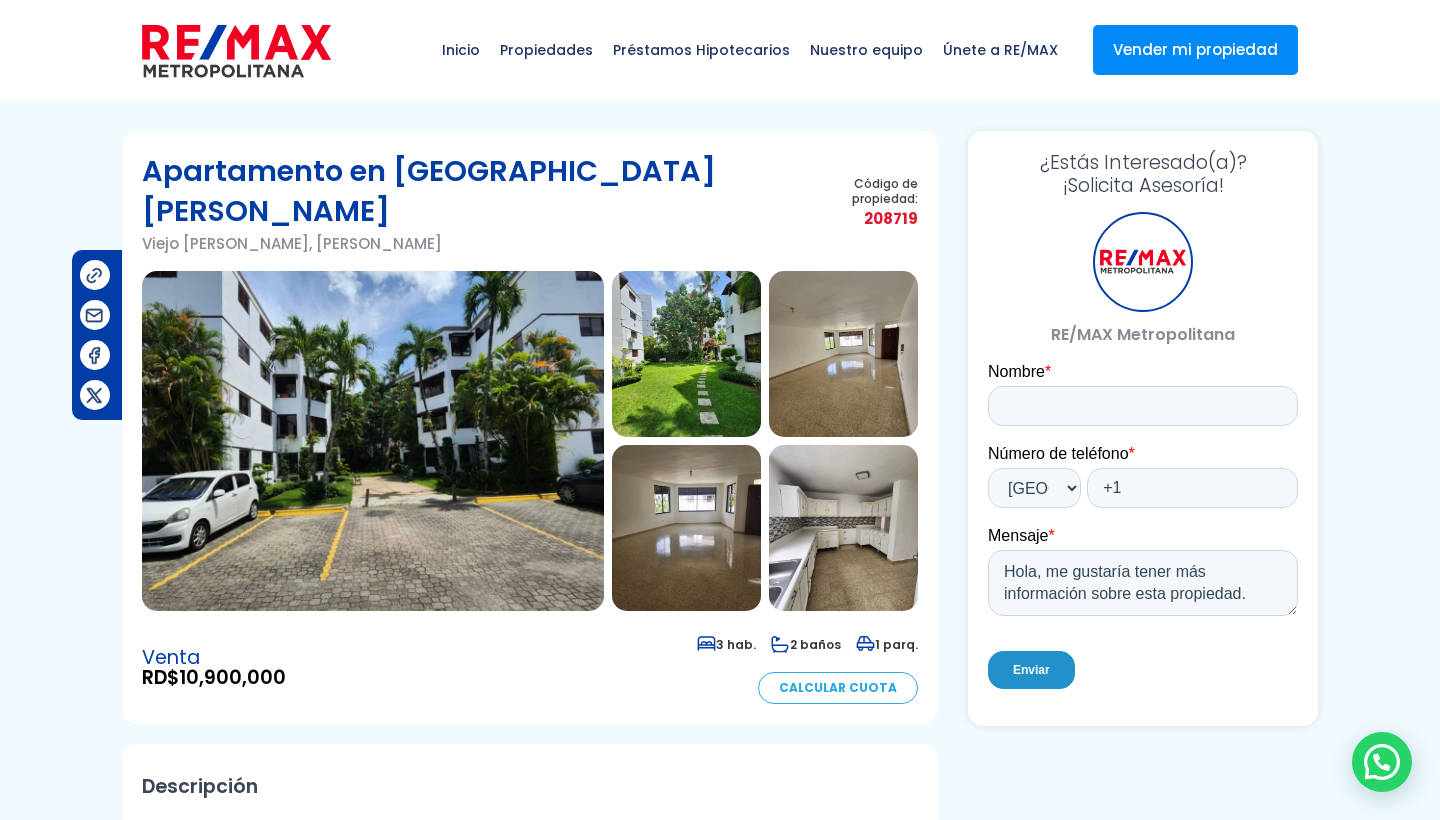 click at bounding box center (373, 441) 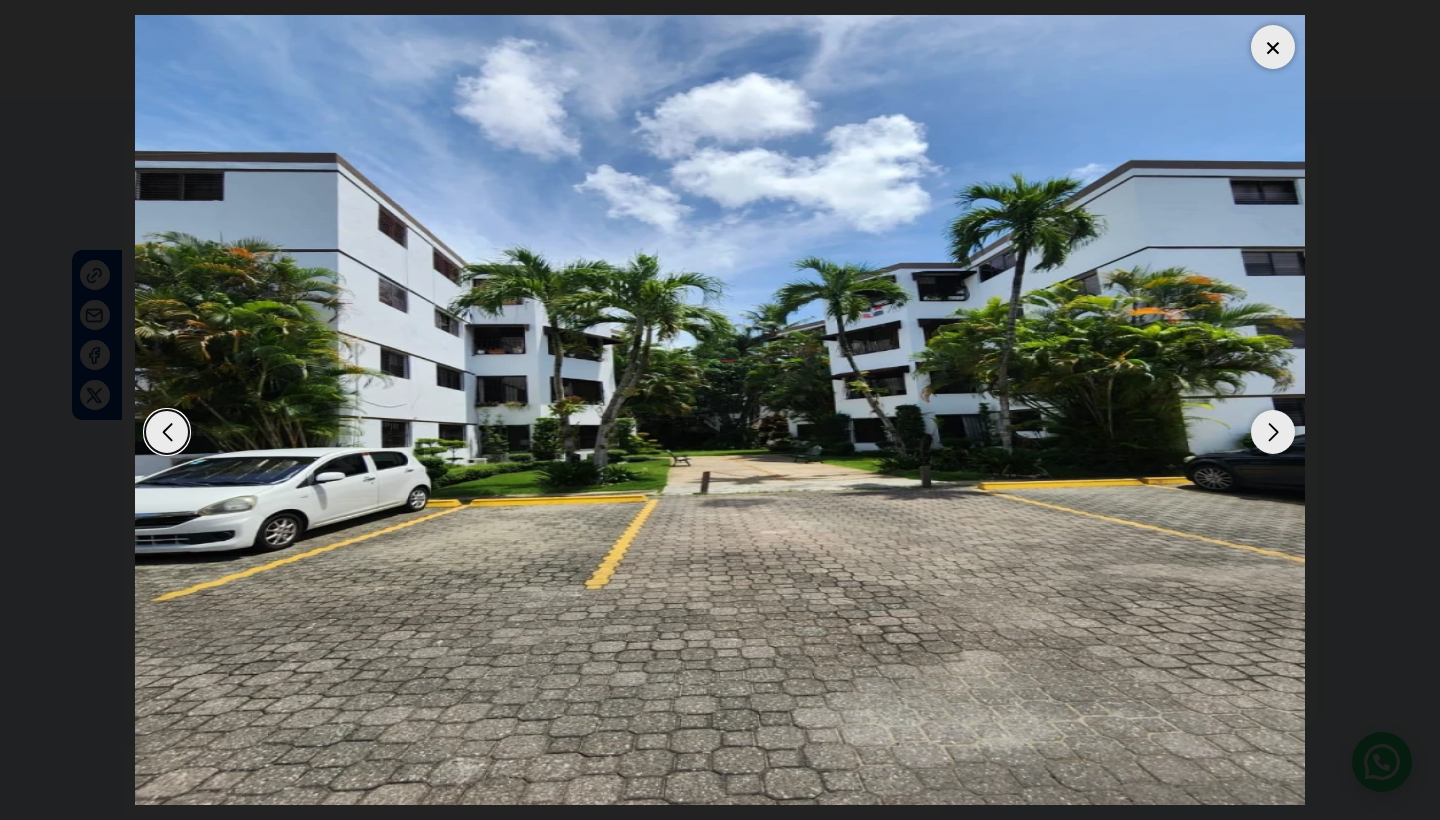 click at bounding box center [1273, 432] 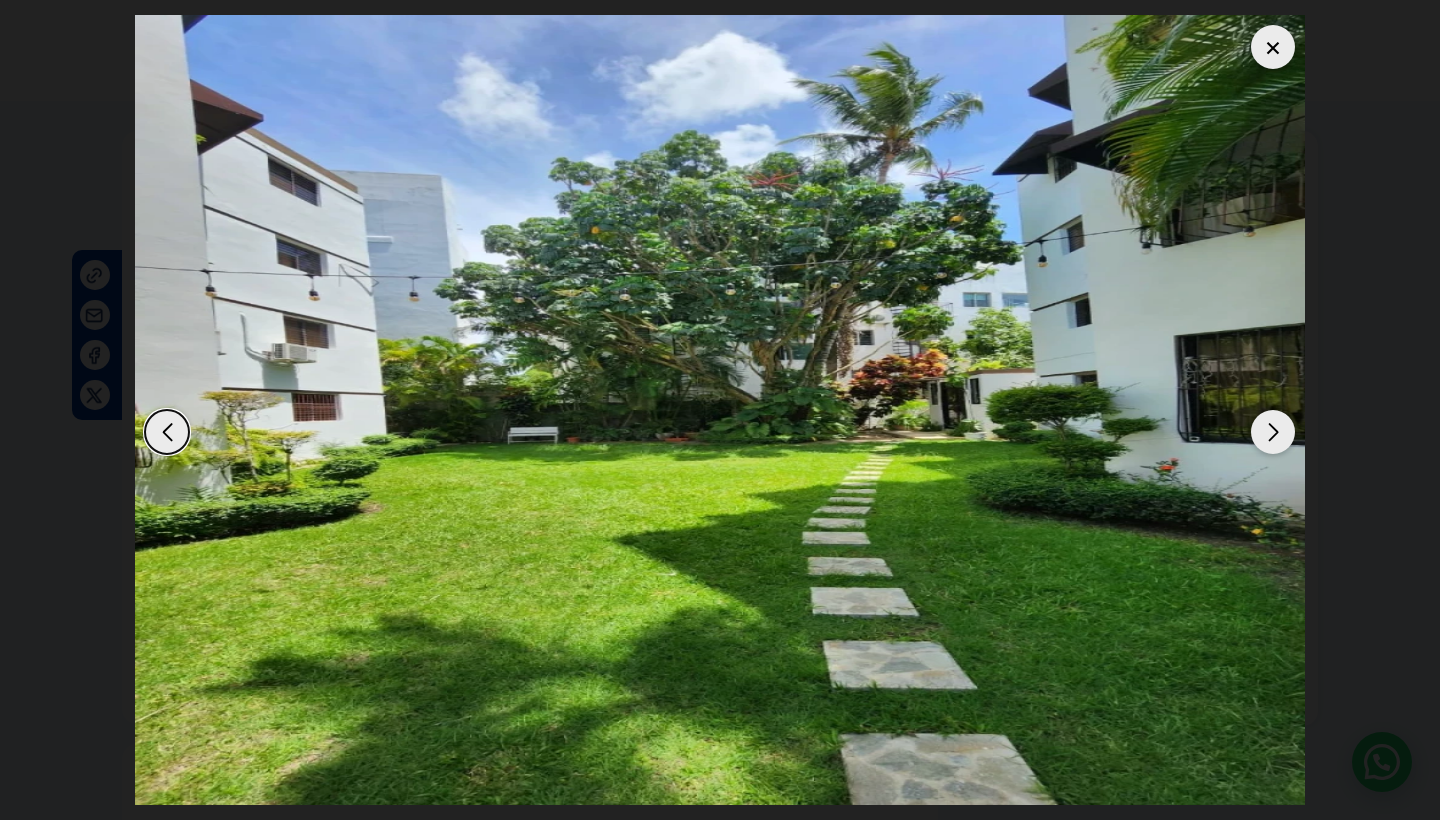 click at bounding box center (1273, 432) 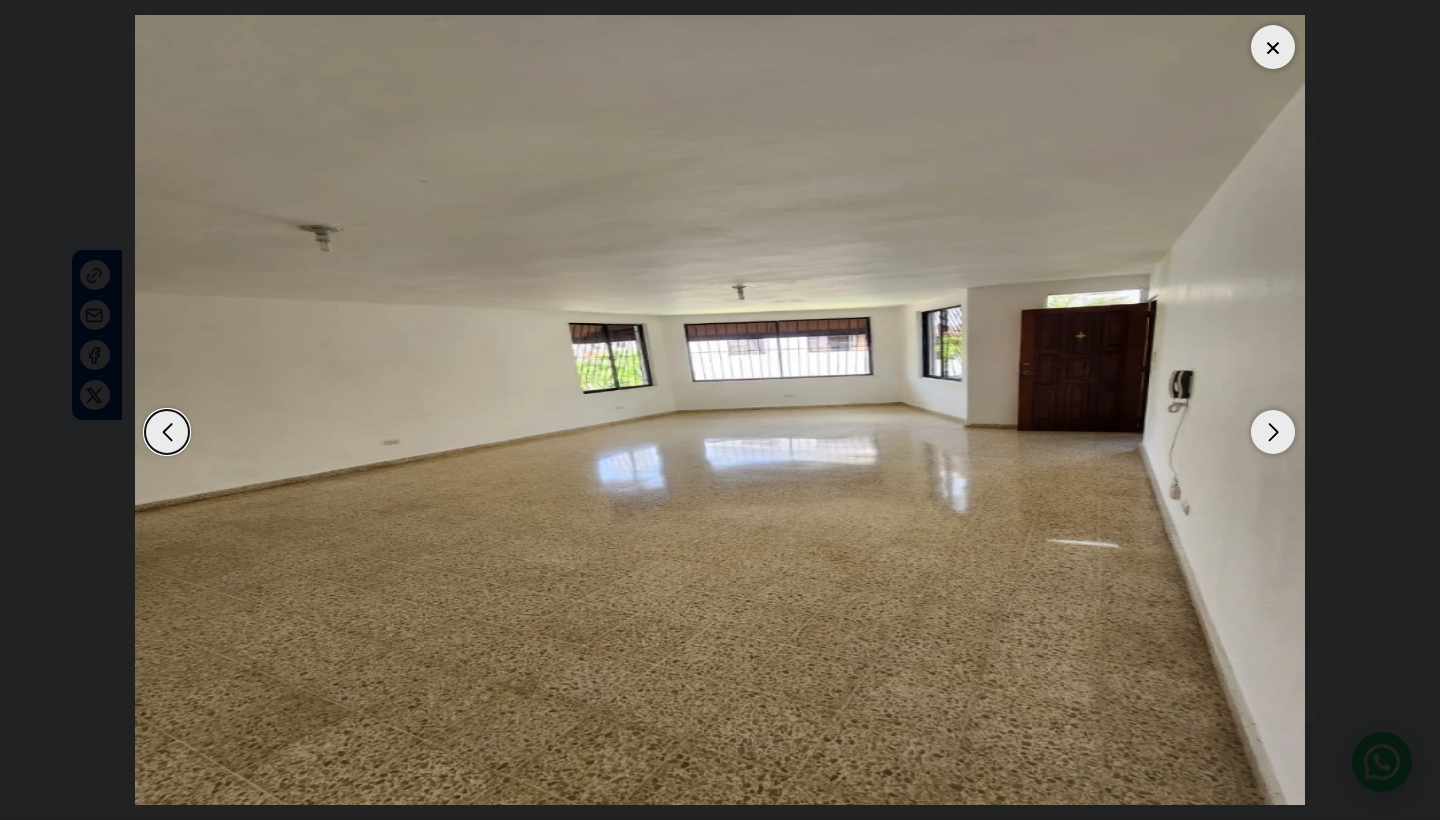 click at bounding box center (1273, 432) 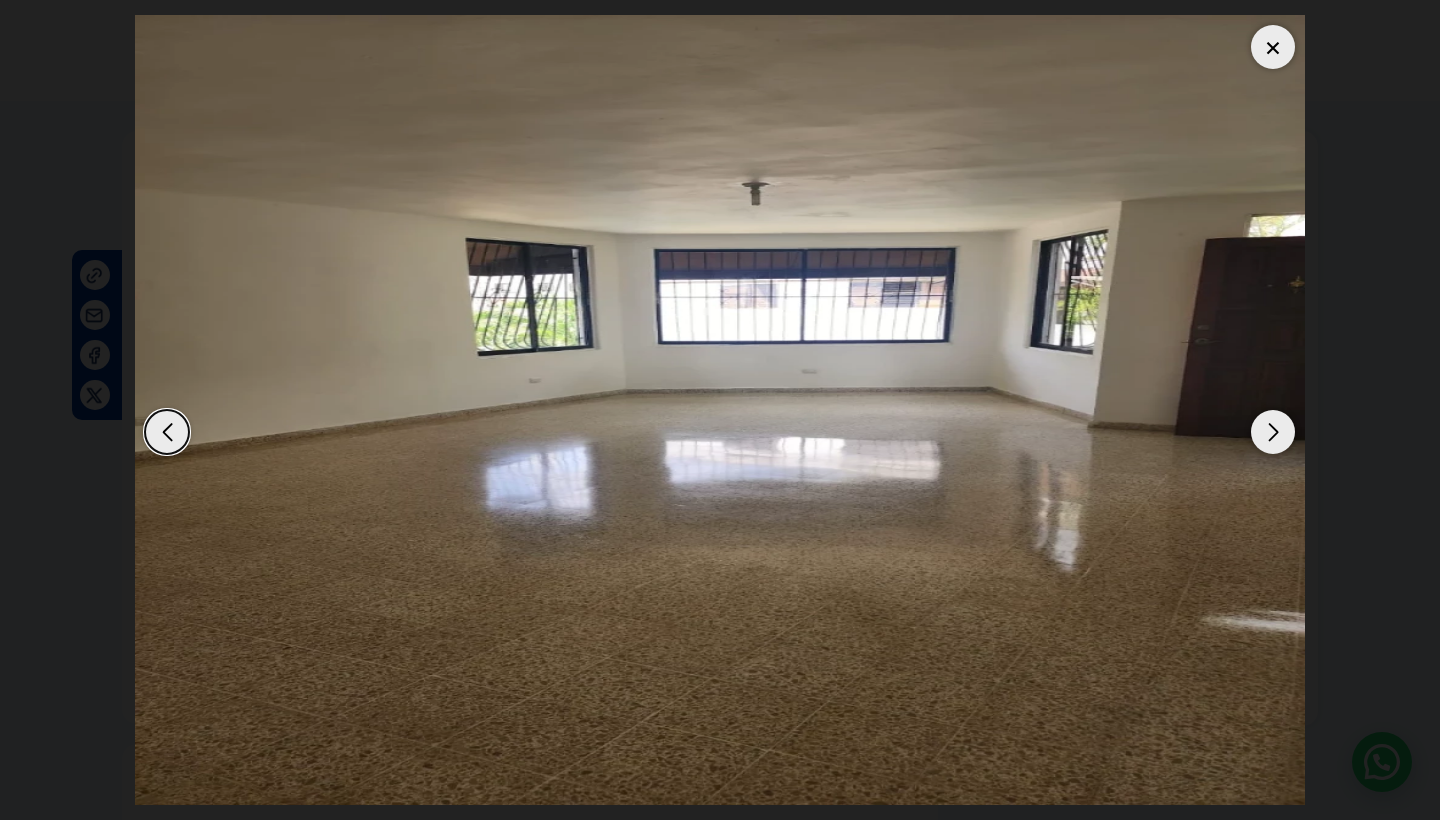 click at bounding box center (1273, 432) 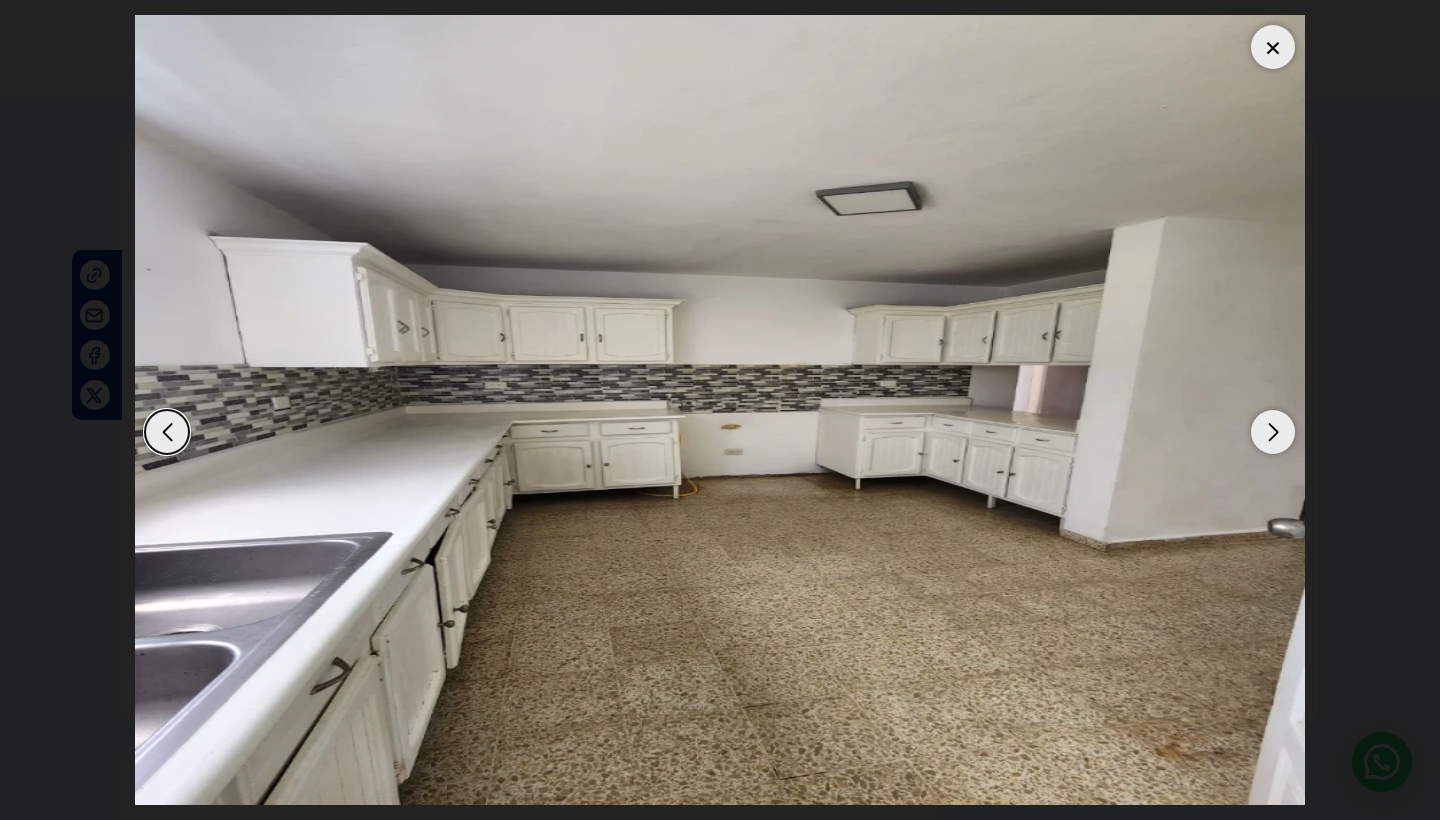 click at bounding box center (1273, 432) 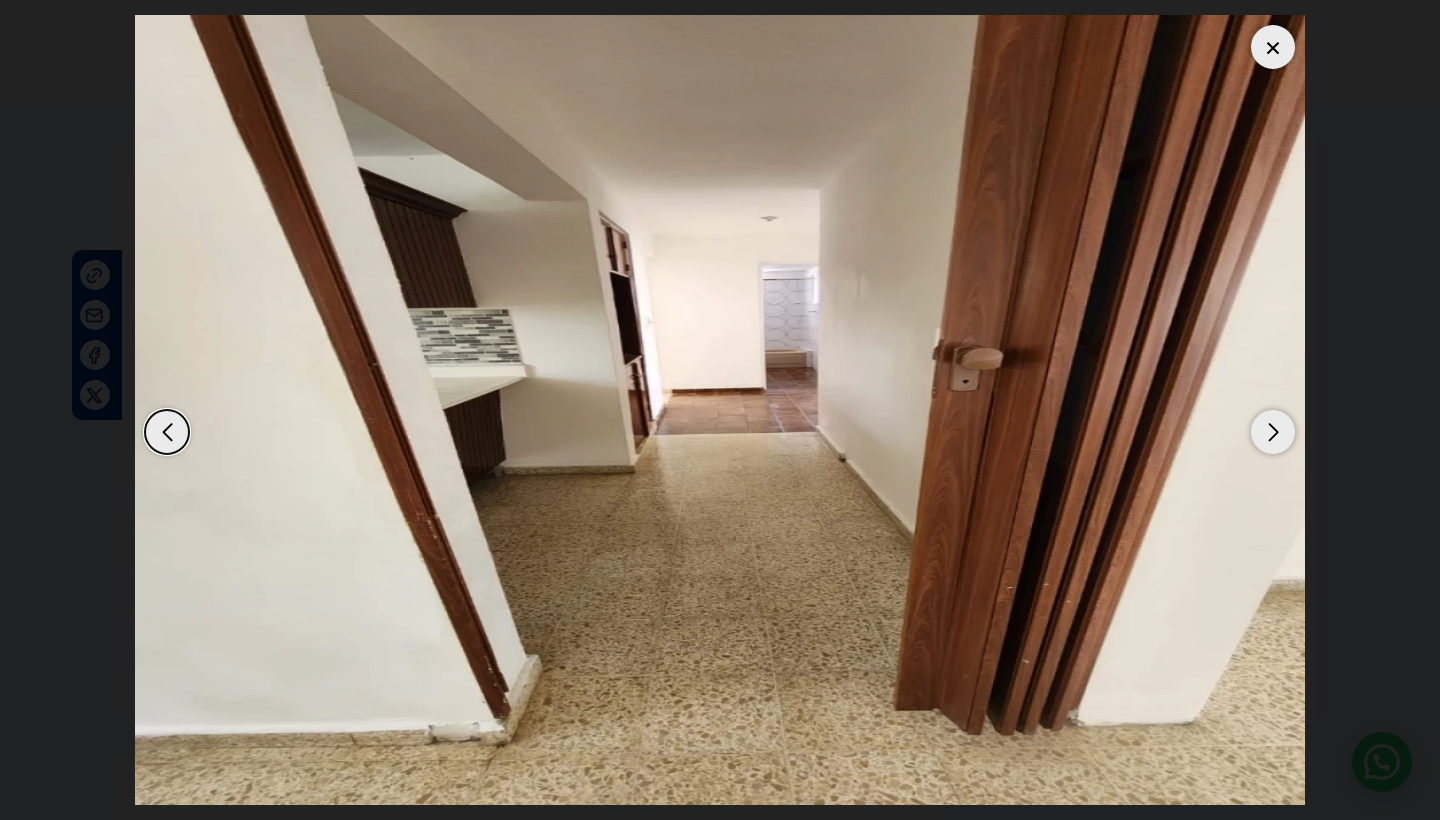 scroll, scrollTop: 0, scrollLeft: 0, axis: both 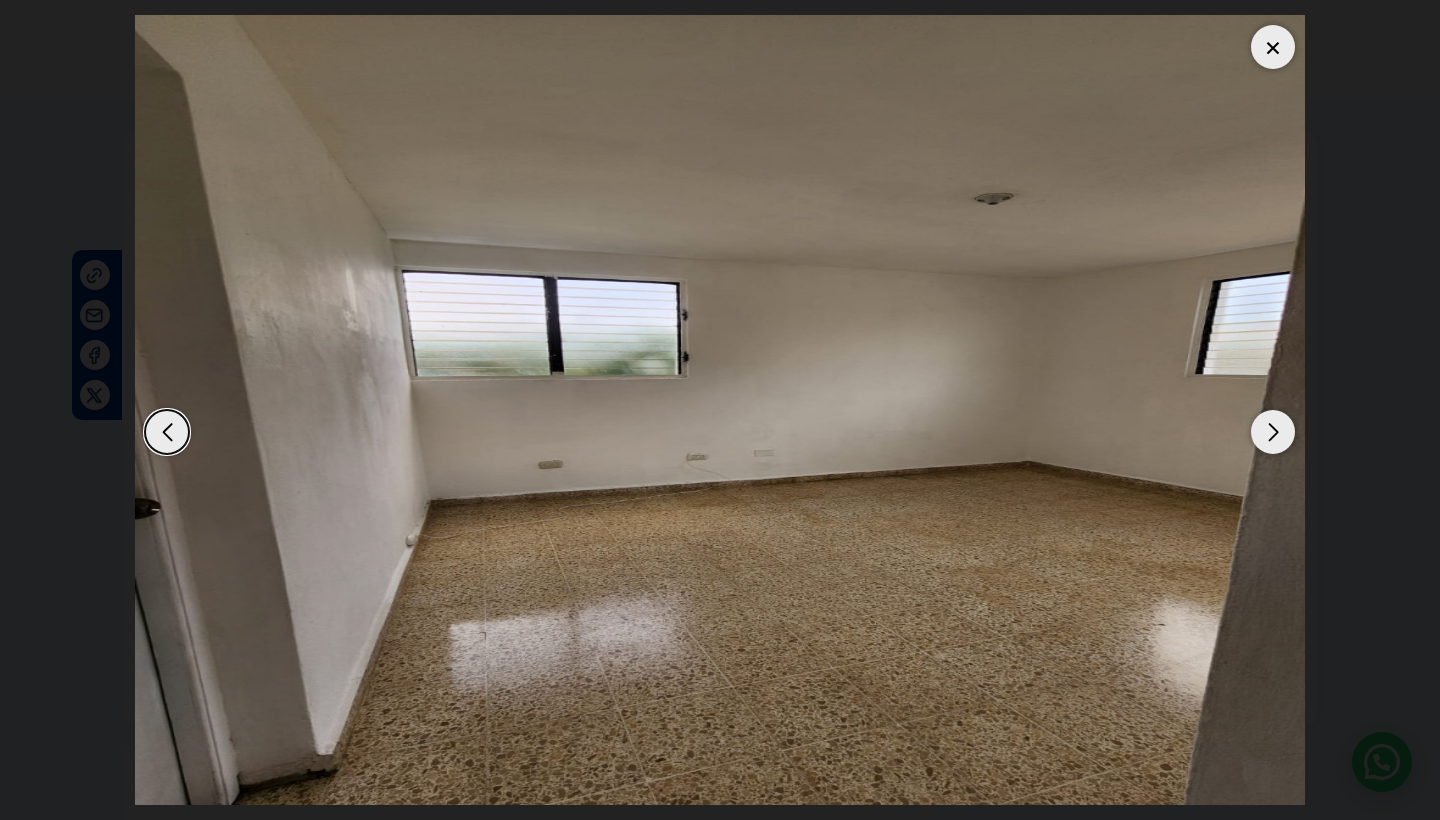 click at bounding box center [1273, 432] 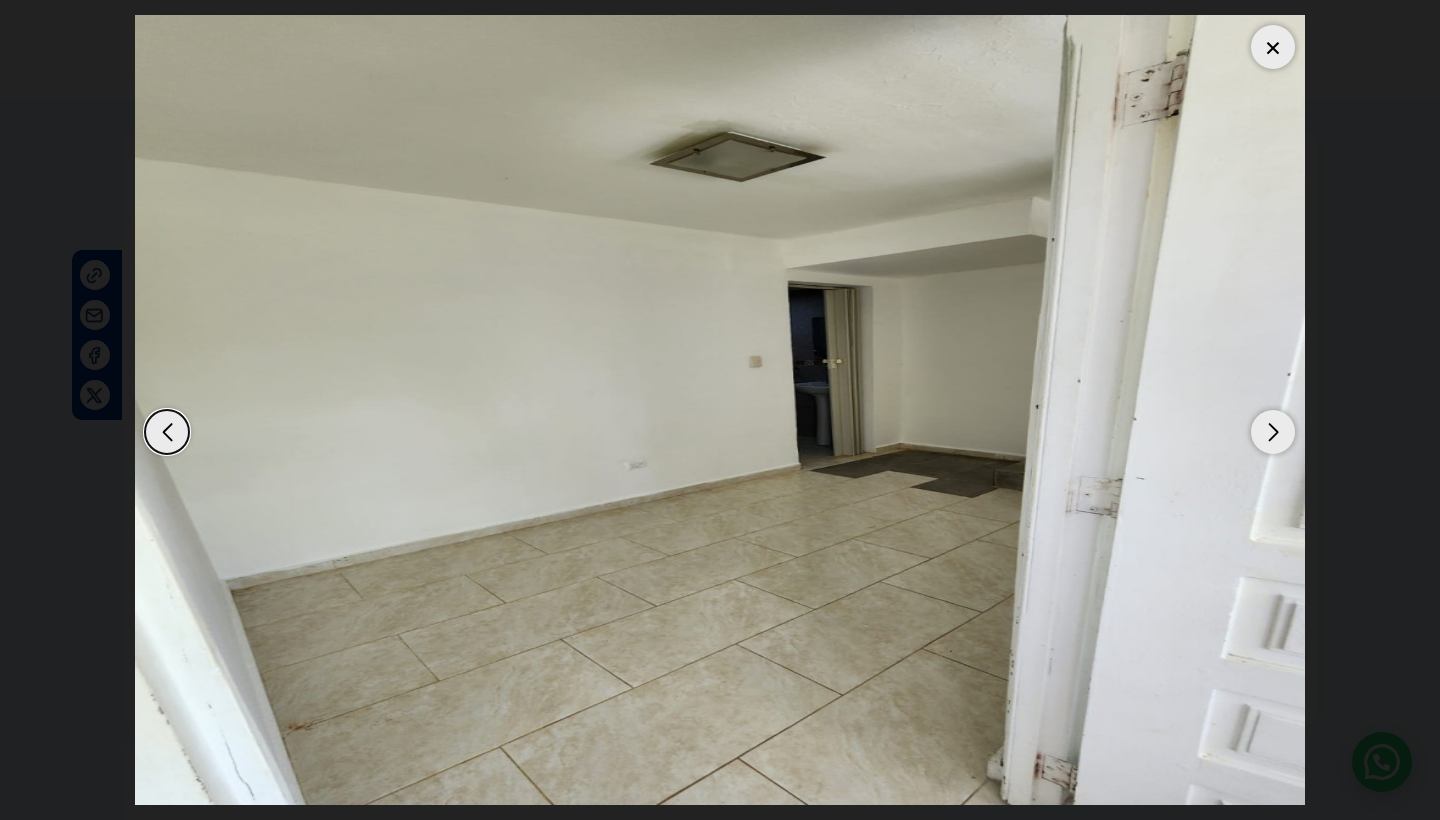 click at bounding box center [1273, 432] 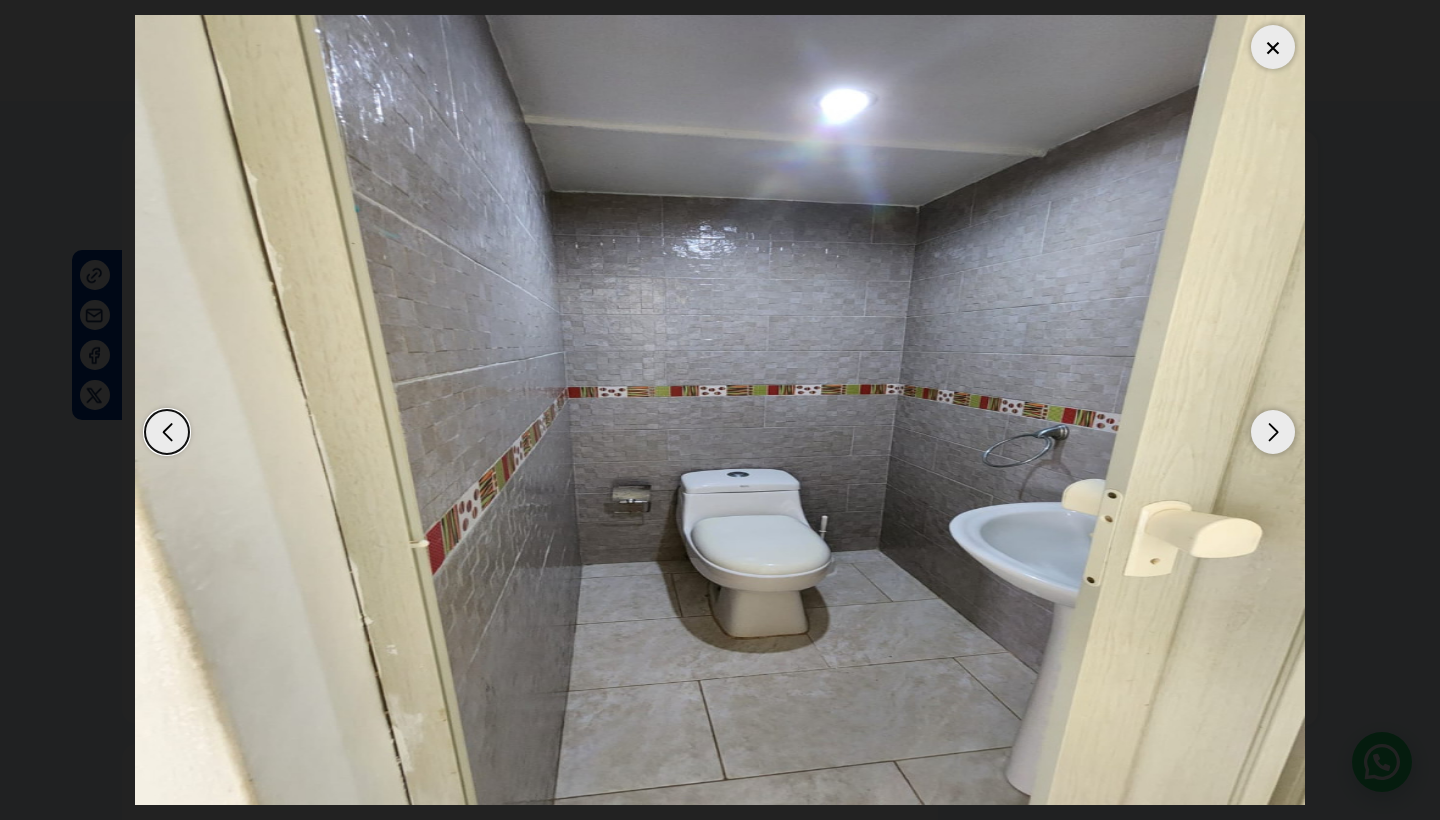 click at bounding box center (1273, 432) 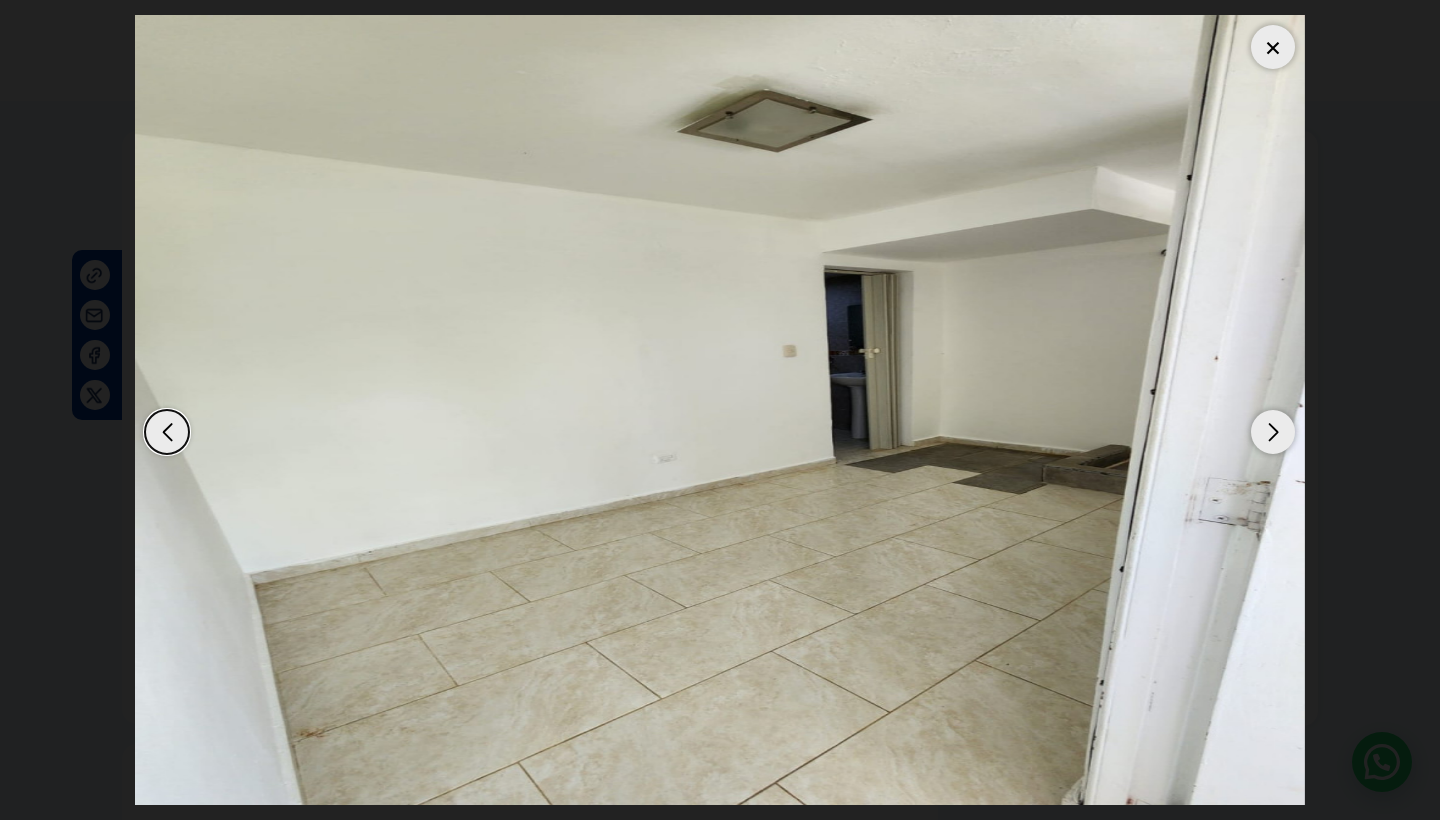 click at bounding box center [1273, 432] 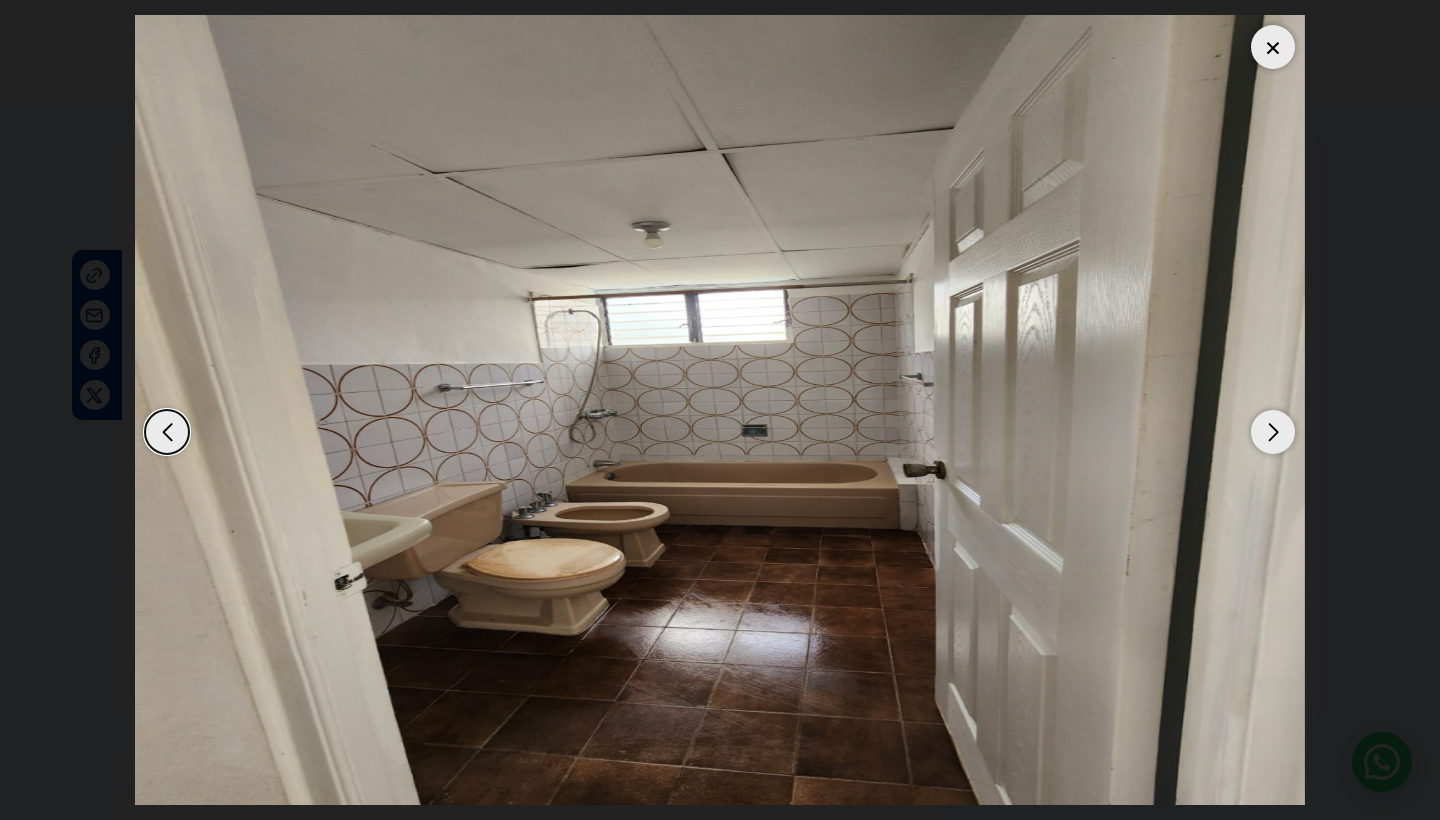 click at bounding box center (1273, 432) 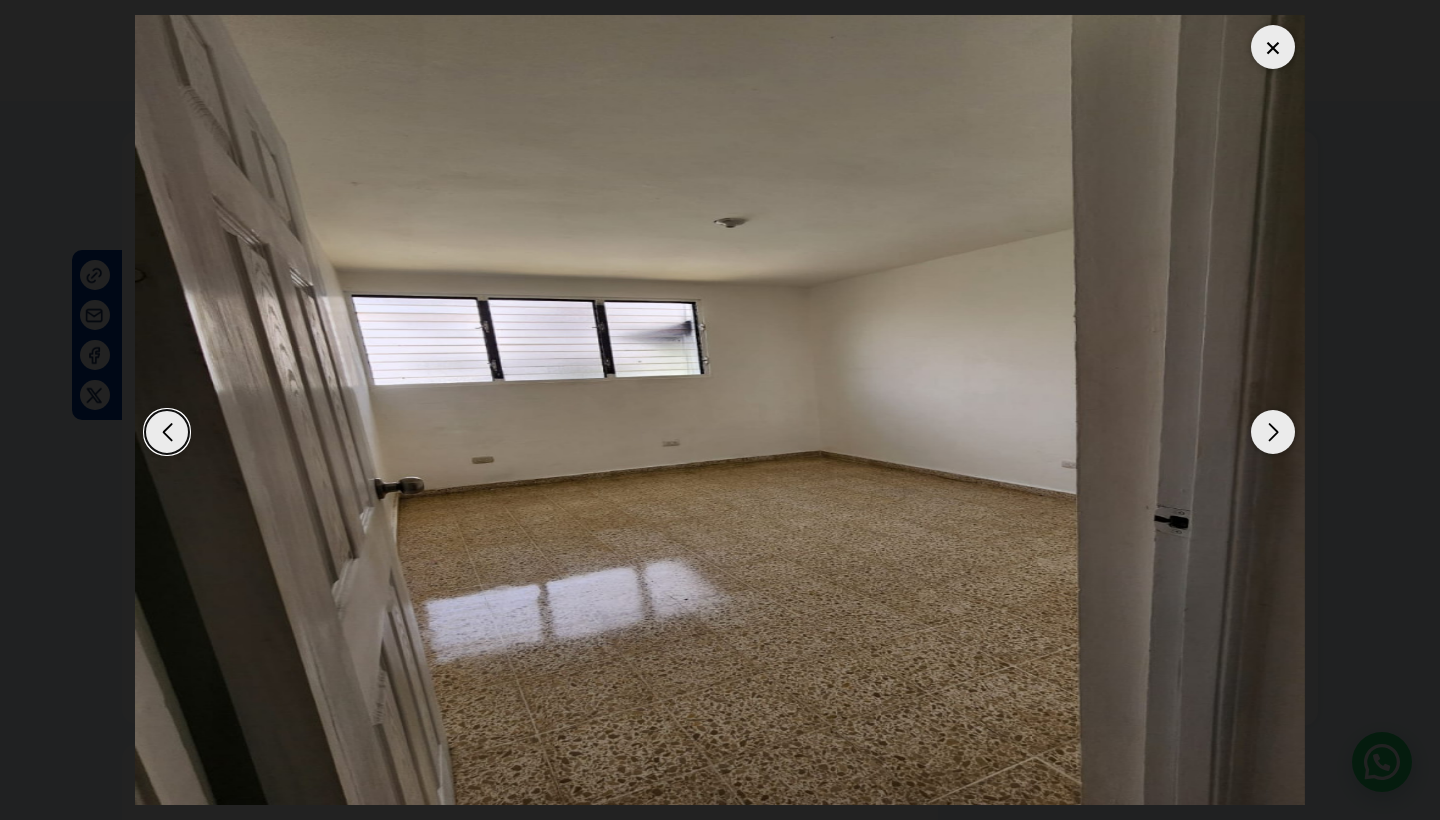 click at bounding box center (1273, 432) 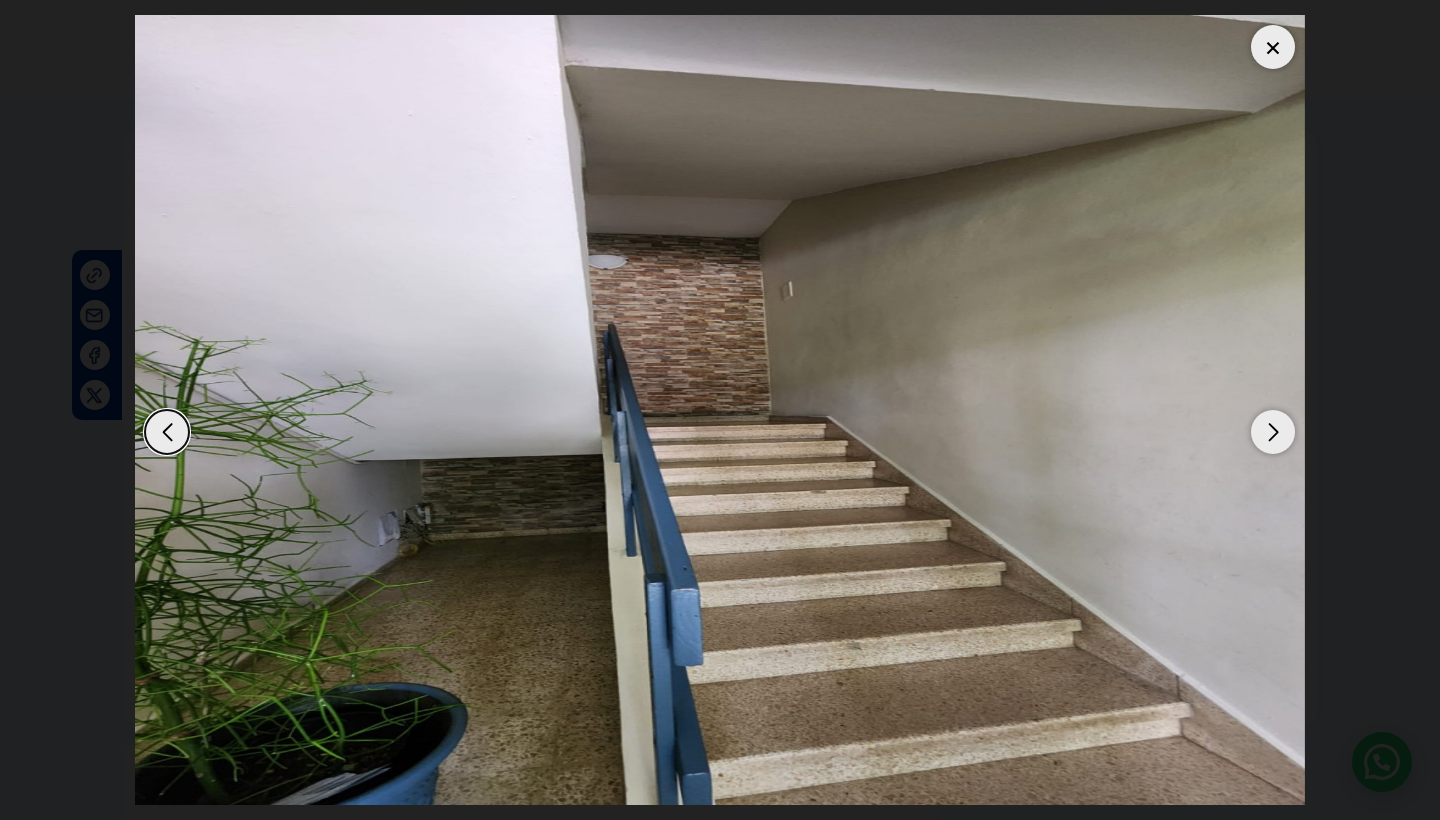 click at bounding box center (1273, 432) 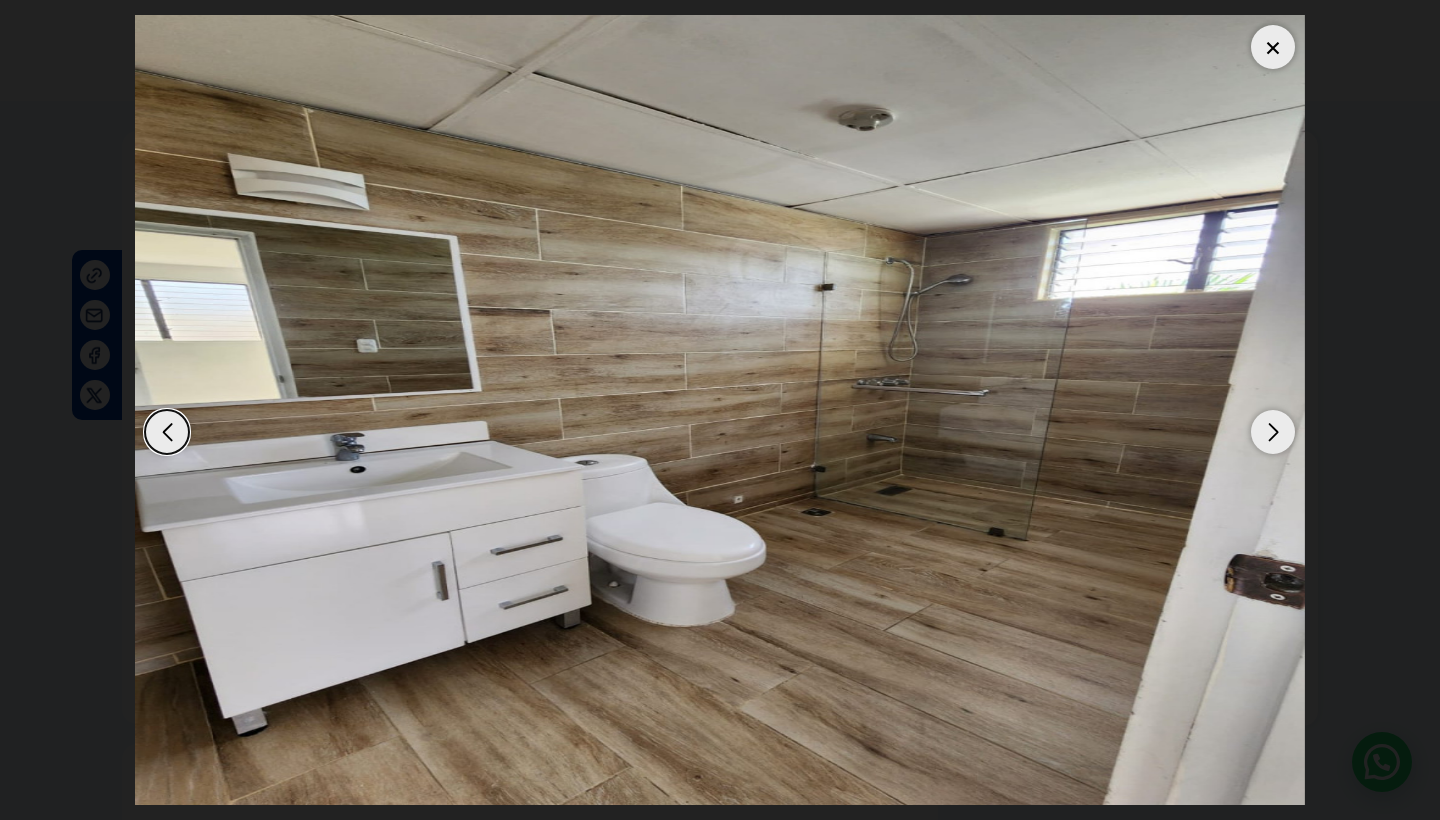 click at bounding box center (1273, 432) 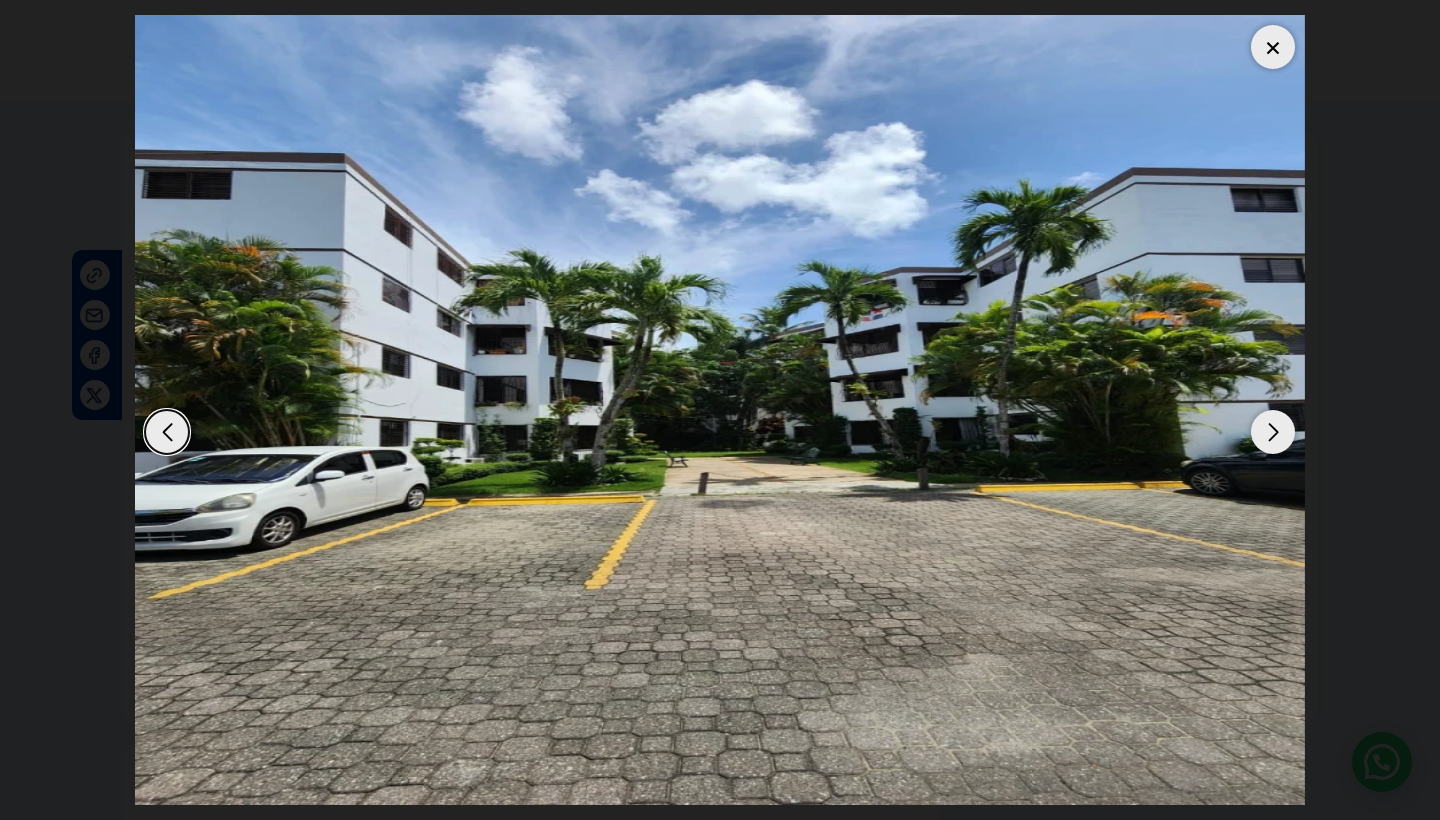 click at bounding box center (1273, 432) 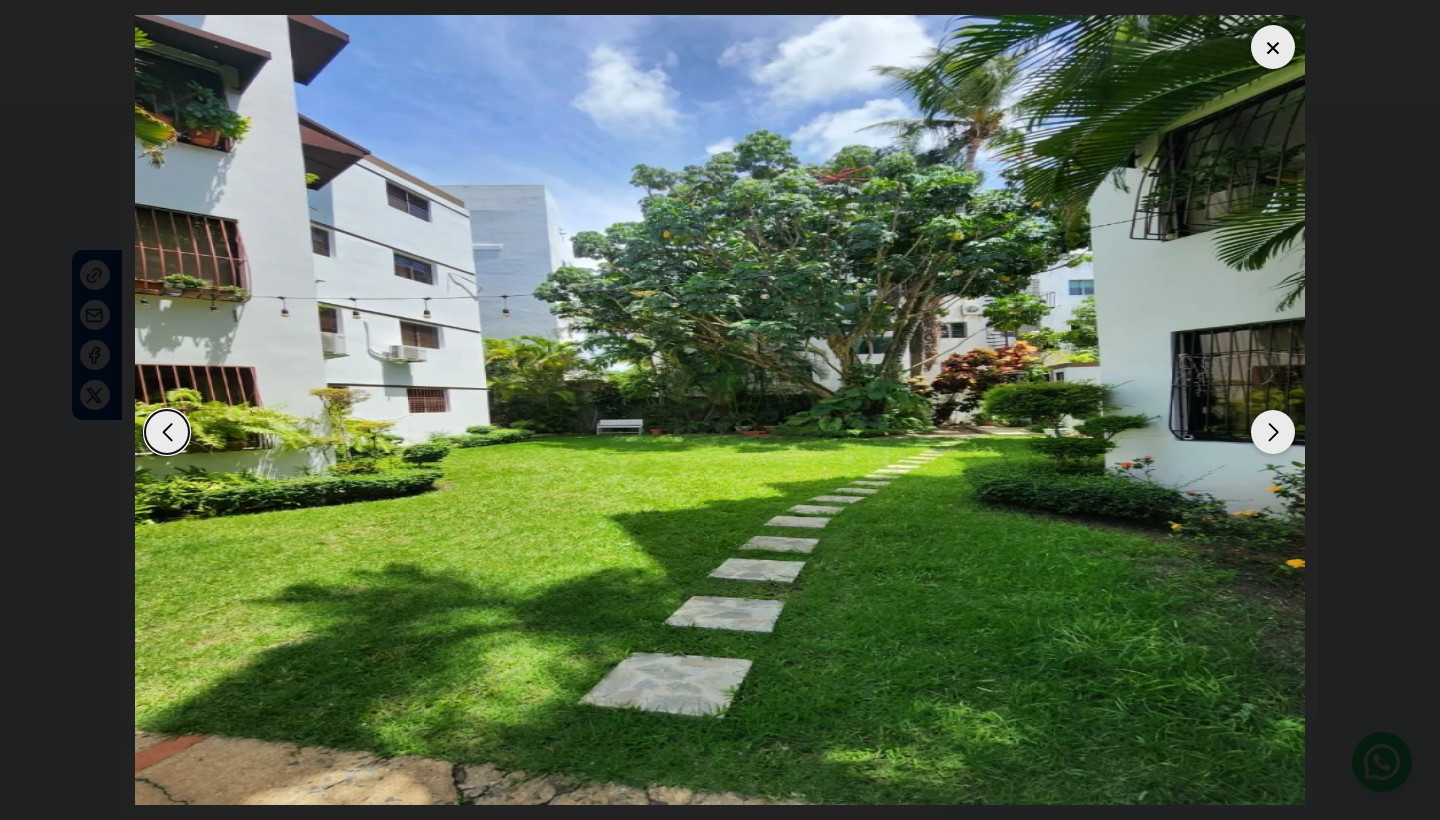 click at bounding box center (1273, 47) 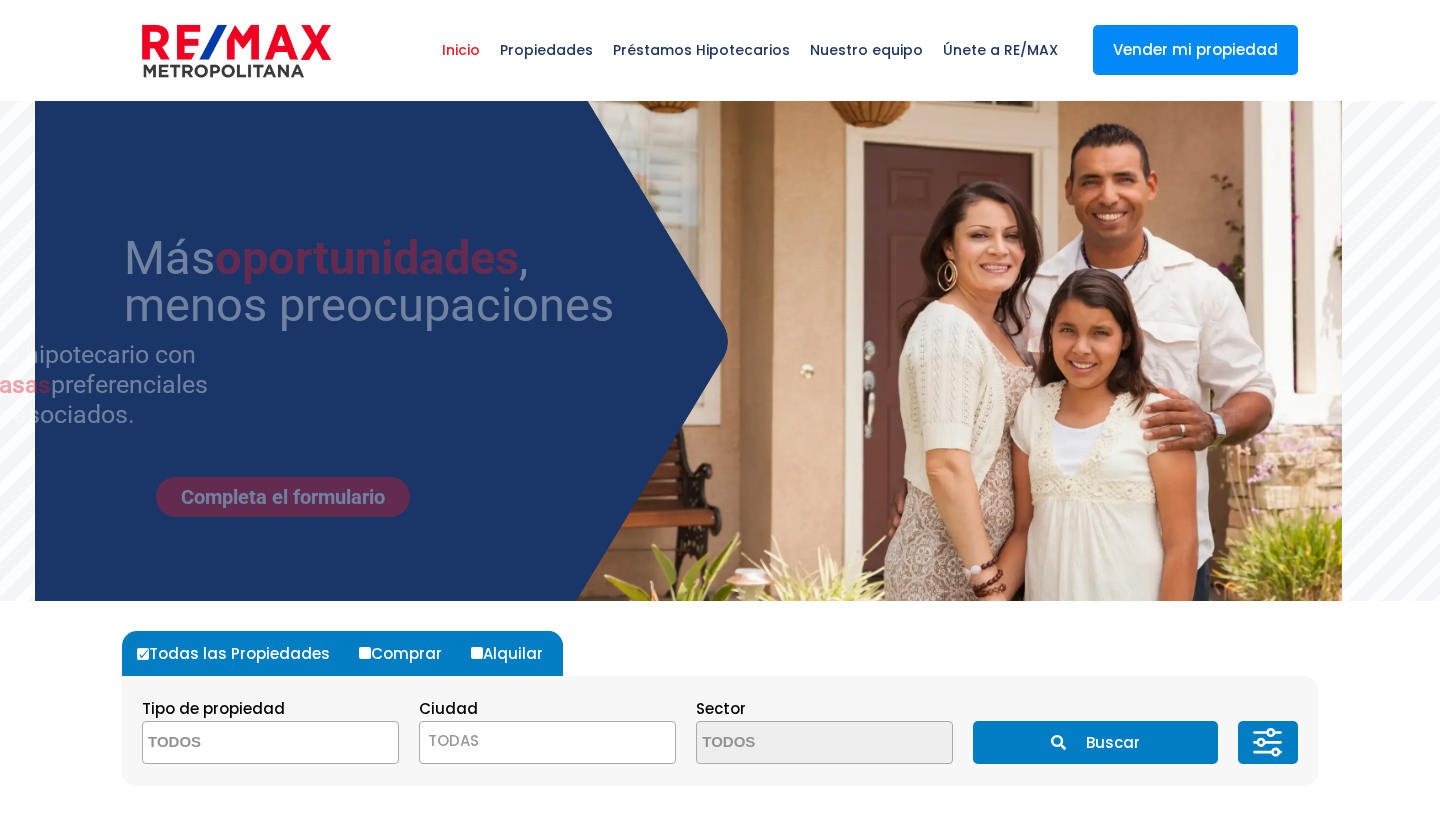 scroll, scrollTop: 0, scrollLeft: 0, axis: both 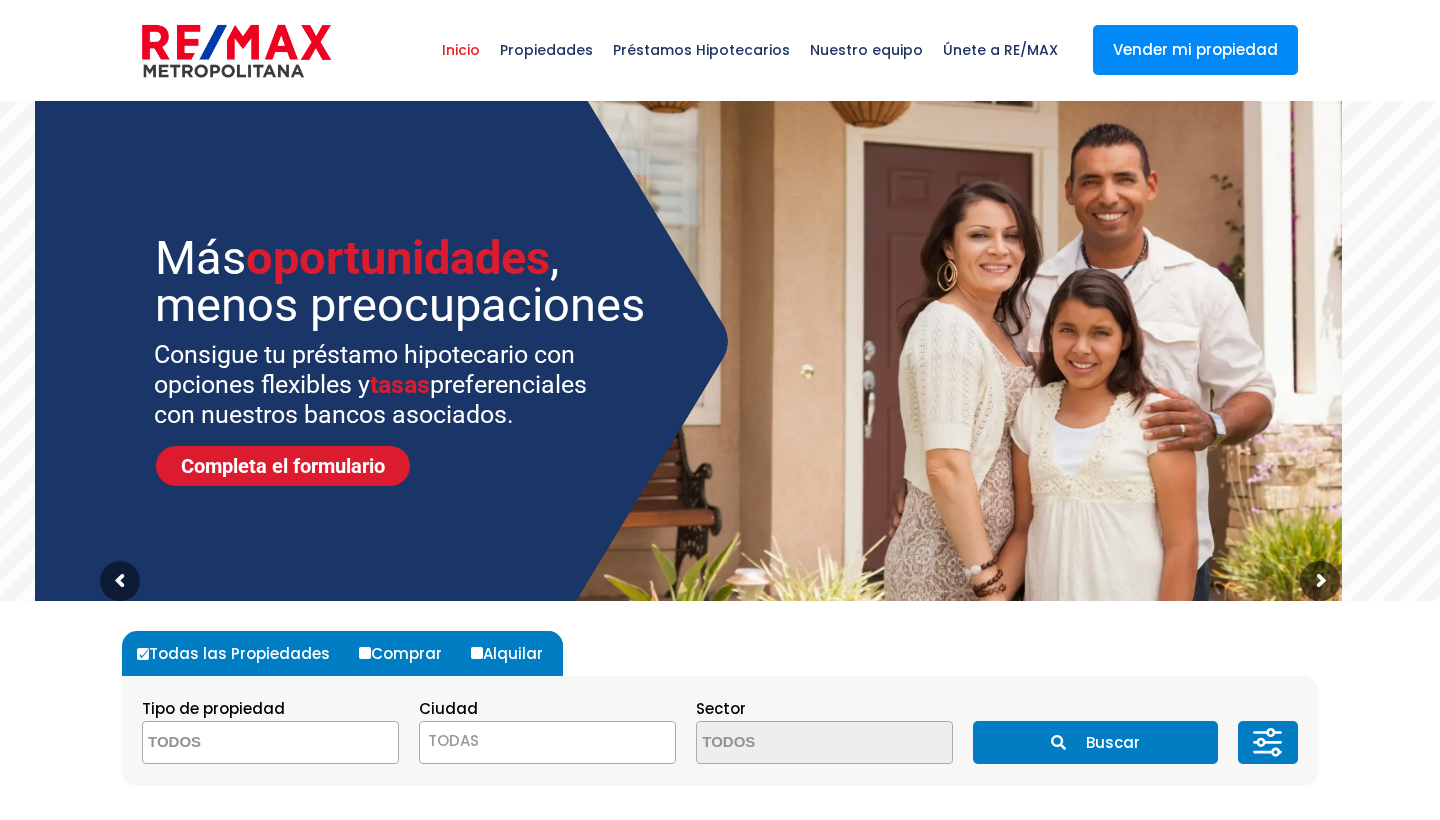 click at bounding box center (240, 743) 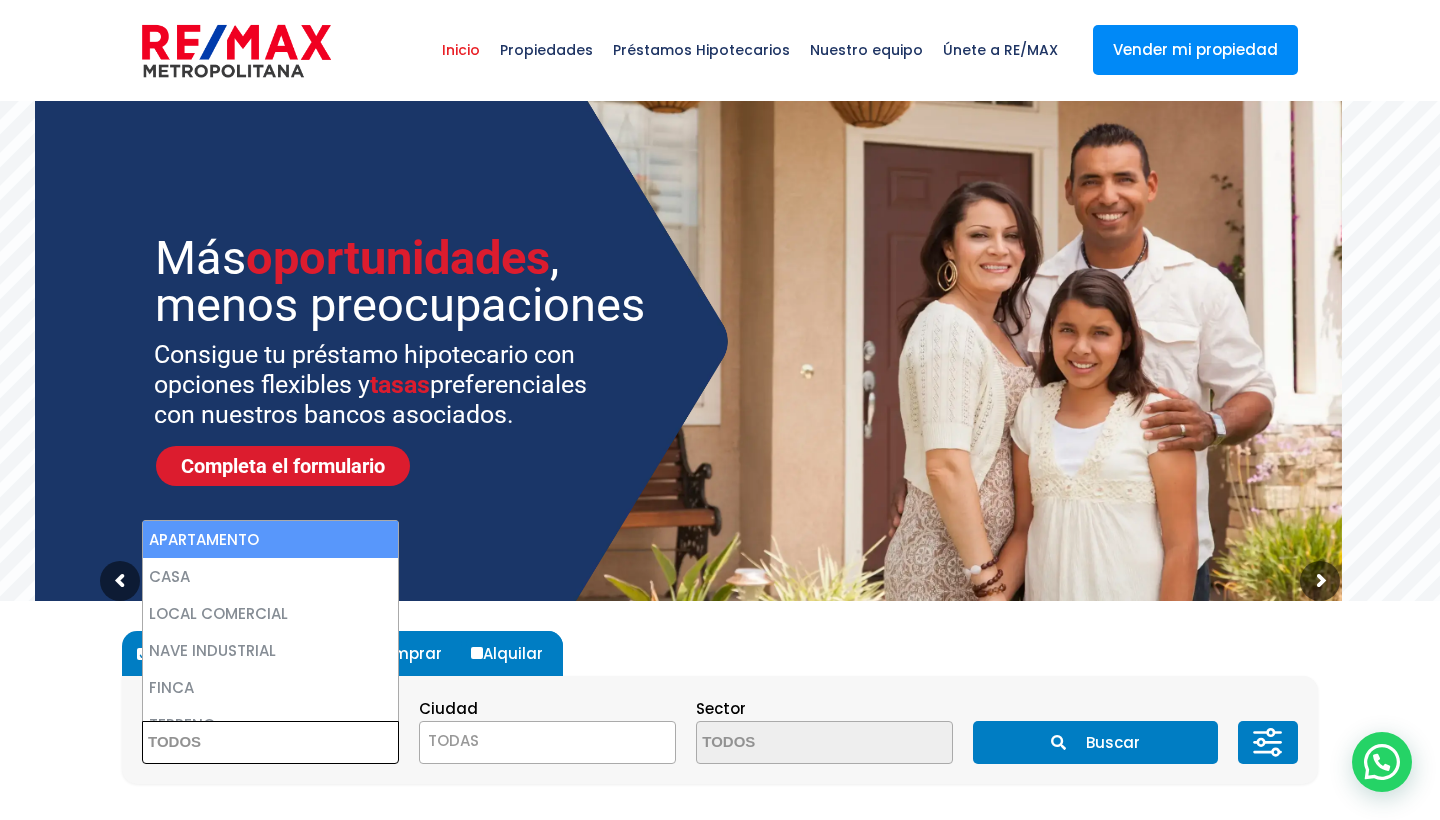 select on "apartment" 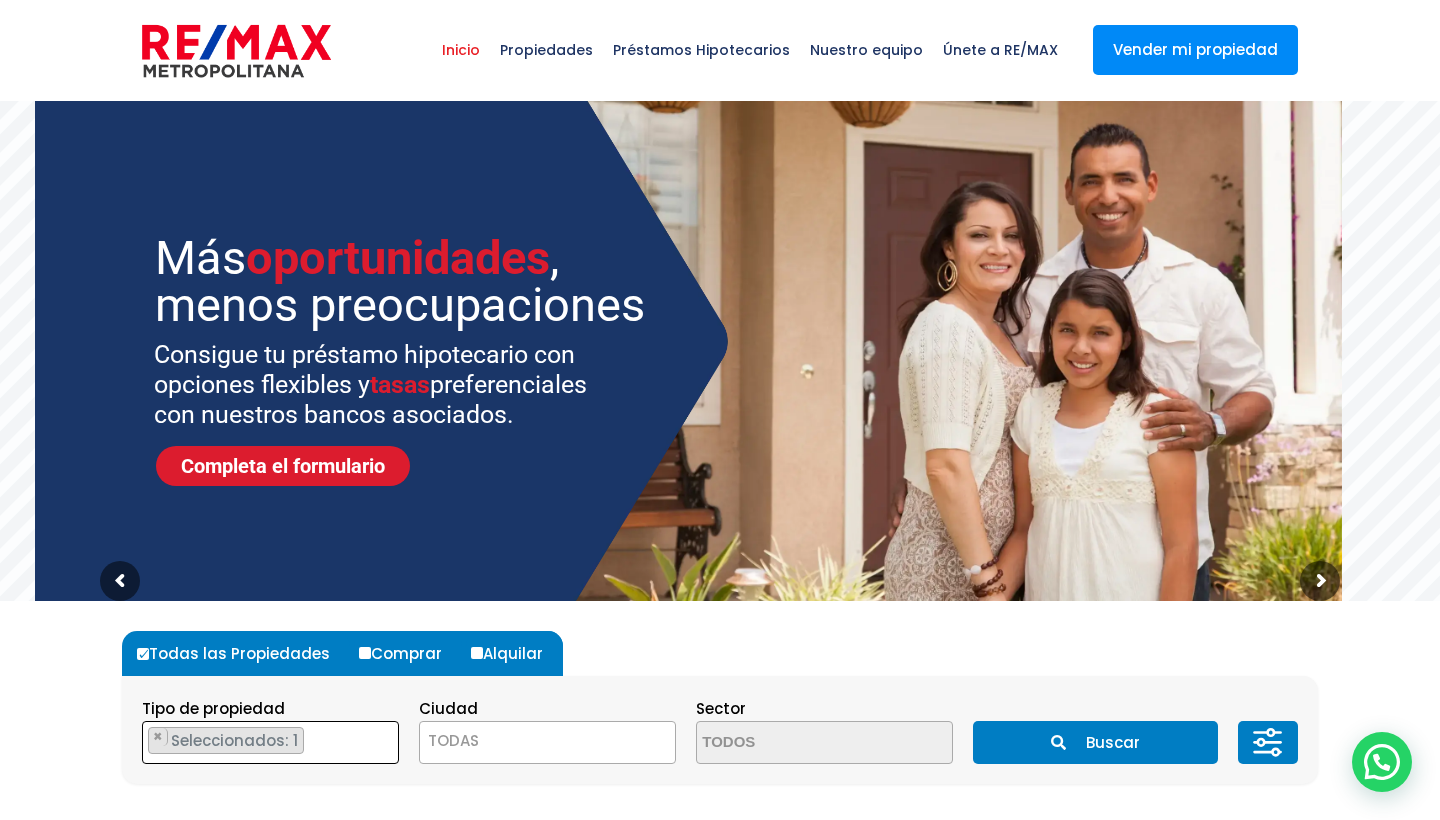 click on "TODAS" at bounding box center [547, 741] 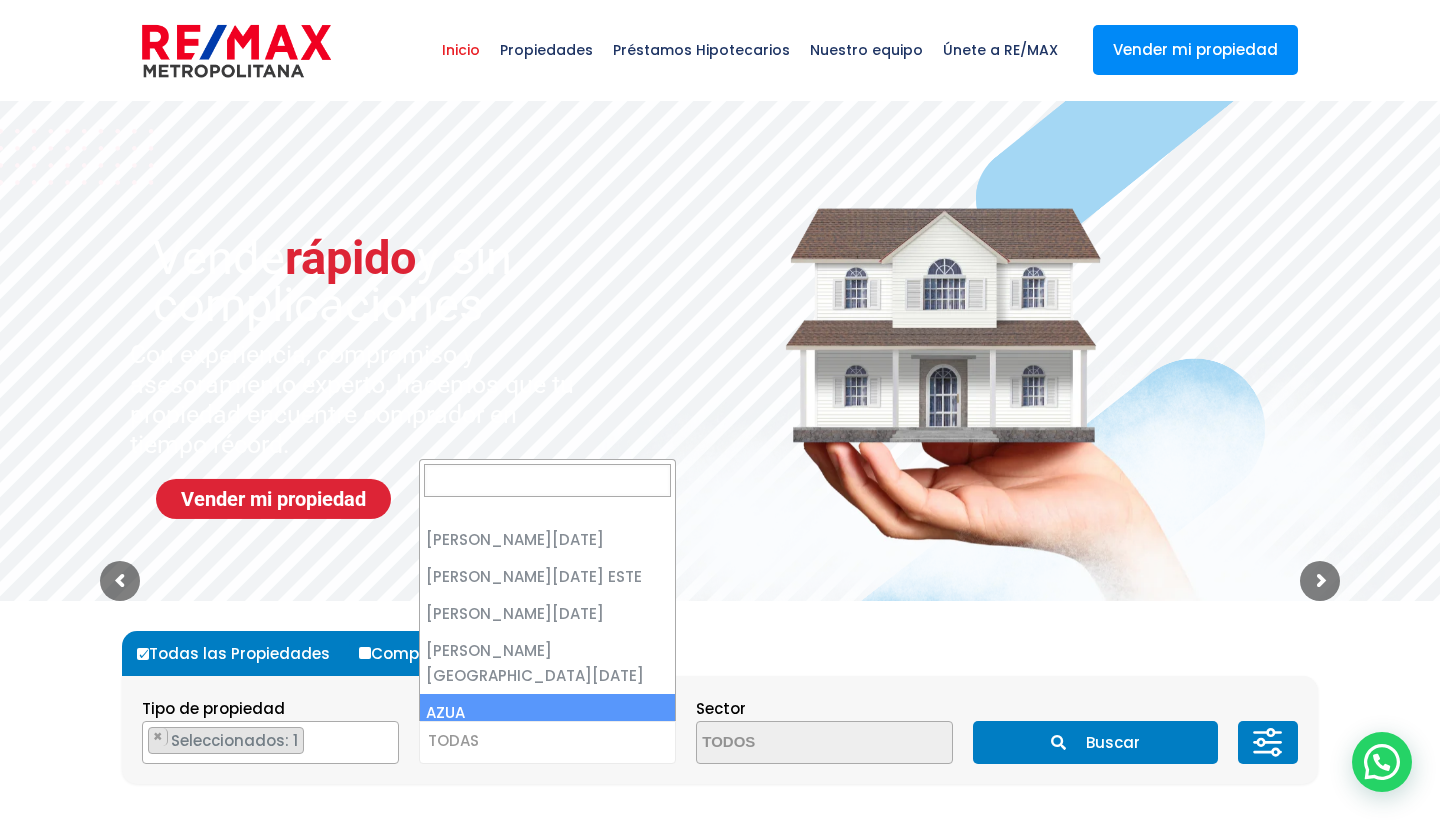 scroll, scrollTop: 11, scrollLeft: 0, axis: vertical 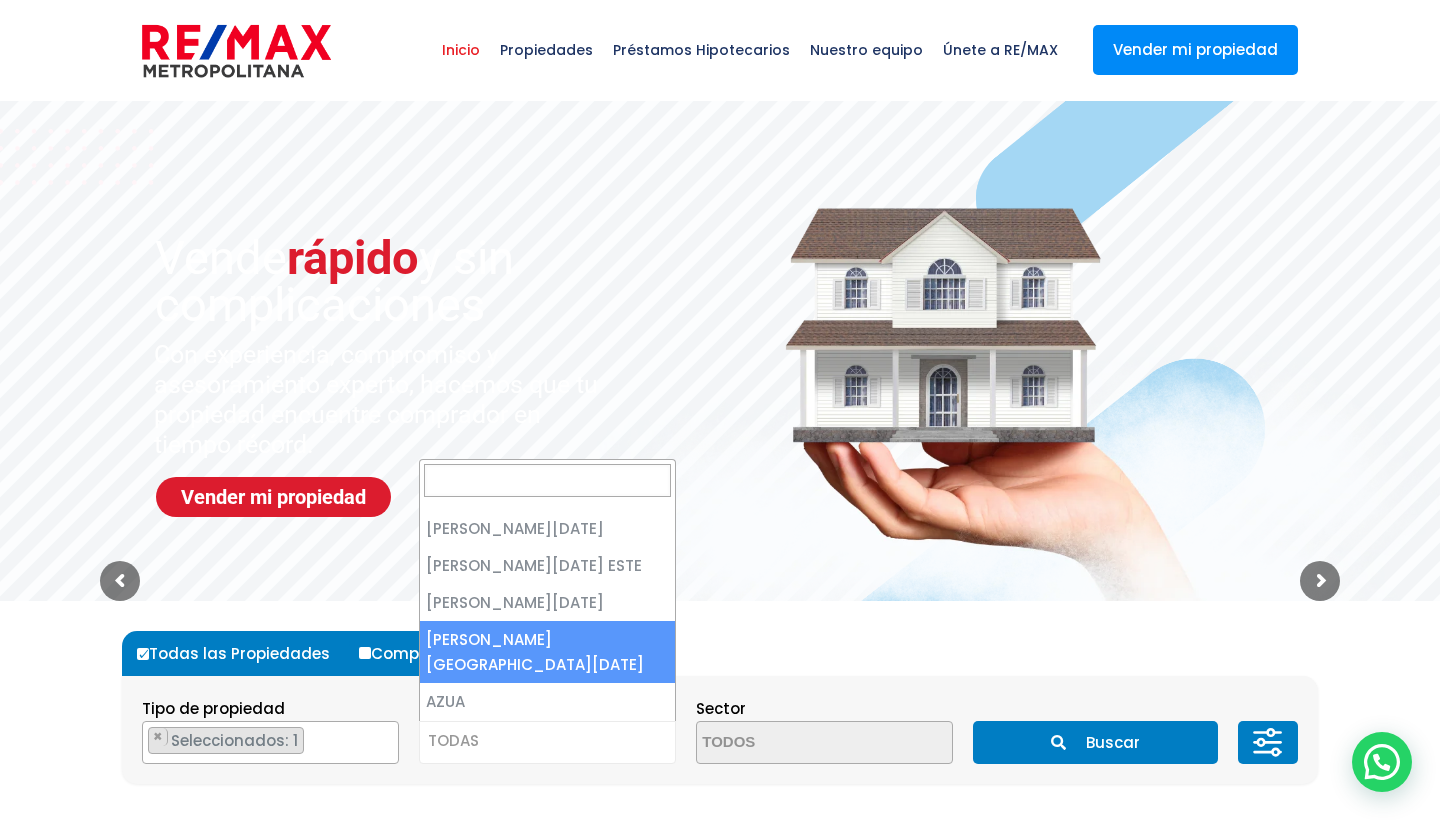 select on "150" 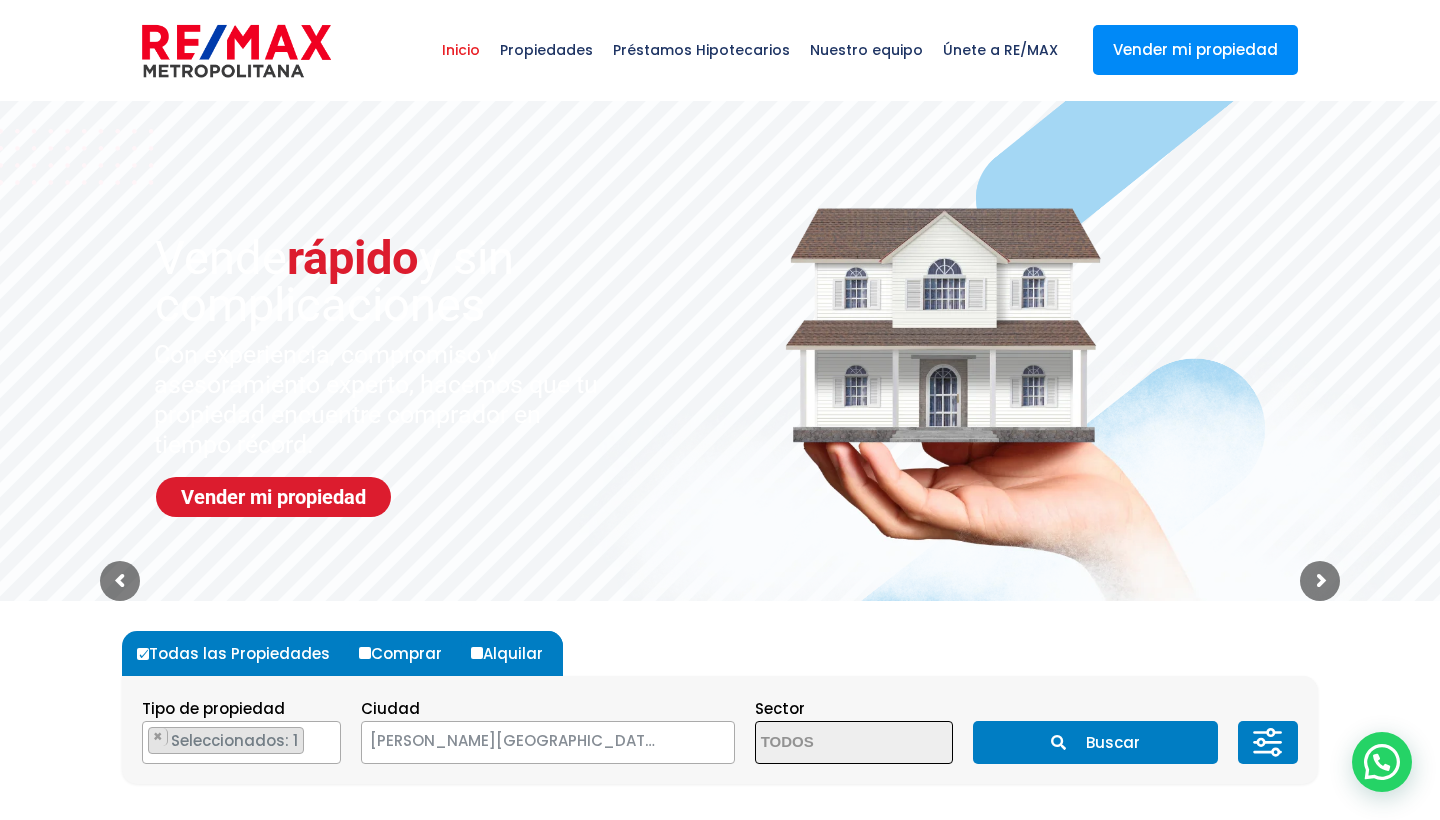 click on "Buscar" at bounding box center (1095, 742) 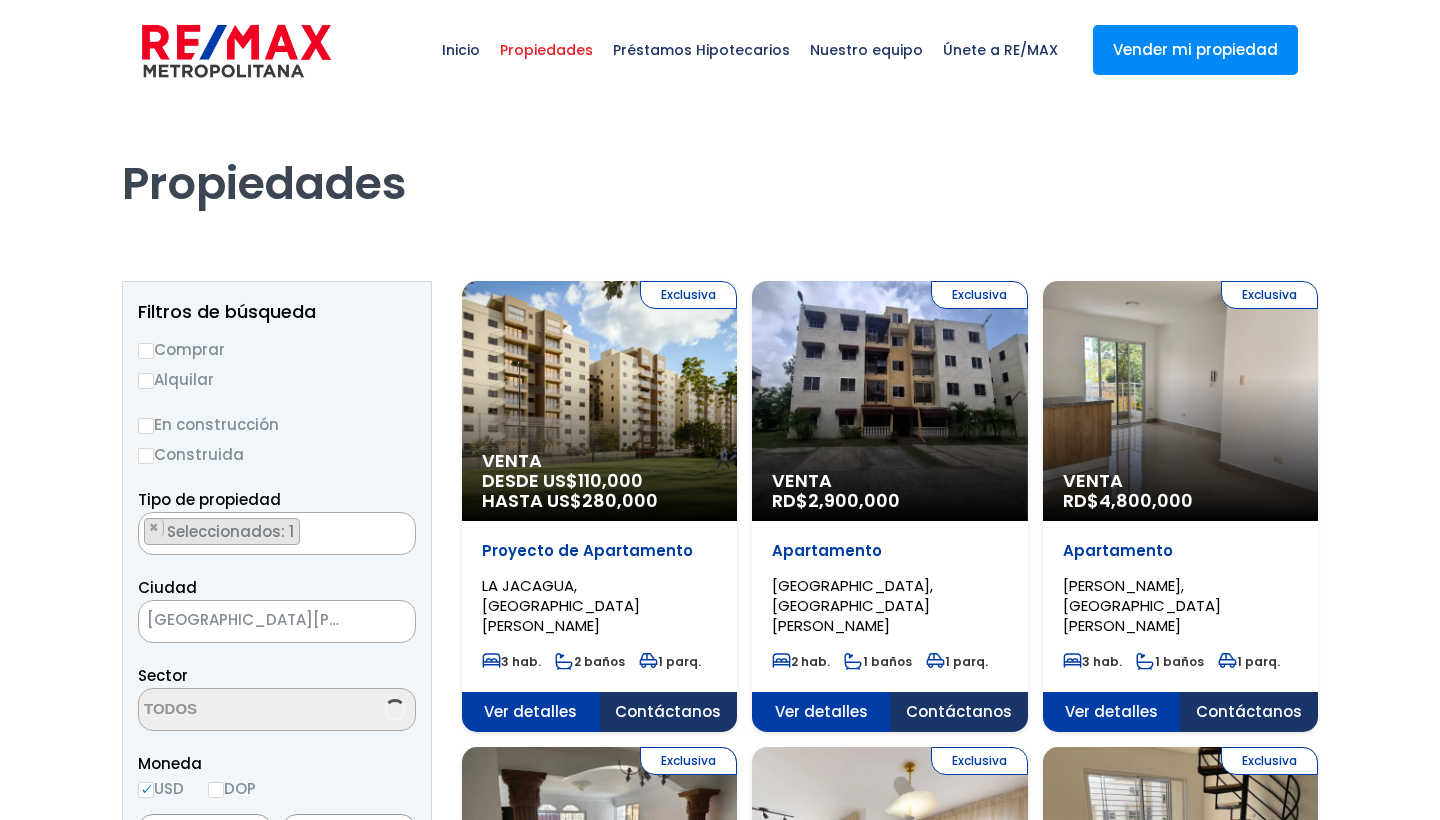 scroll, scrollTop: 0, scrollLeft: 0, axis: both 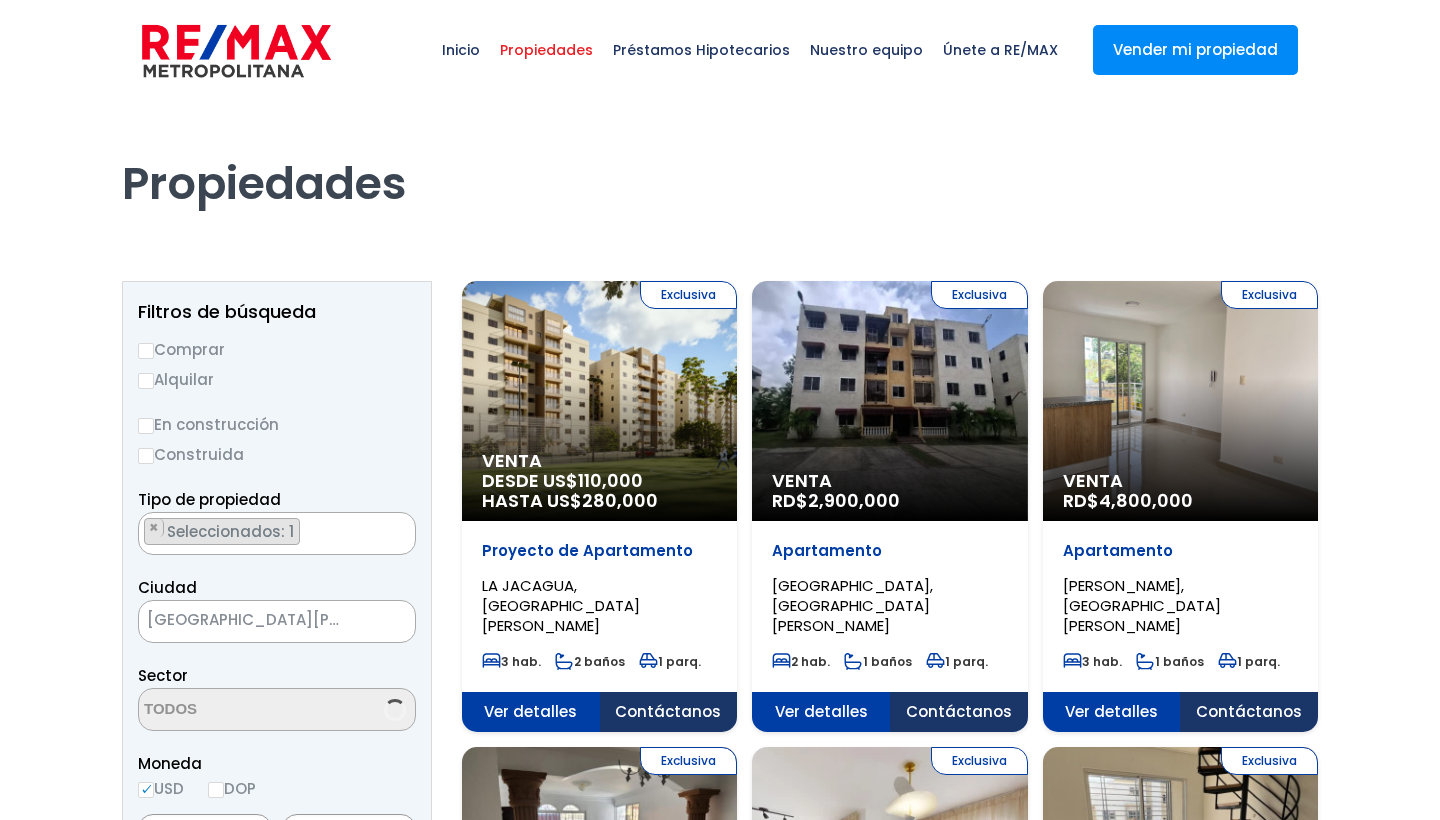 select on "US" 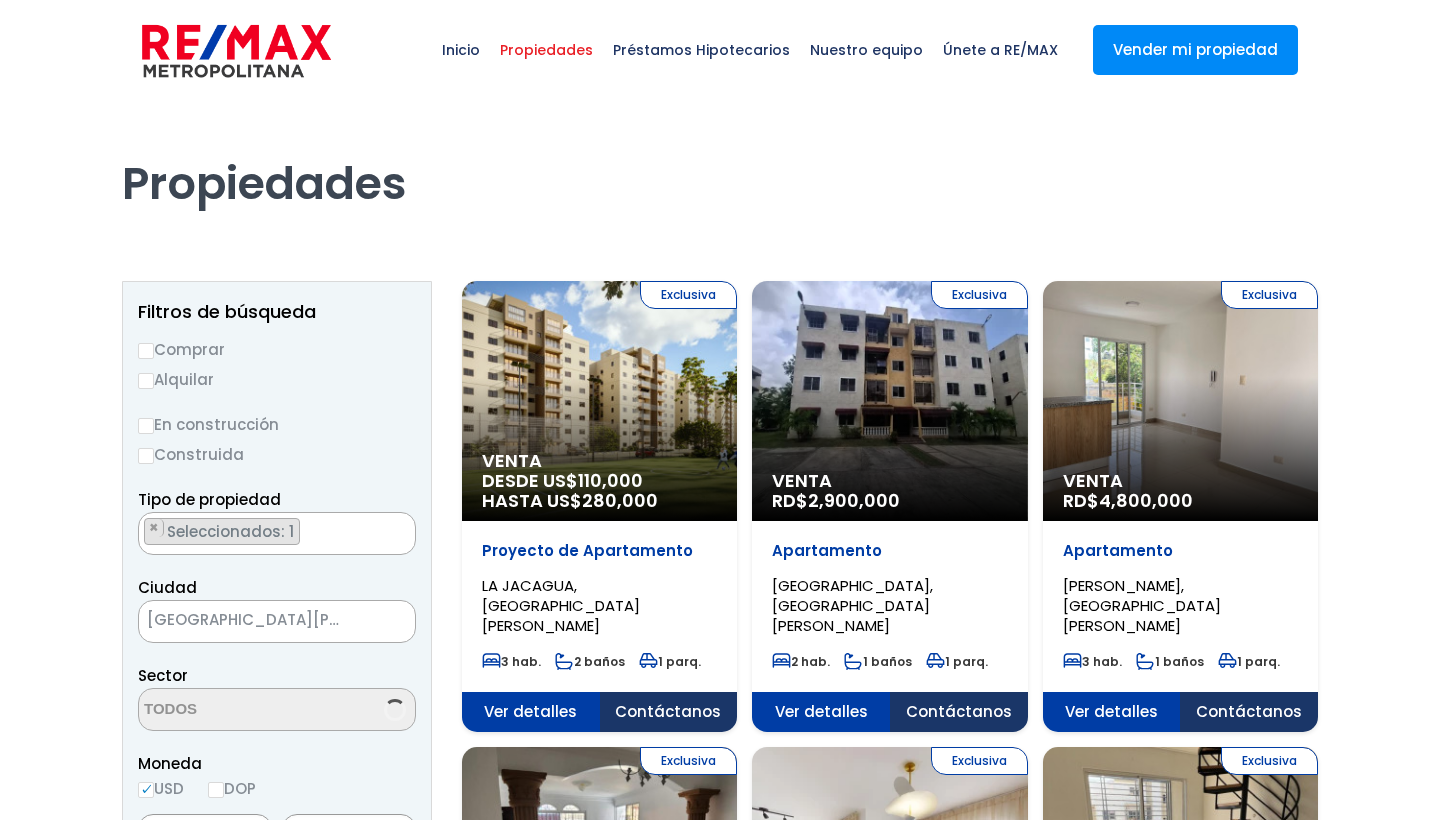 scroll, scrollTop: 0, scrollLeft: 0, axis: both 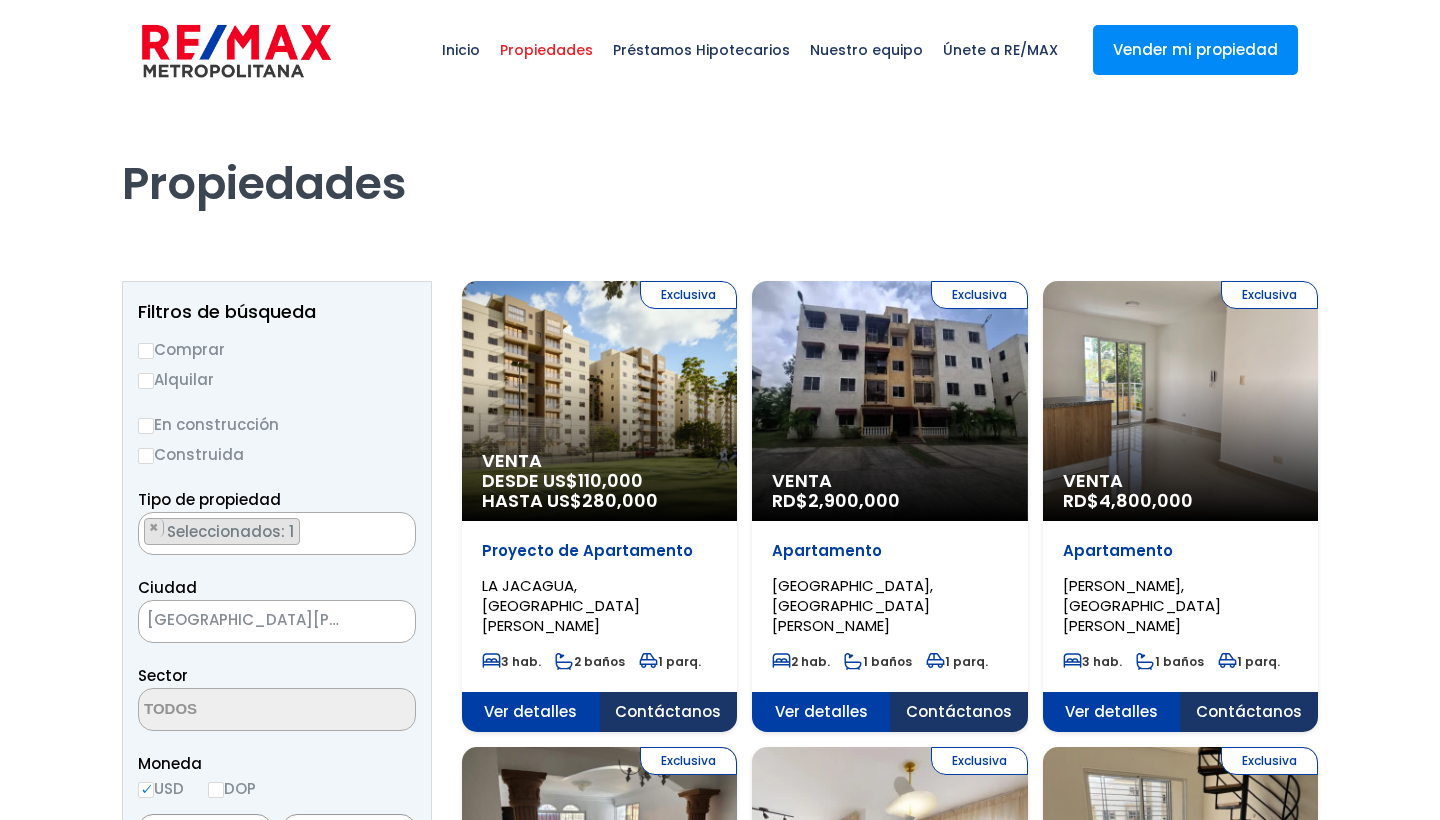 select 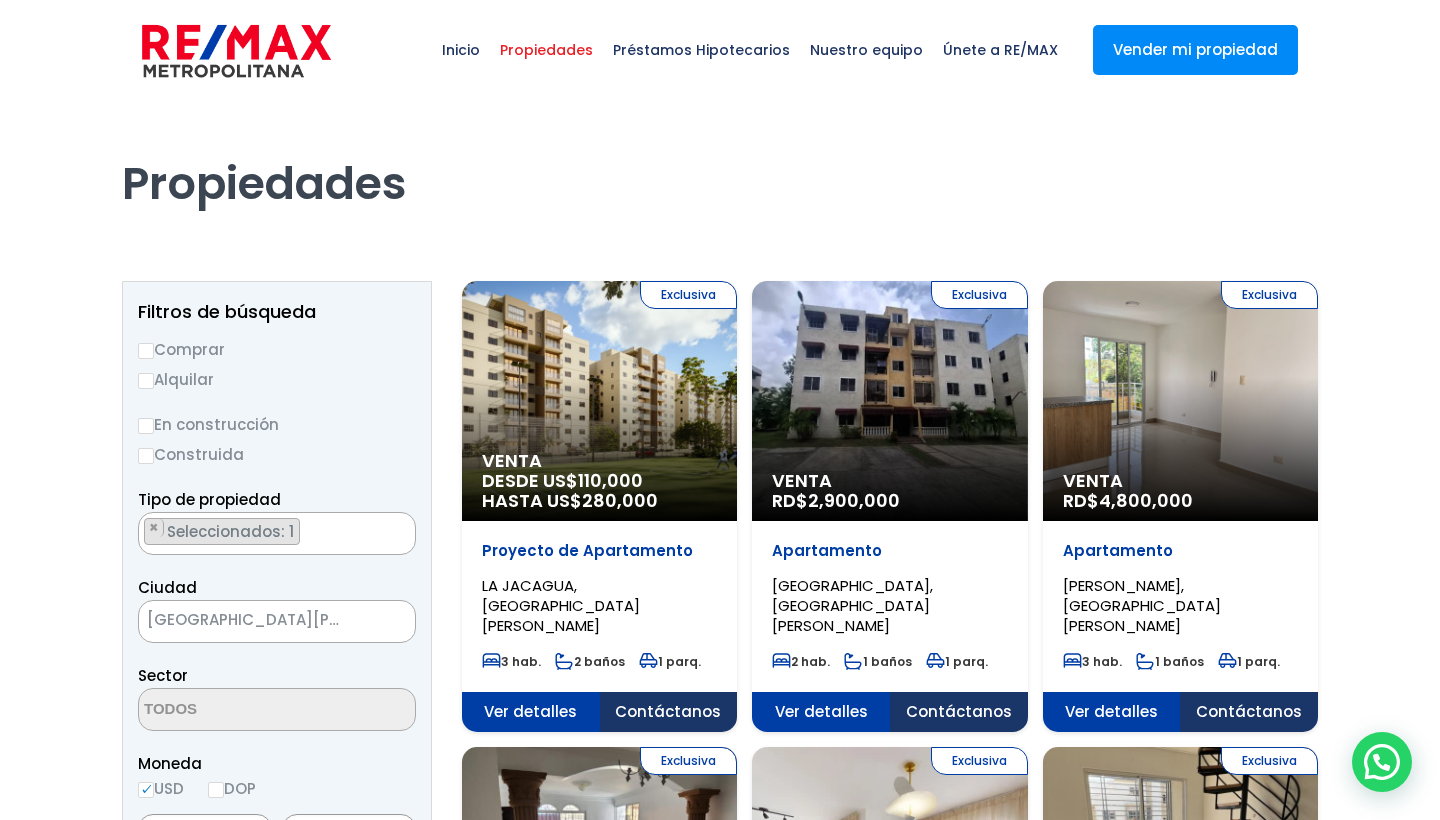 scroll, scrollTop: 0, scrollLeft: 0, axis: both 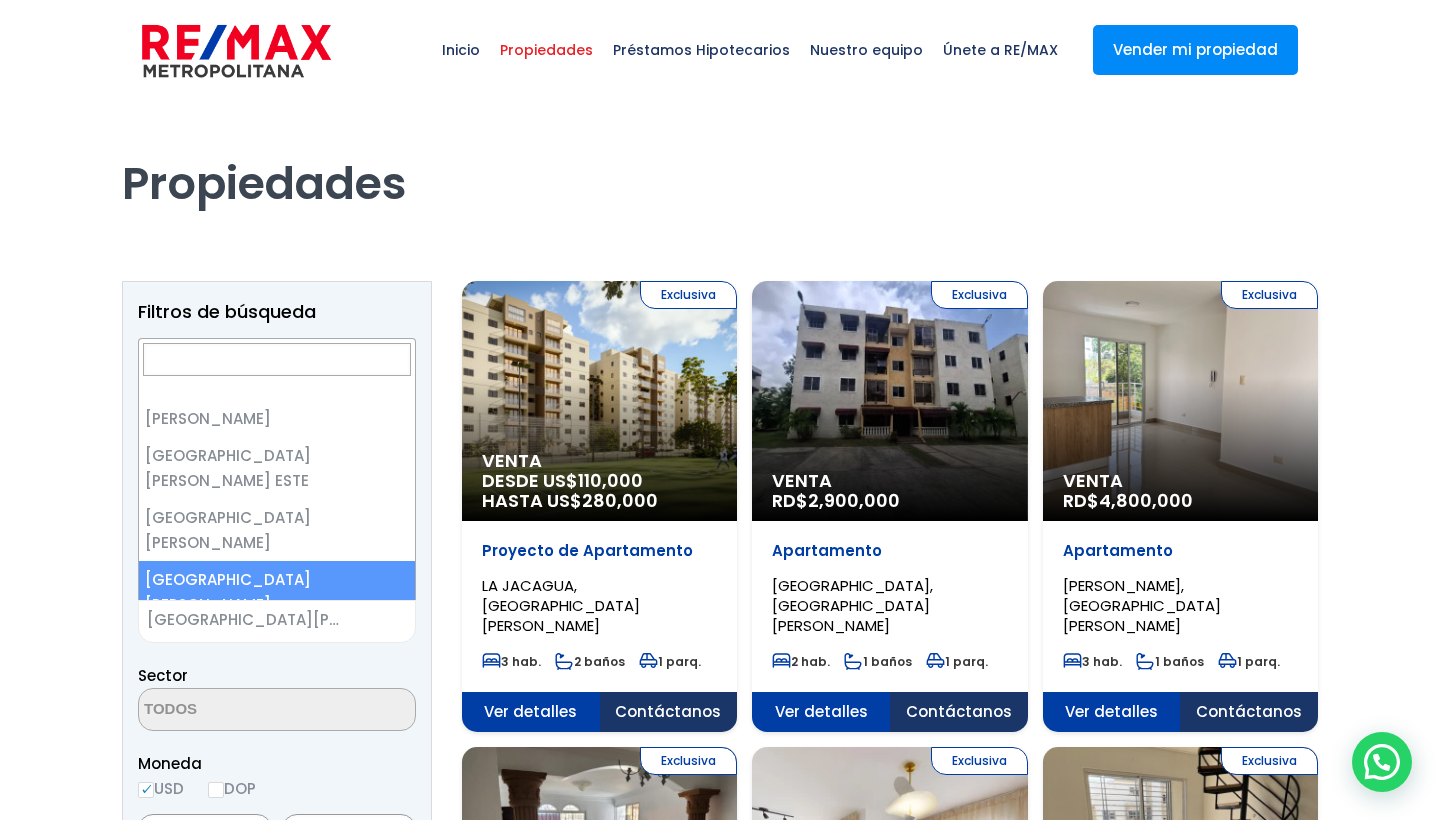 click on "[GEOGRAPHIC_DATA][PERSON_NAME]" at bounding box center (252, 620) 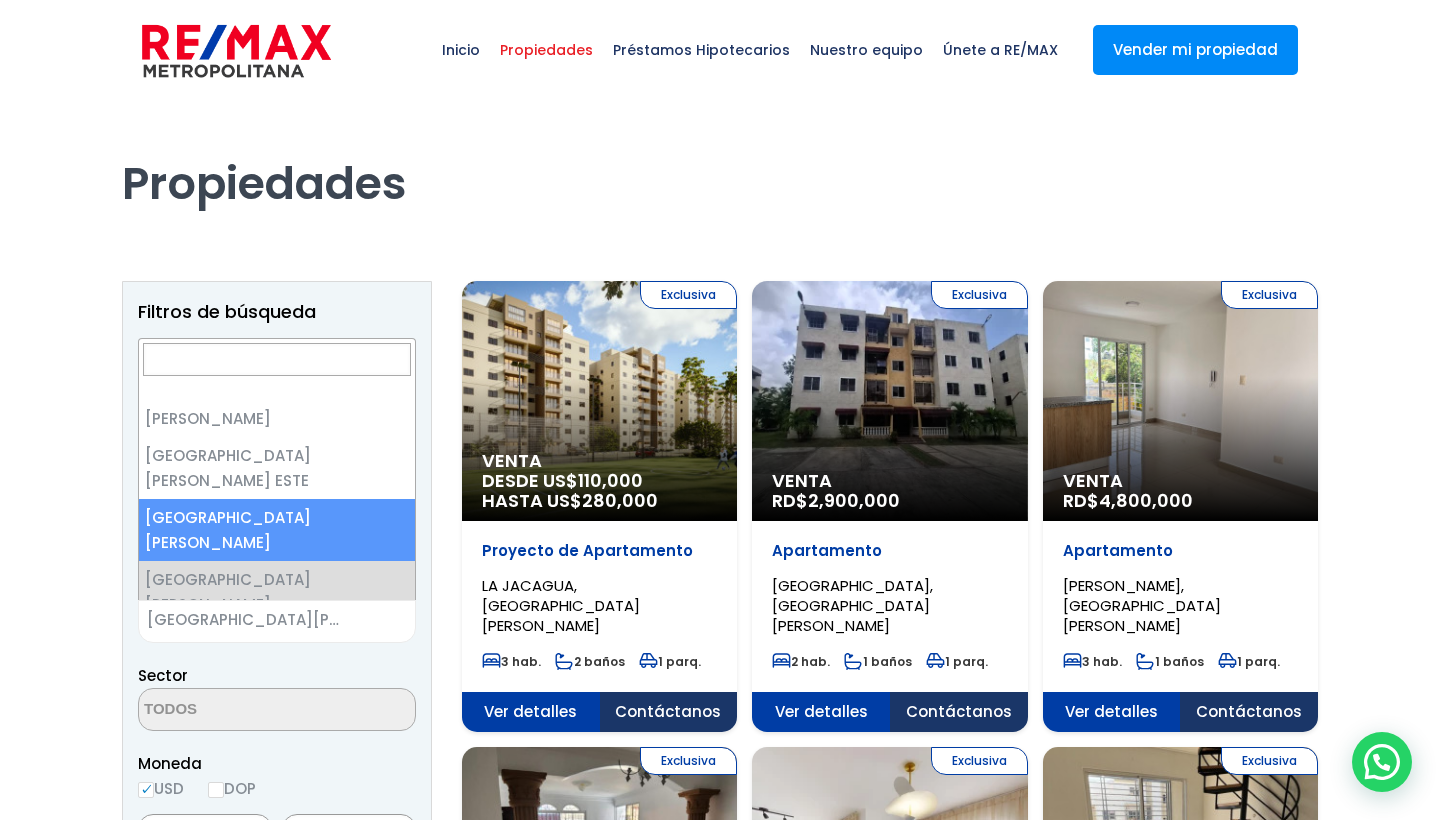 select on "149" 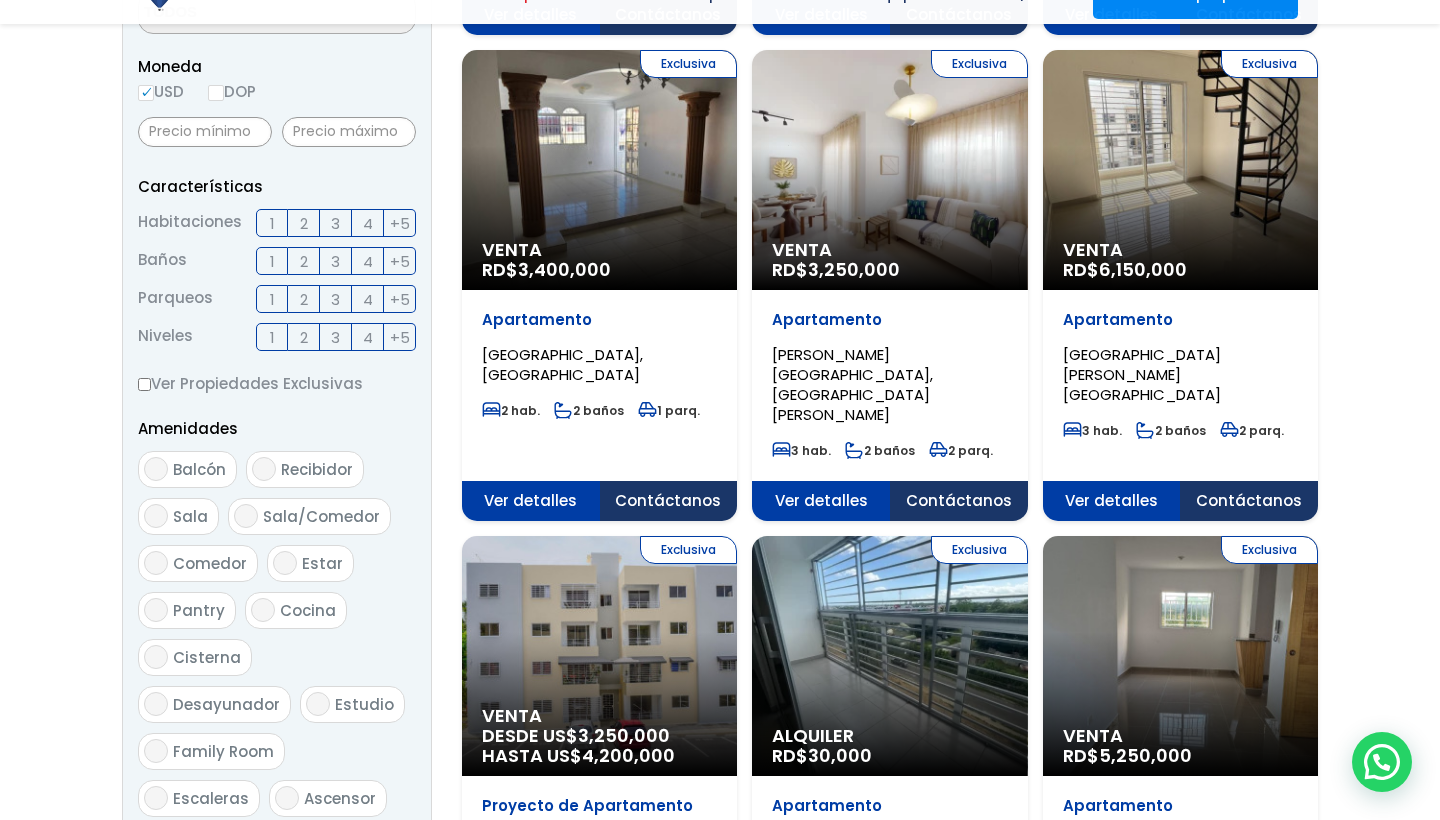 scroll, scrollTop: 806, scrollLeft: 0, axis: vertical 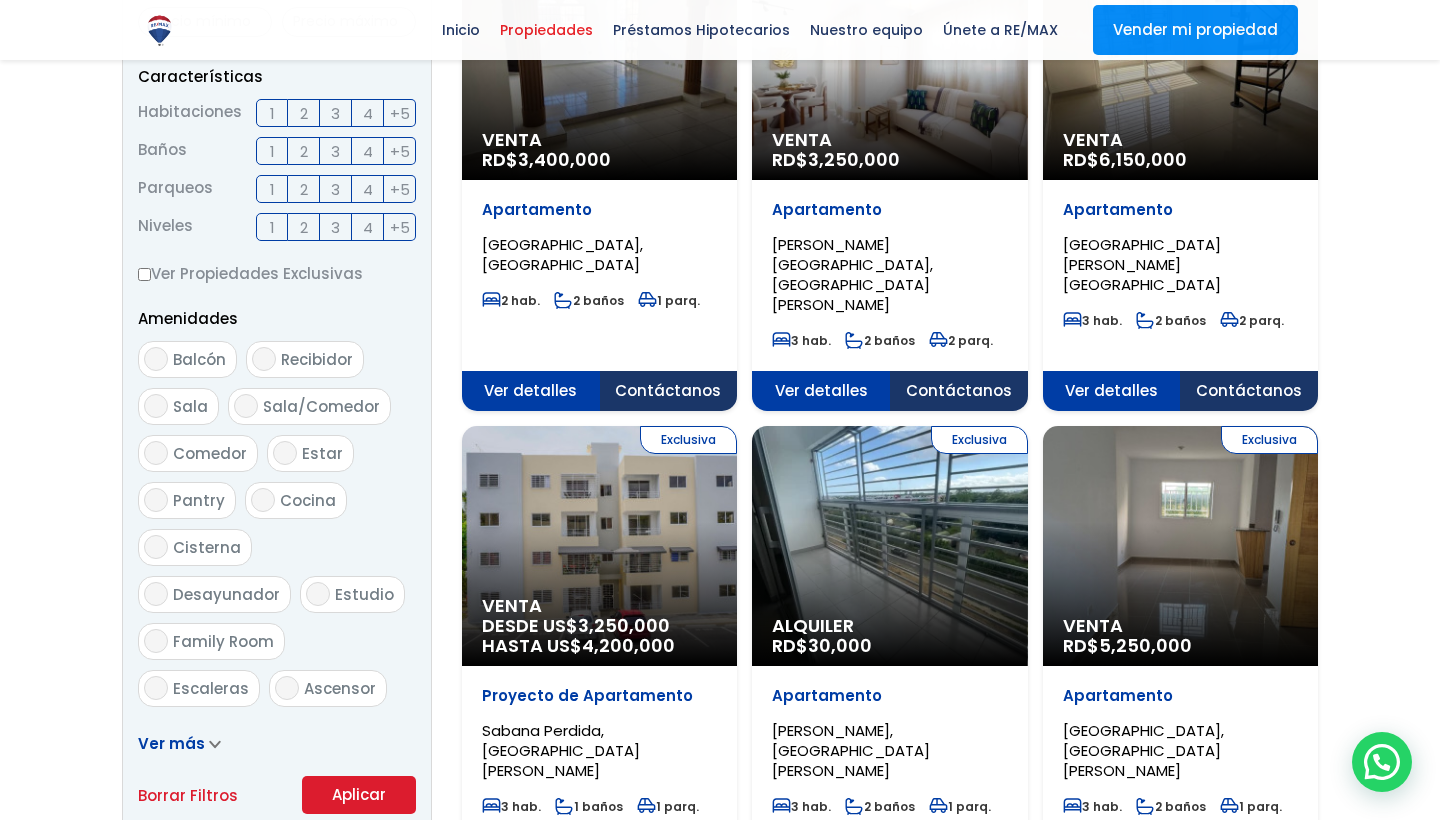 click on "2" at bounding box center [304, 113] 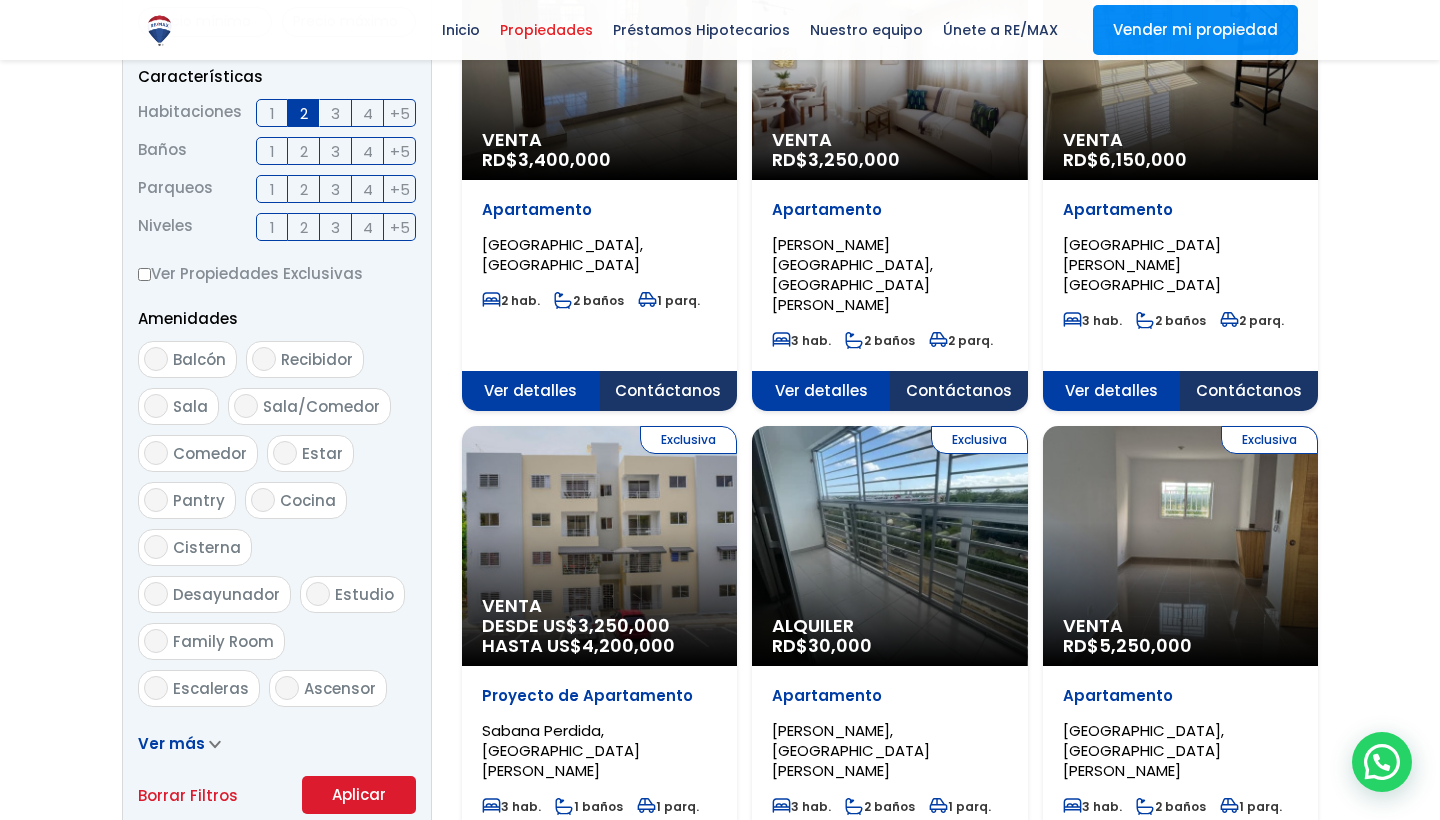 click on "Balcón" at bounding box center [199, 359] 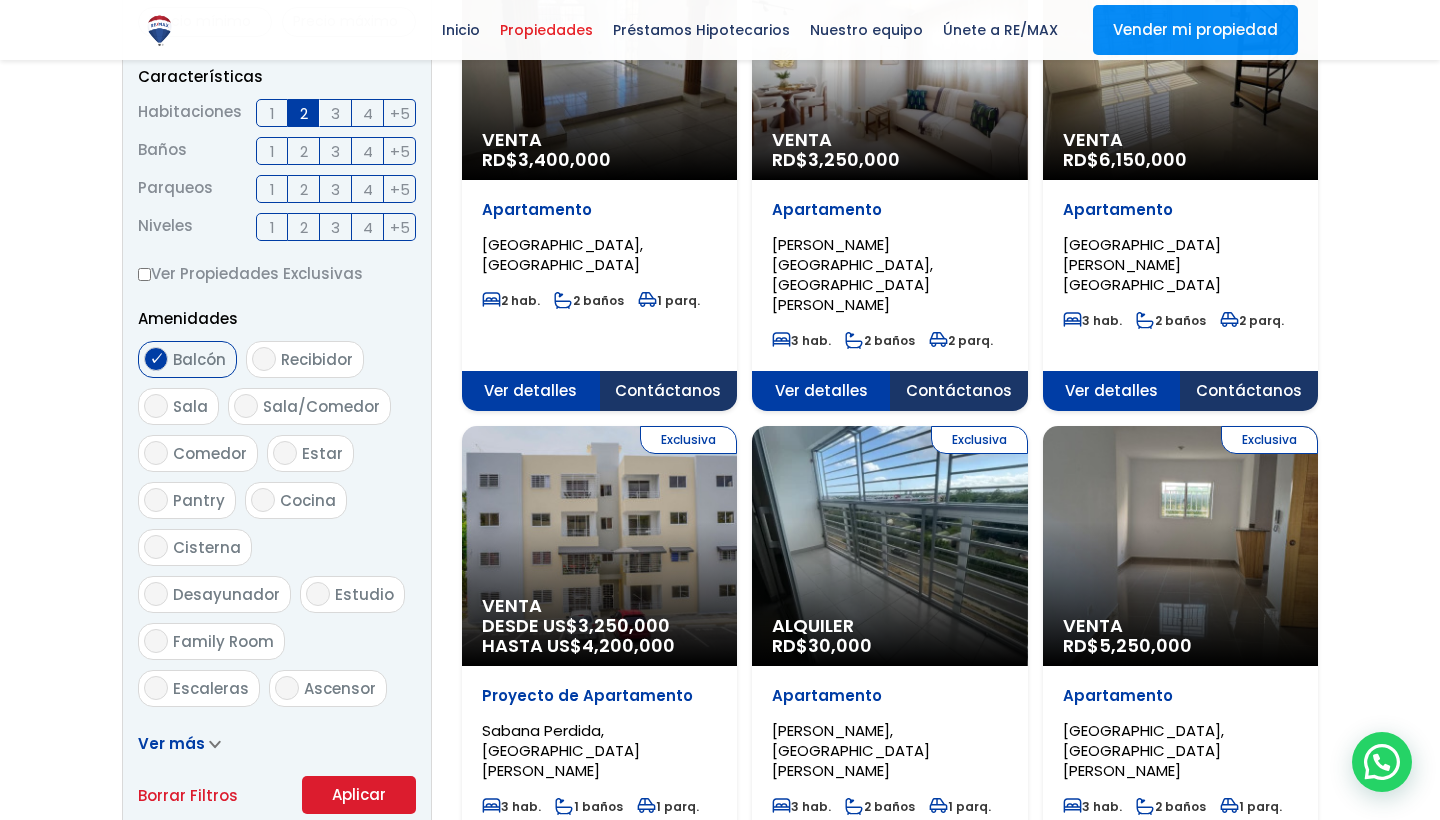 scroll, scrollTop: 904, scrollLeft: 0, axis: vertical 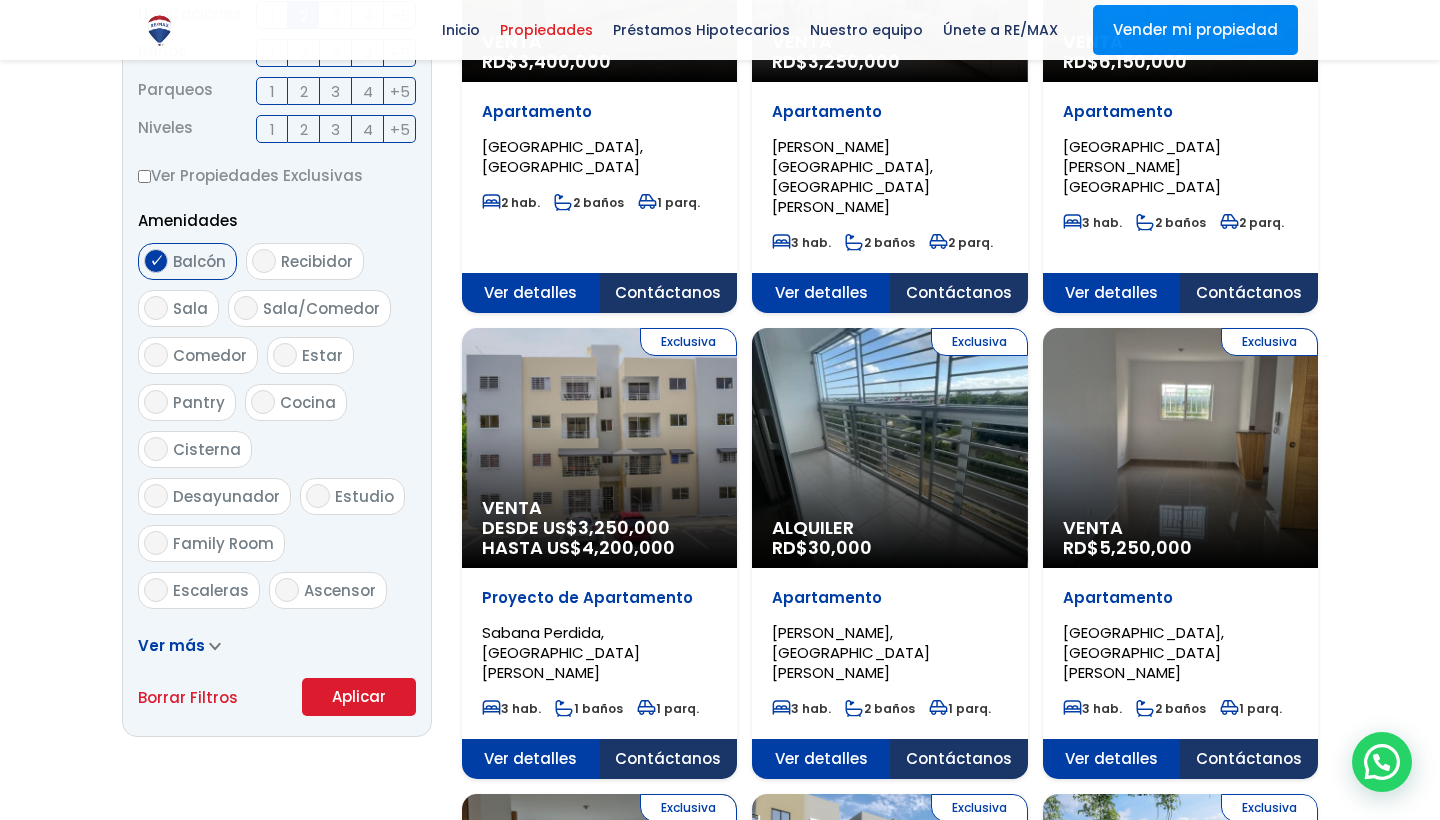 click on "Ver más" at bounding box center (171, 645) 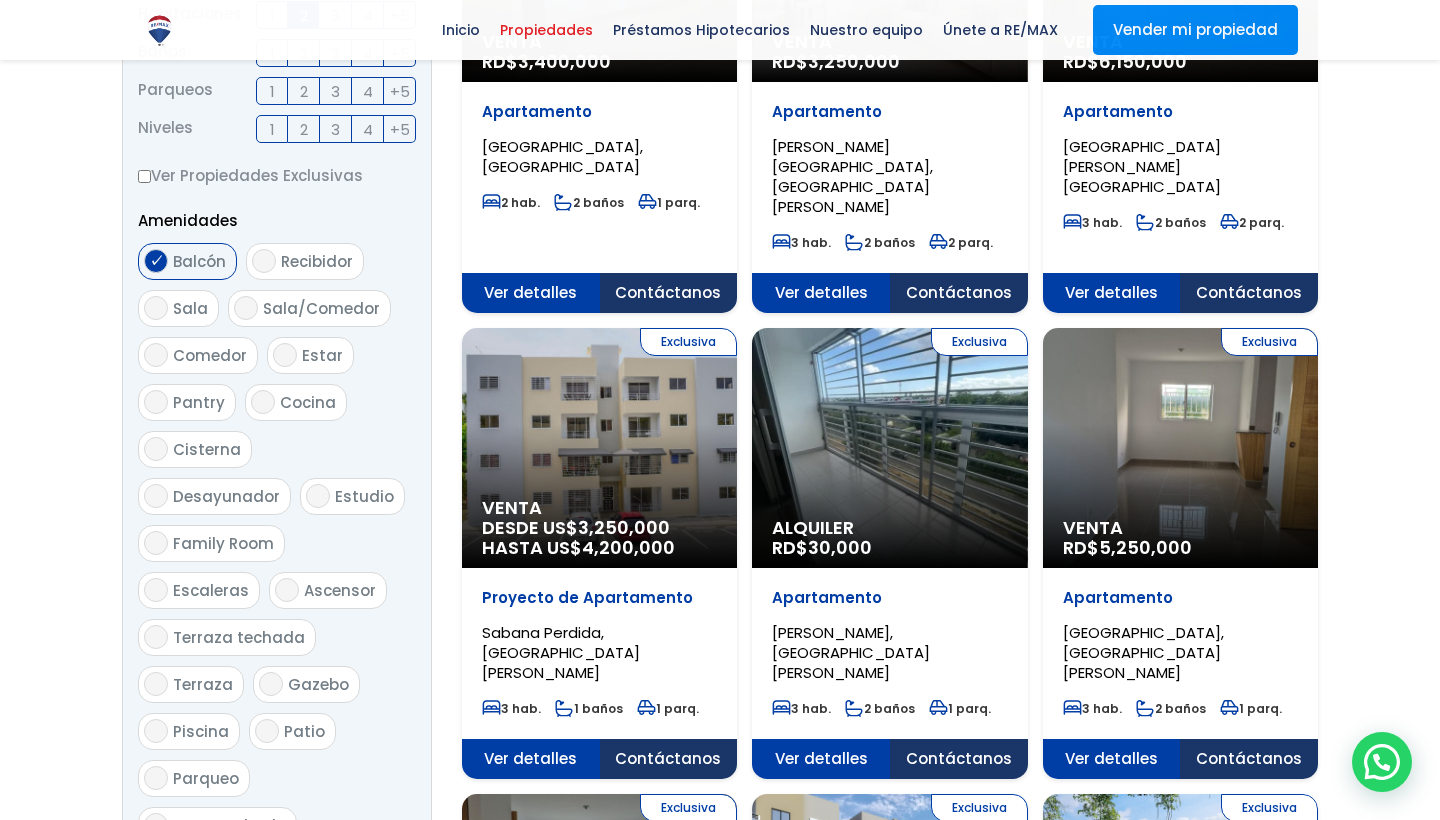 click on "Piscina" at bounding box center (201, 731) 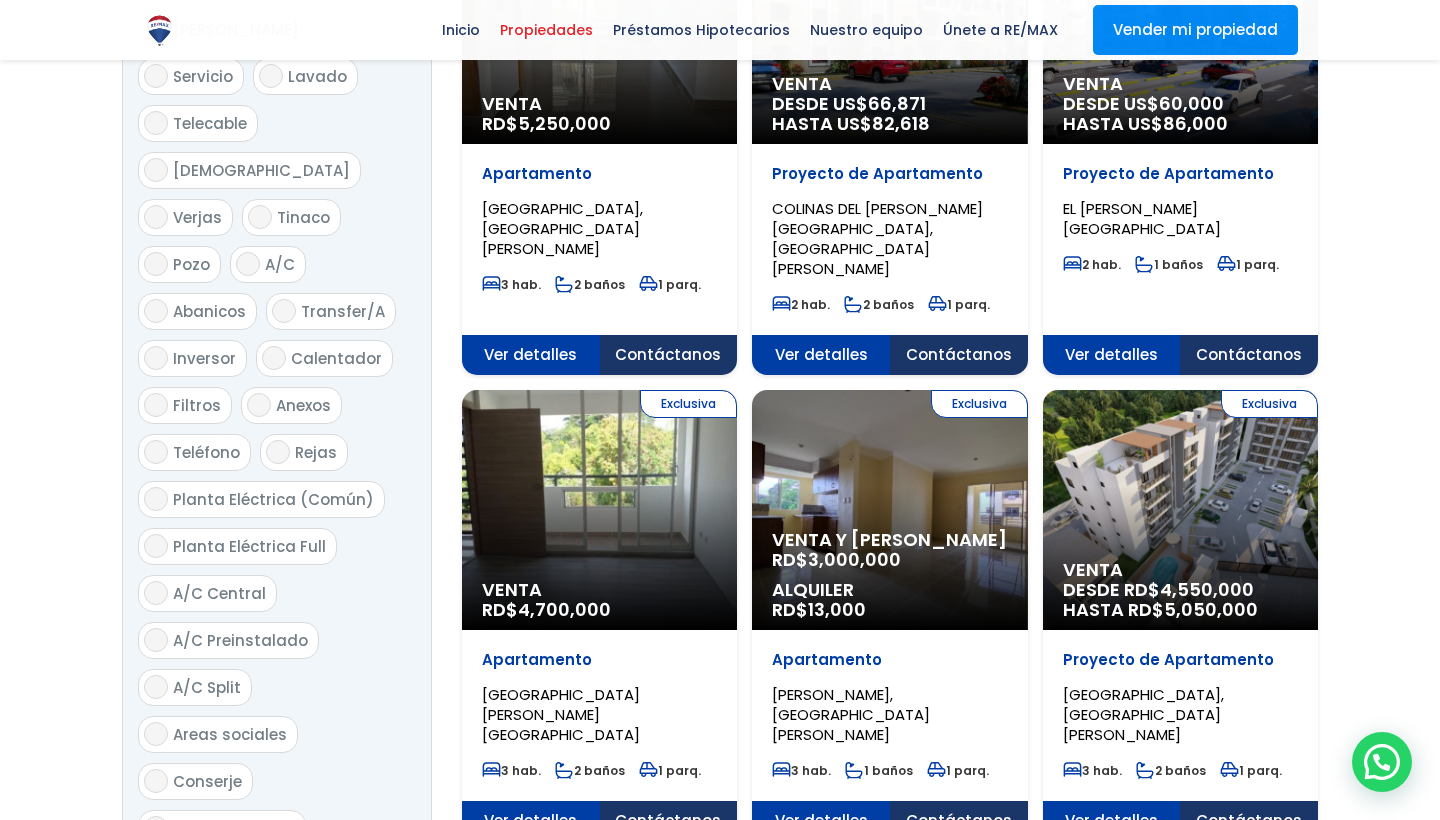 scroll, scrollTop: 1800, scrollLeft: 0, axis: vertical 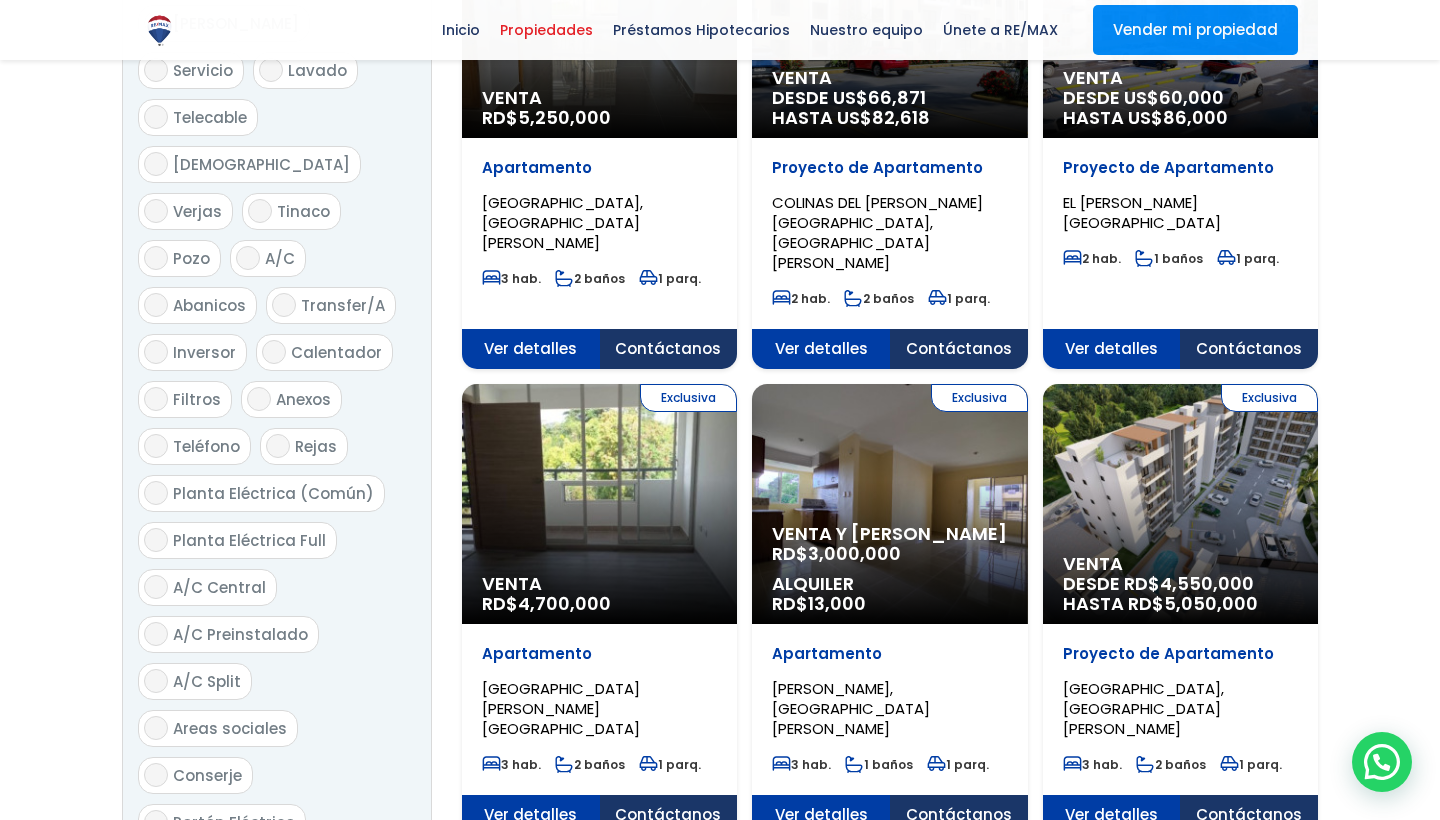 click on "A/C Central" at bounding box center [156, 587] 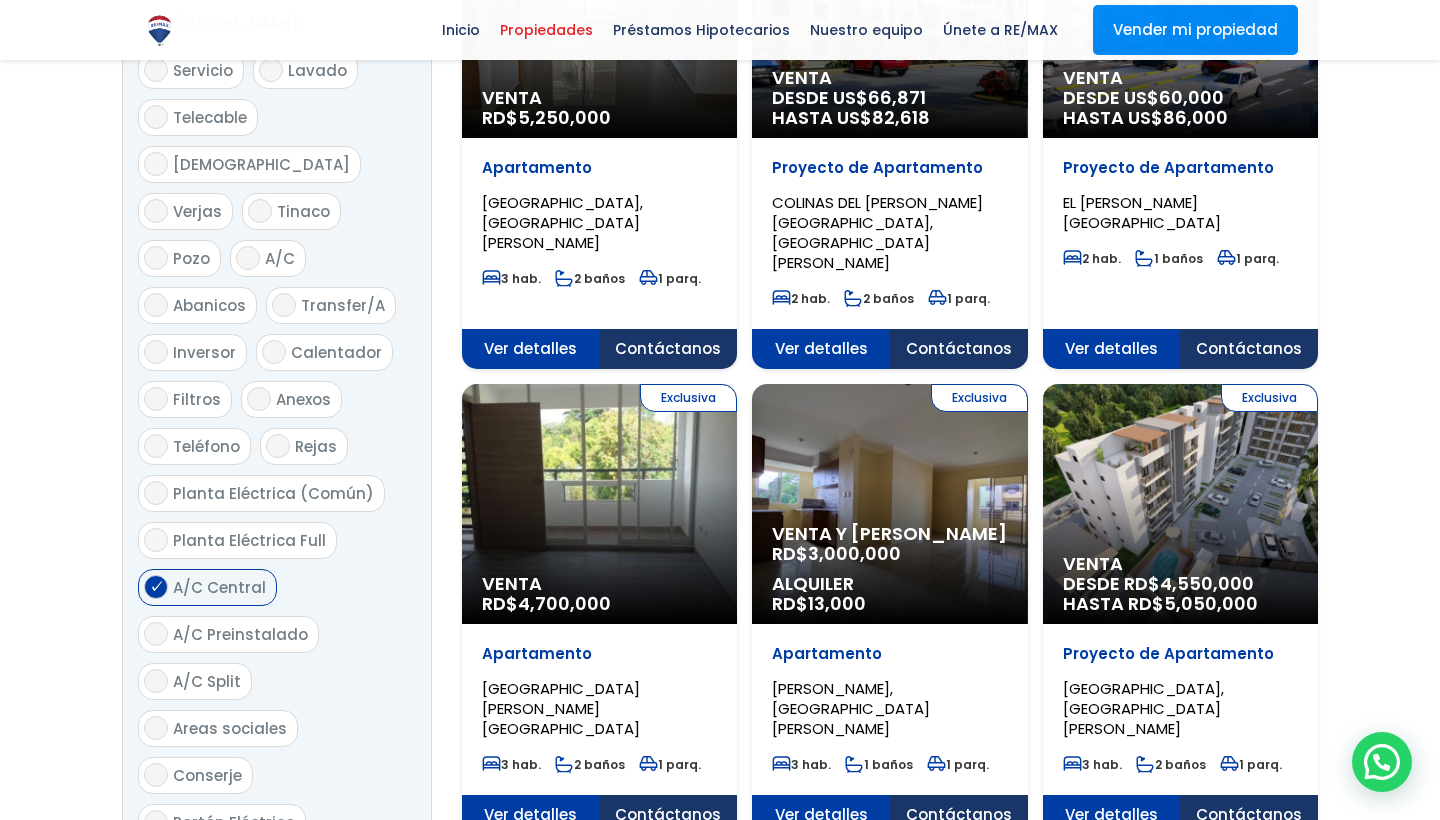 click on "A/C Preinstalado" at bounding box center (156, 634) 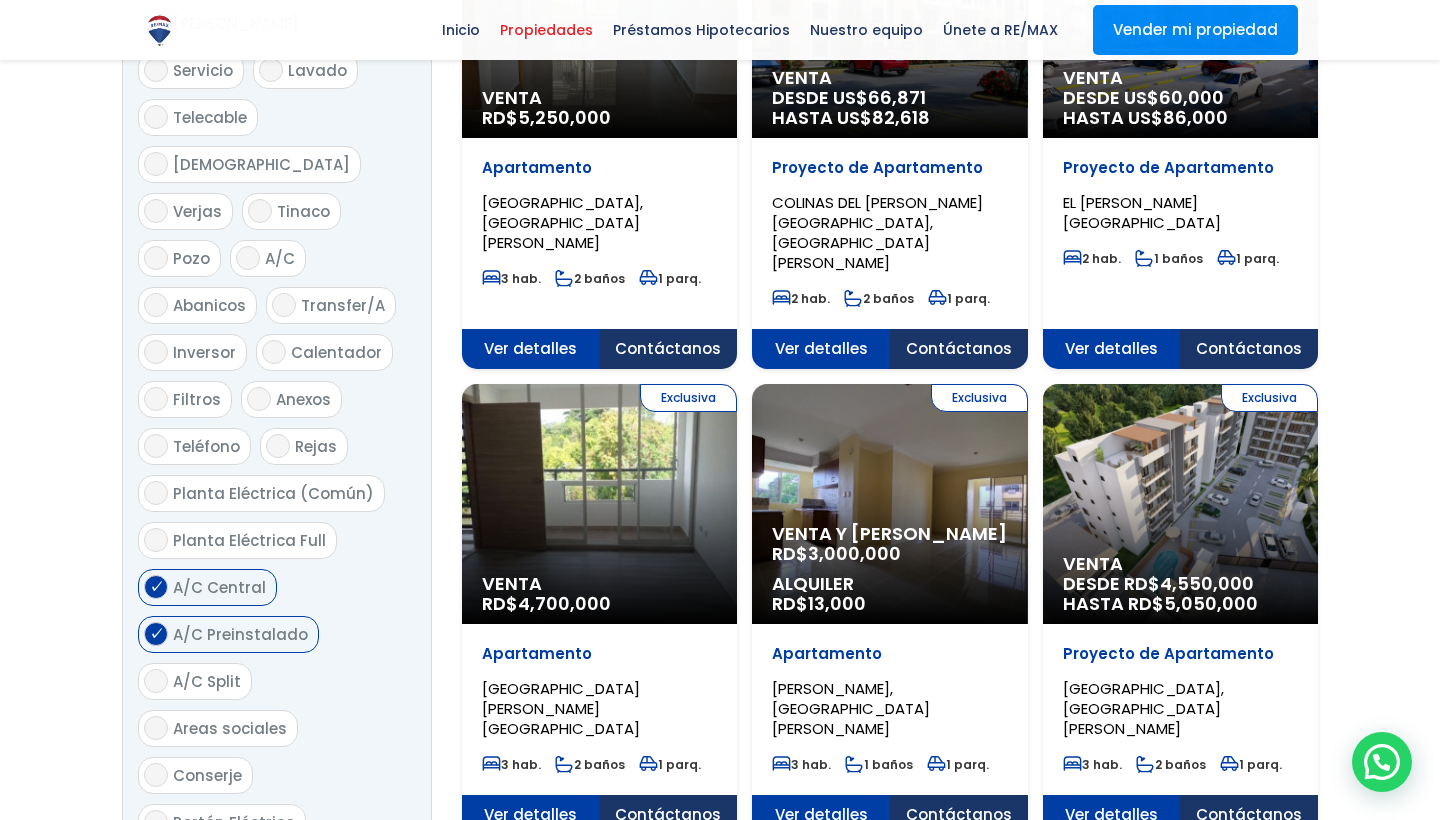 click on "A/C Split" at bounding box center [156, 681] 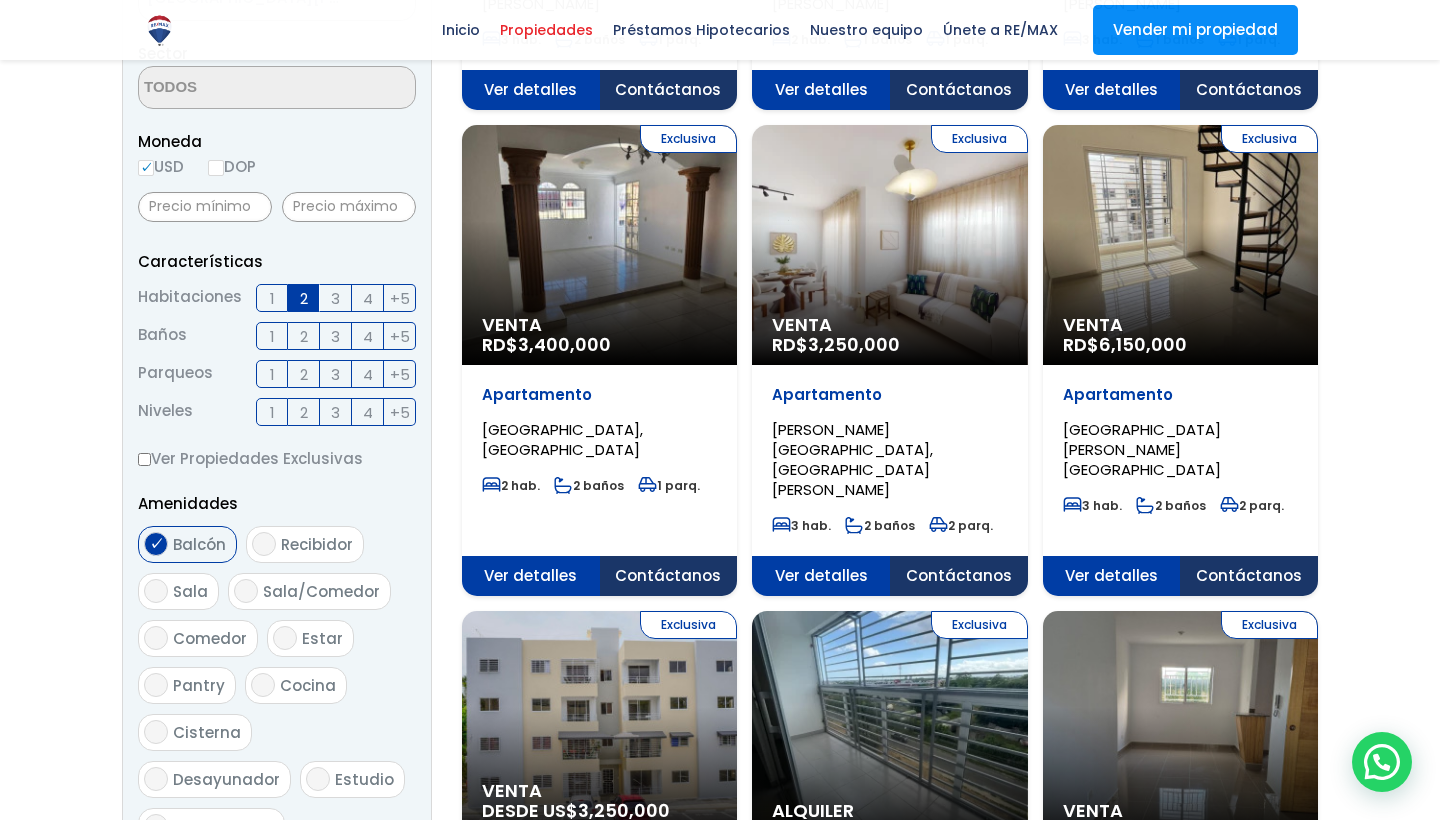 scroll, scrollTop: 618, scrollLeft: 0, axis: vertical 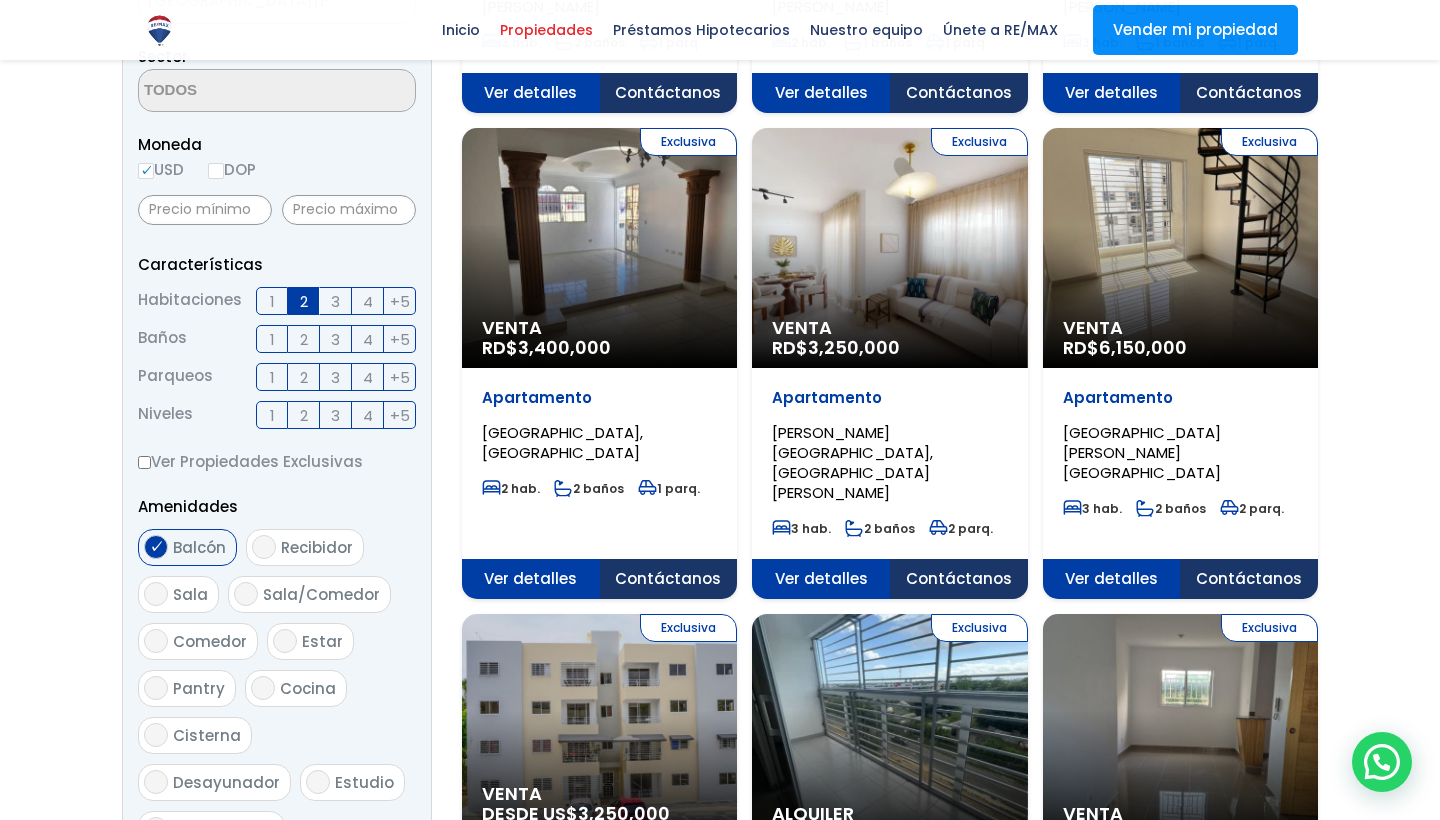 click on "Ver Propiedades Exclusivas" at bounding box center [144, 462] 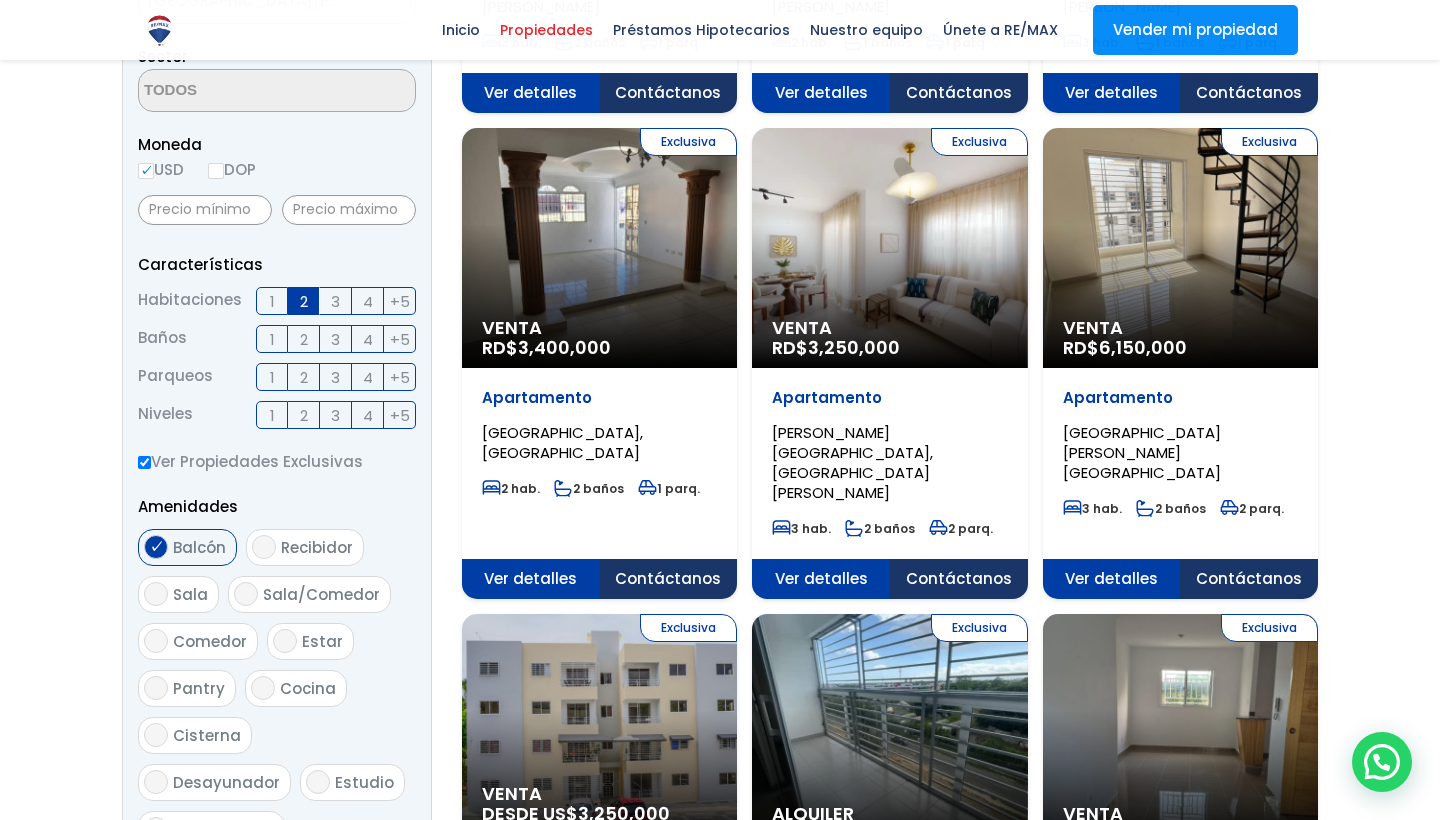 click on "Ver Propiedades Exclusivas" at bounding box center (144, 462) 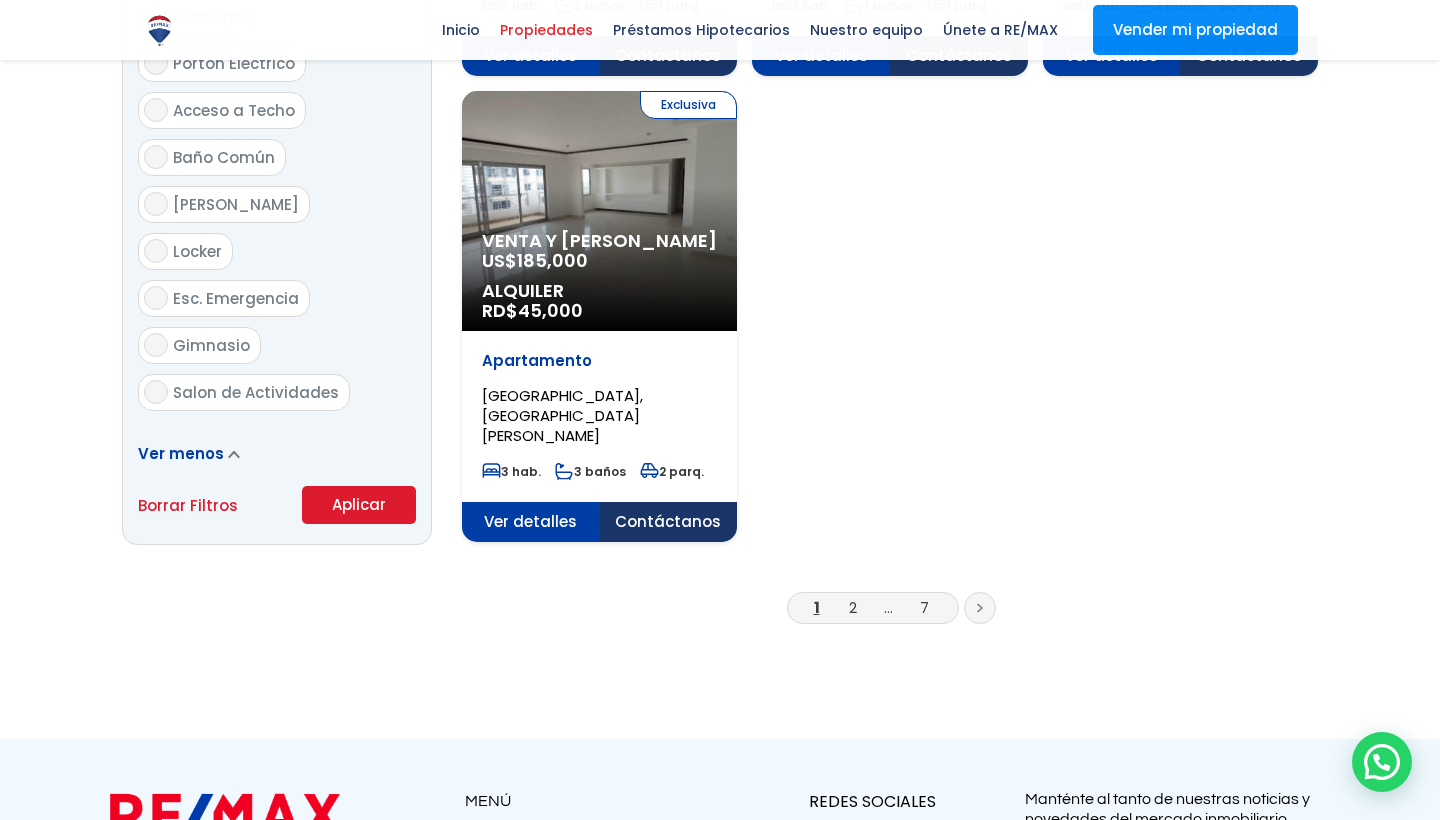 scroll, scrollTop: 2571, scrollLeft: 0, axis: vertical 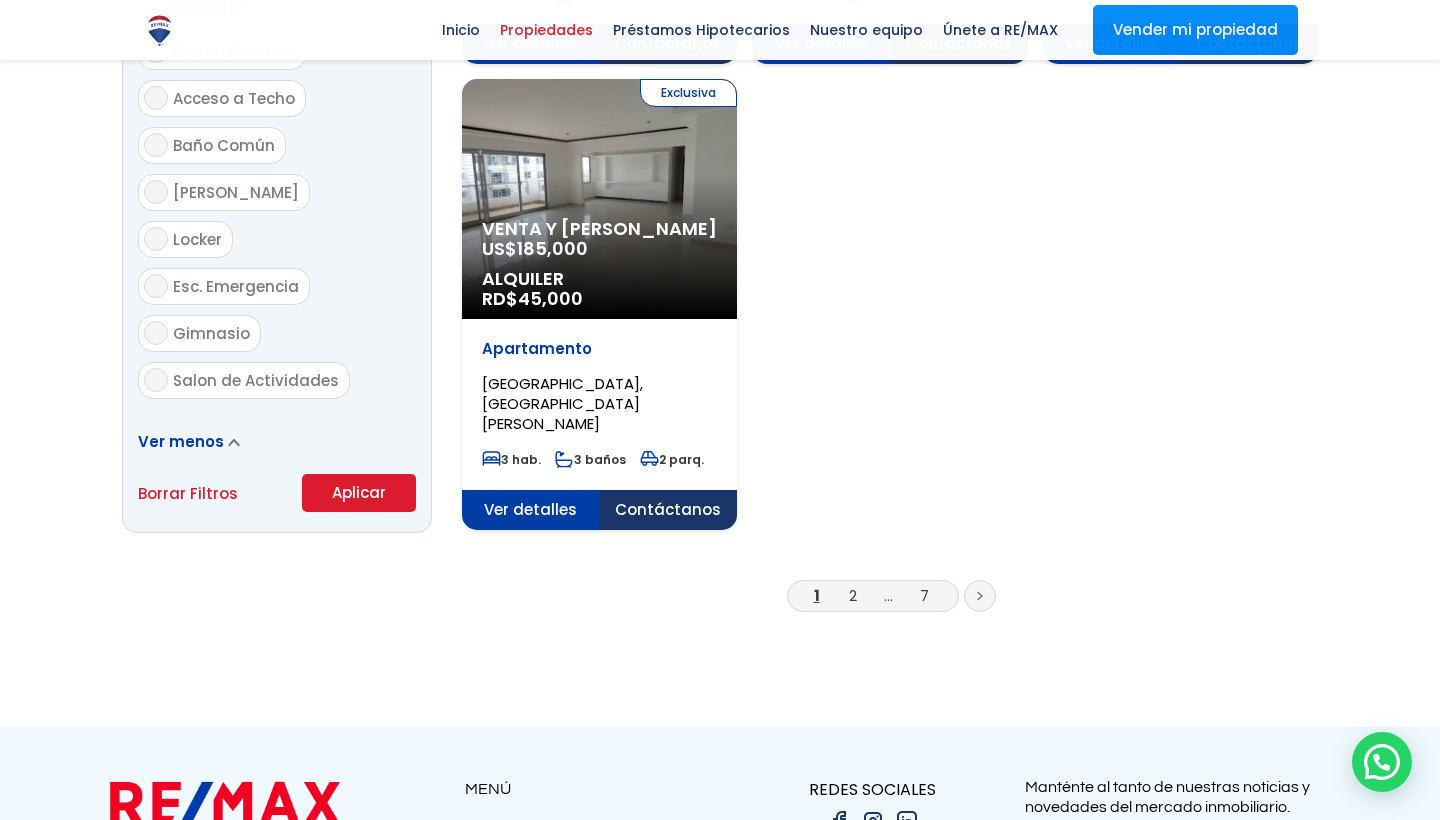 click on "Aplicar" at bounding box center (359, 493) 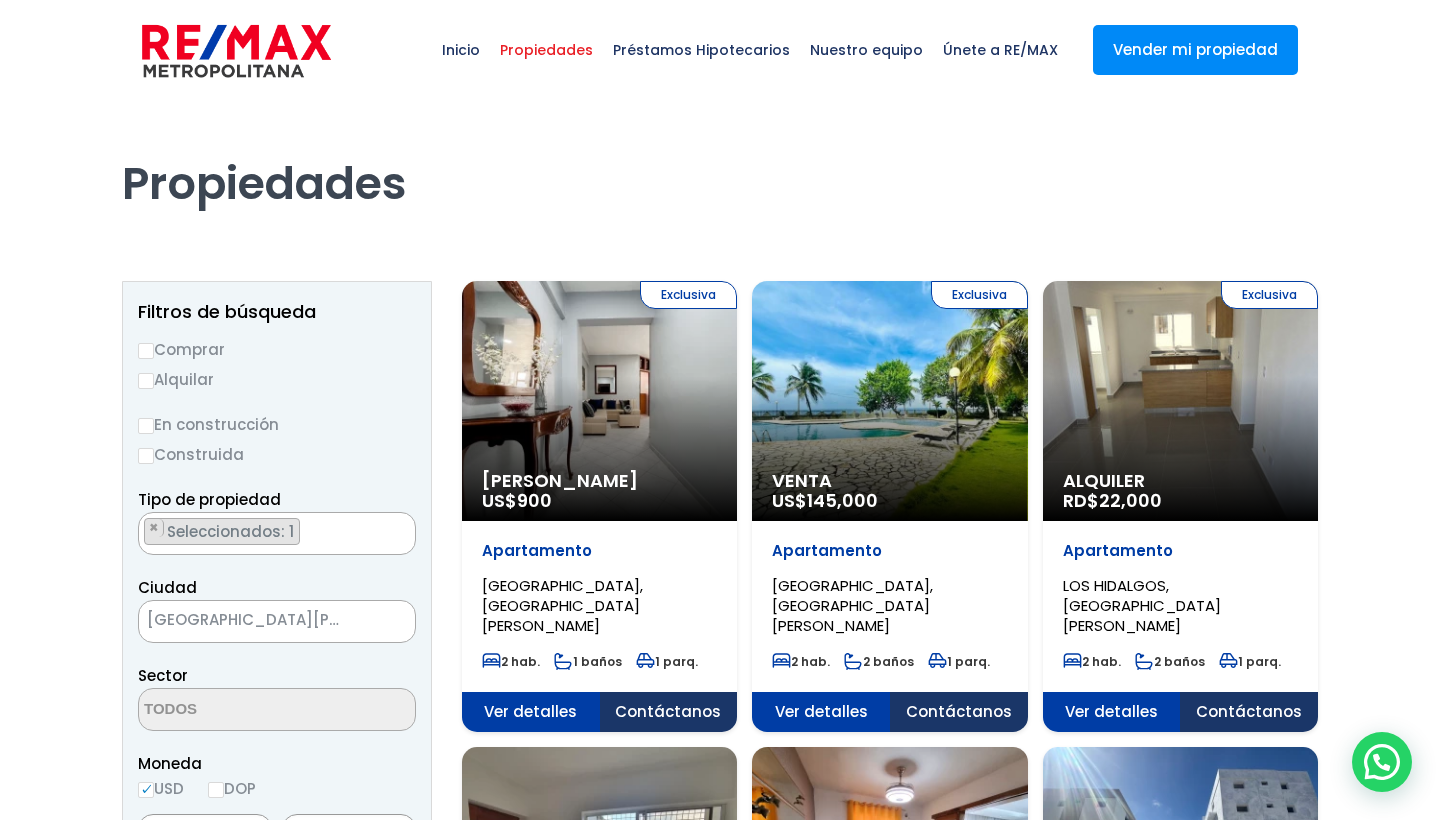 scroll, scrollTop: 0, scrollLeft: 0, axis: both 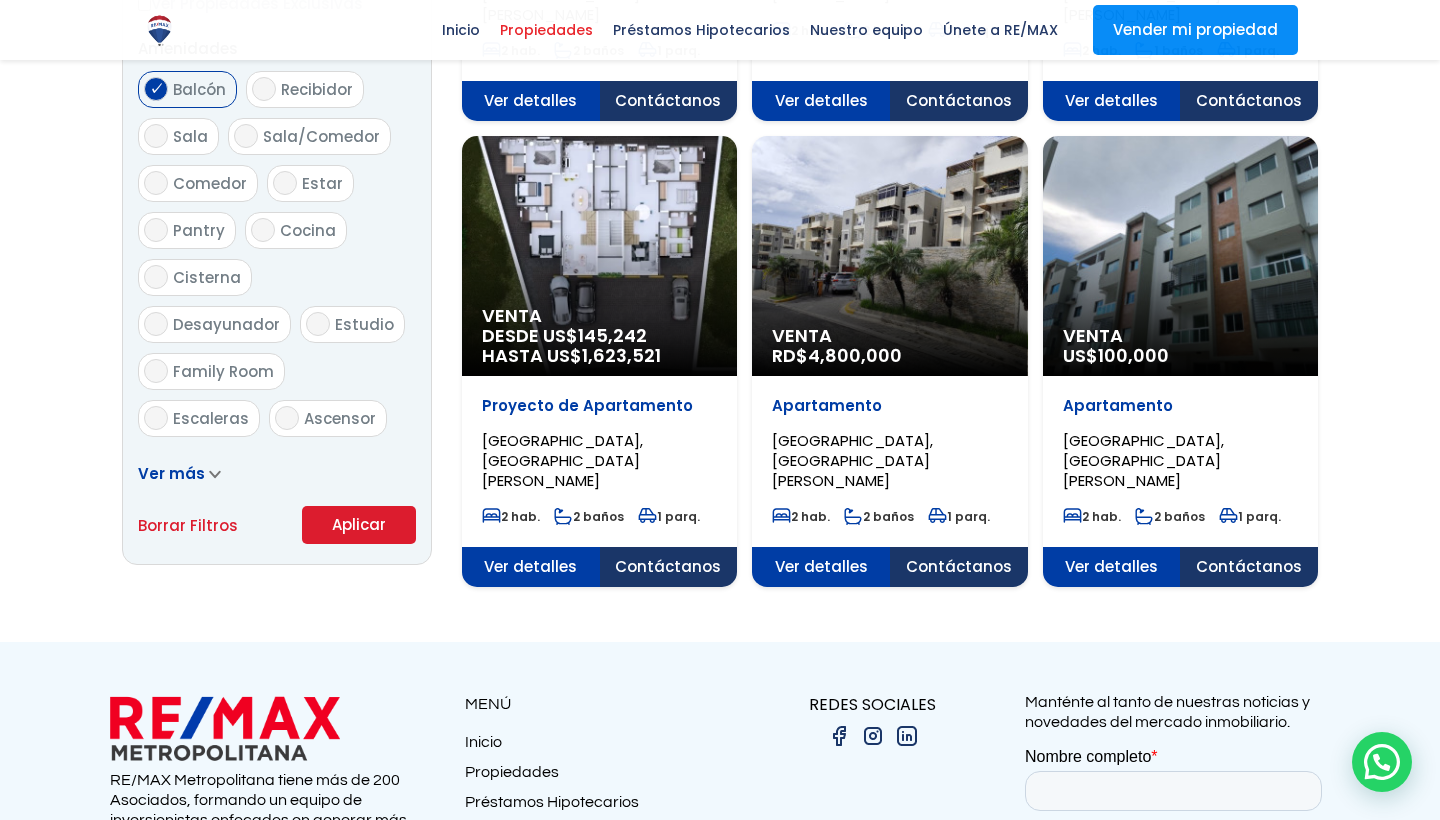 click on "Venta
US$  100,000" at bounding box center (599, -676) 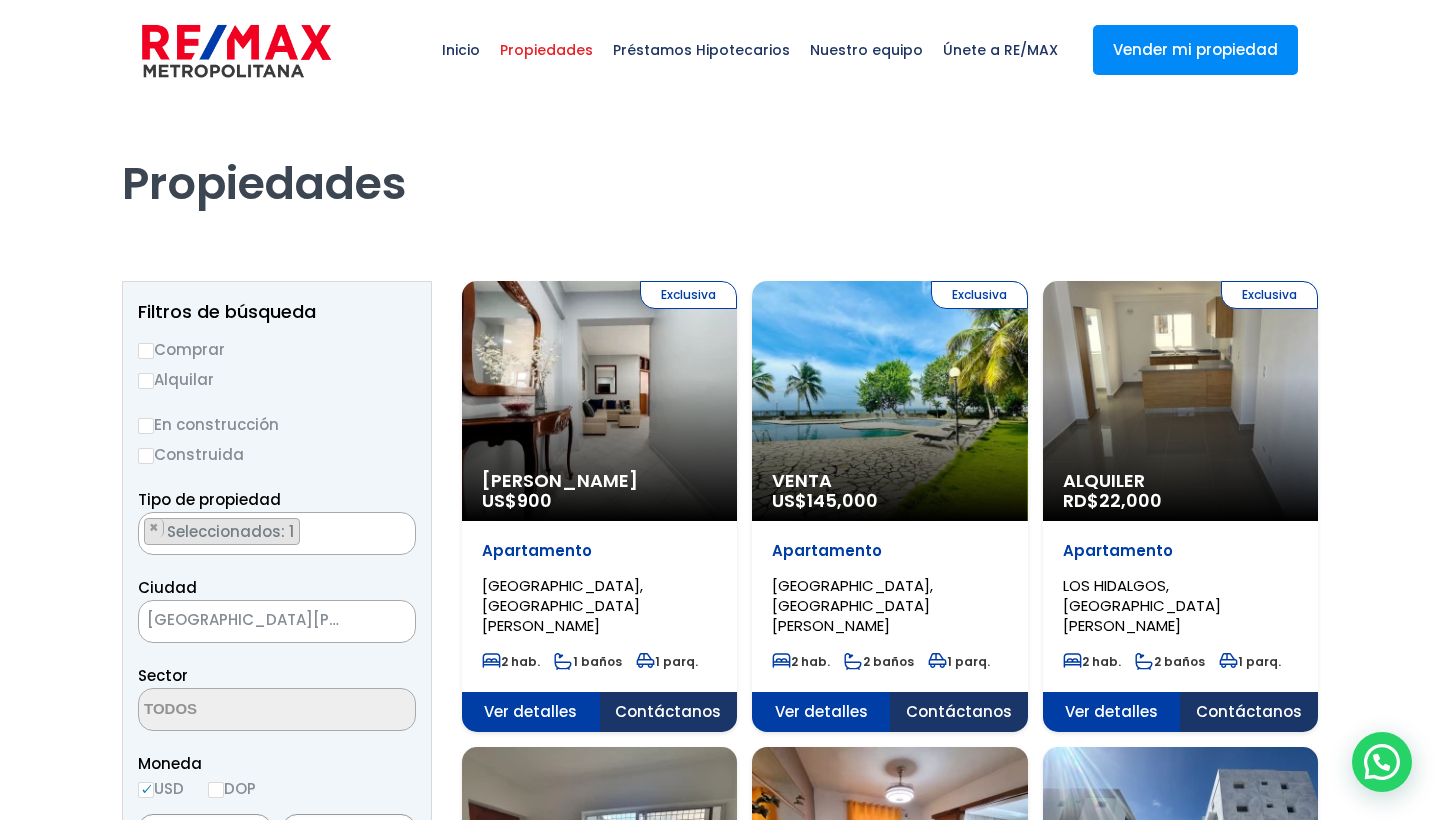 scroll, scrollTop: 0, scrollLeft: 0, axis: both 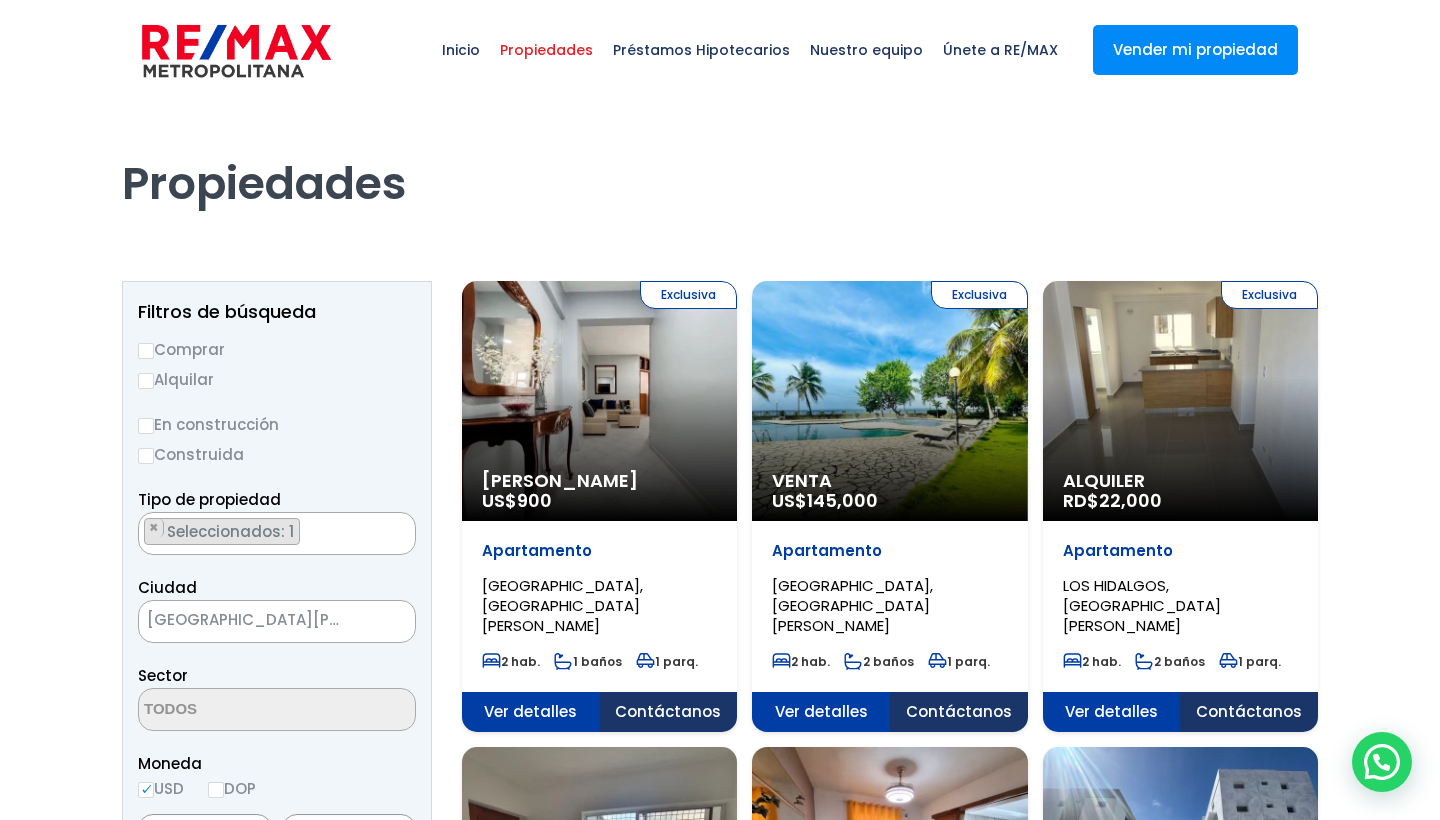 click on "Comprar" at bounding box center [277, 349] 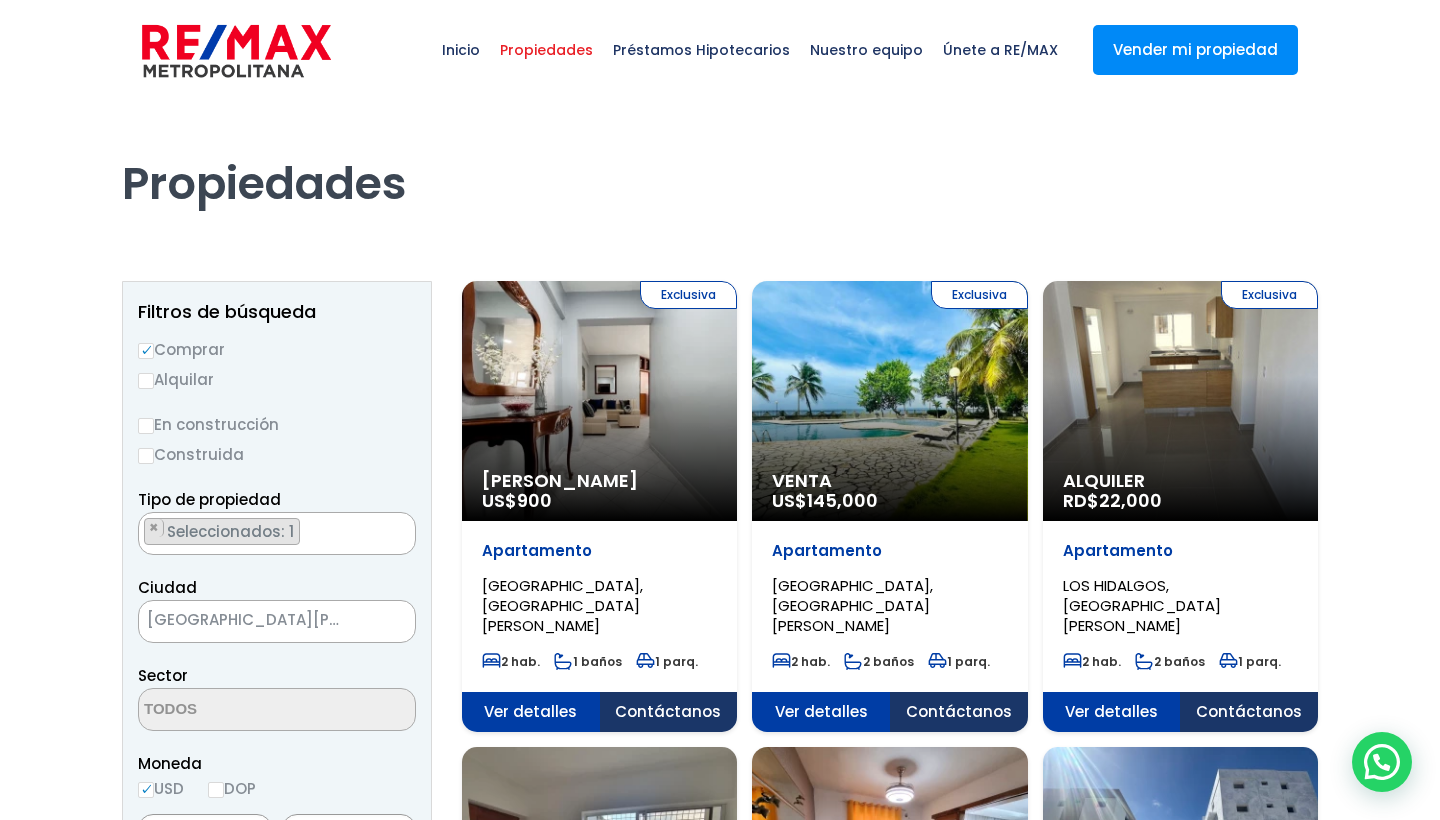 click on "En construcción" at bounding box center (146, 426) 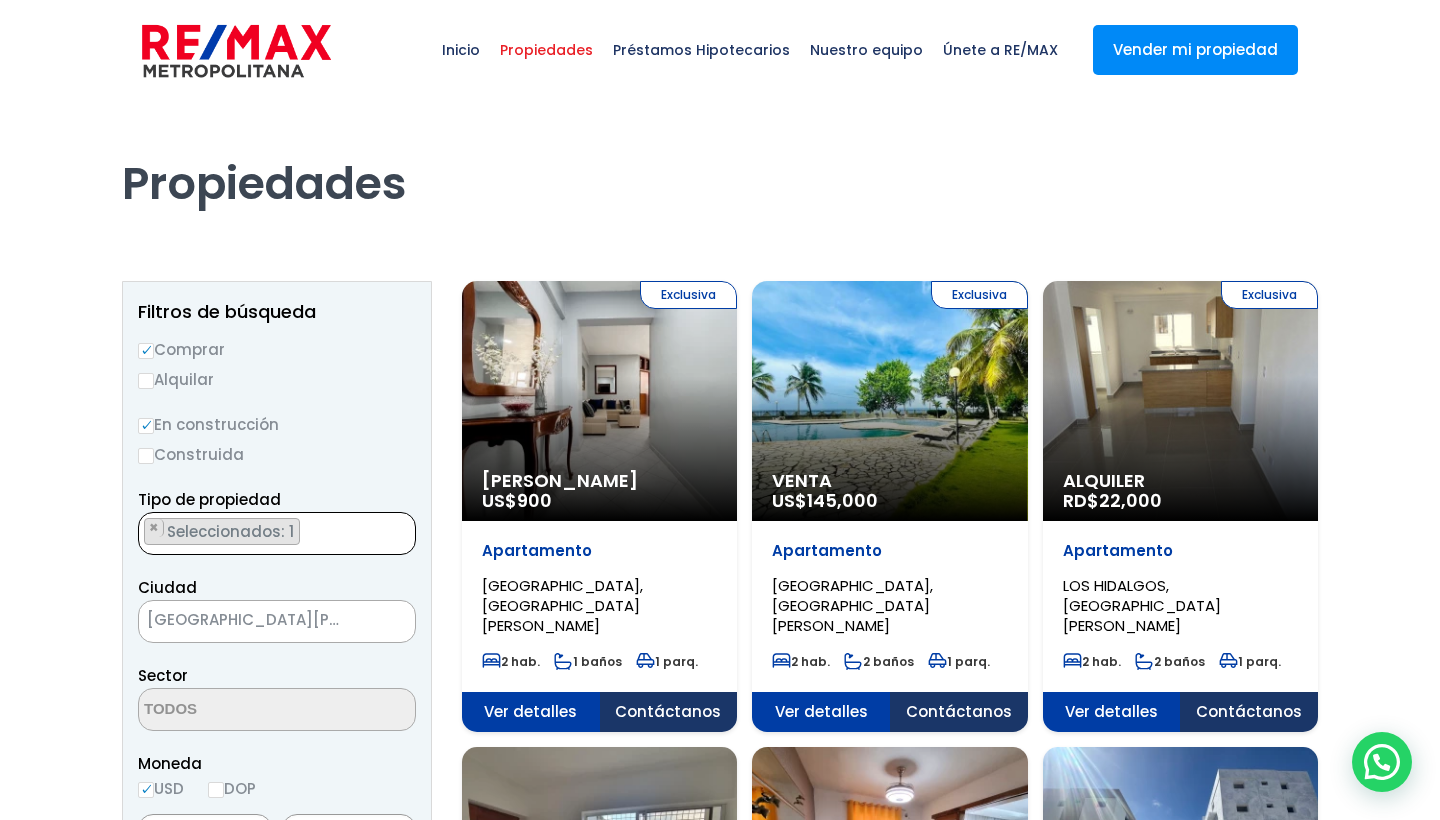click on "× Seleccionados: 1" at bounding box center (264, 534) 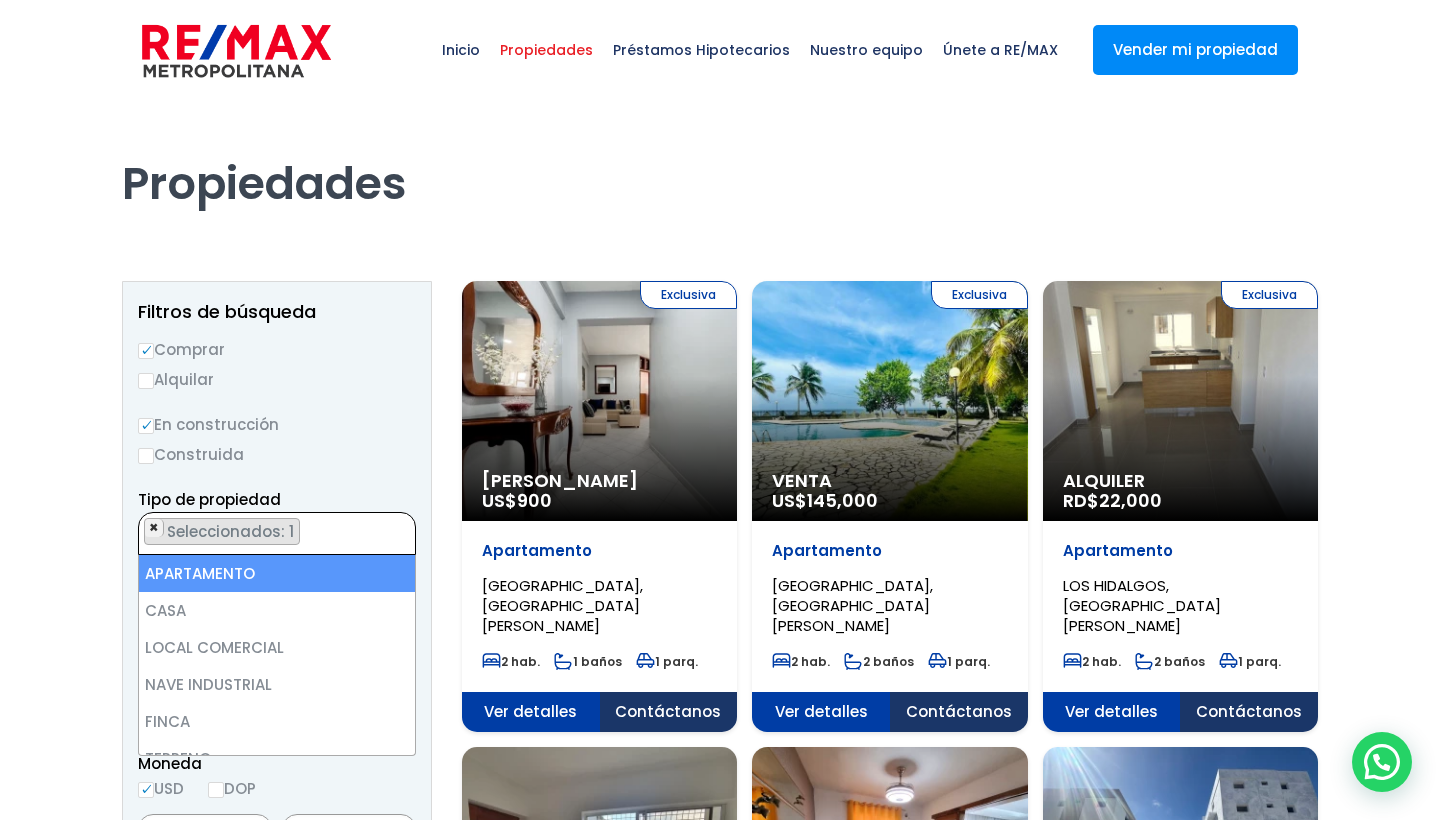 click on "×" at bounding box center [154, 528] 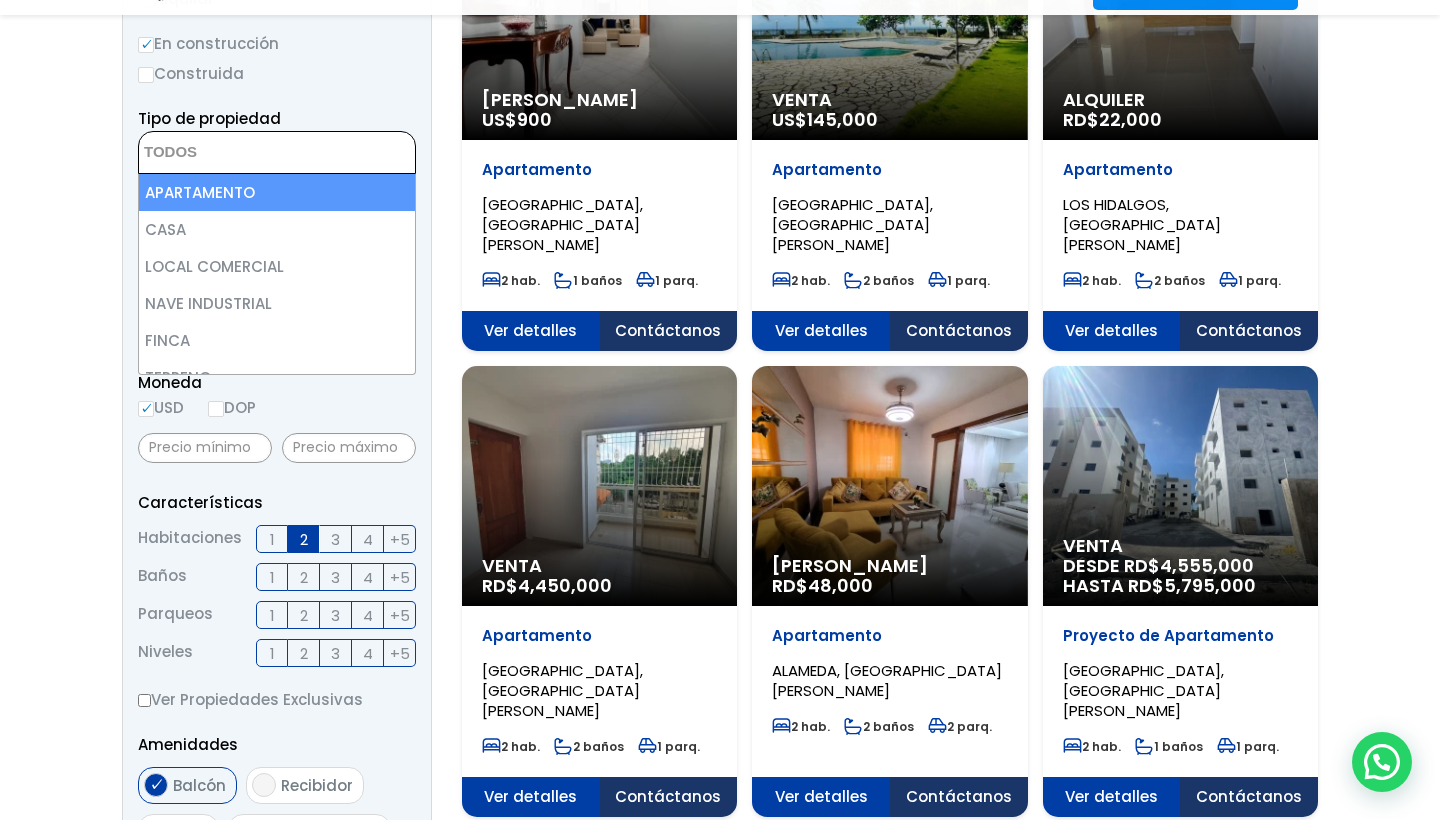 scroll, scrollTop: 469, scrollLeft: 0, axis: vertical 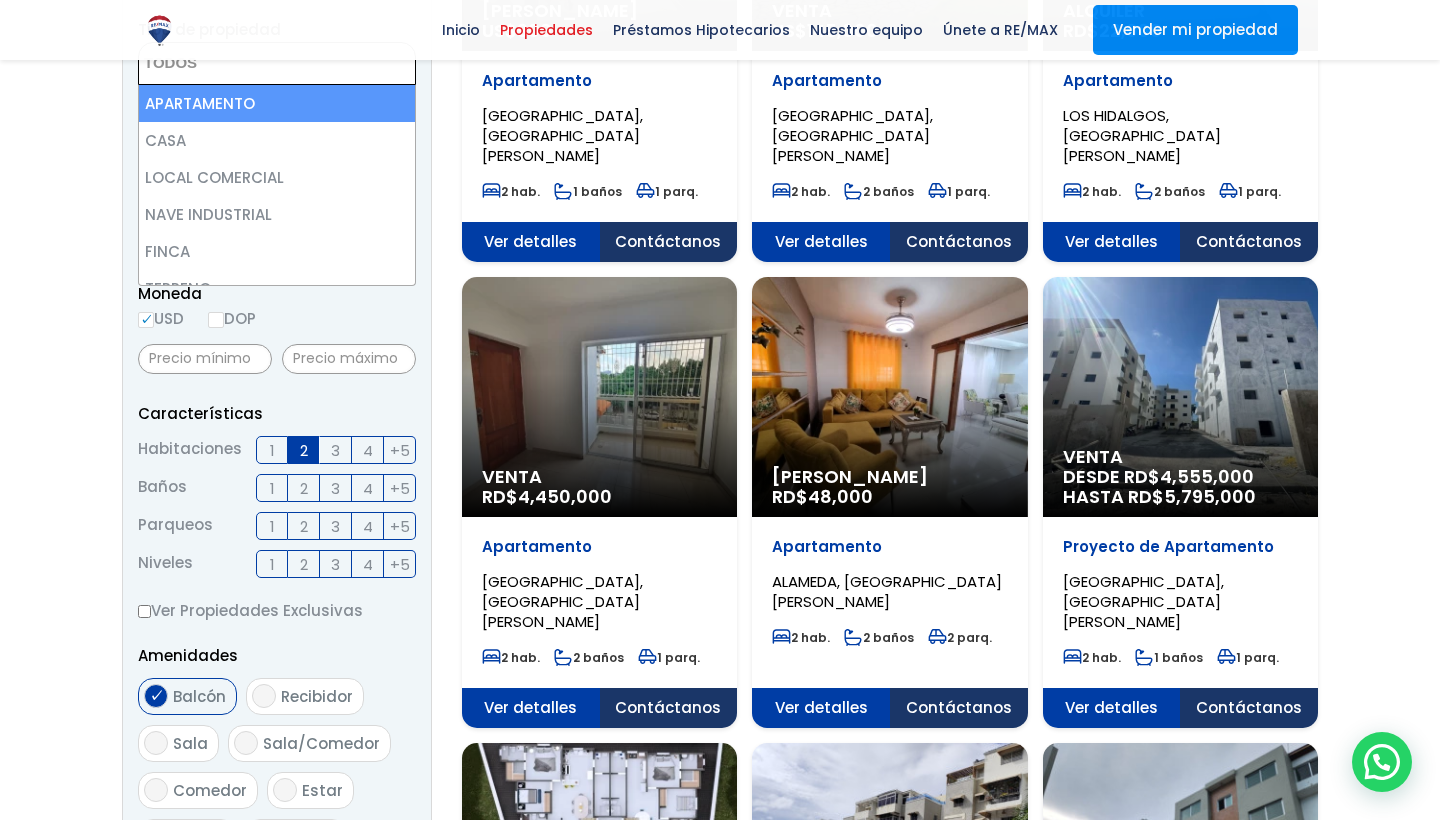 click on "Moneda
USD
DOP" at bounding box center (277, 308) 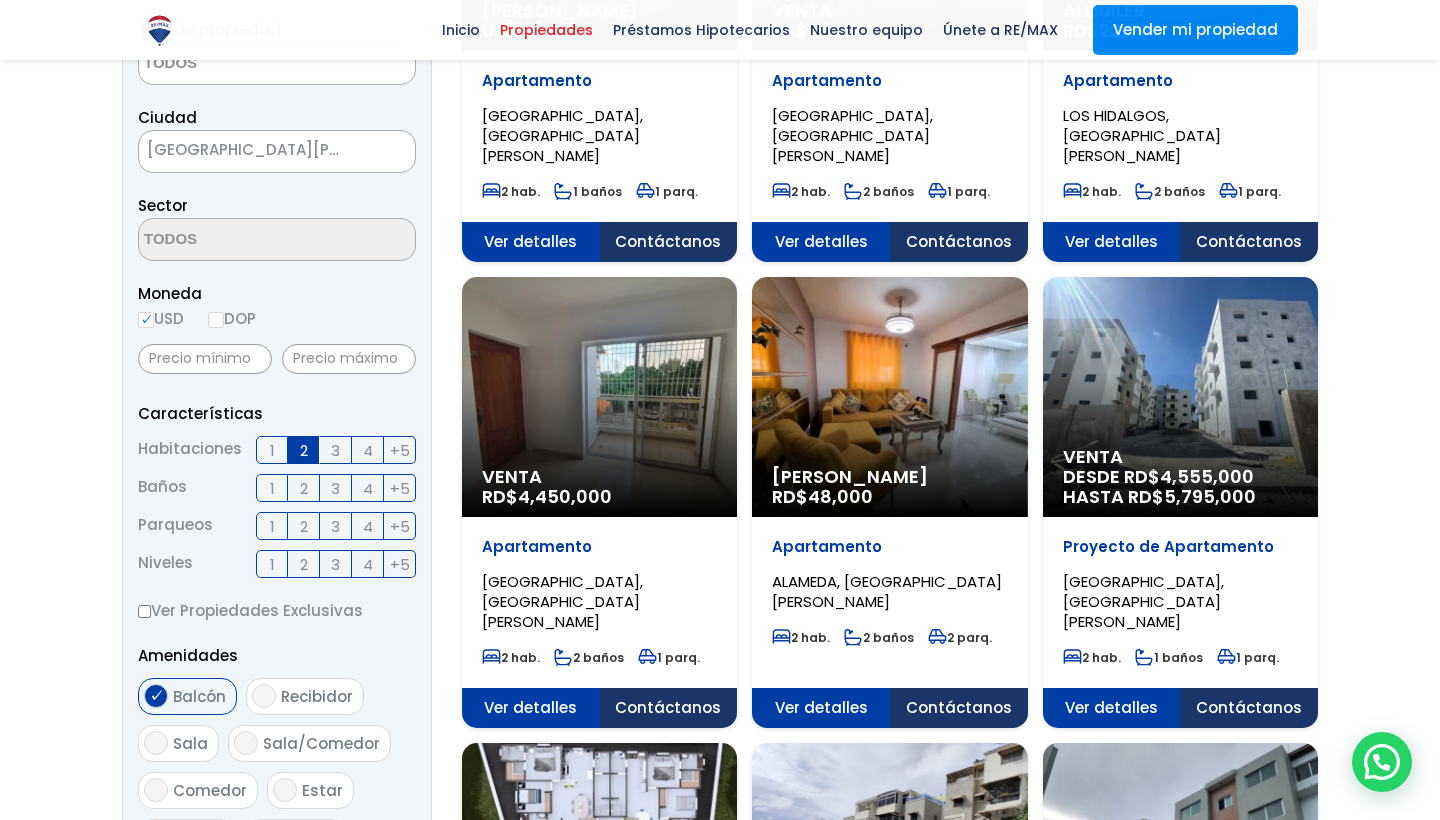 click on "3" at bounding box center (335, 488) 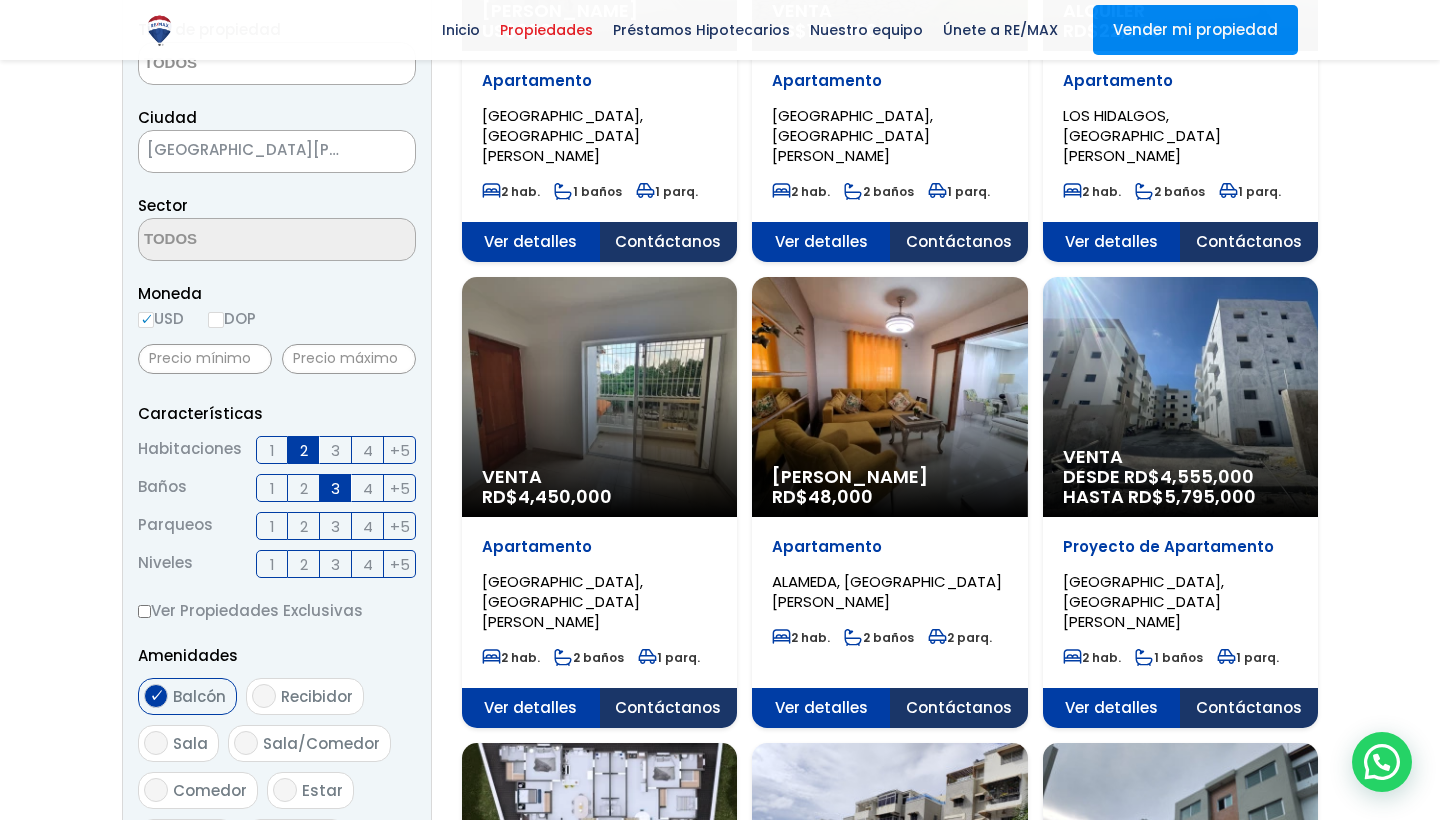 click on "2" at bounding box center (304, 488) 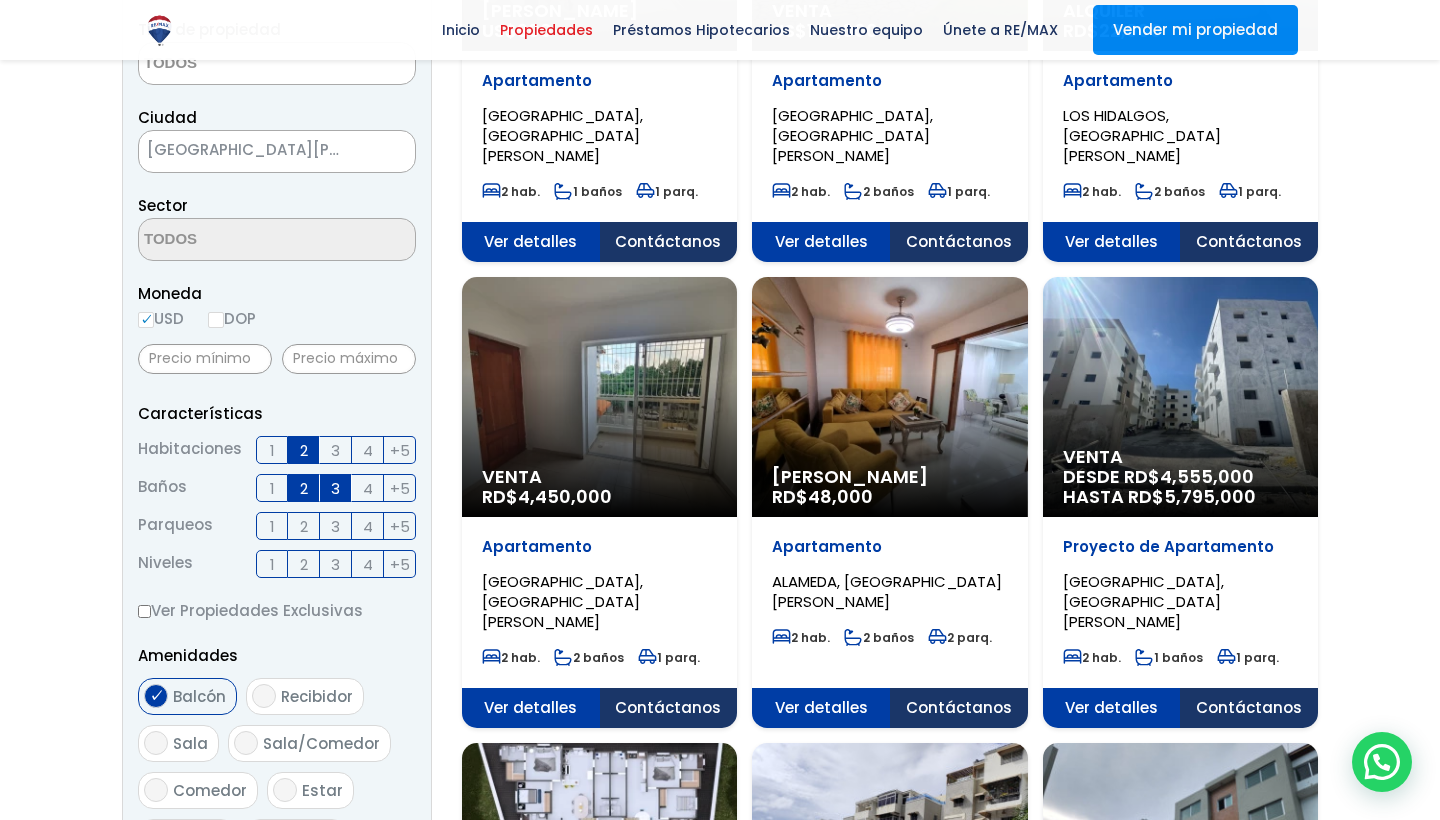 click on "3" at bounding box center [336, 488] 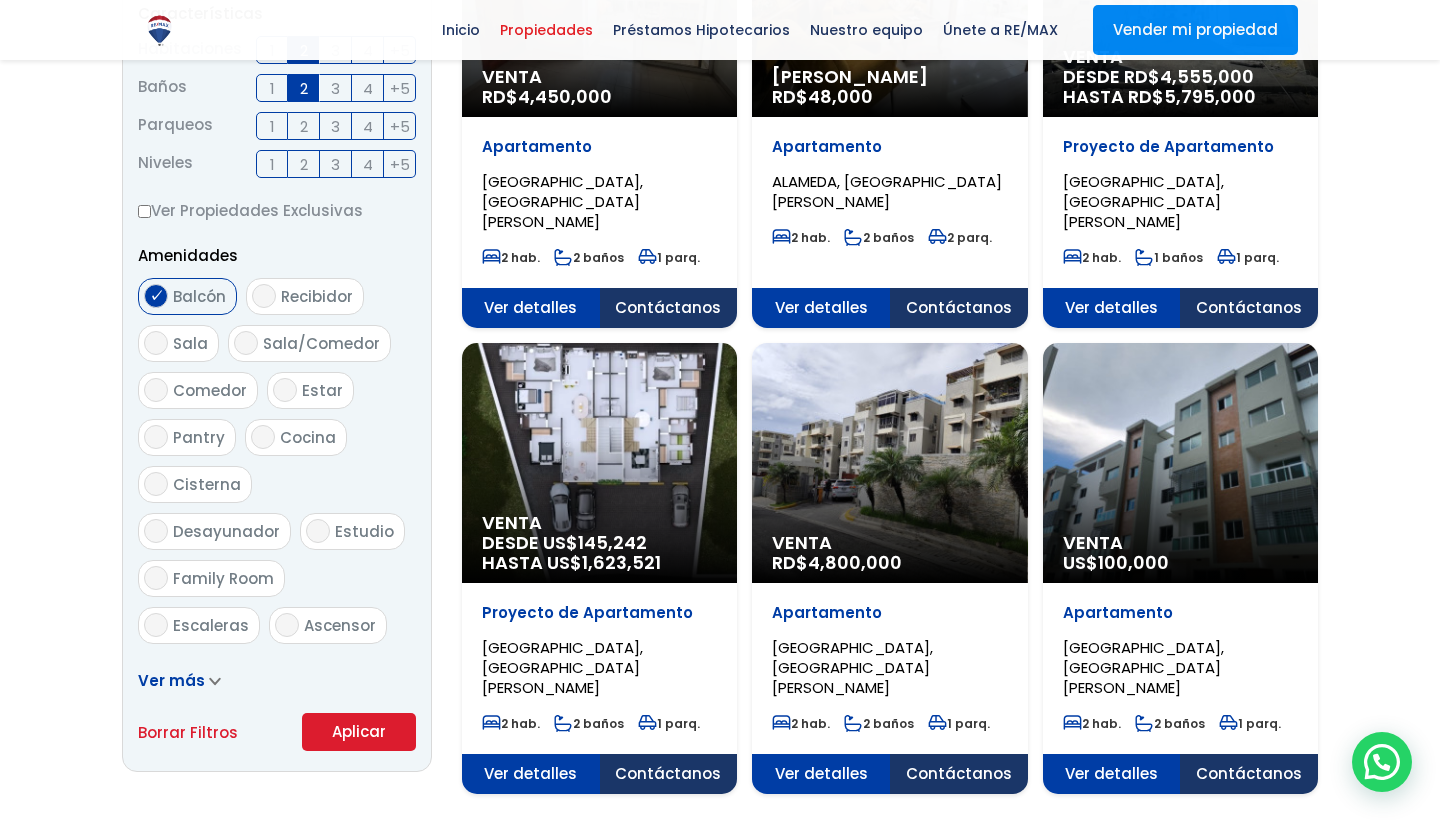 scroll, scrollTop: 871, scrollLeft: 0, axis: vertical 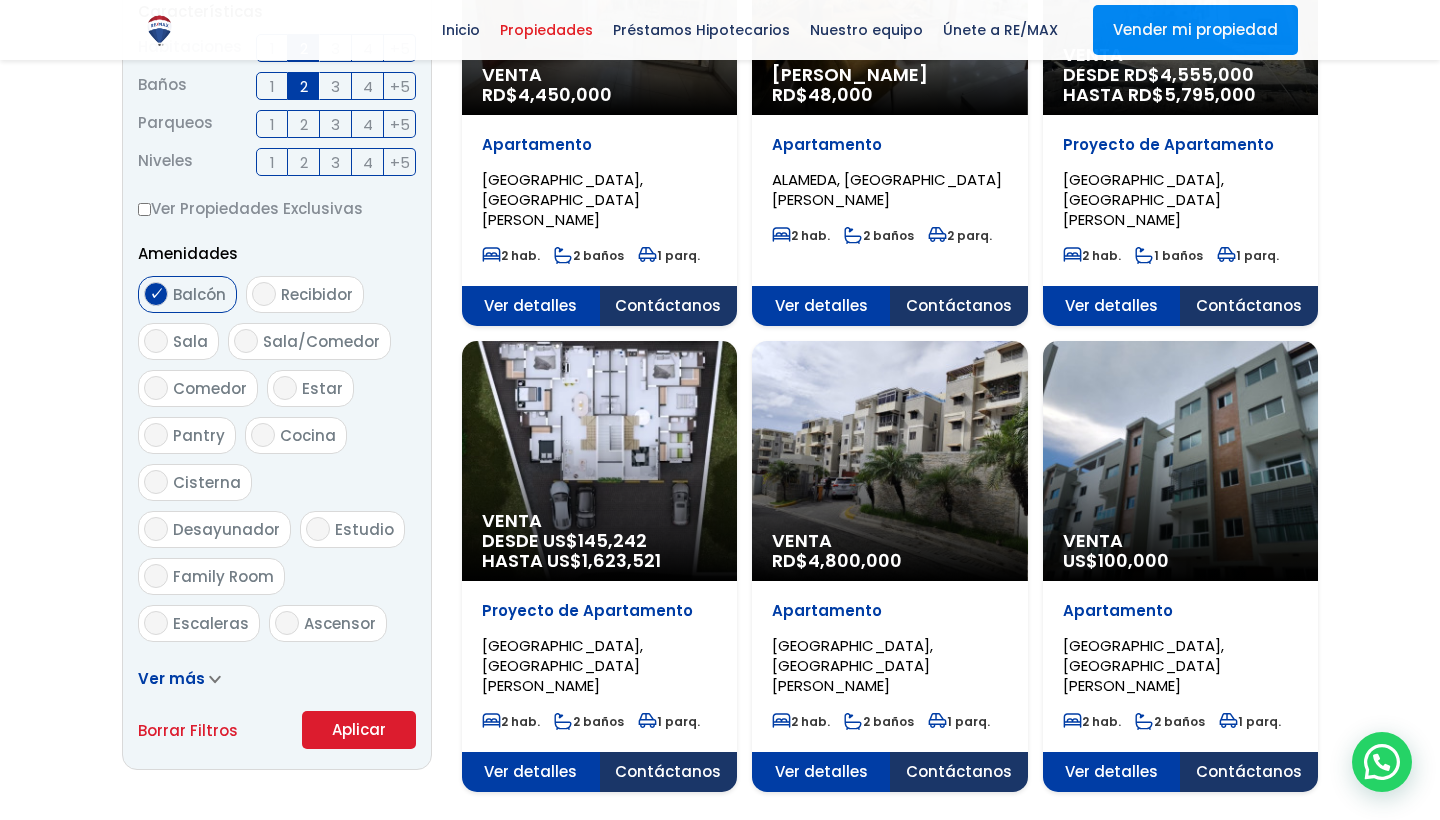click on "Ascensor" at bounding box center [287, 623] 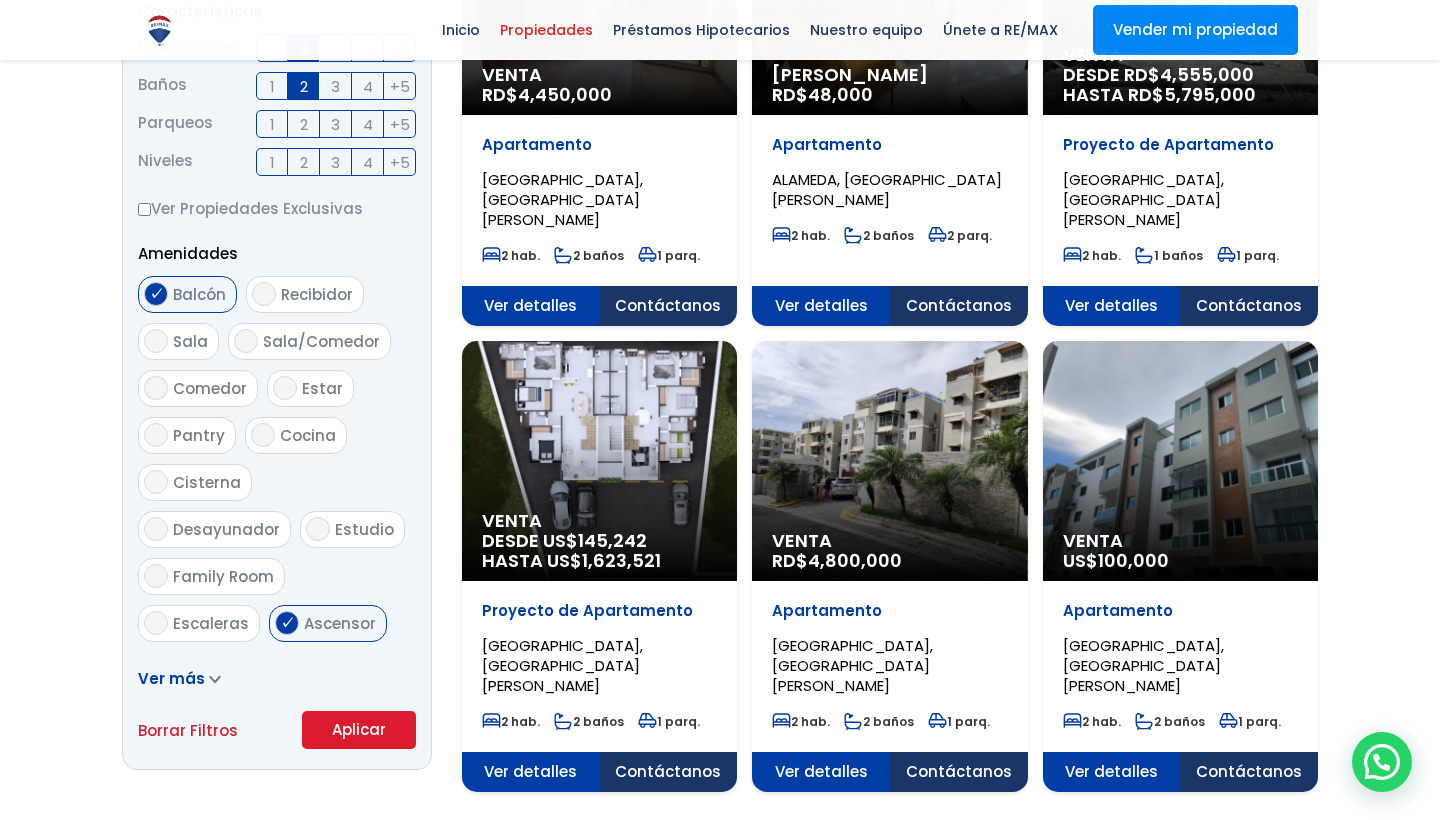 click on "Terraza techada" at bounding box center (156, 670) 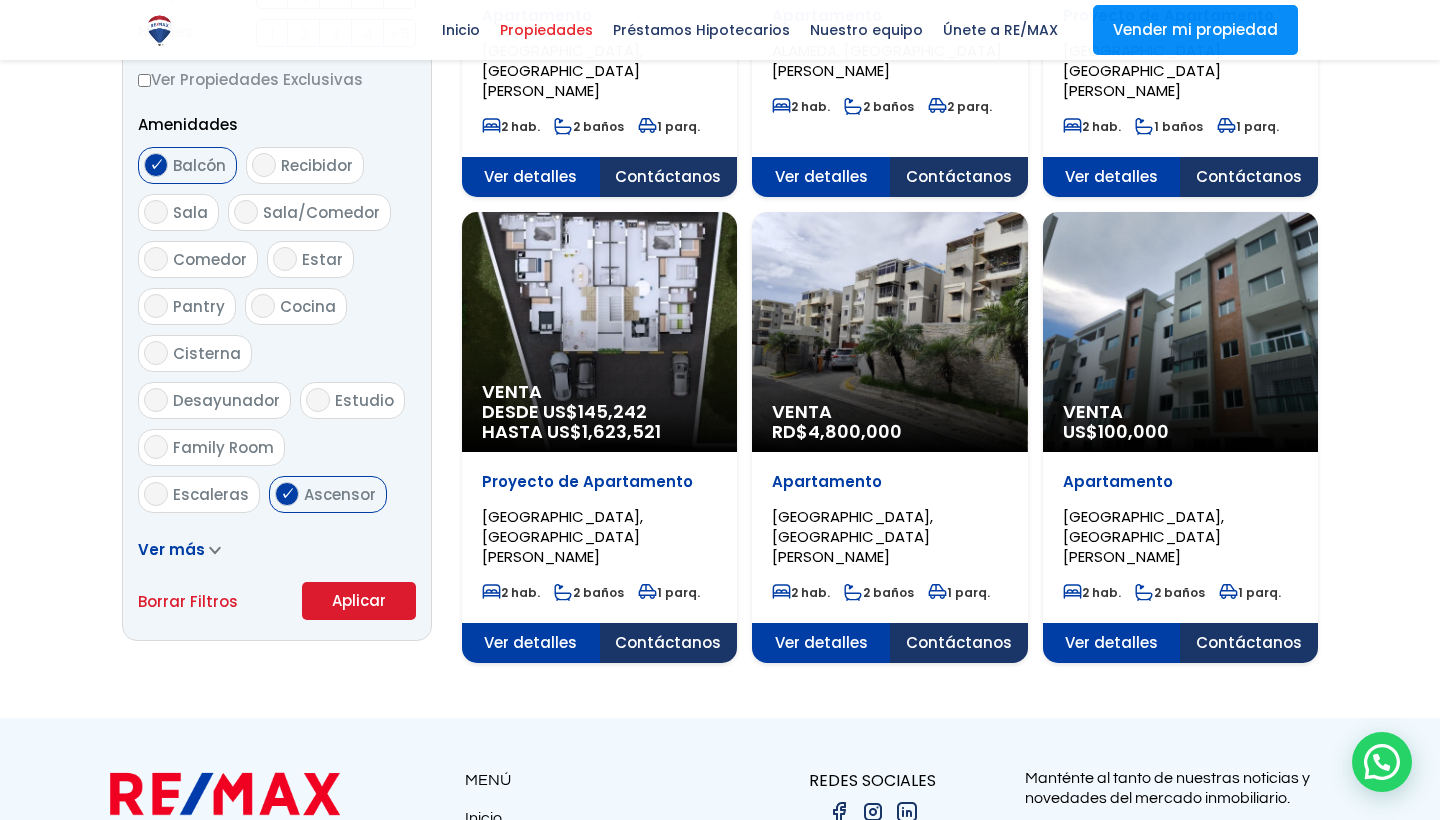 scroll, scrollTop: 1008, scrollLeft: 0, axis: vertical 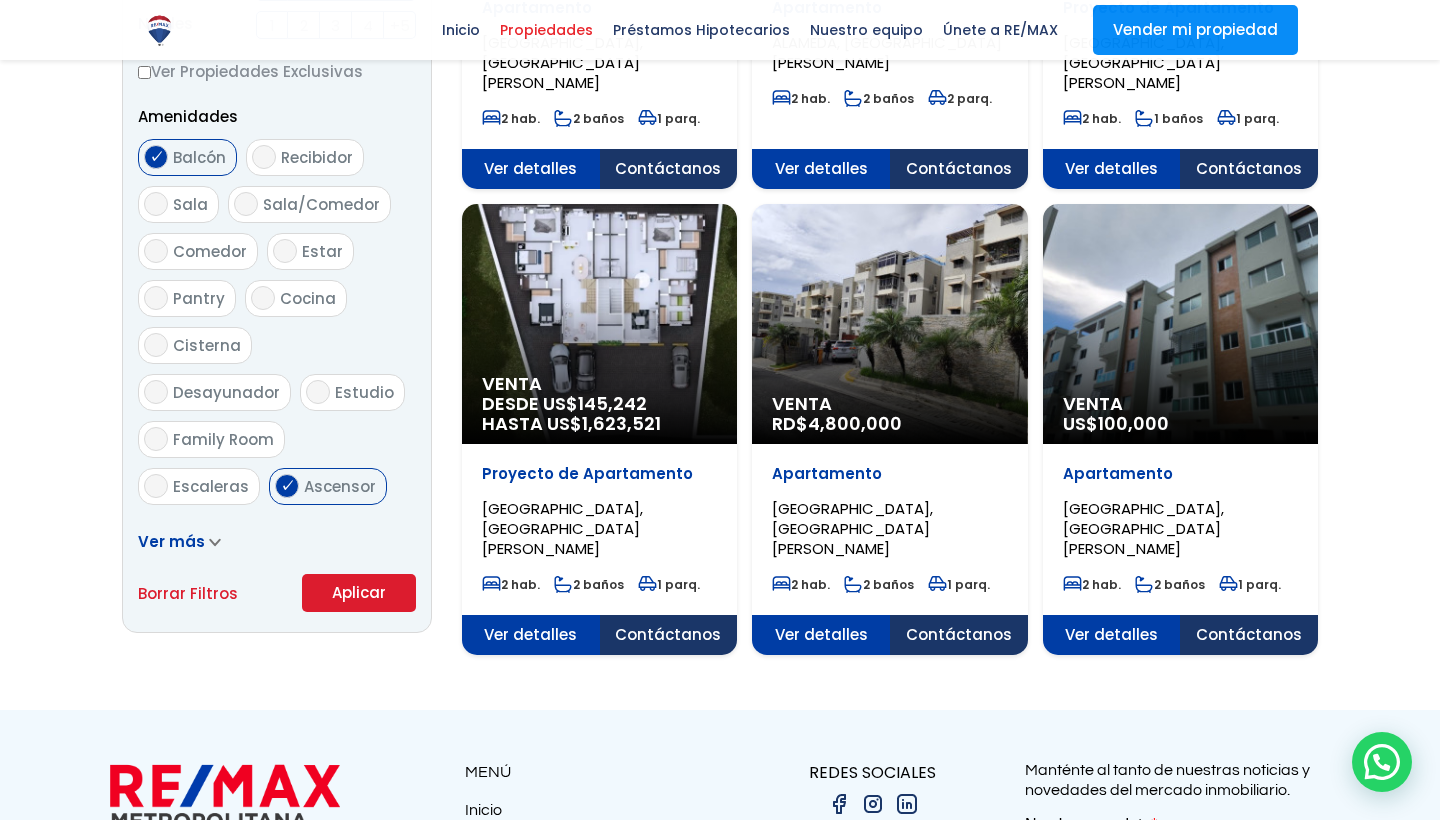 click on "Ver más" at bounding box center [171, 541] 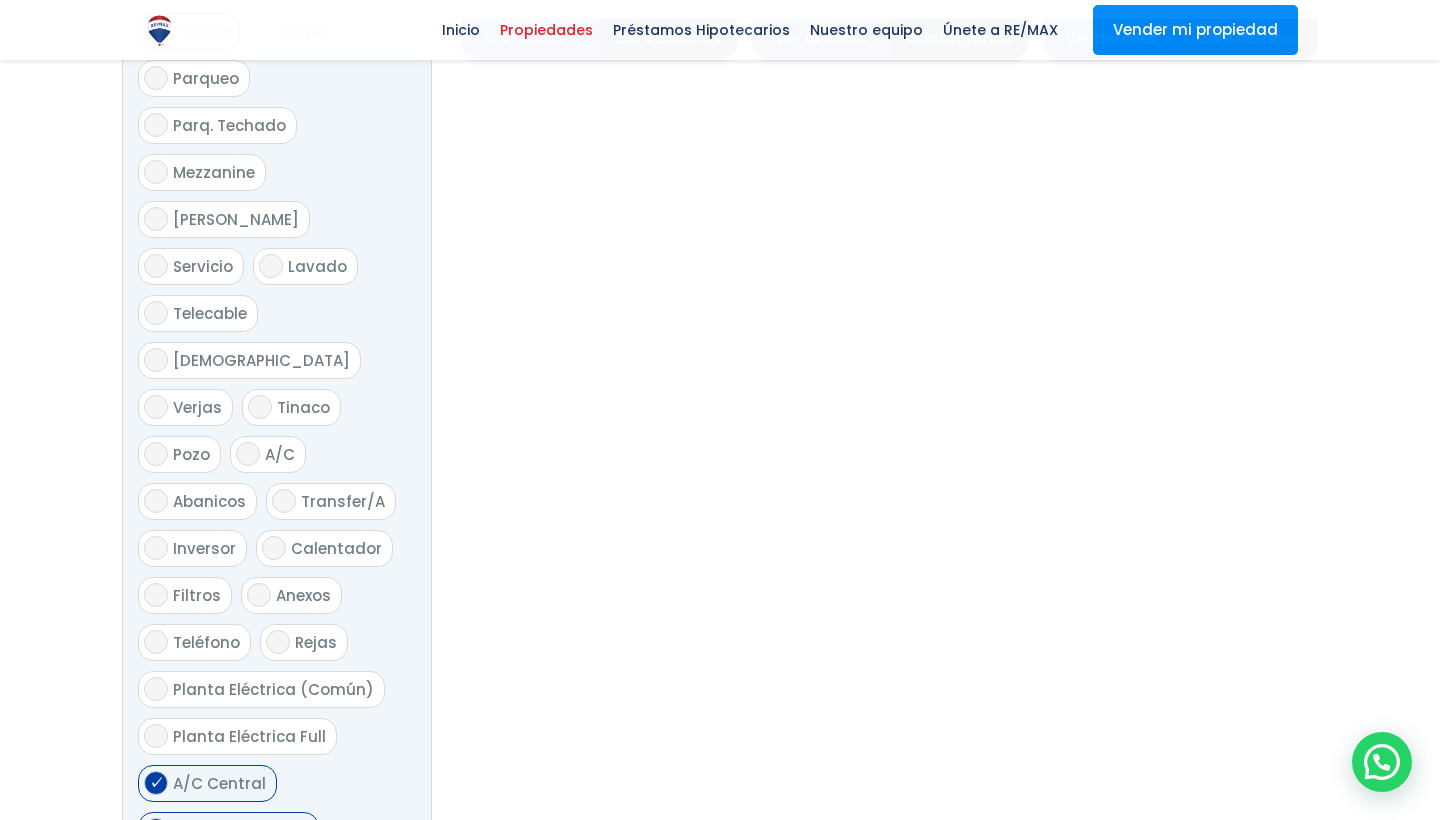 scroll, scrollTop: 1605, scrollLeft: 0, axis: vertical 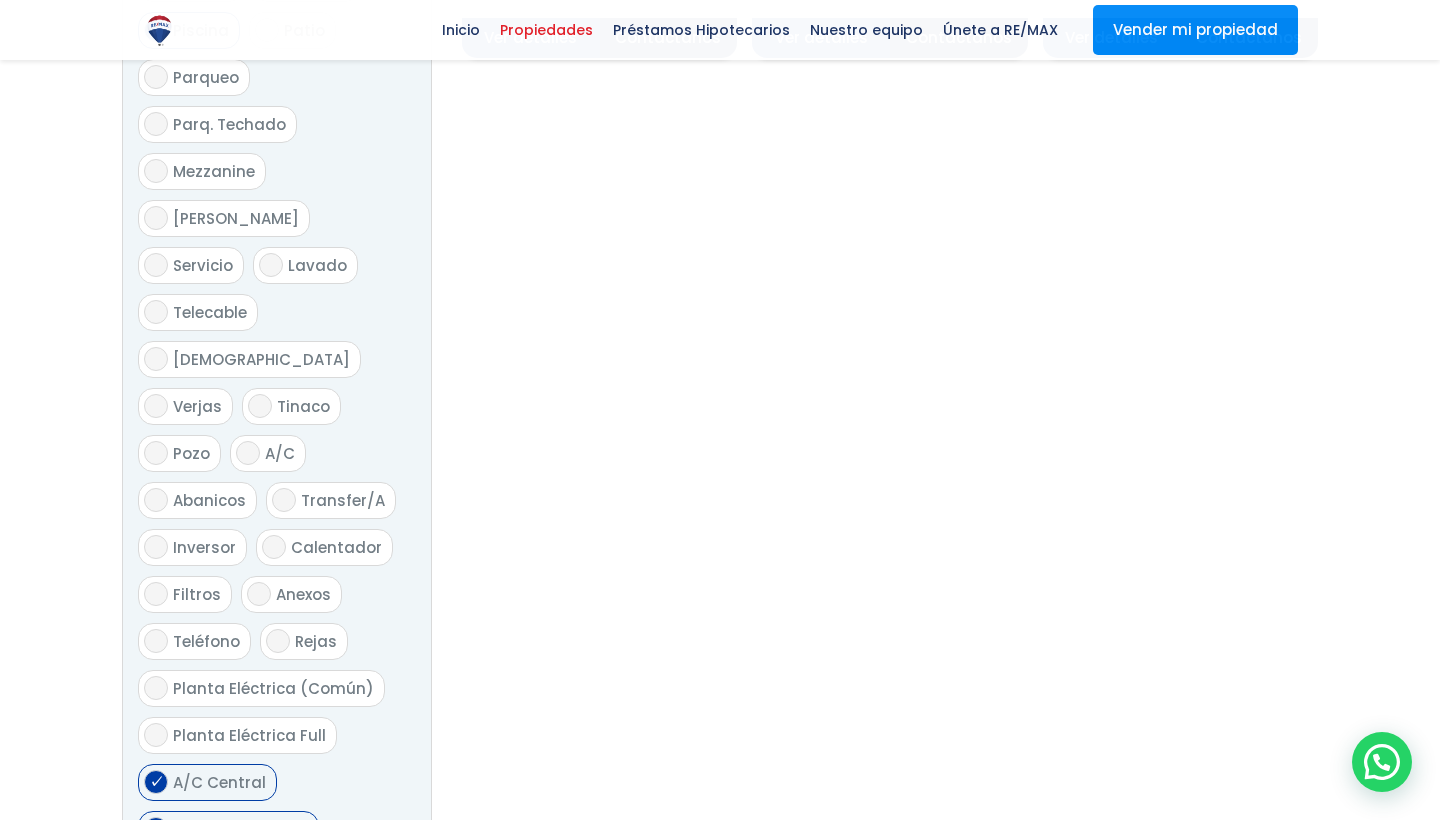 click on "A/C Central" at bounding box center (156, 782) 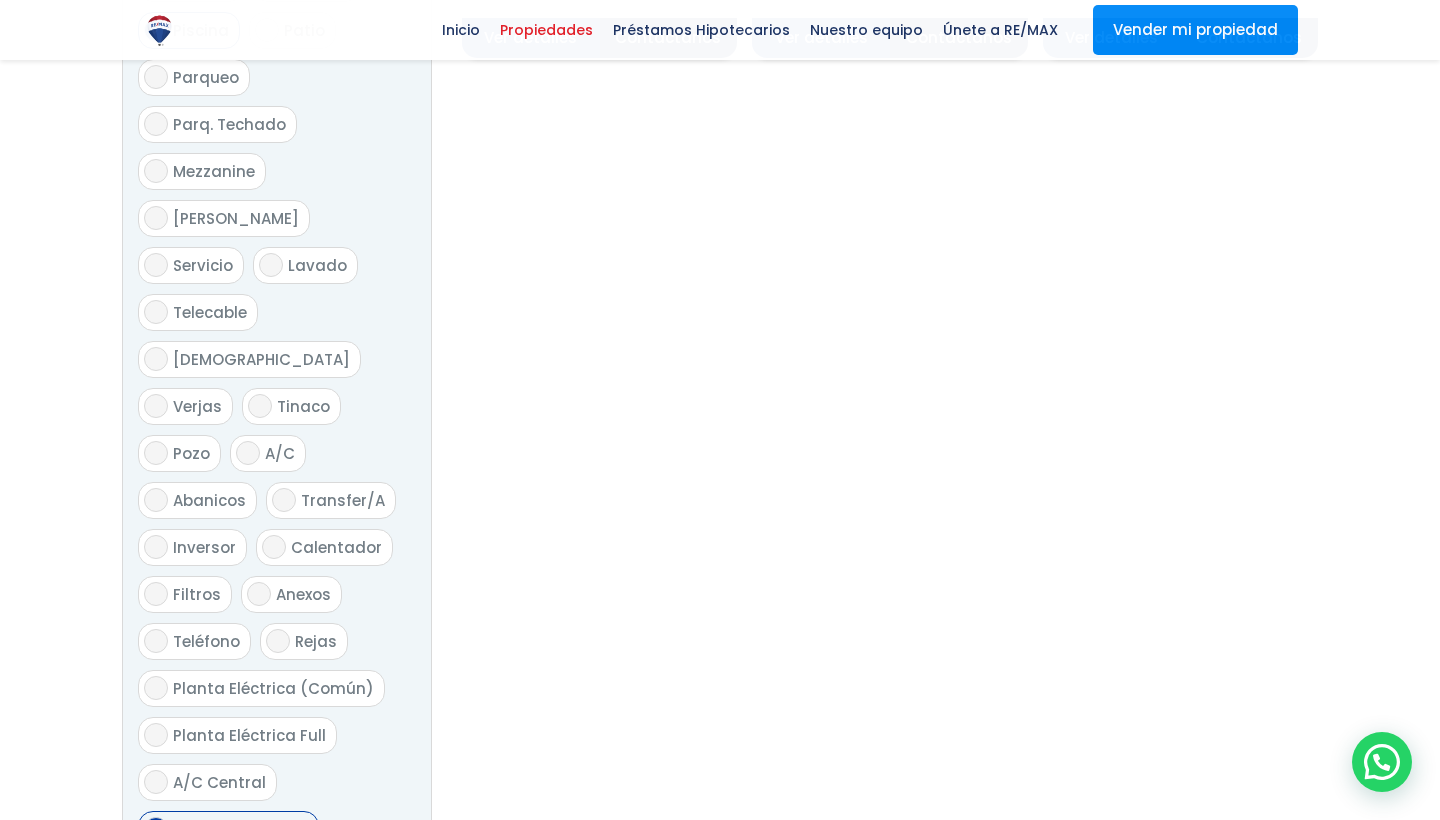 click on "A/C Preinstalado" at bounding box center (156, 829) 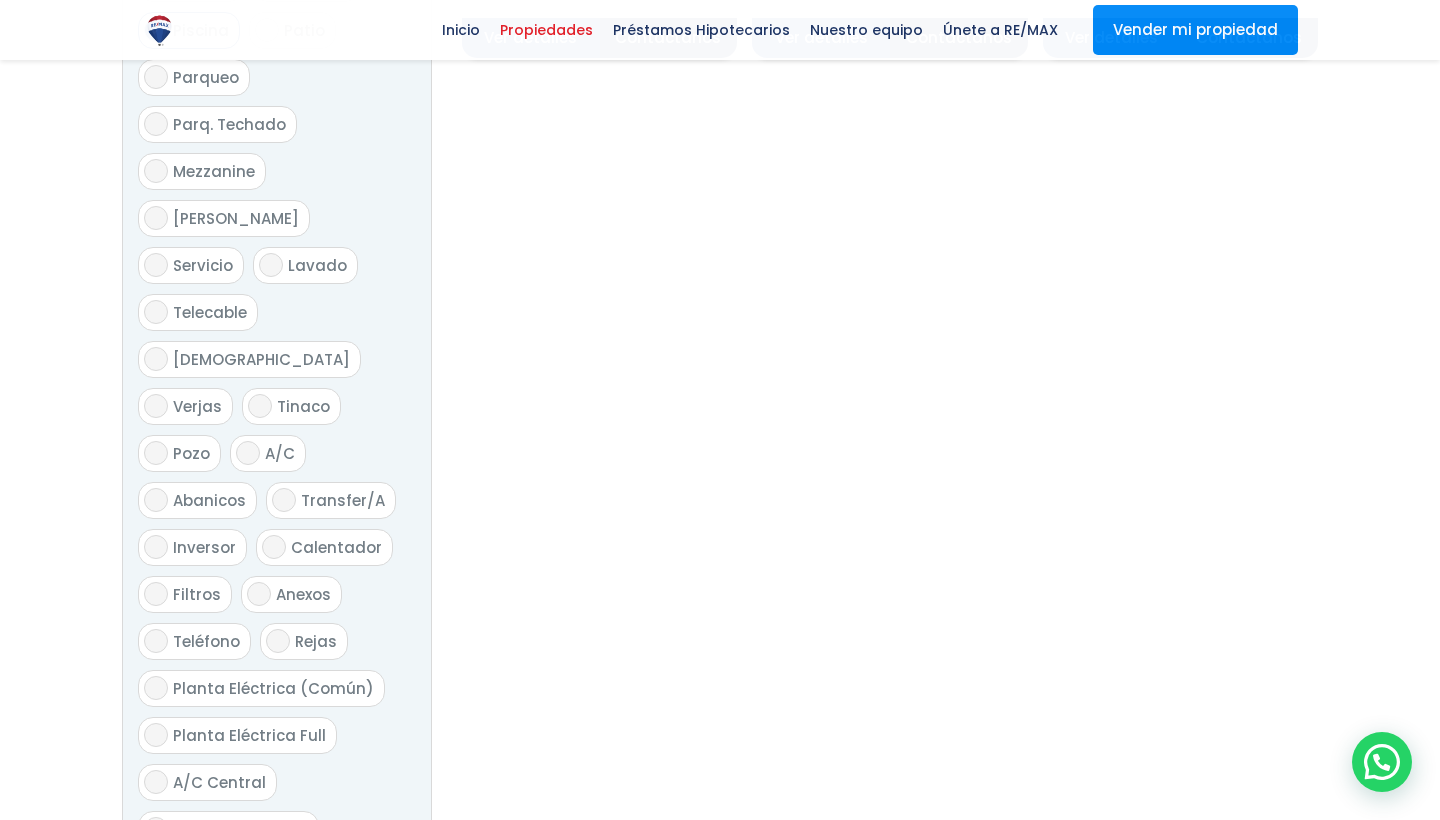 click on "A/C Split" at bounding box center [156, 876] 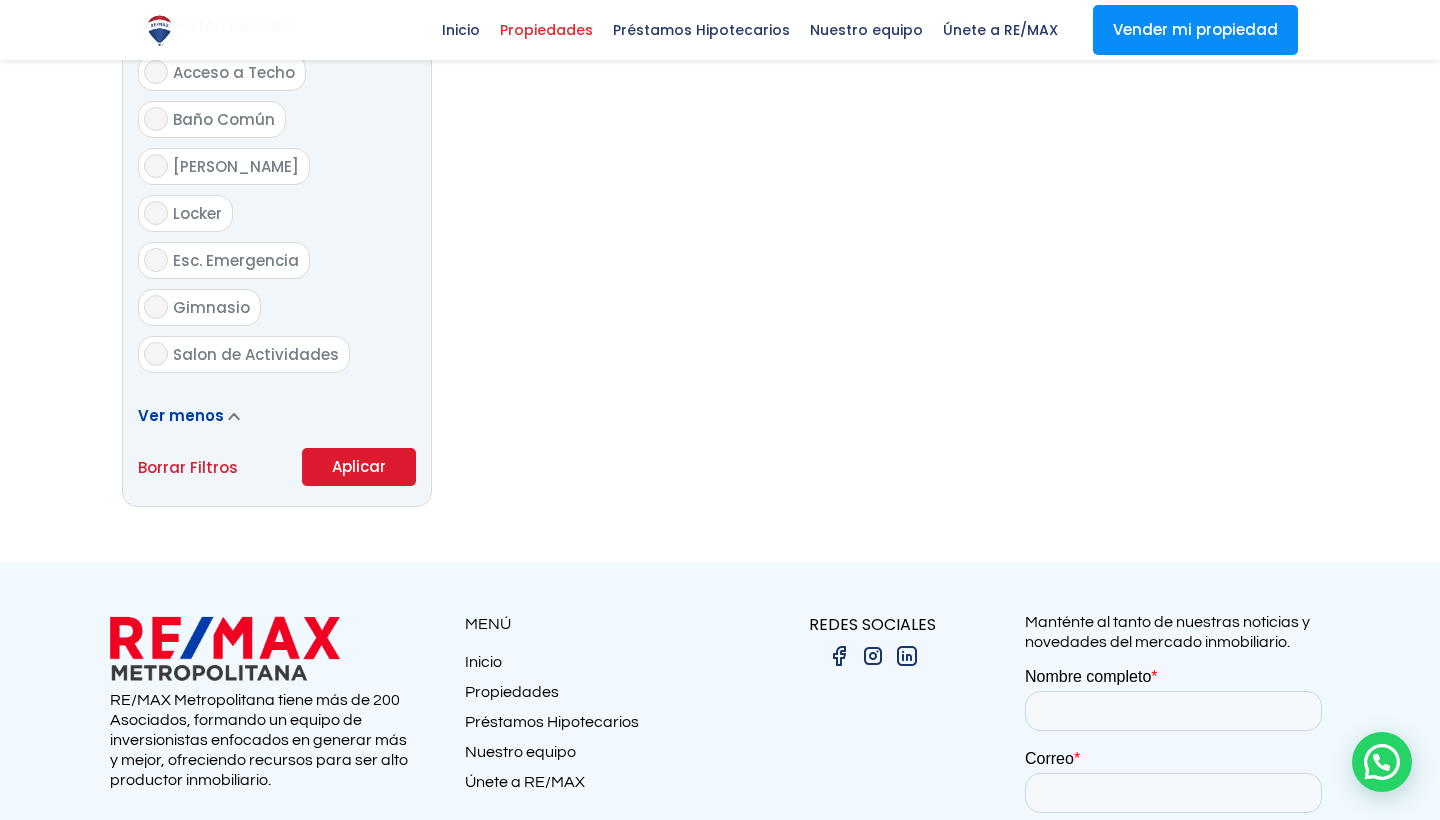 scroll, scrollTop: 2595, scrollLeft: 0, axis: vertical 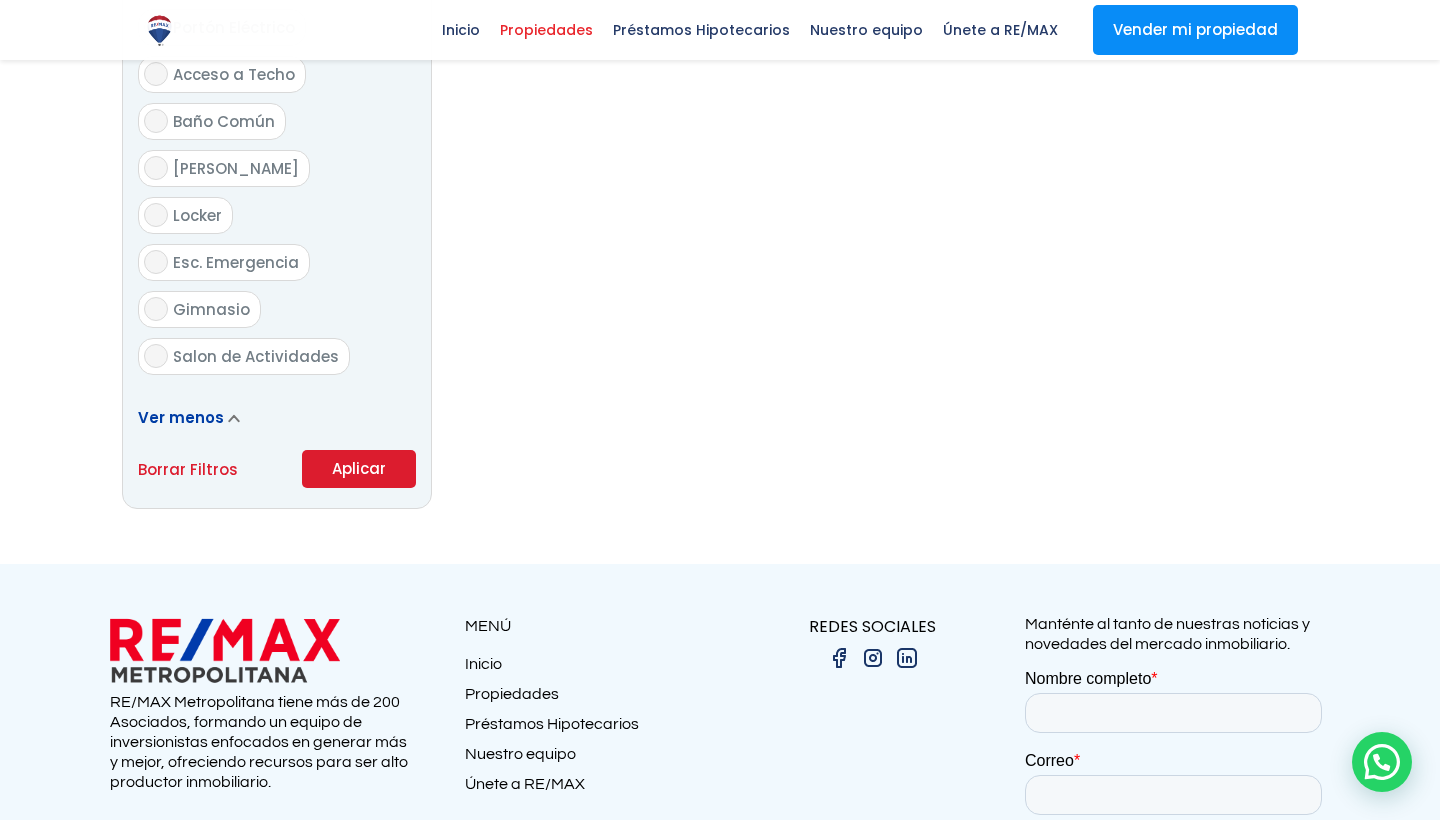 click on "Aplicar" at bounding box center (359, 469) 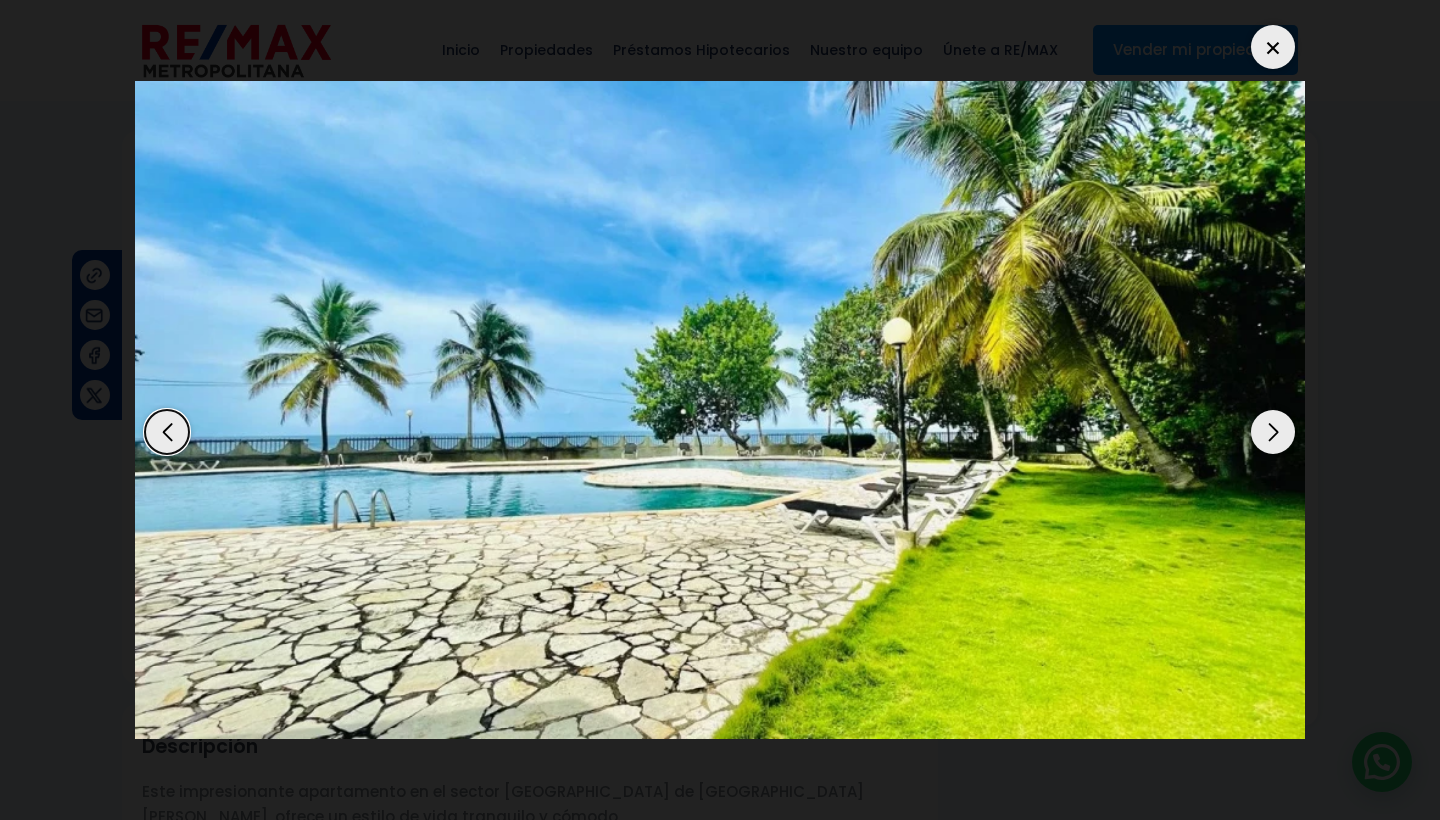 scroll, scrollTop: 0, scrollLeft: 0, axis: both 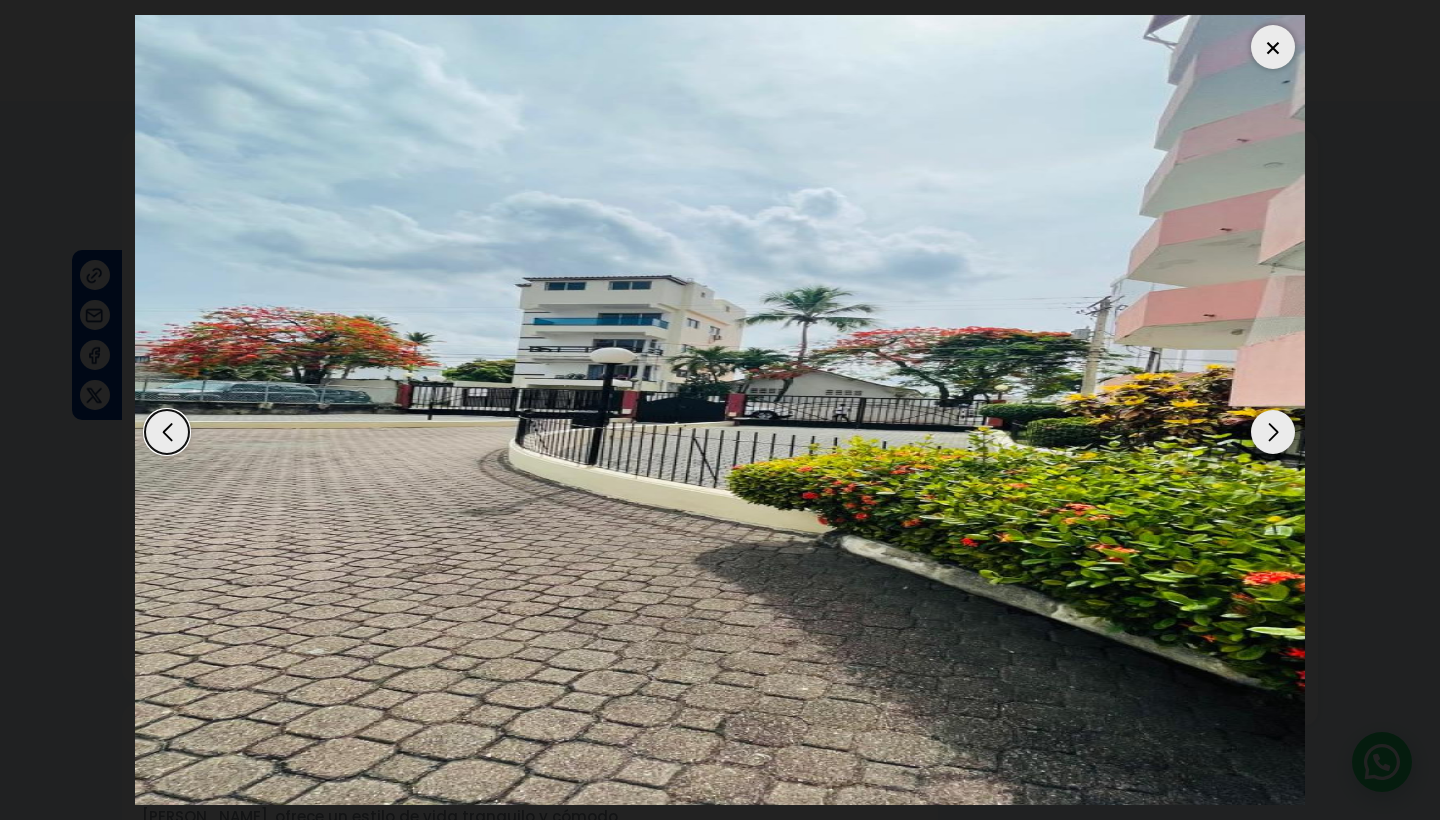 click at bounding box center (1273, 432) 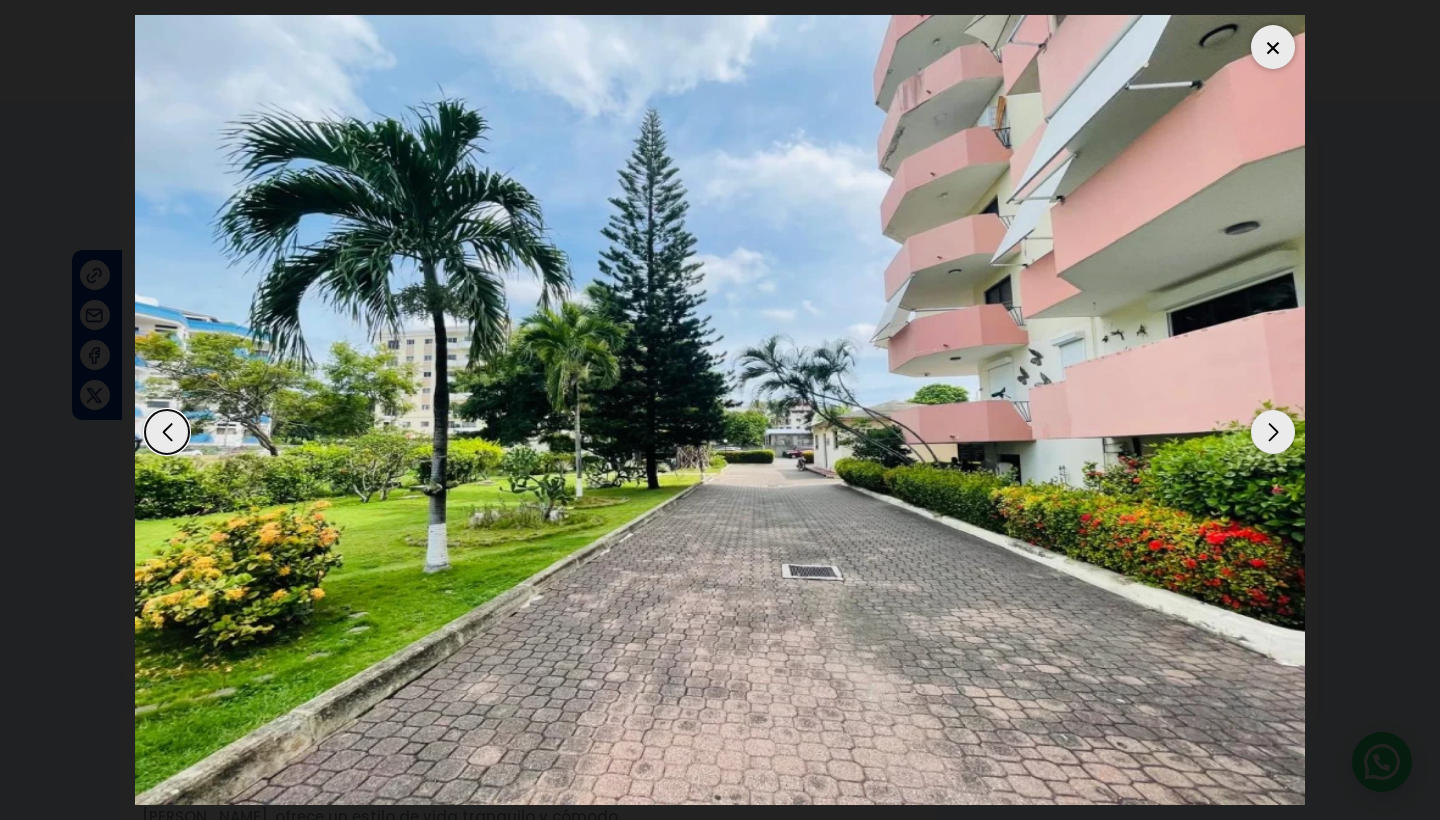 click at bounding box center [1273, 432] 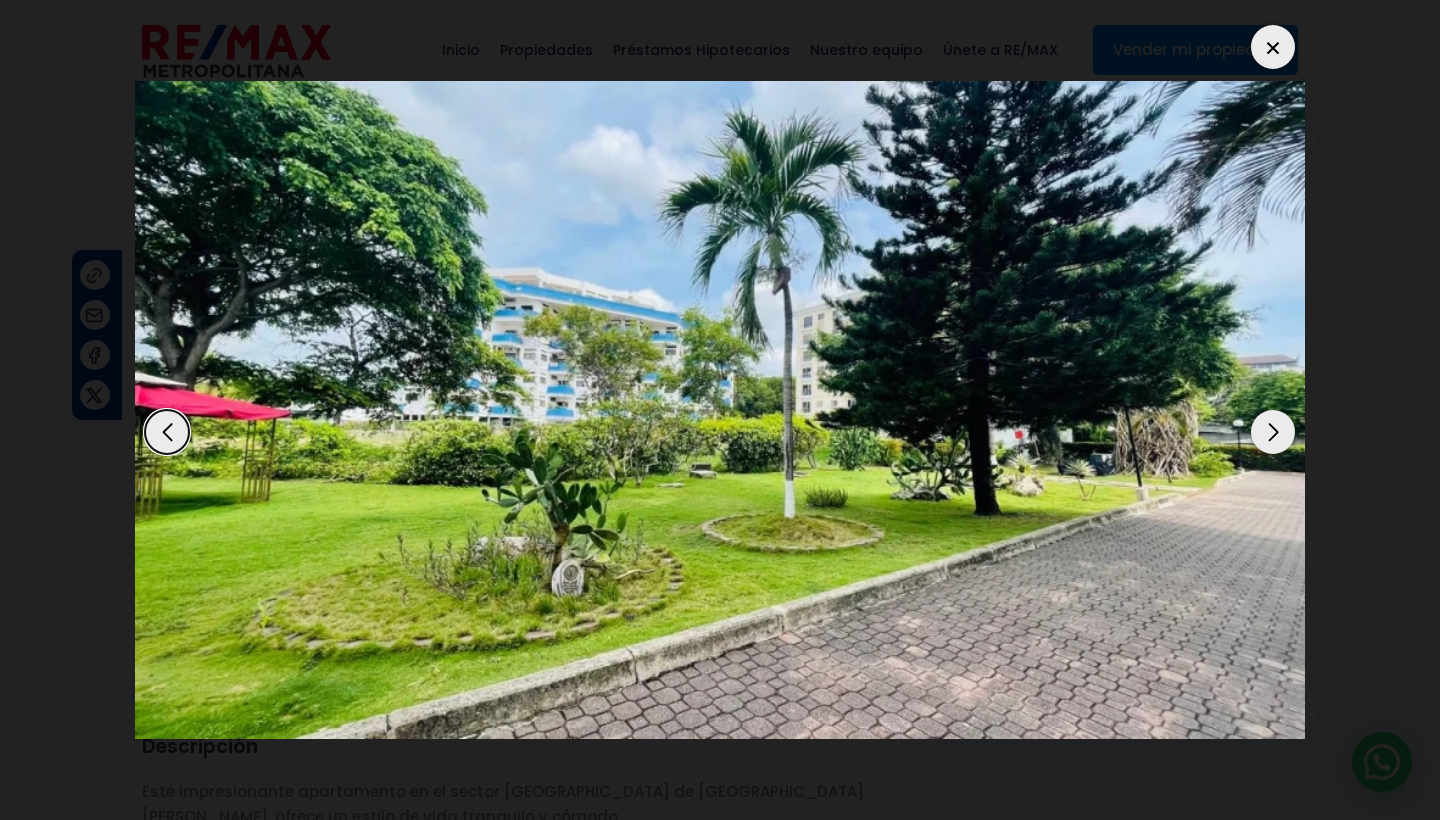 click at bounding box center [1273, 432] 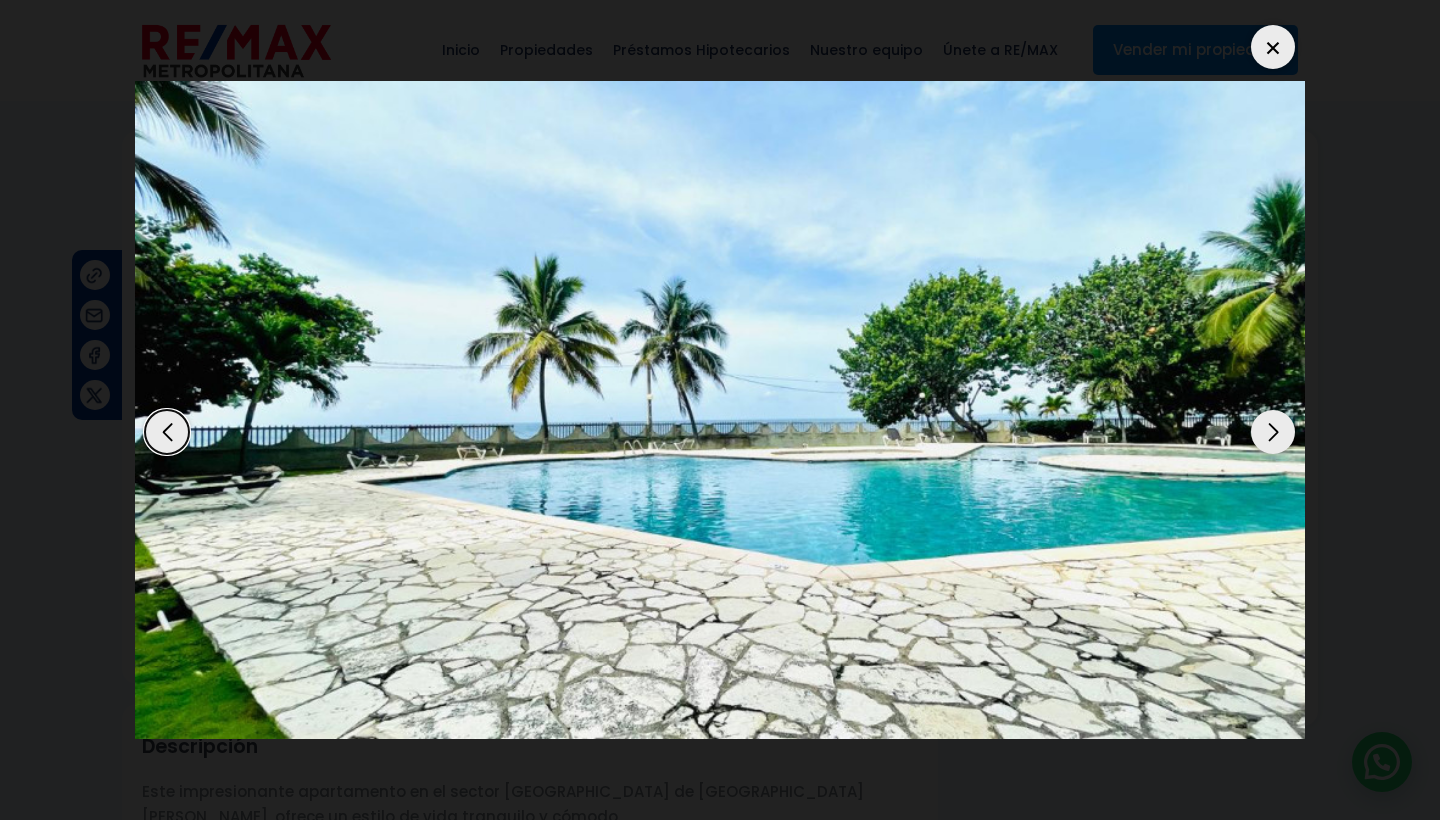 click at bounding box center [1273, 432] 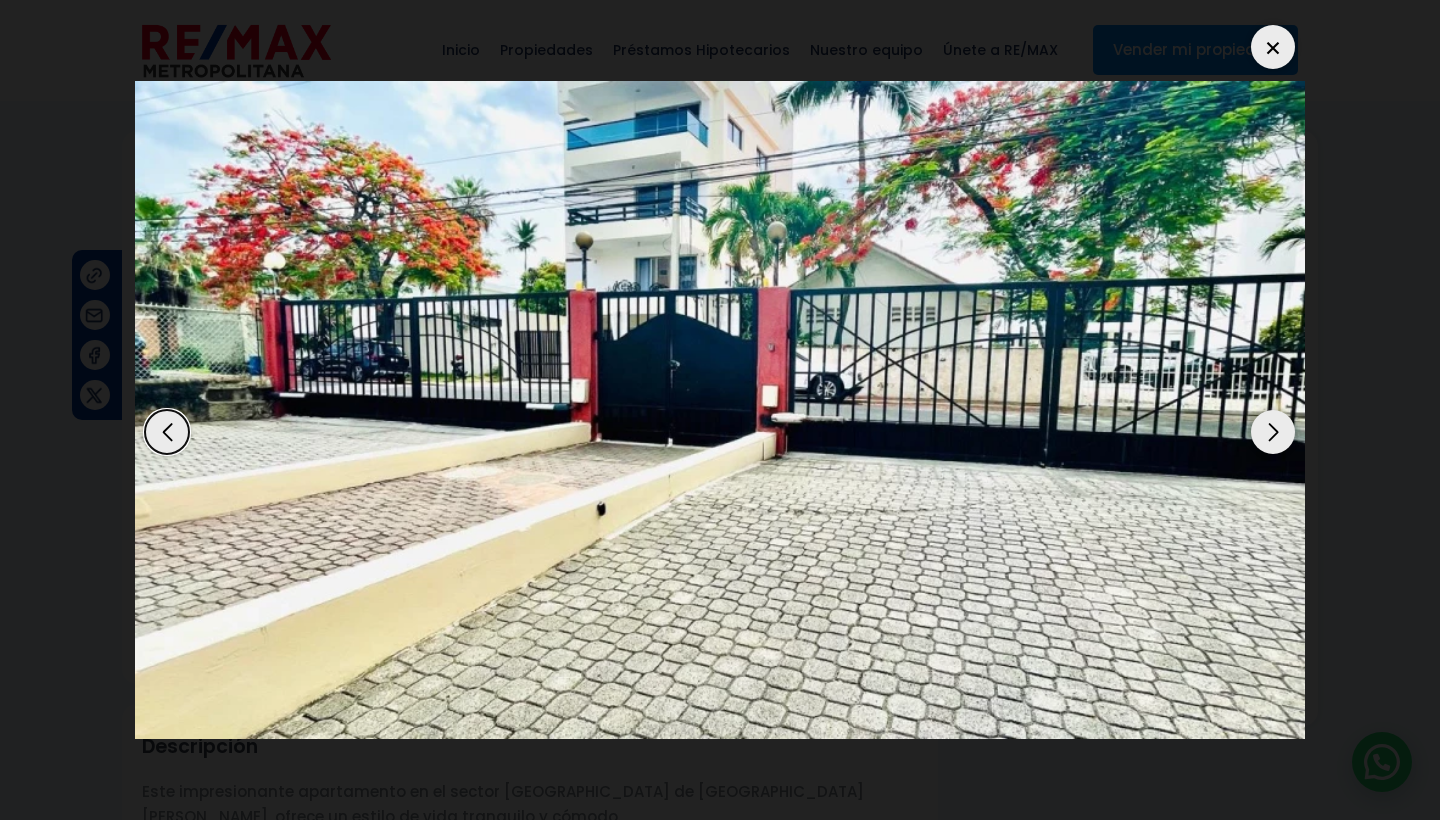 click at bounding box center (1273, 432) 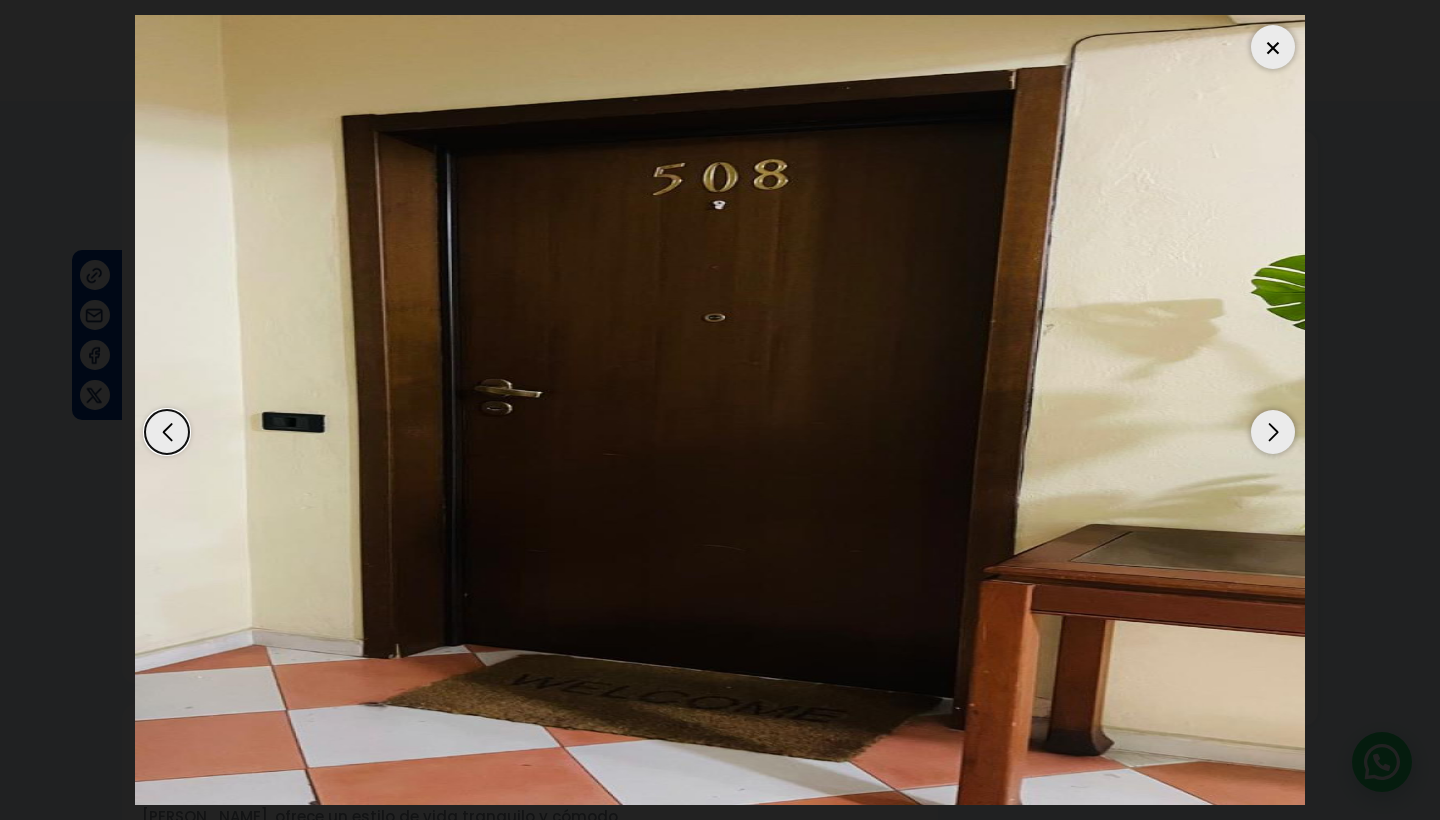 click at bounding box center (1273, 432) 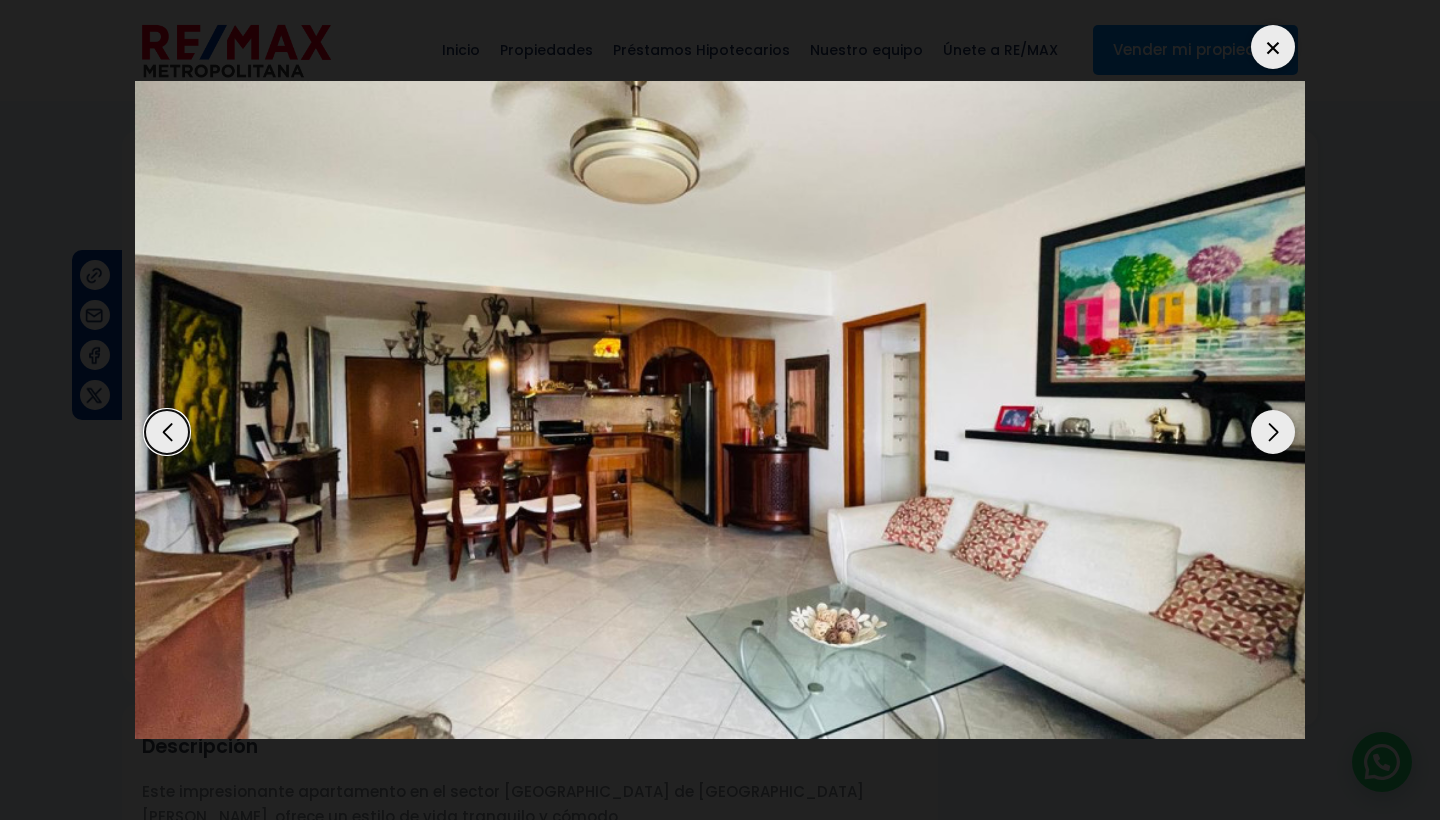 click at bounding box center [1273, 432] 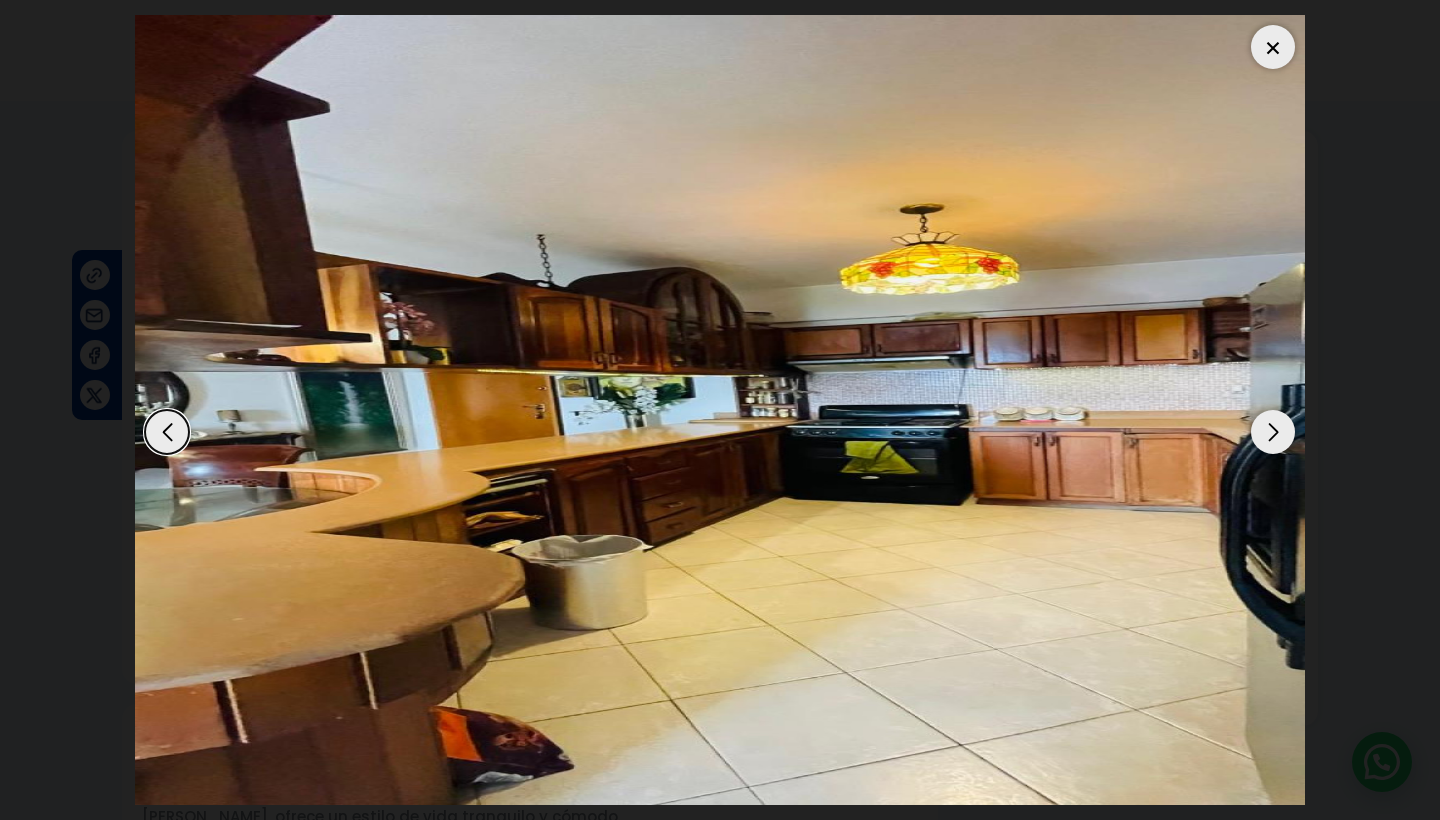 click at bounding box center (1273, 432) 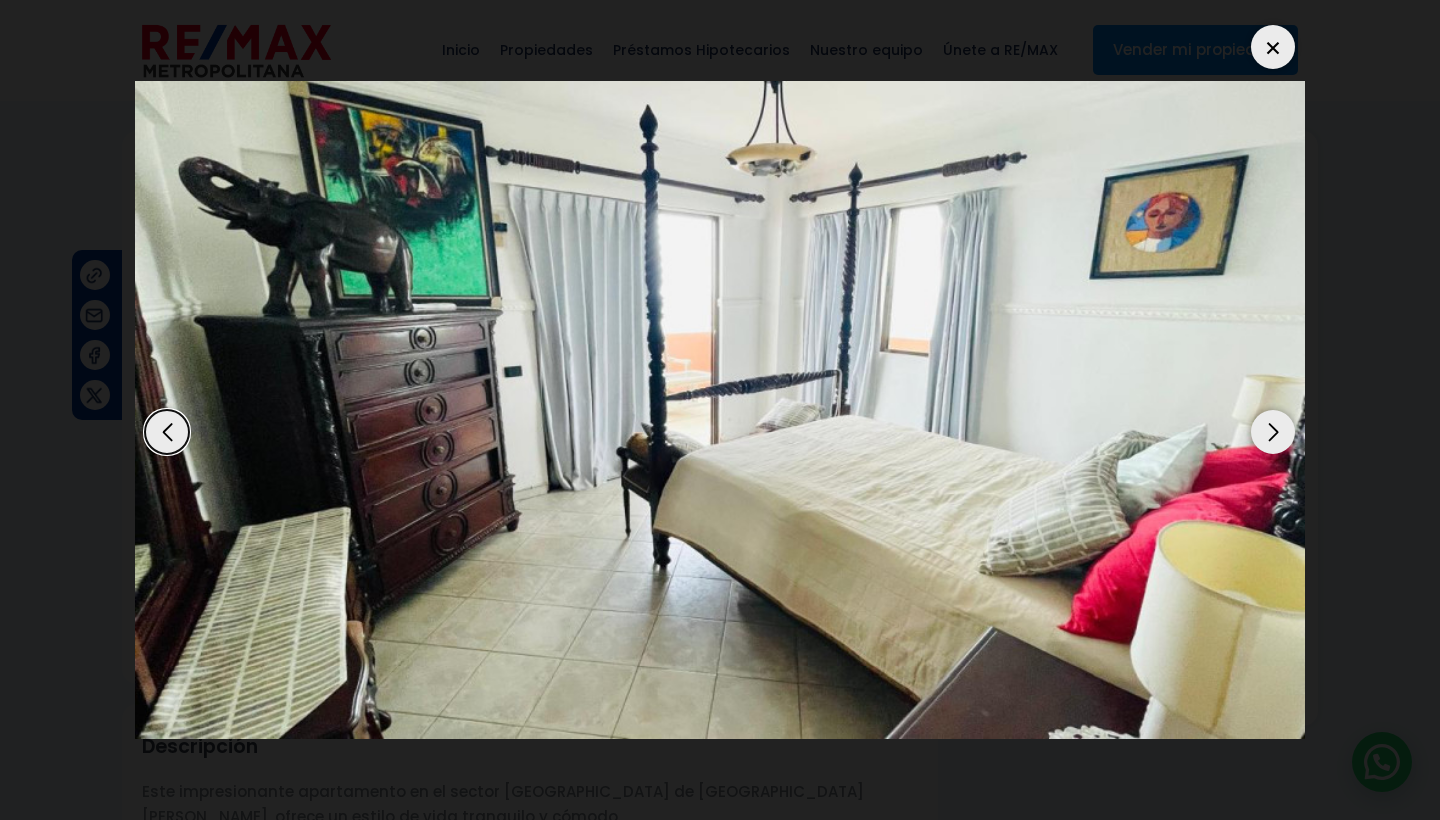click at bounding box center (1273, 432) 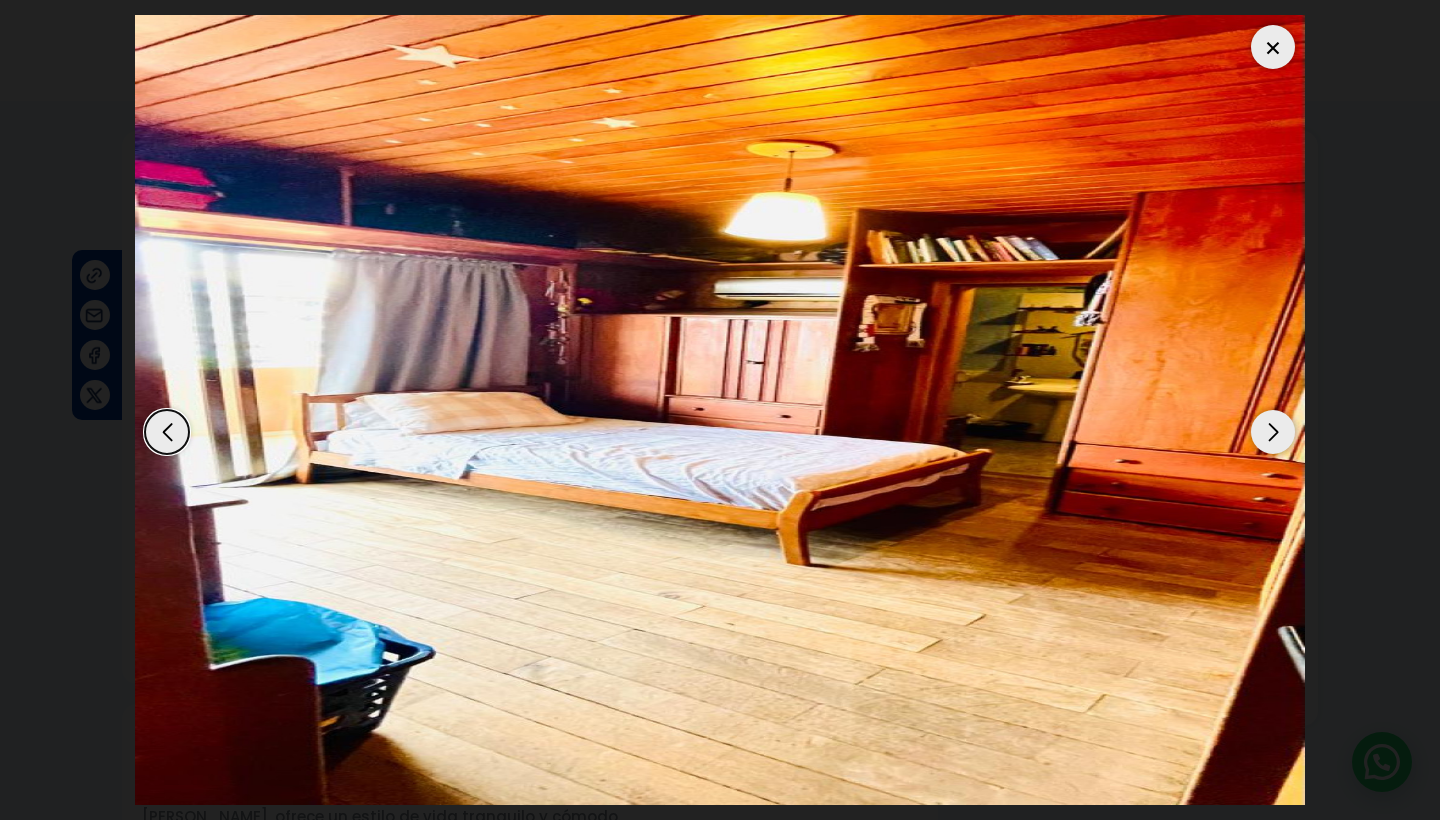 click at bounding box center [1273, 432] 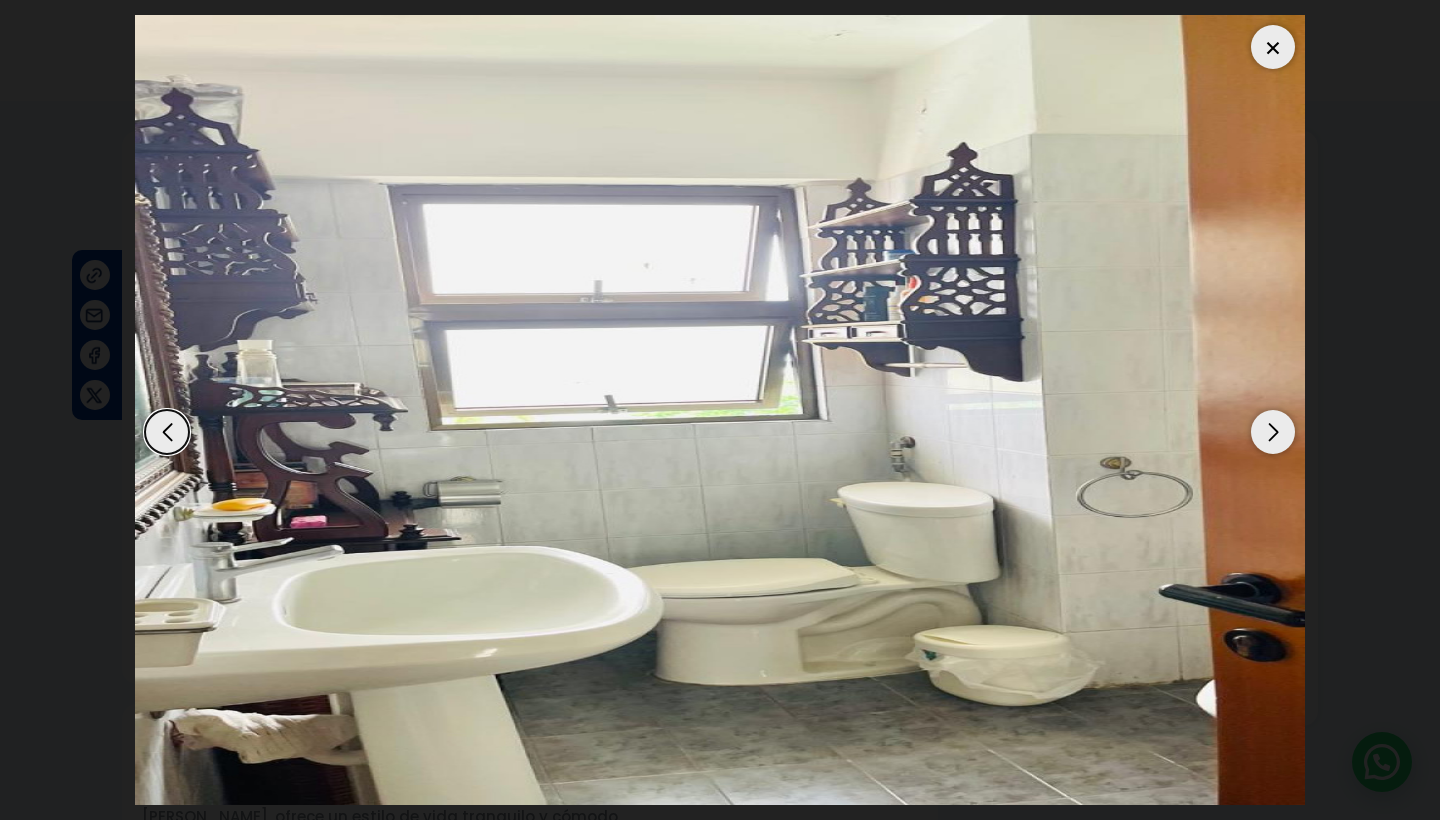 click at bounding box center (1273, 432) 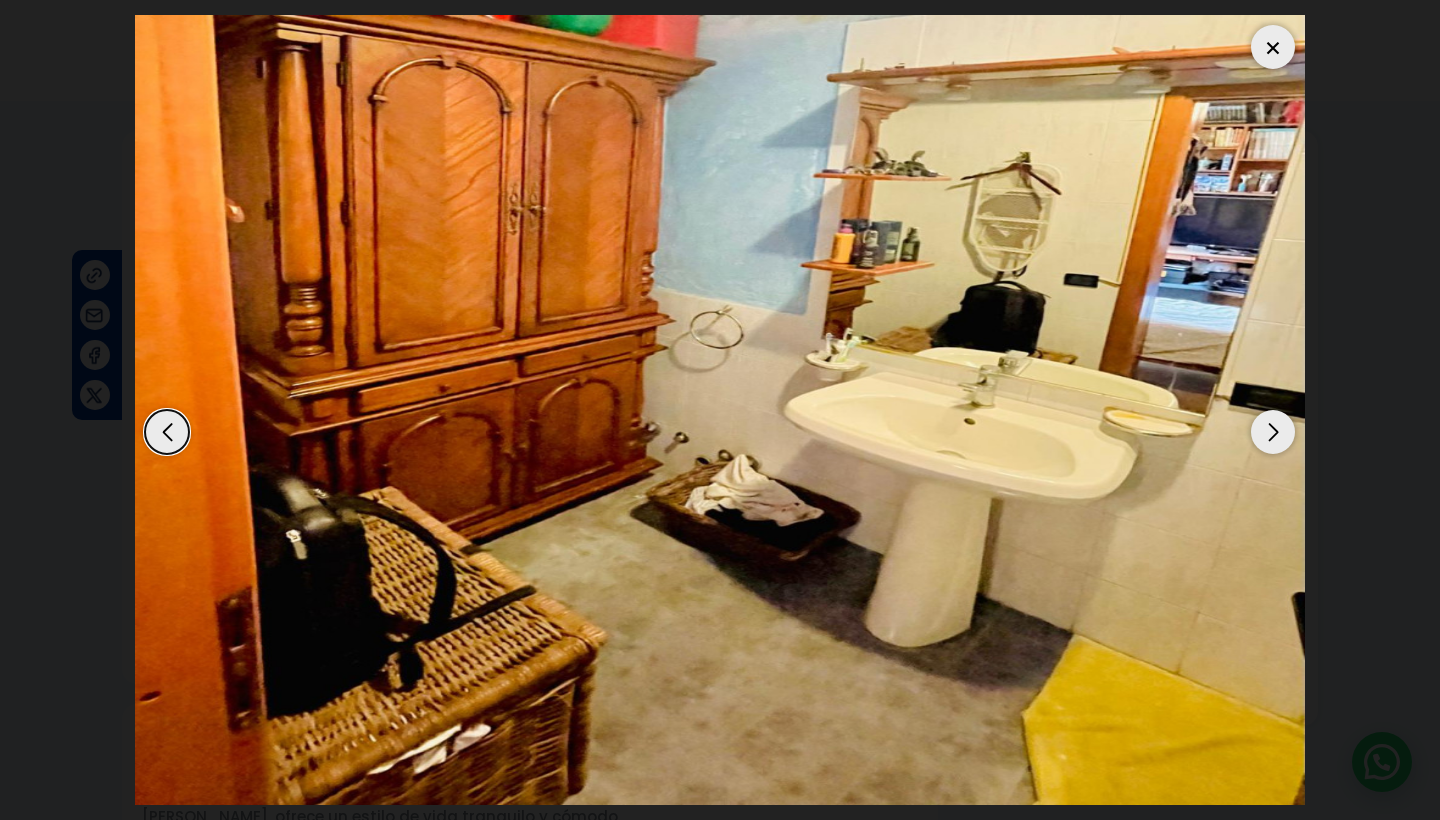 click at bounding box center (1273, 432) 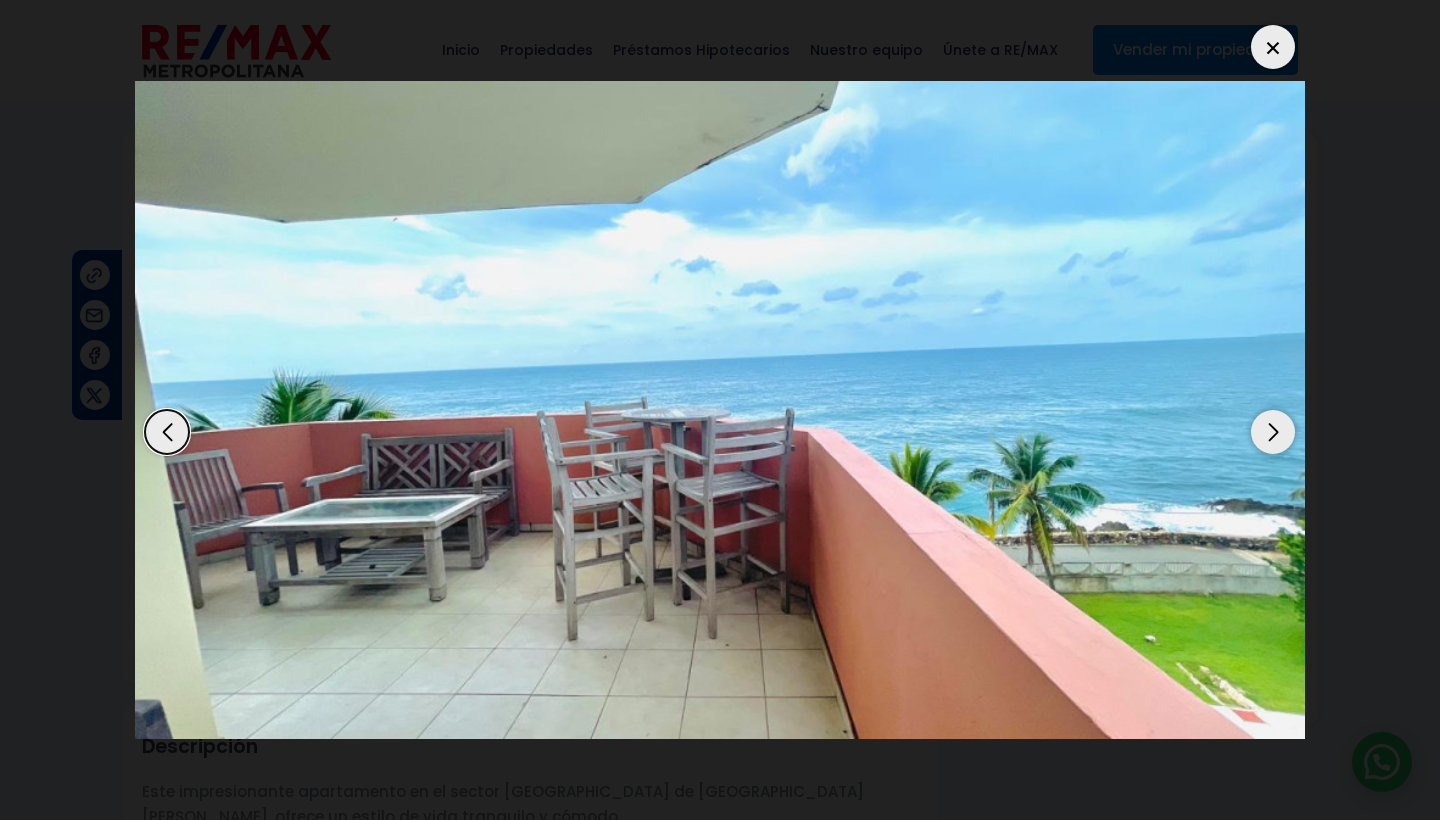 click at bounding box center [1273, 432] 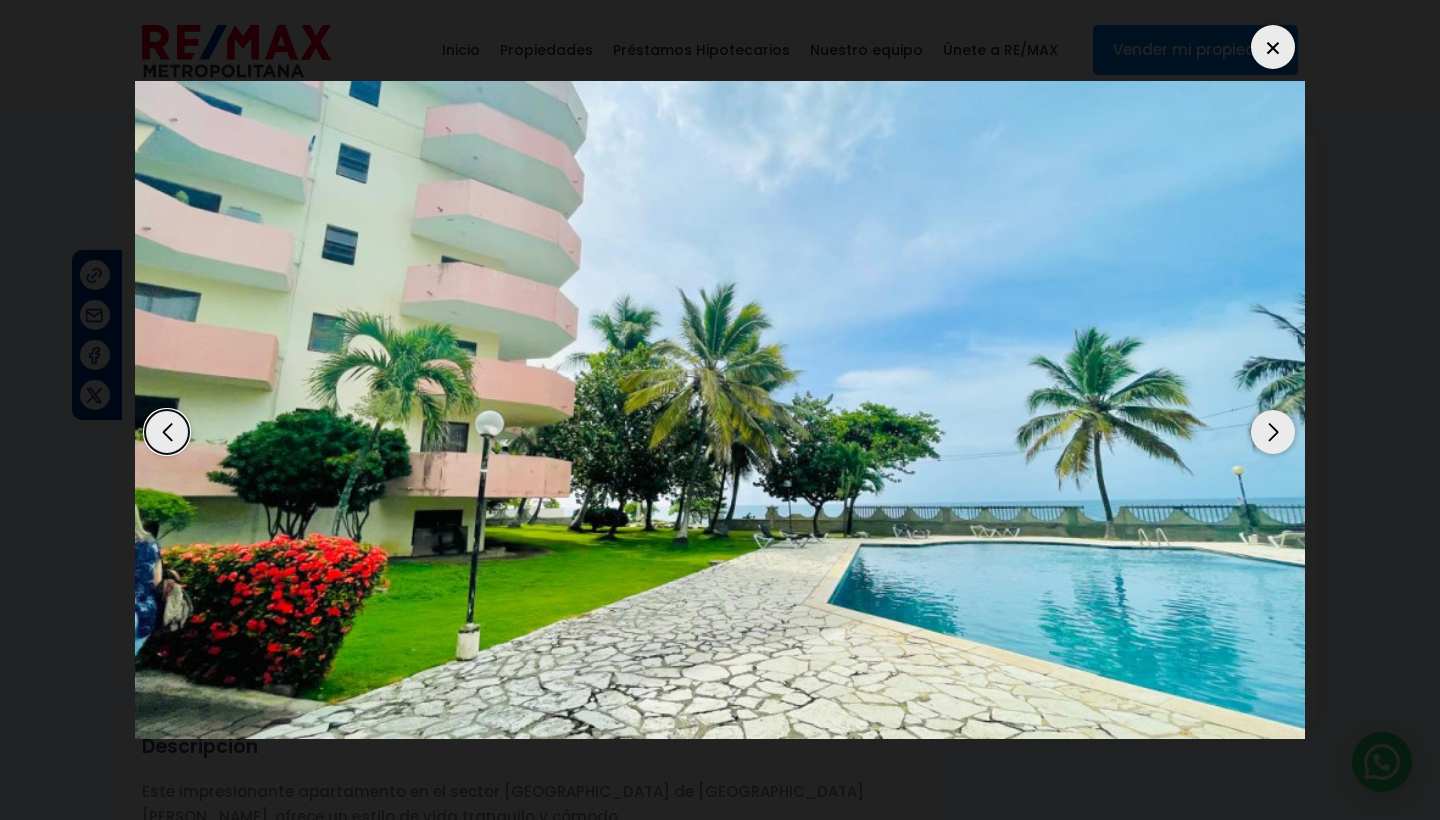 click at bounding box center (1273, 432) 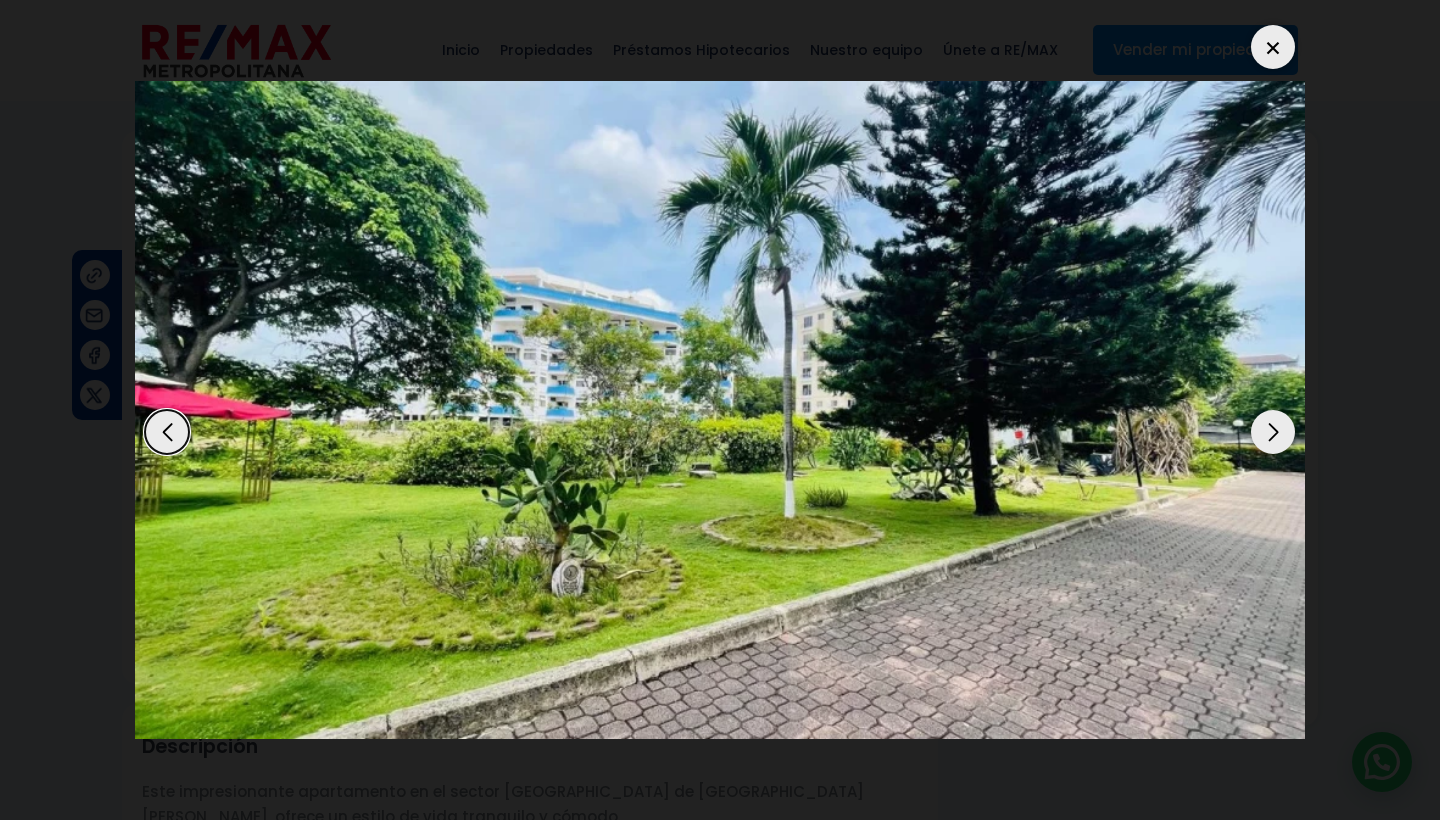 click at bounding box center [1273, 432] 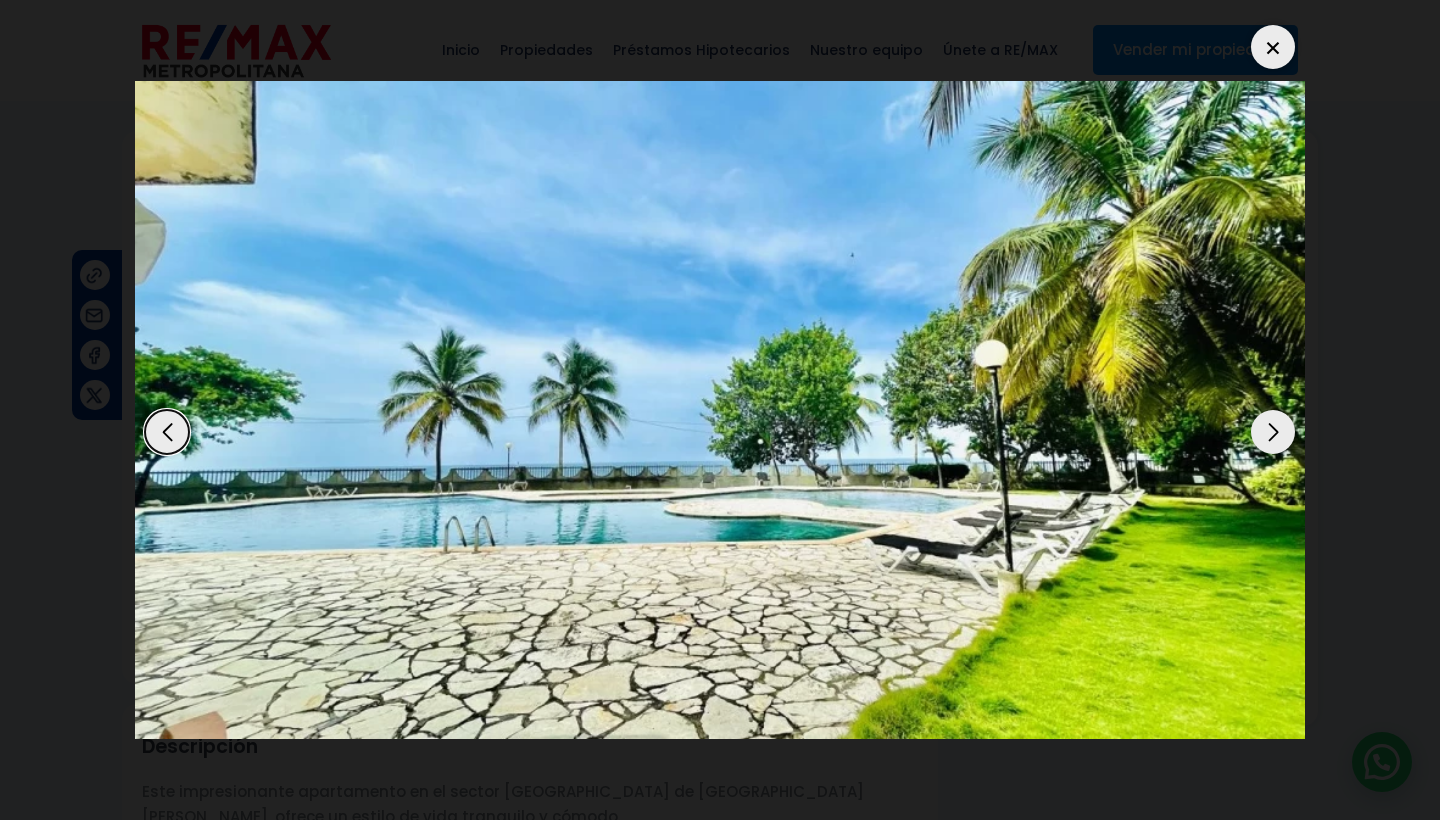click at bounding box center (1273, 432) 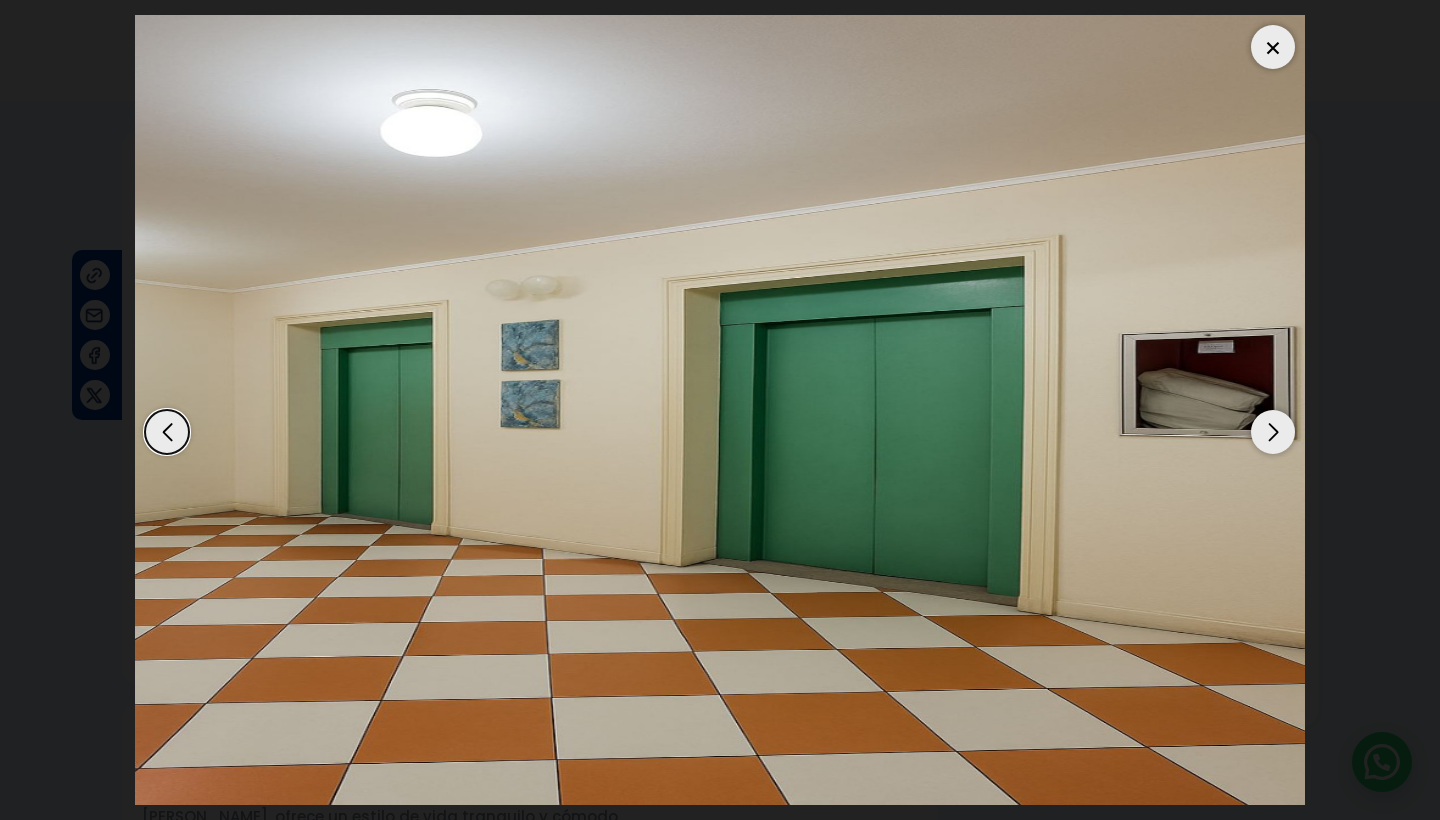click at bounding box center (1273, 432) 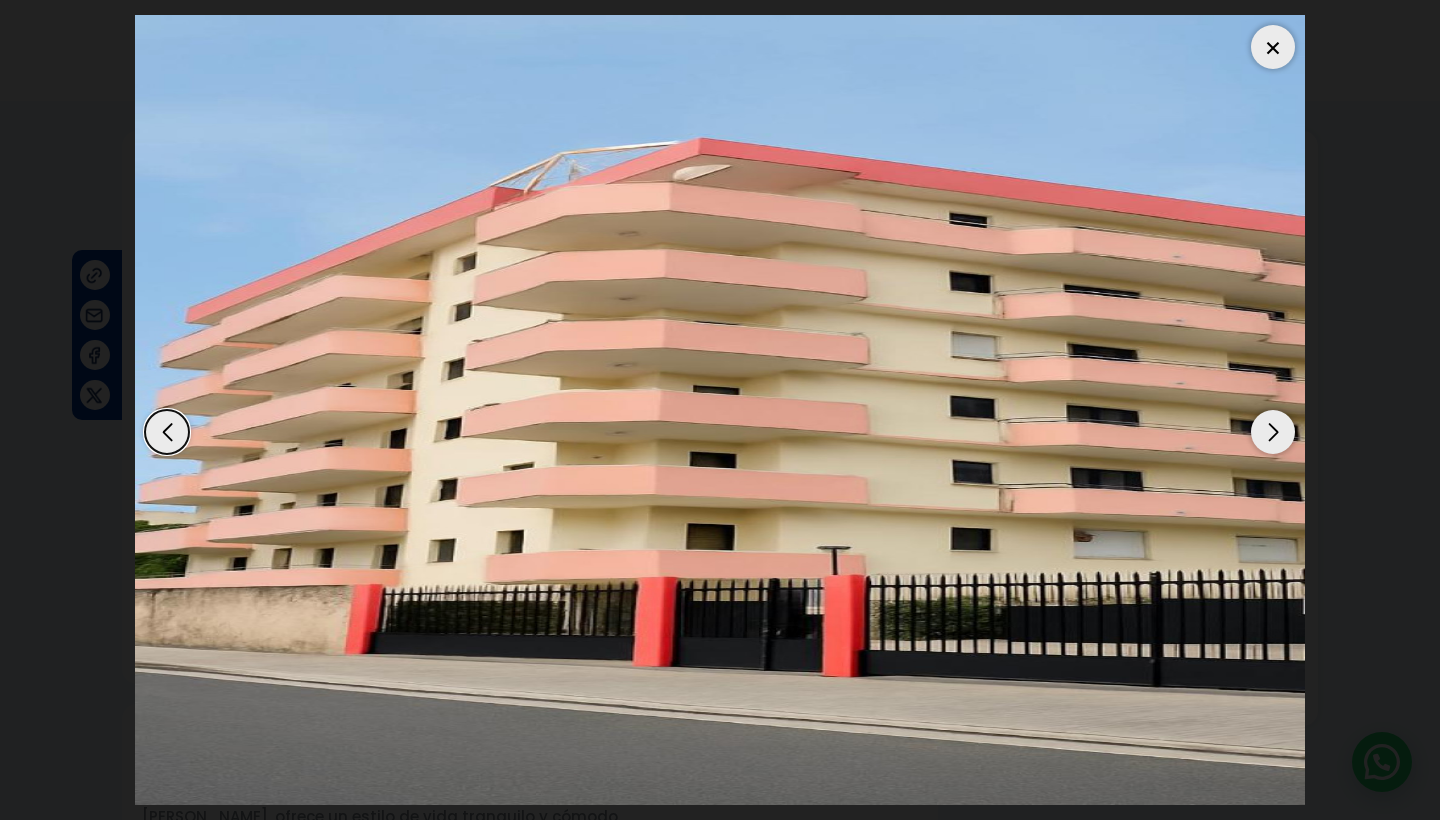 click at bounding box center [1273, 432] 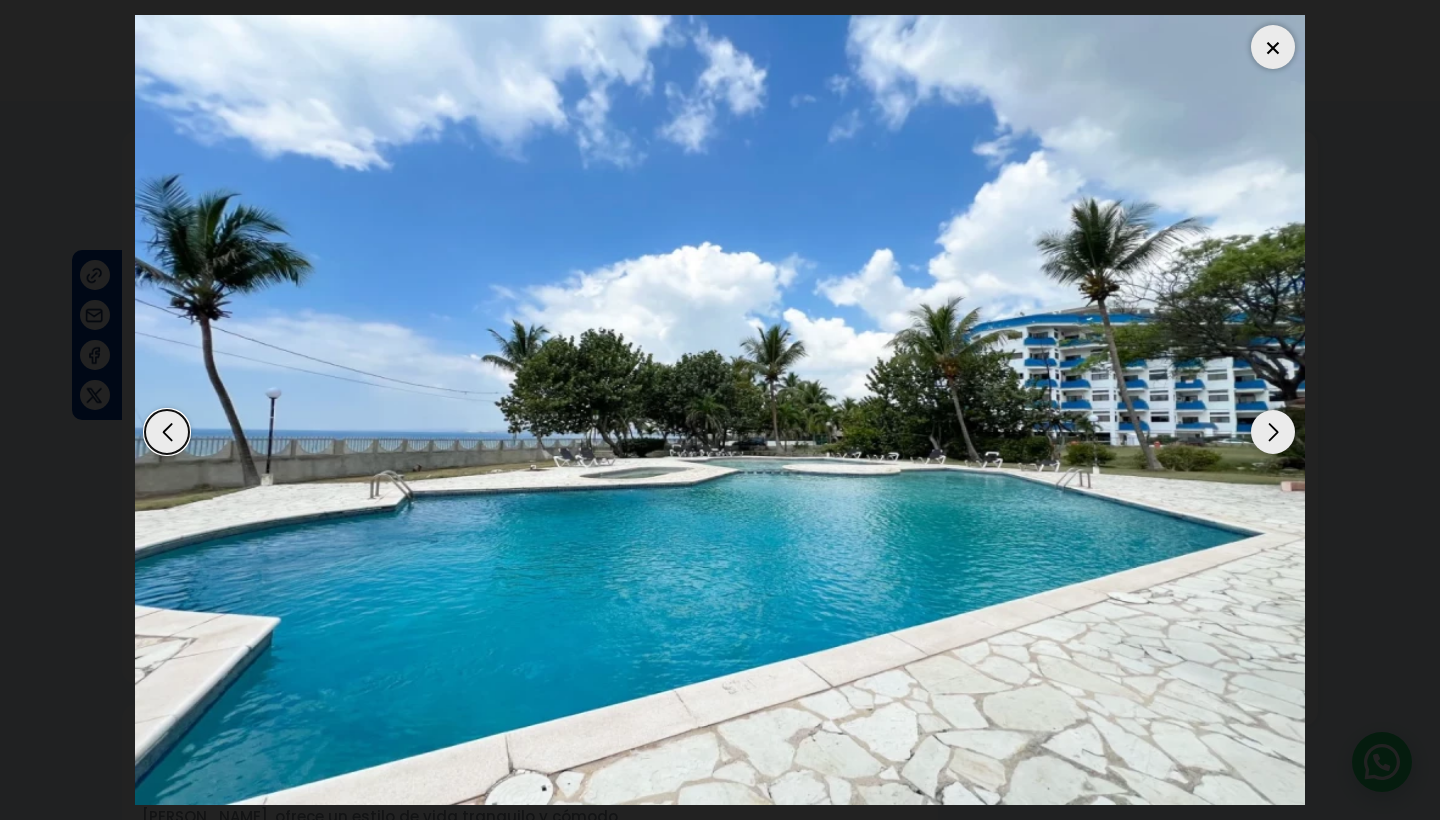 click at bounding box center (1273, 432) 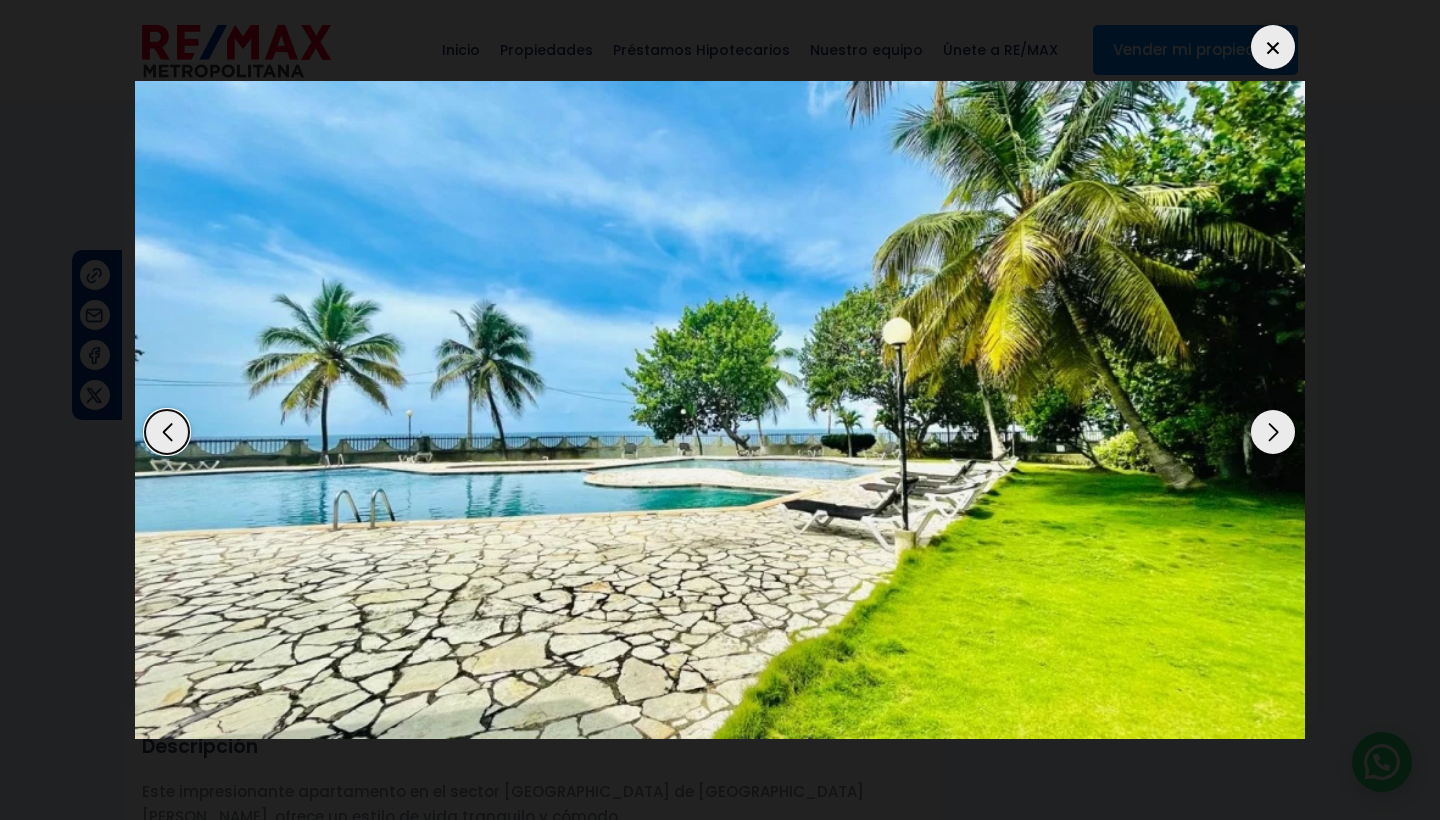 click at bounding box center [1273, 432] 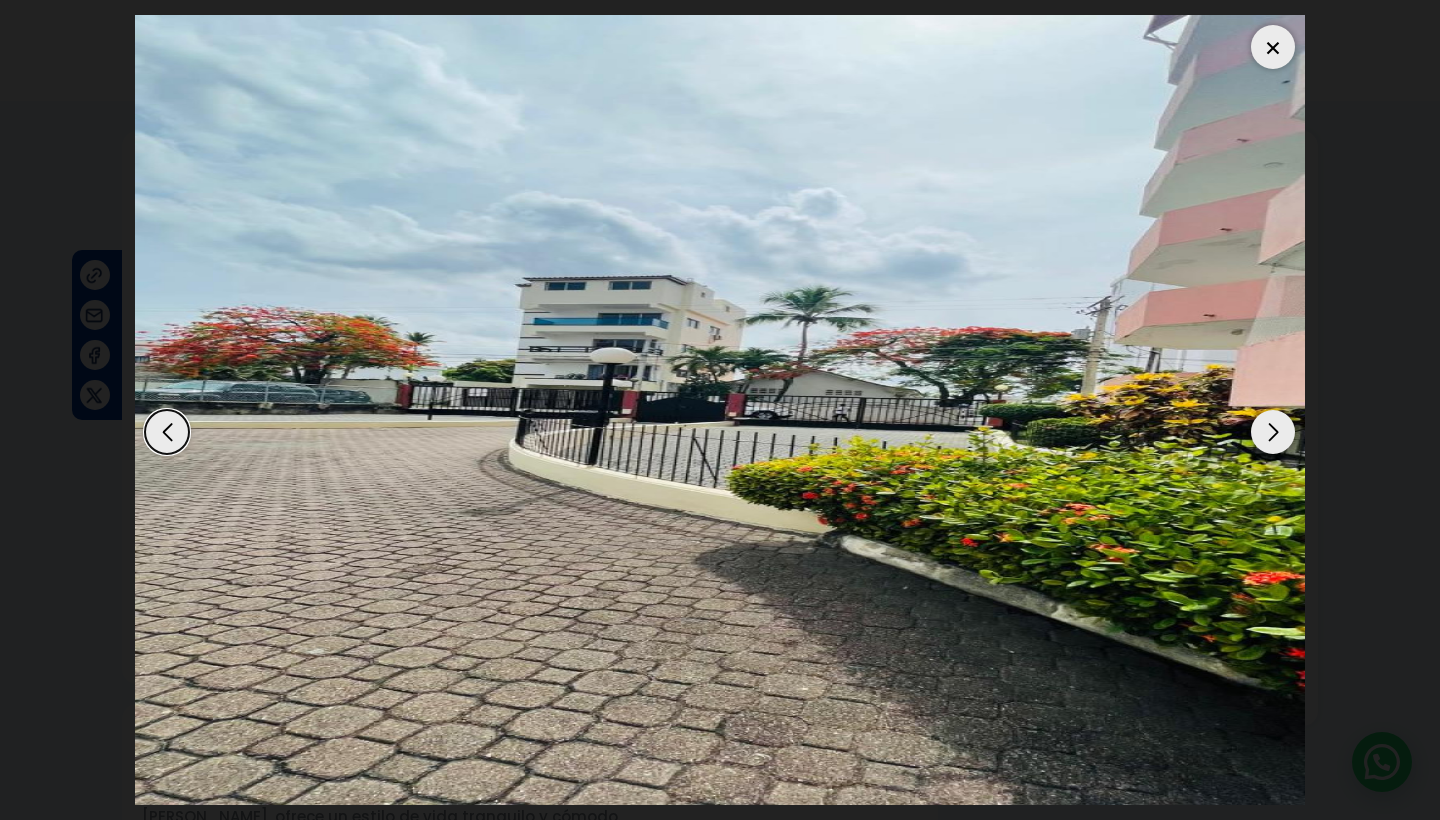 click at bounding box center (1273, 432) 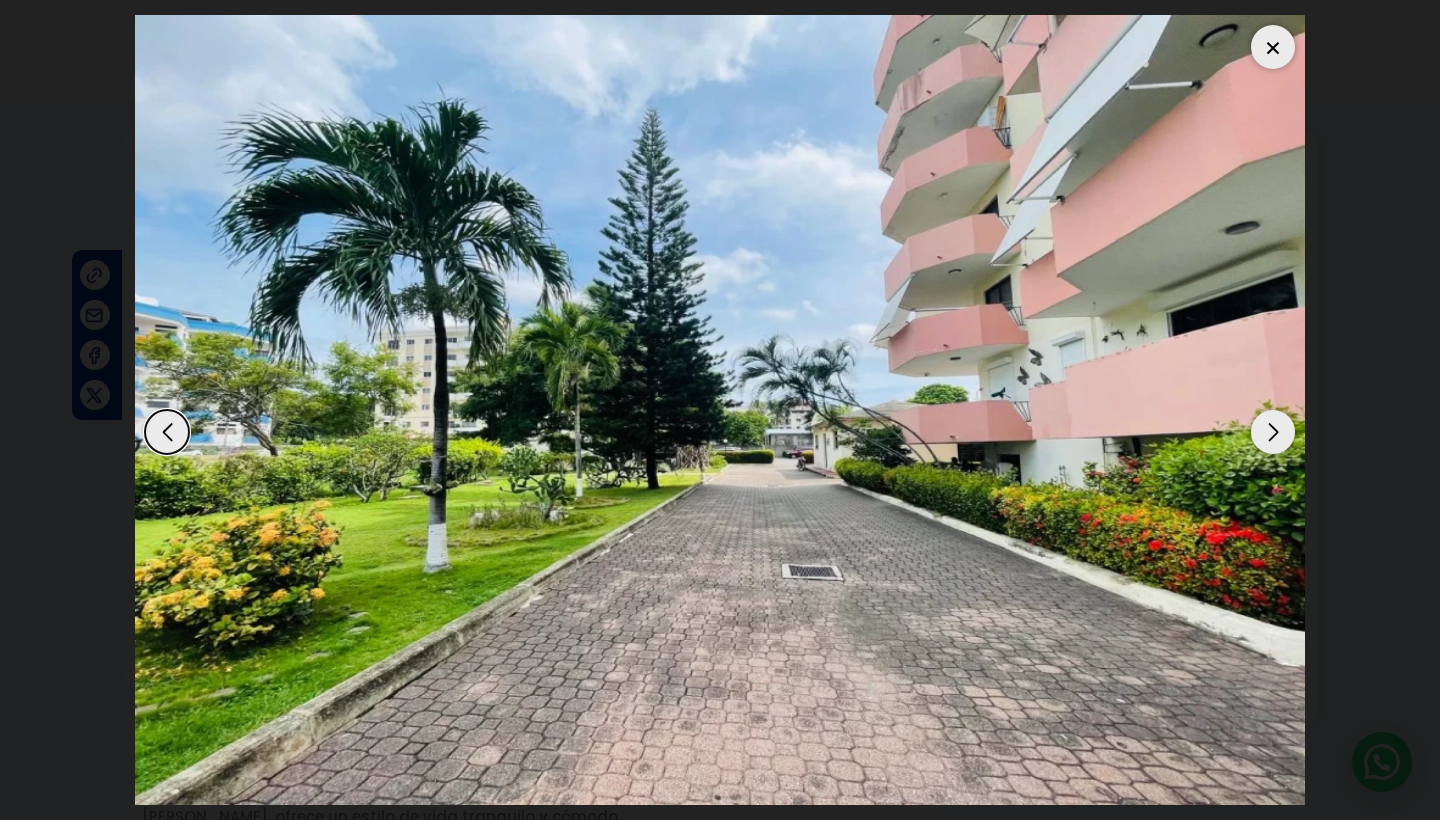 click at bounding box center [1273, 432] 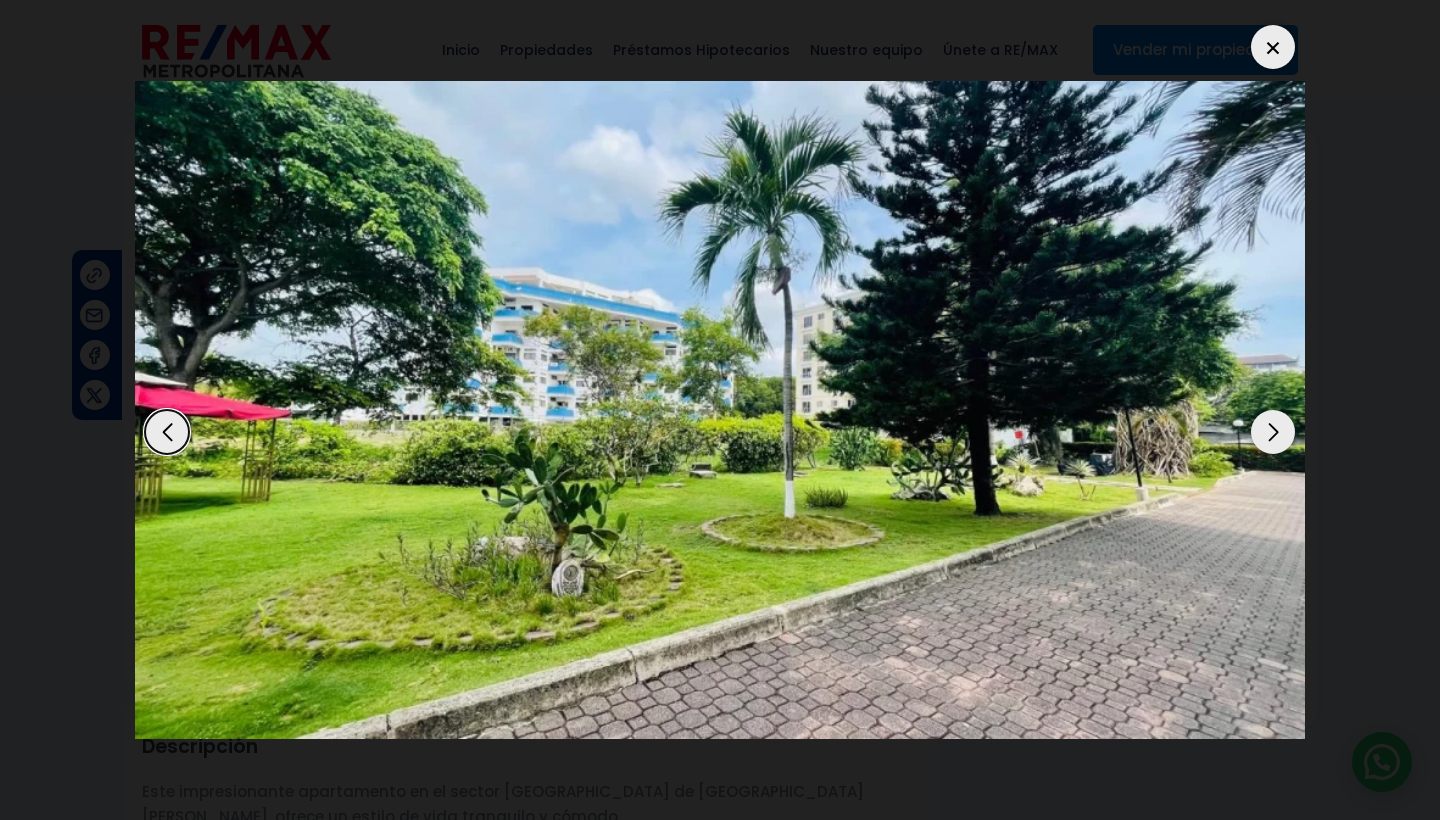 click at bounding box center [1273, 432] 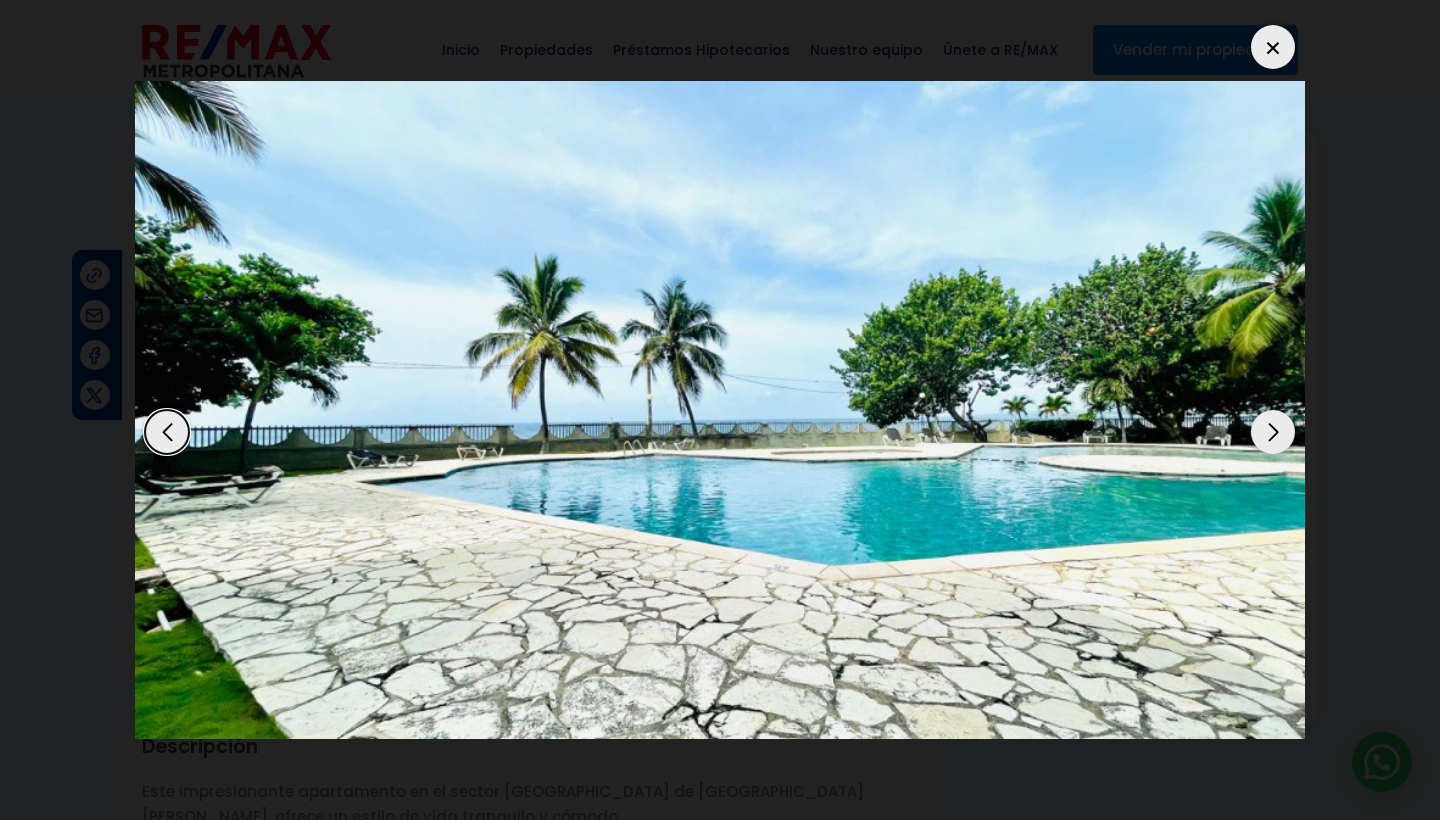 click at bounding box center (1273, 432) 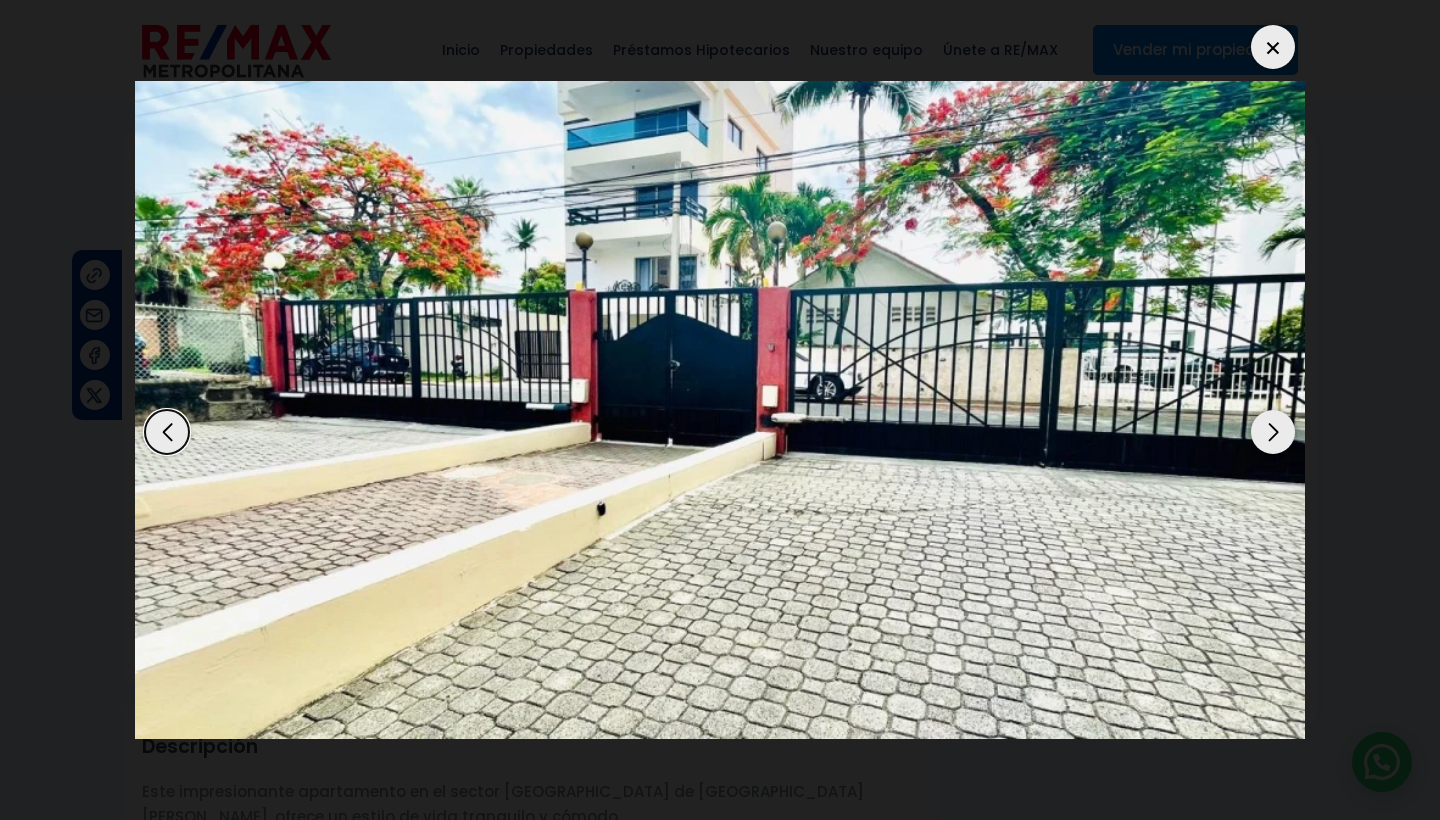 click at bounding box center (1273, 432) 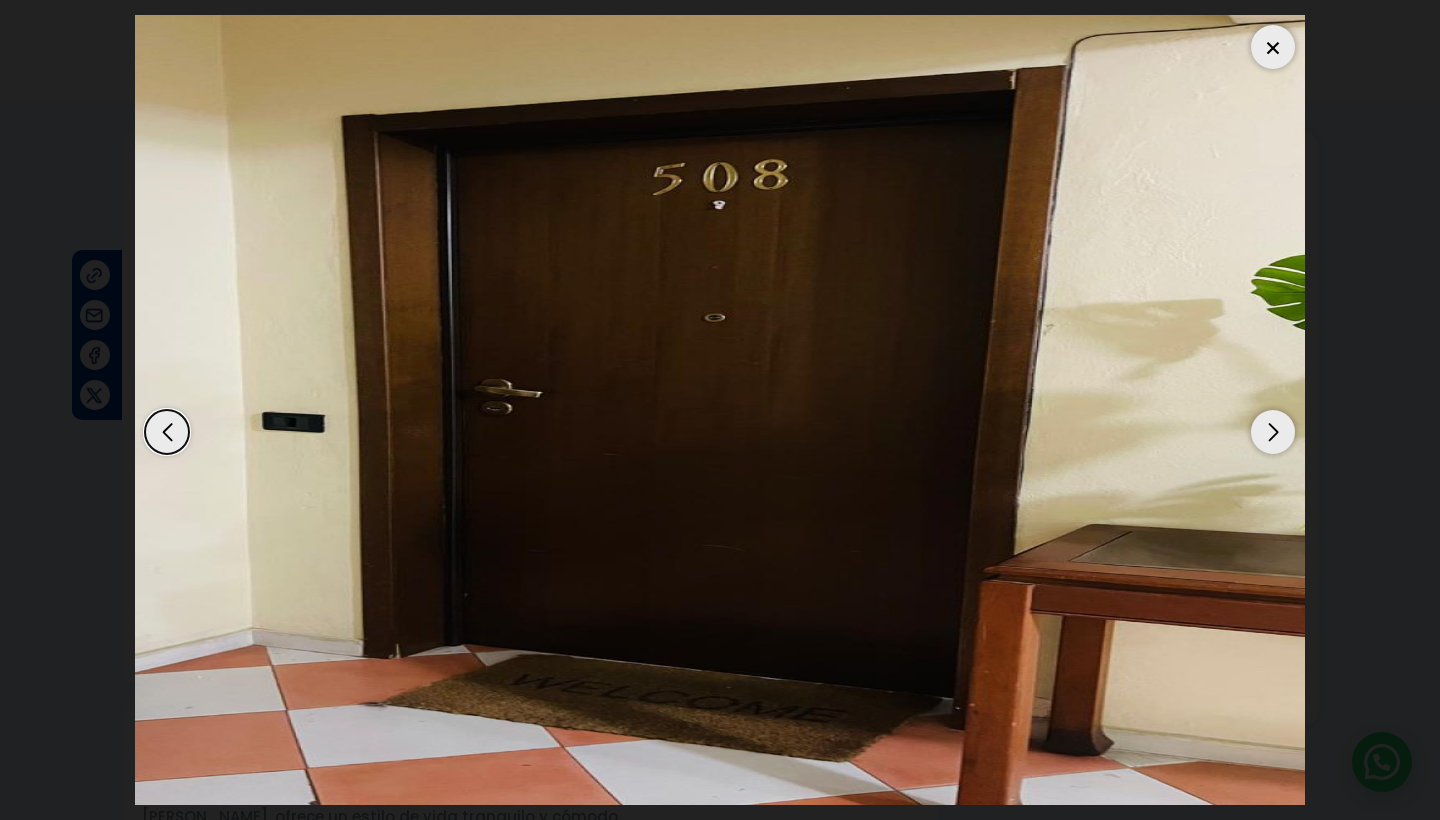 click at bounding box center (1273, 432) 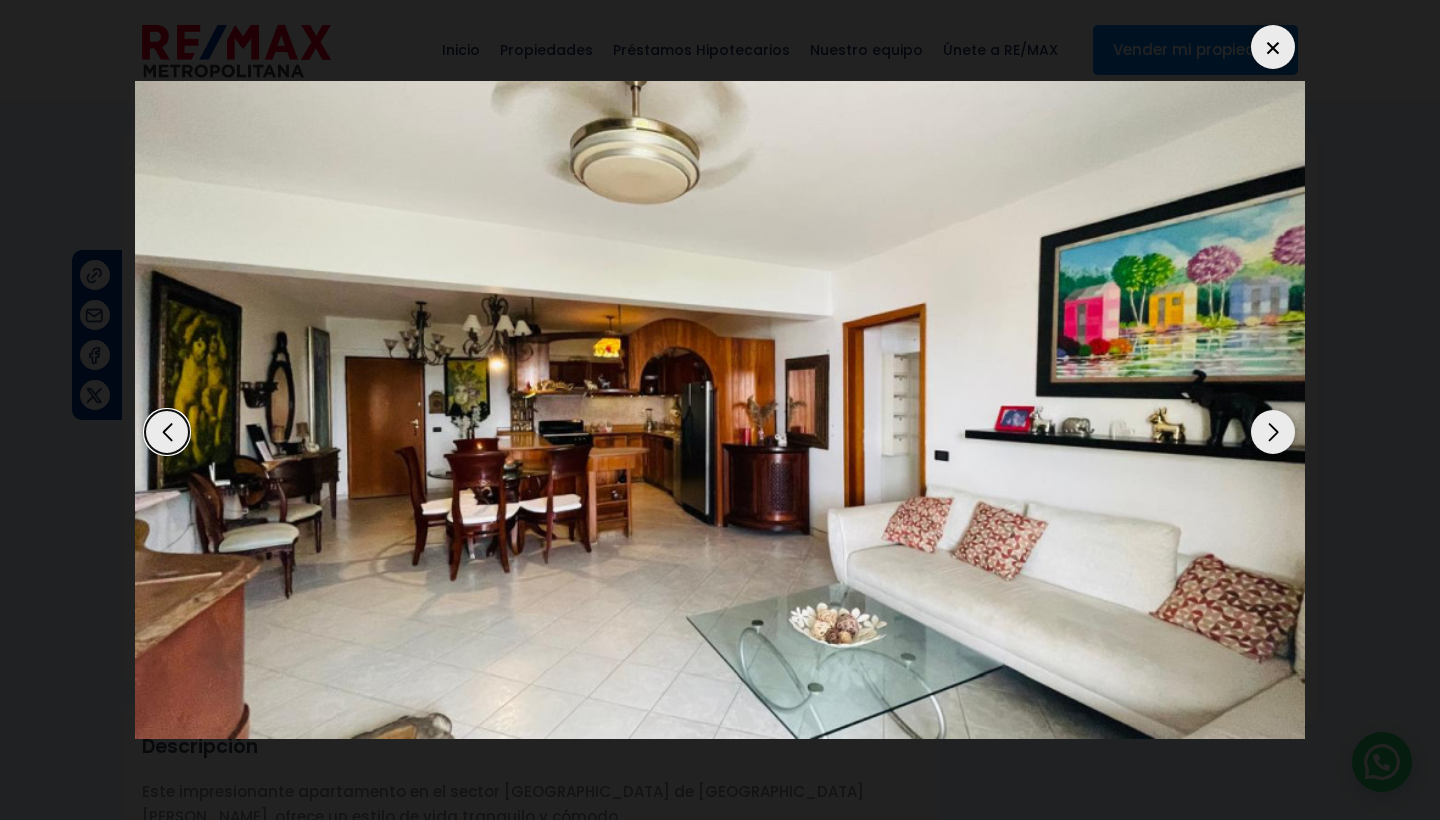 click at bounding box center (1273, 47) 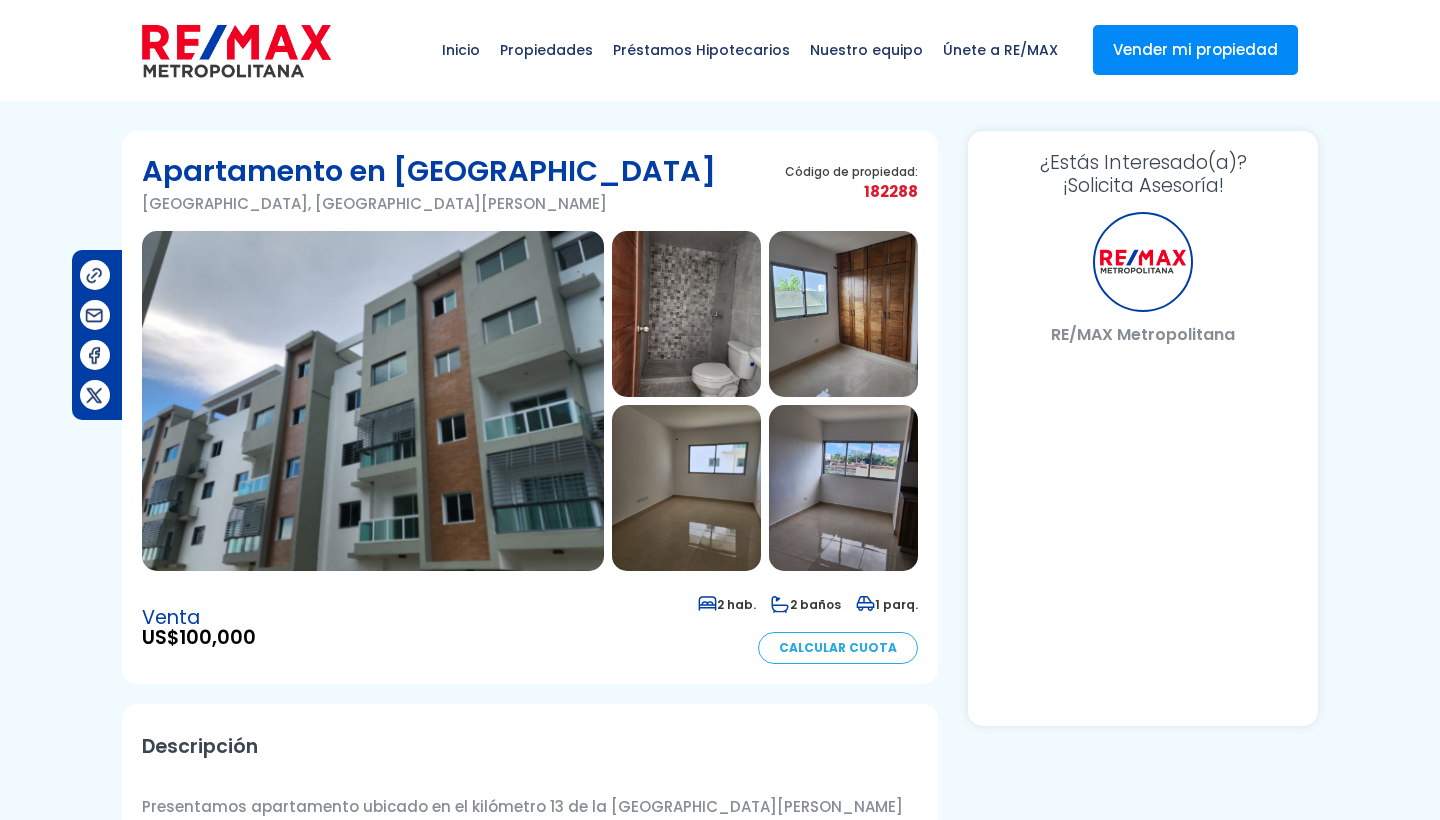 scroll, scrollTop: 0, scrollLeft: 0, axis: both 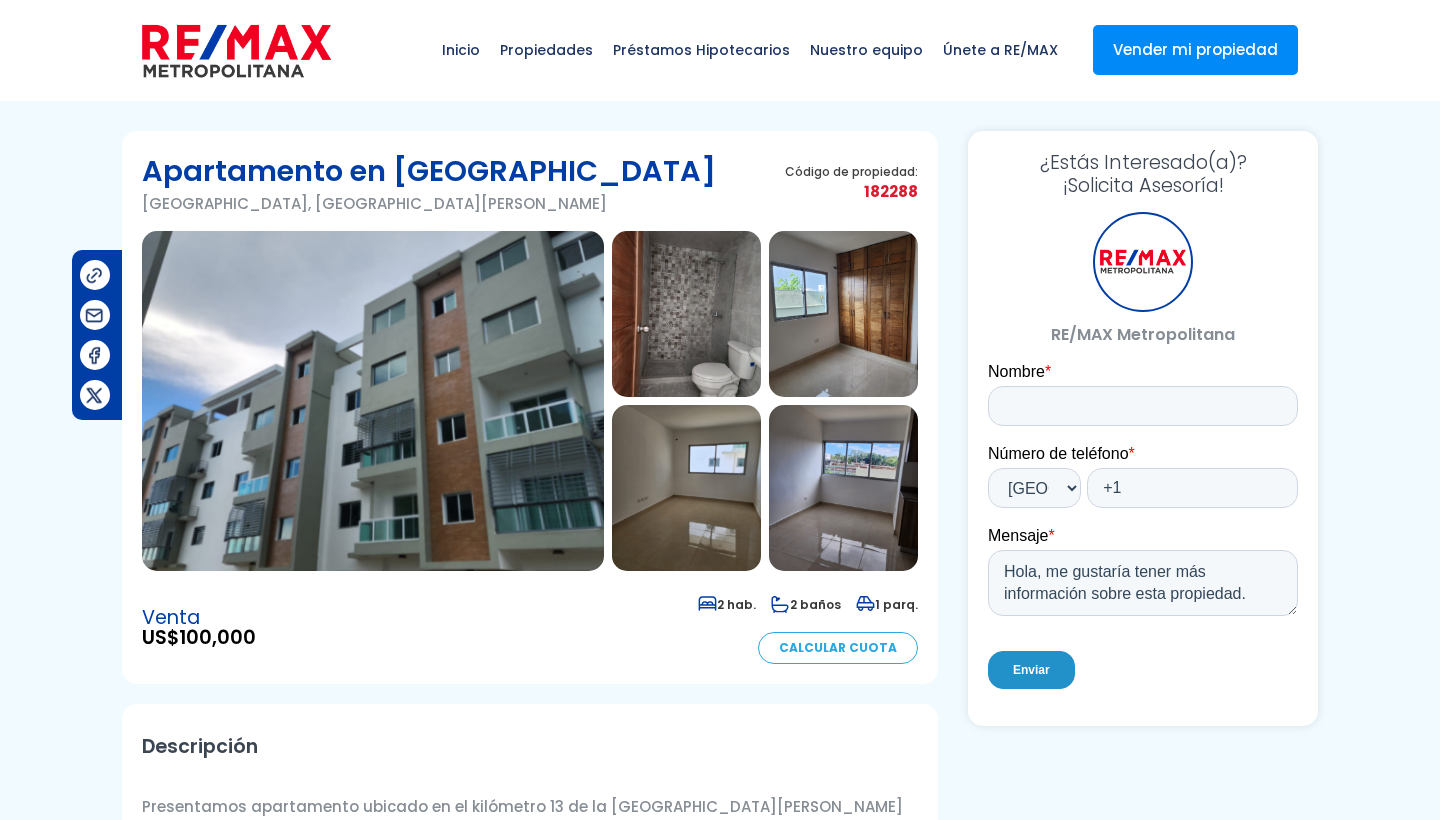 click at bounding box center (373, 401) 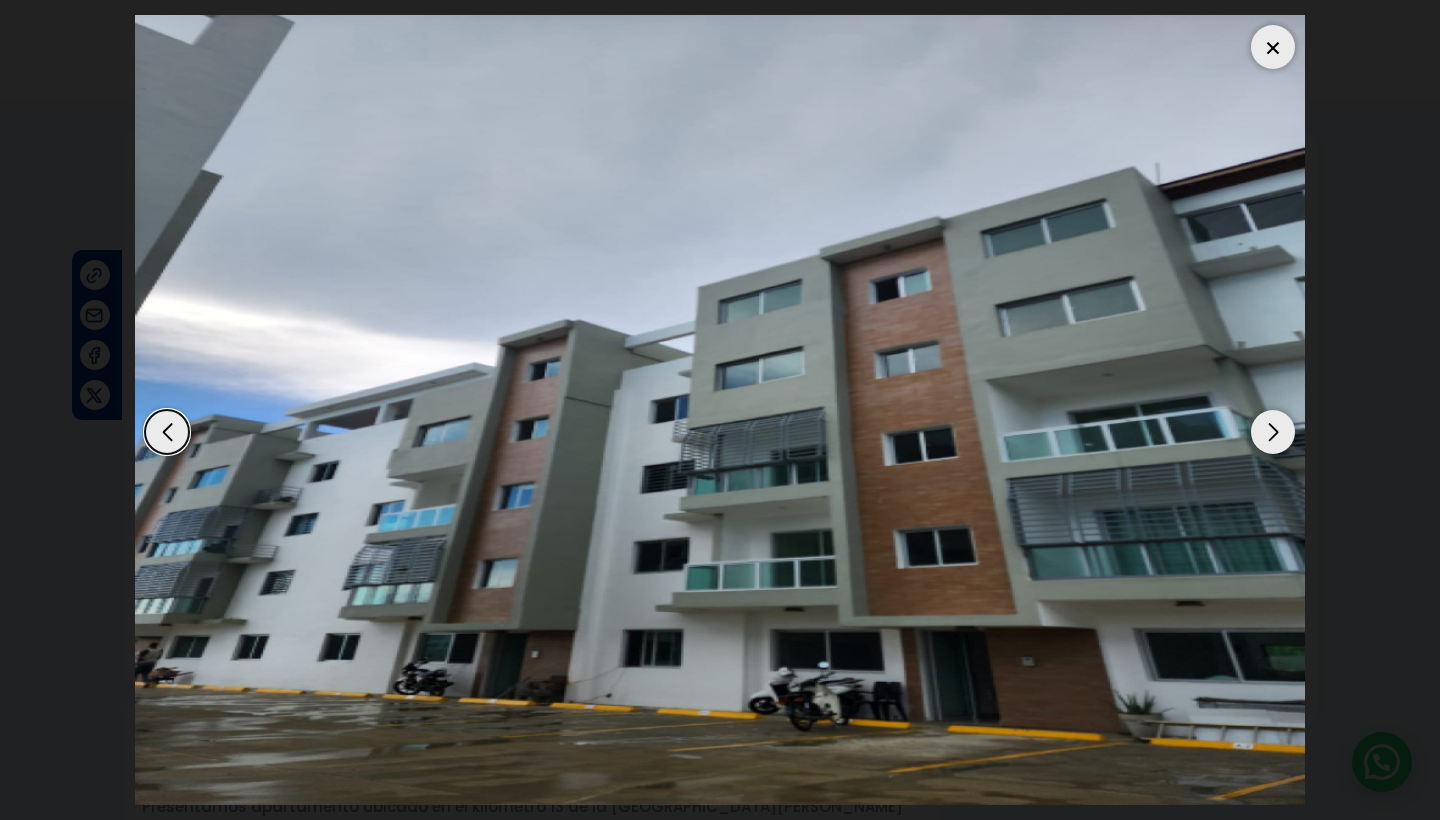 click at bounding box center (1273, 432) 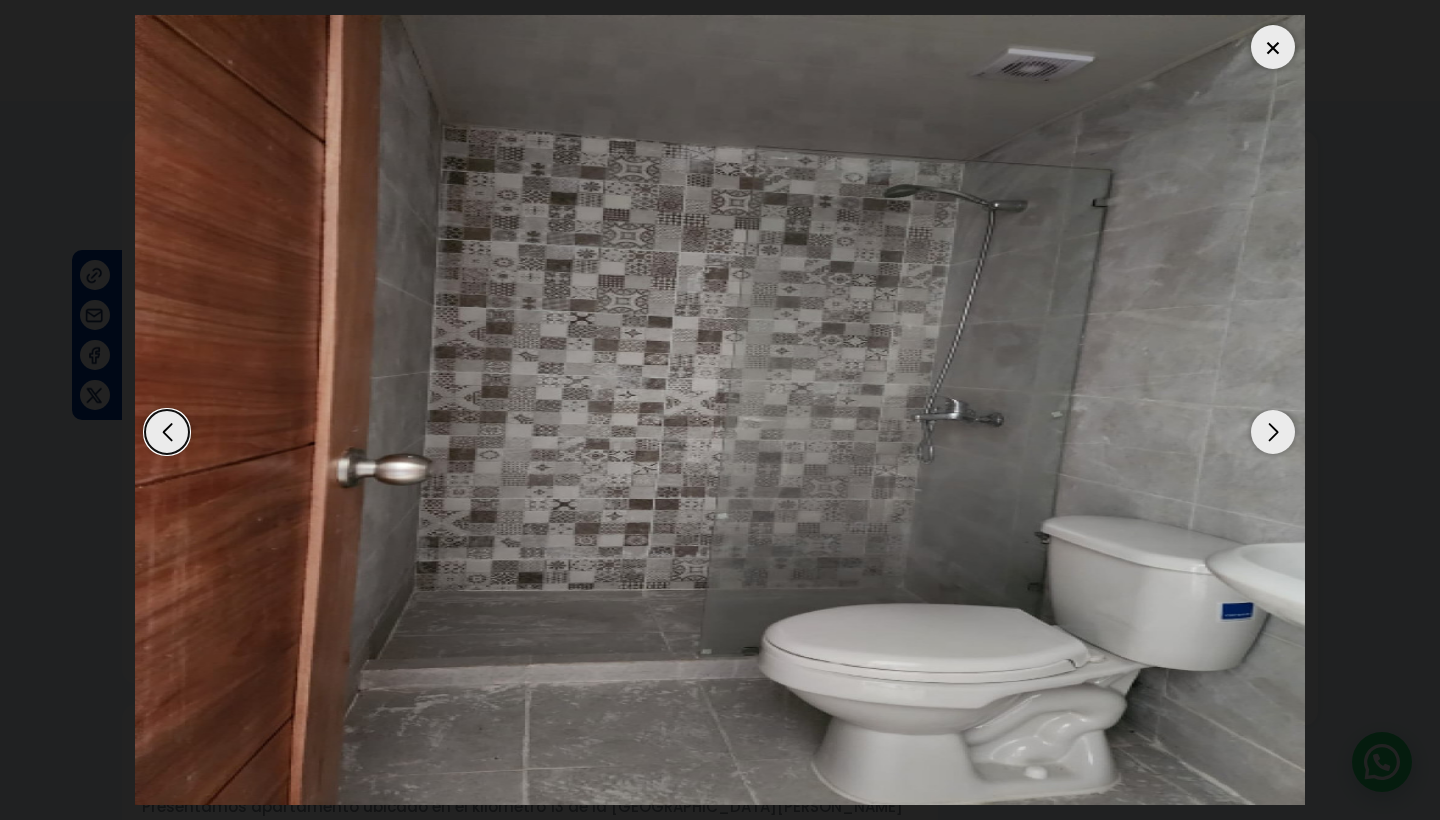 click at bounding box center [1273, 432] 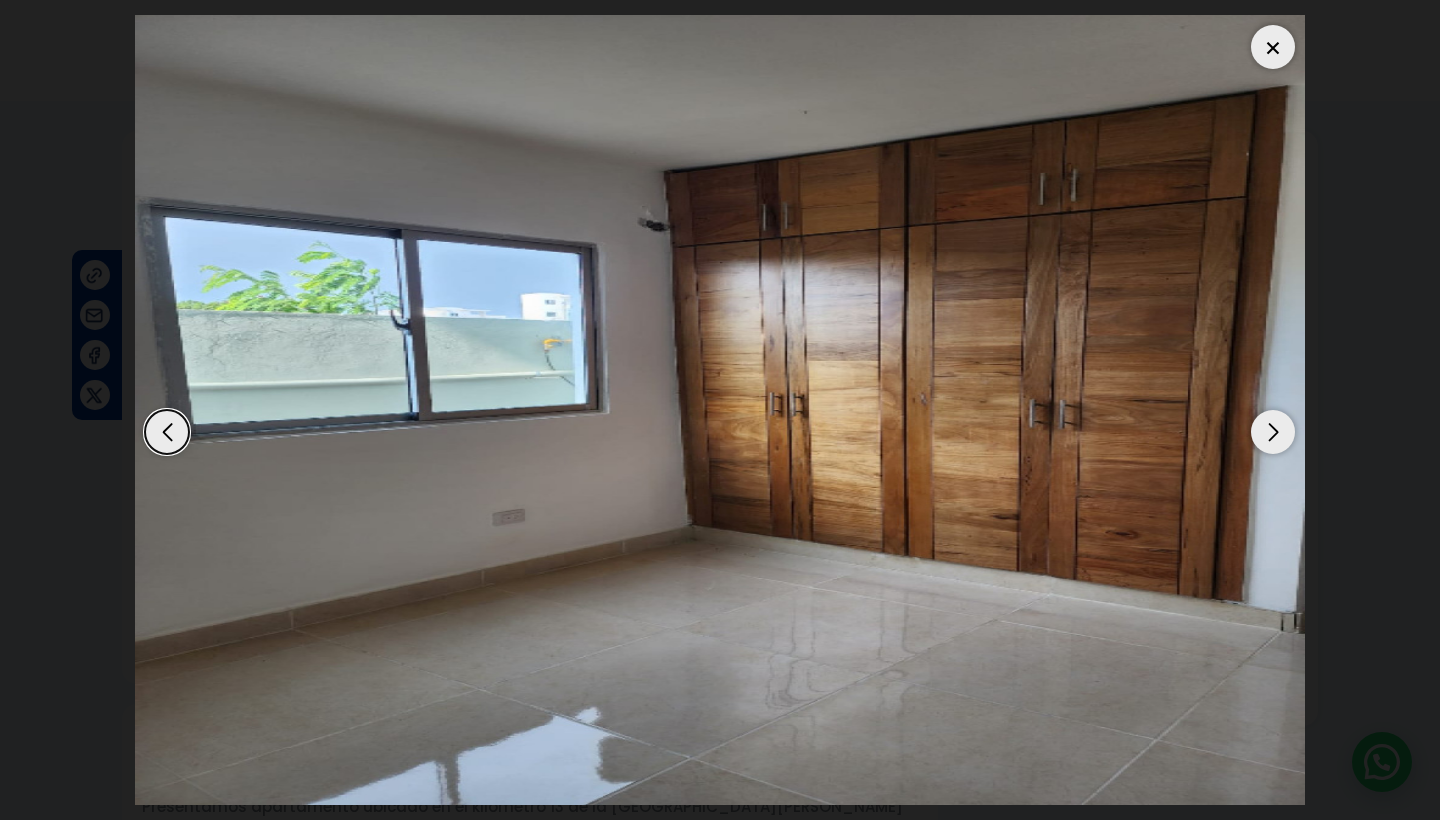 click at bounding box center [1273, 432] 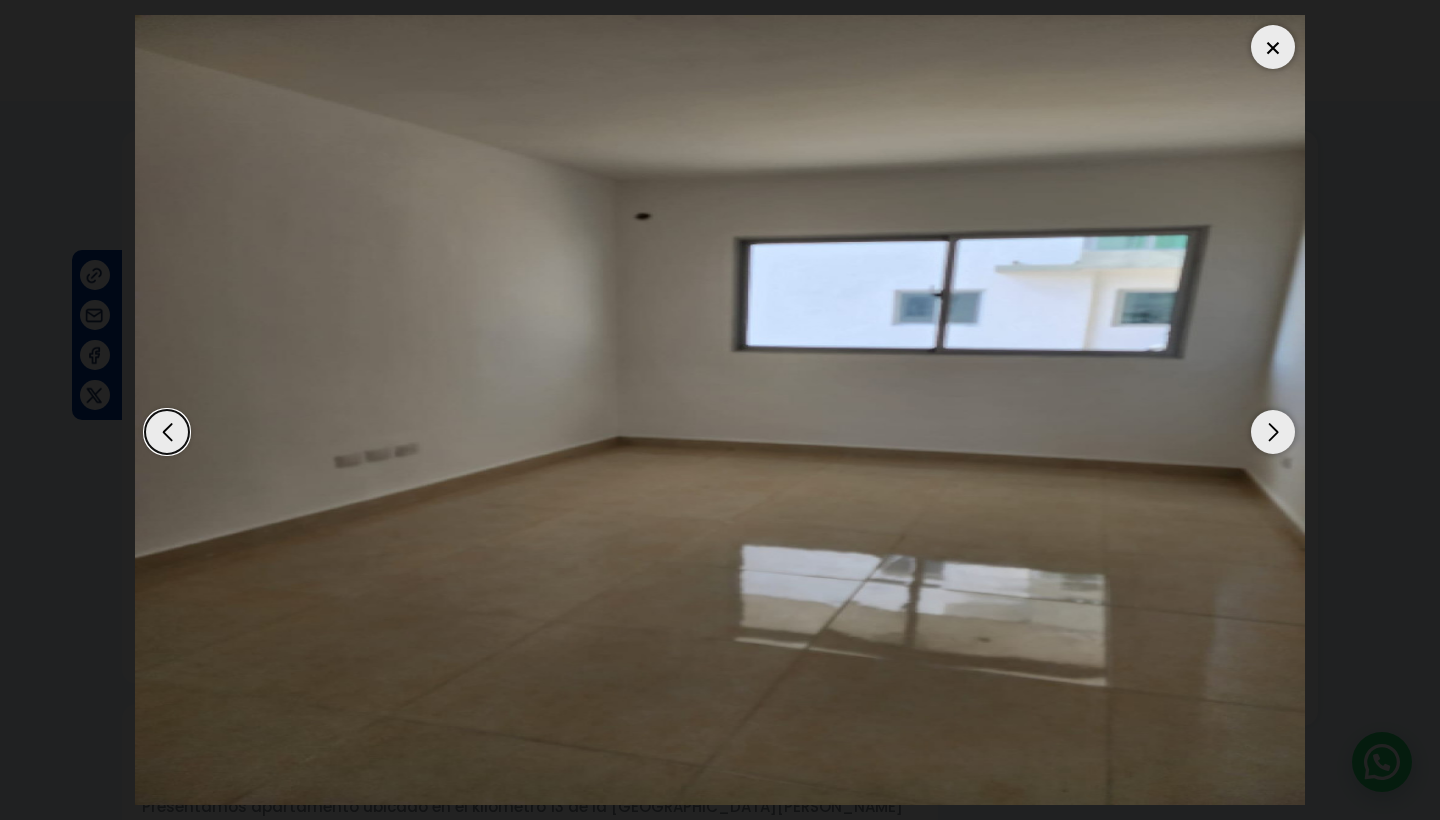 click at bounding box center [1273, 432] 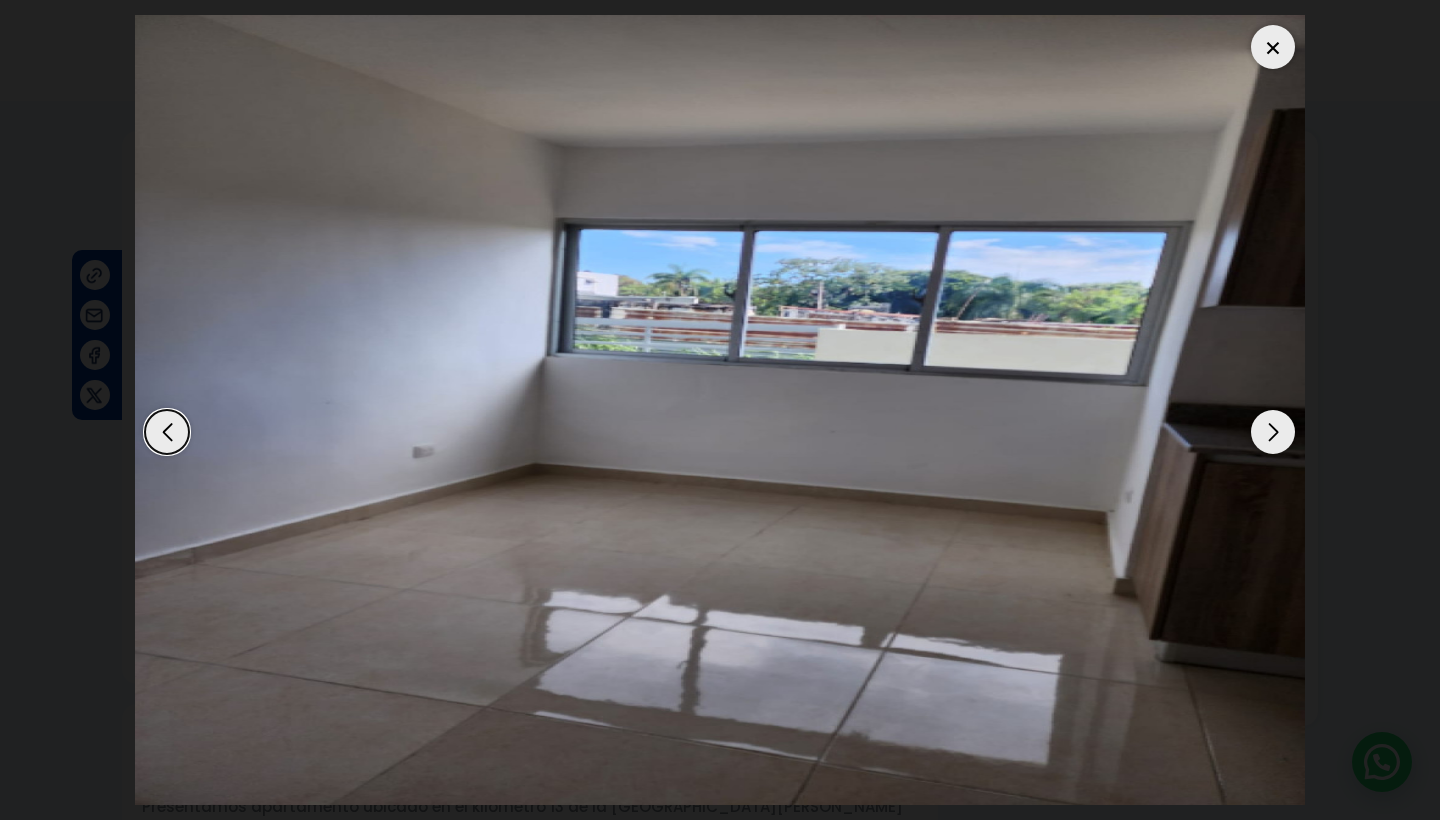 click at bounding box center (1273, 432) 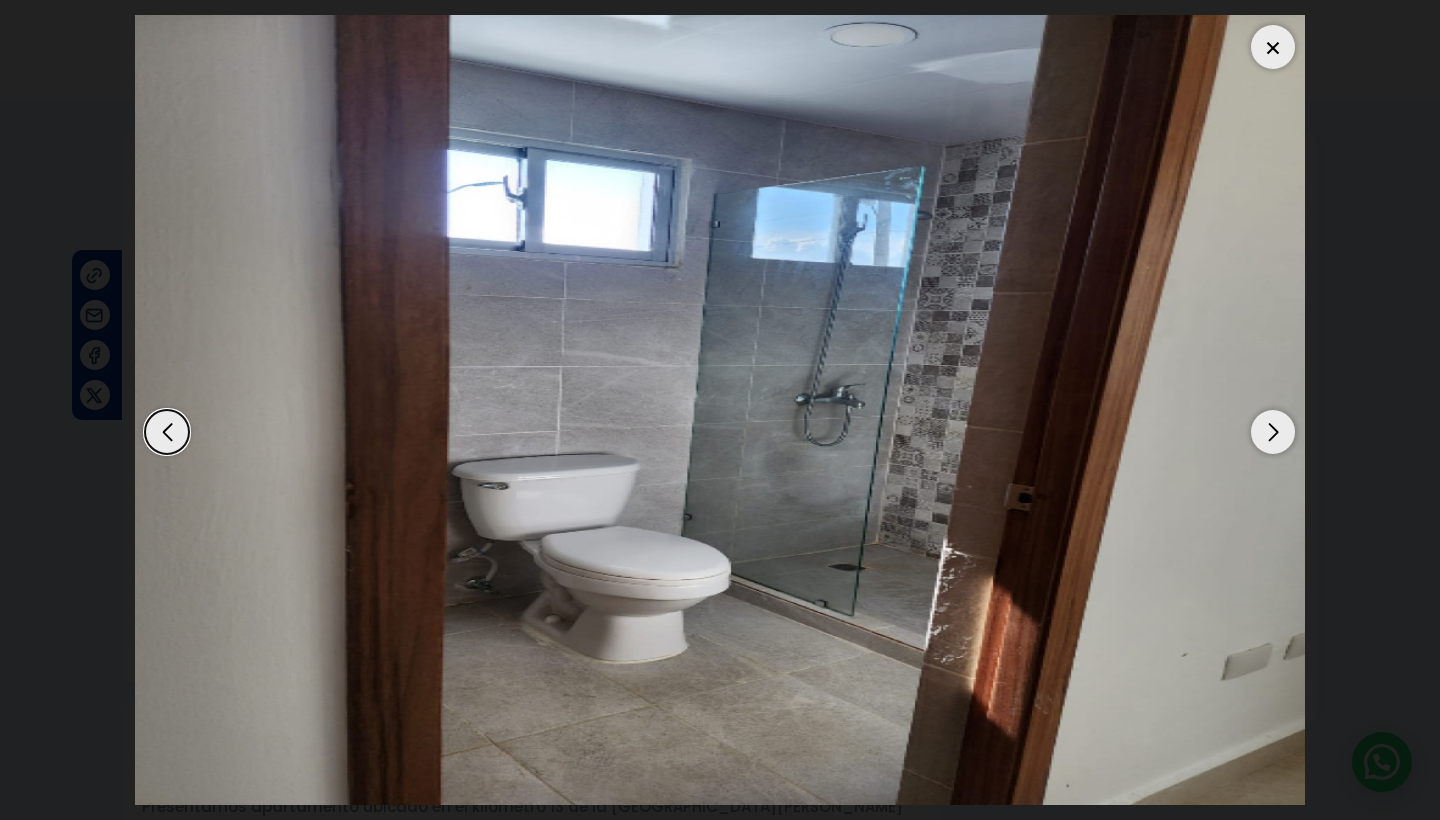 click at bounding box center [1273, 432] 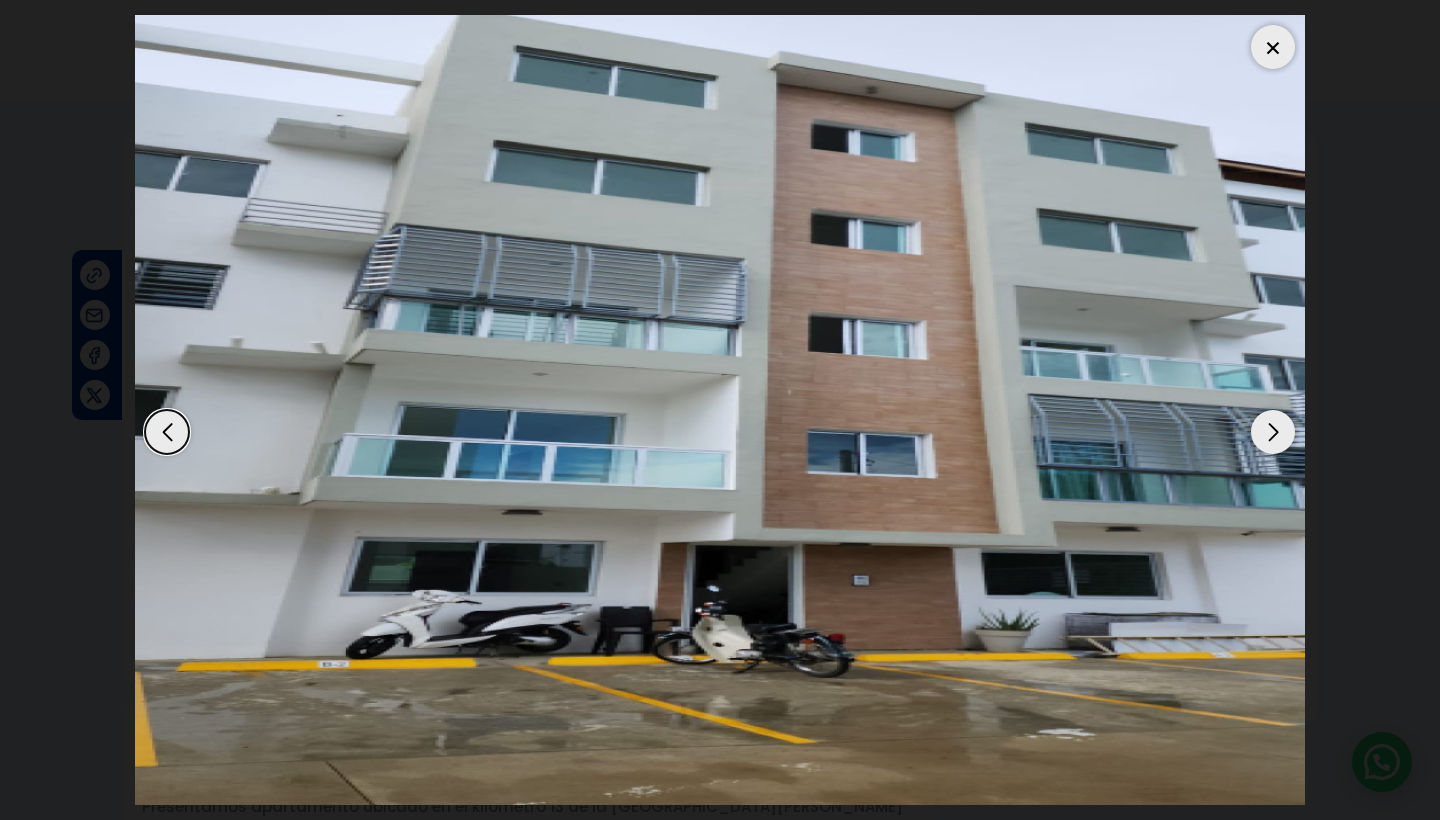 click at bounding box center (1273, 432) 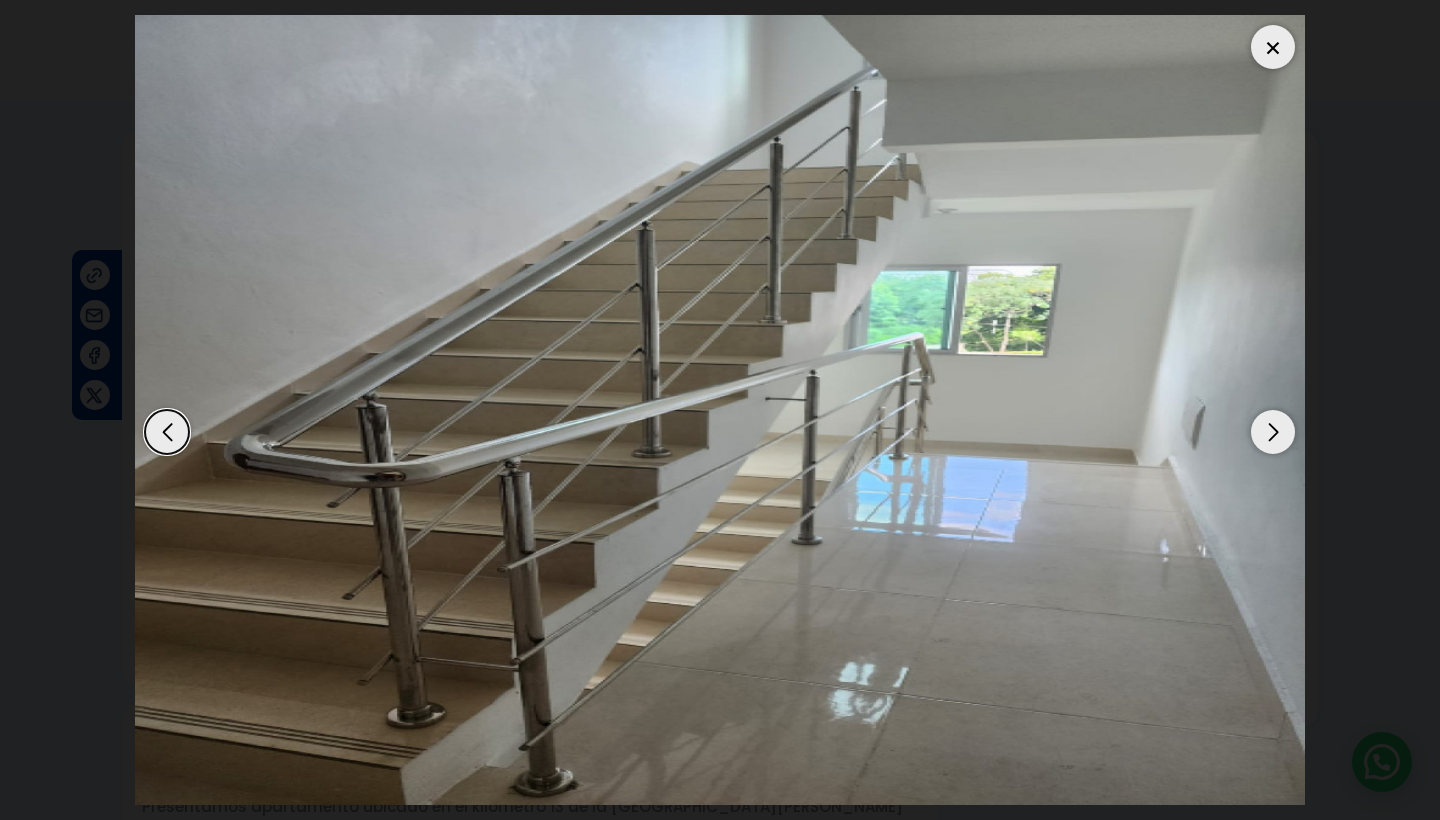 click at bounding box center (1273, 432) 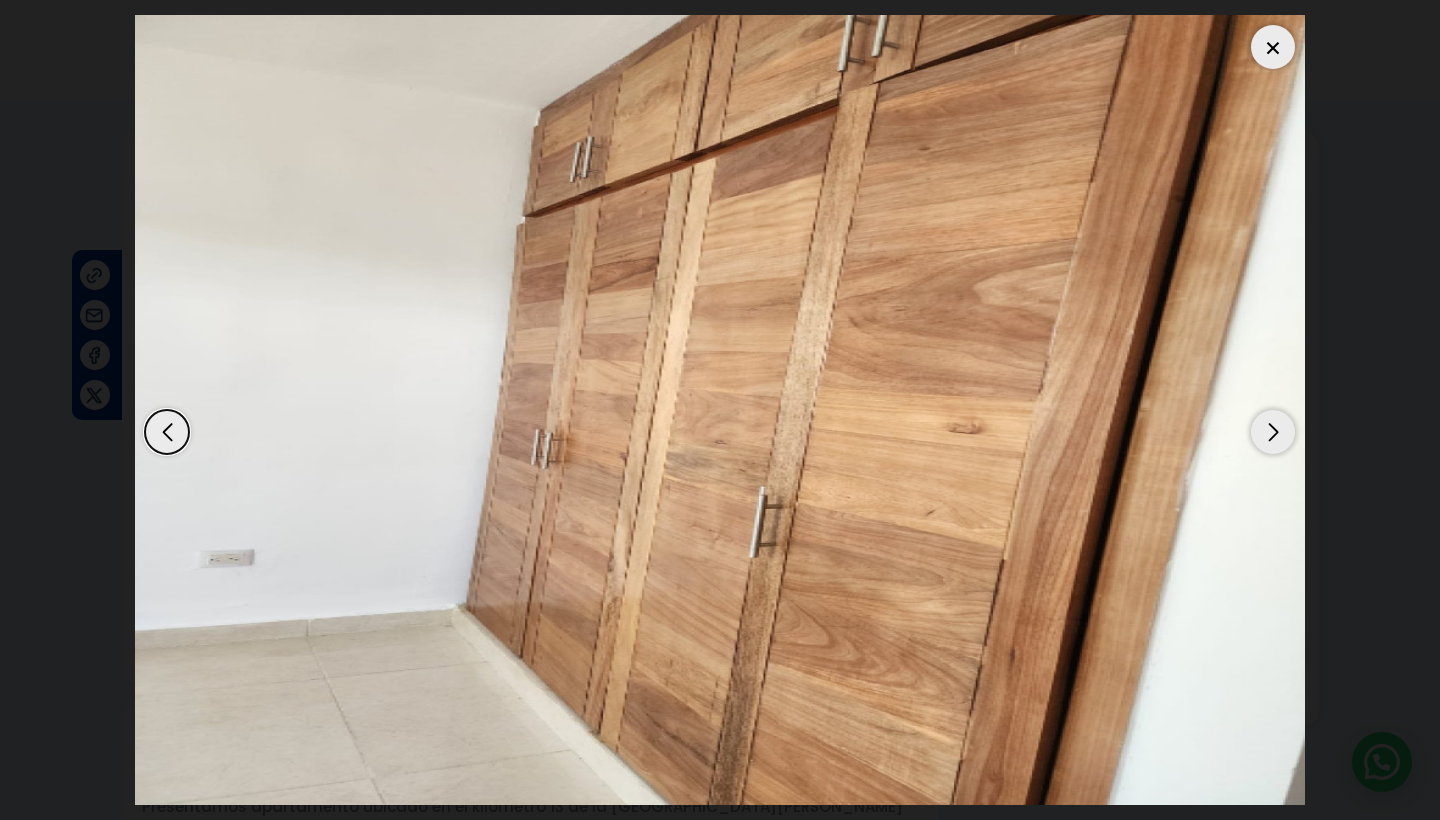 click at bounding box center [1273, 432] 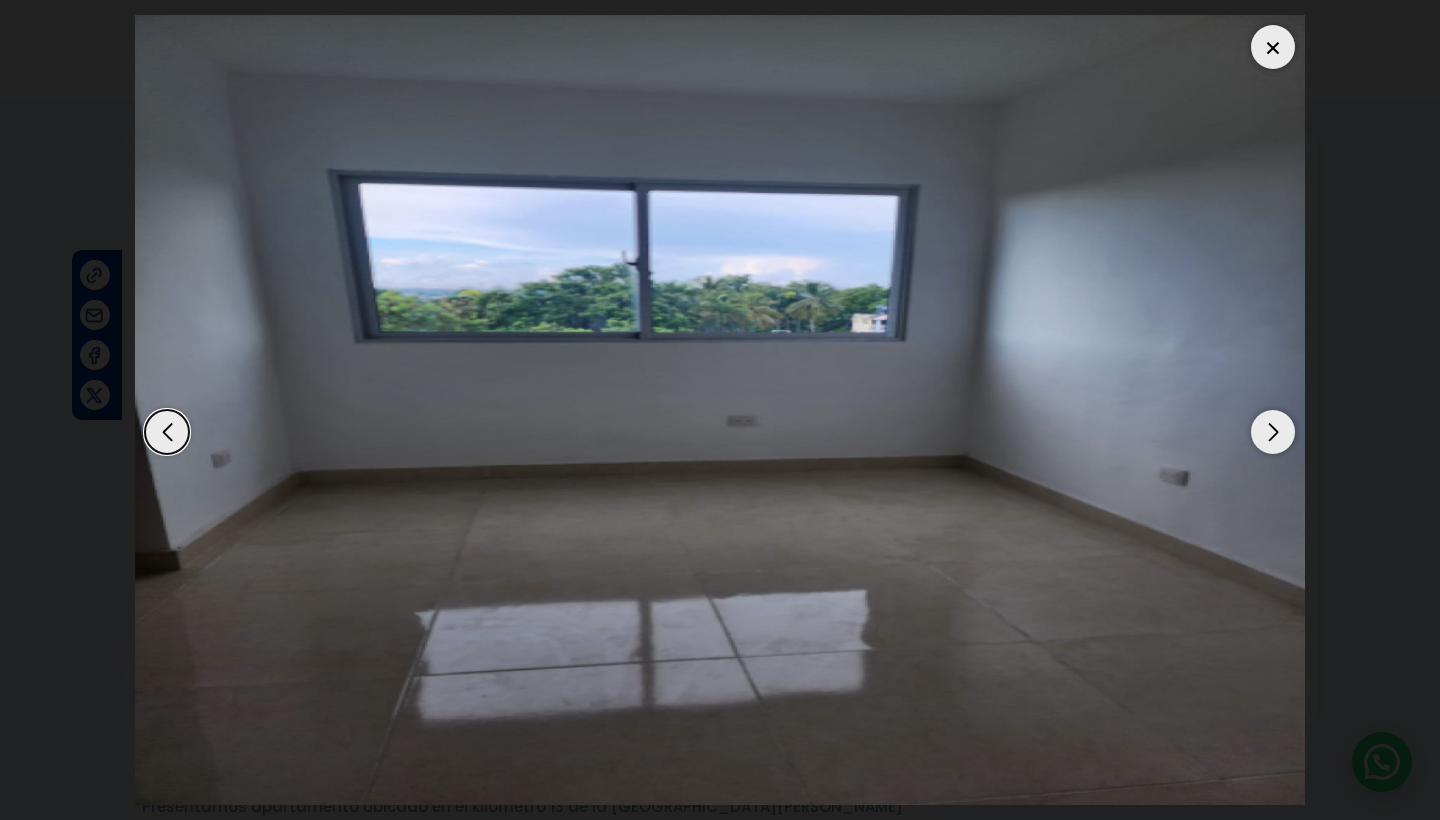 click at bounding box center (1273, 432) 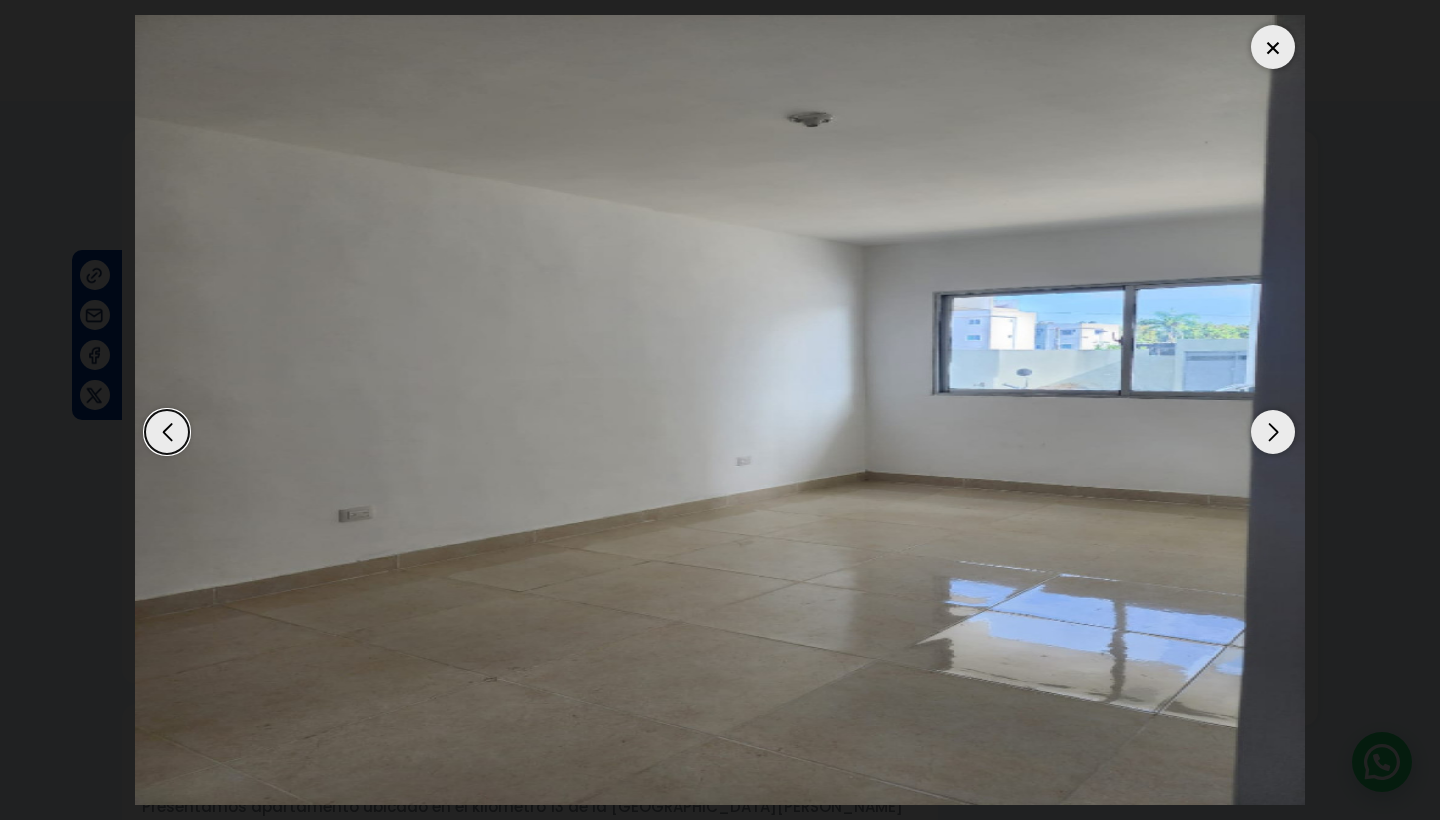 click at bounding box center (1273, 432) 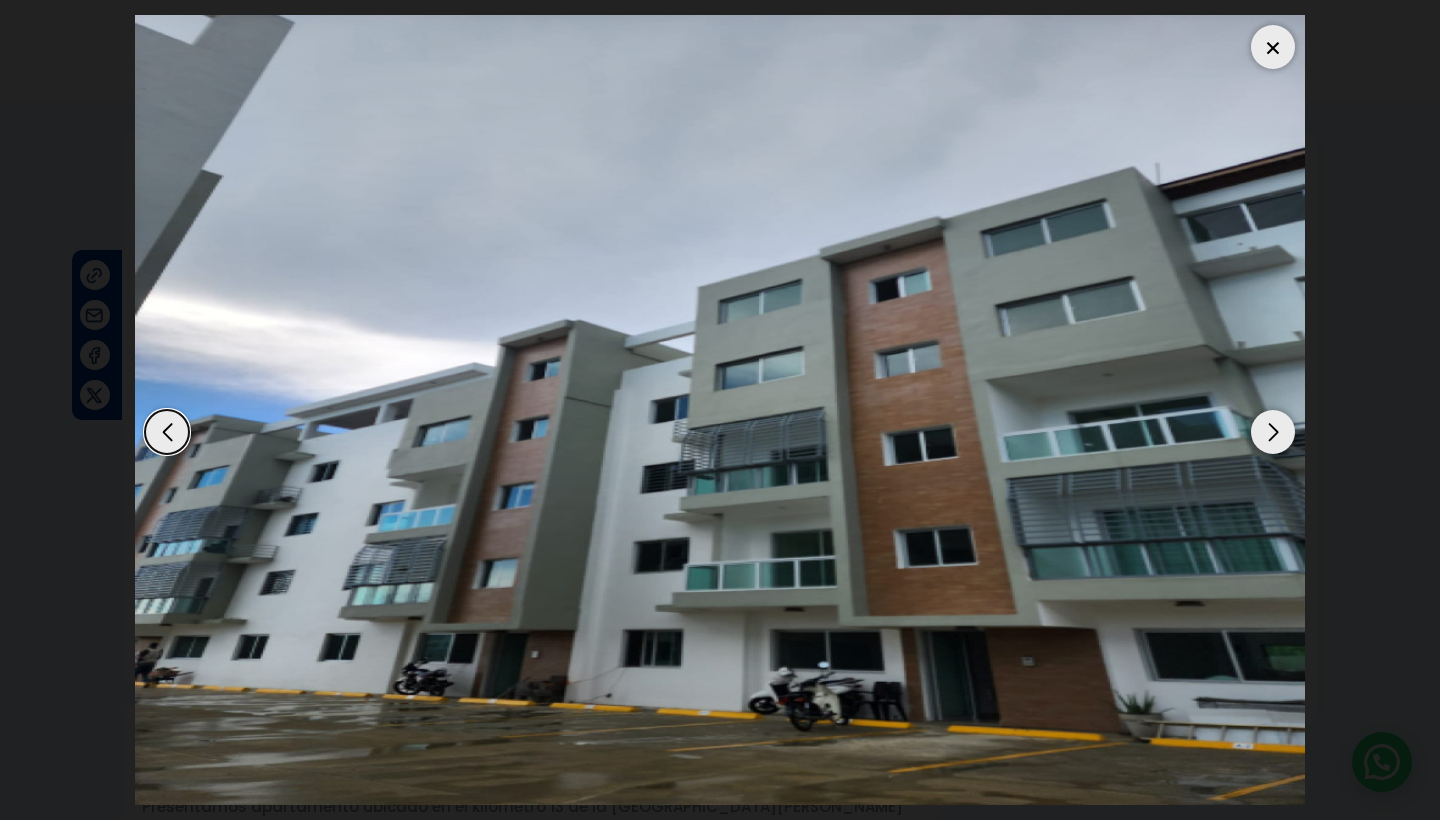 click at bounding box center [1273, 432] 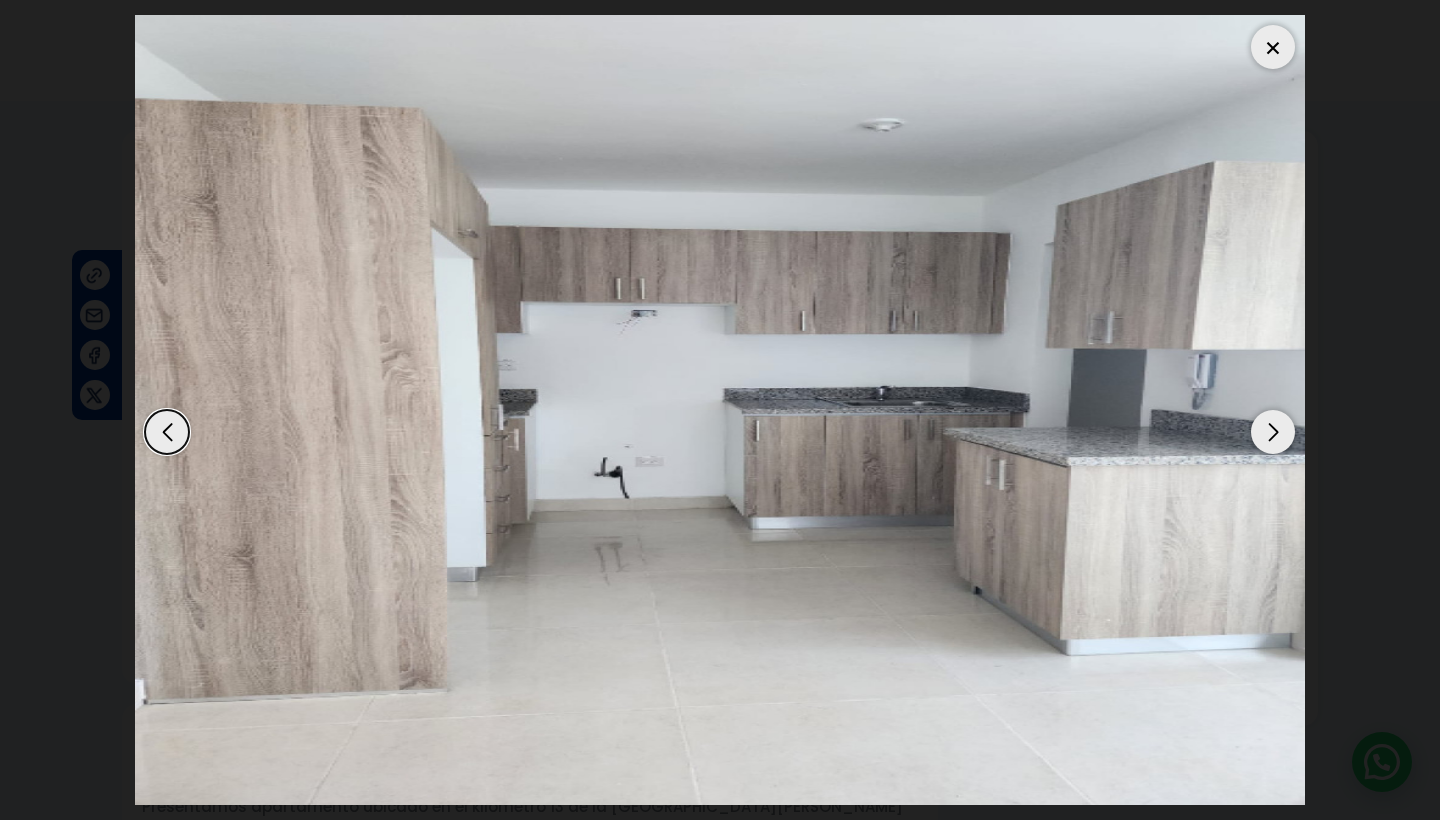 click at bounding box center (1273, 432) 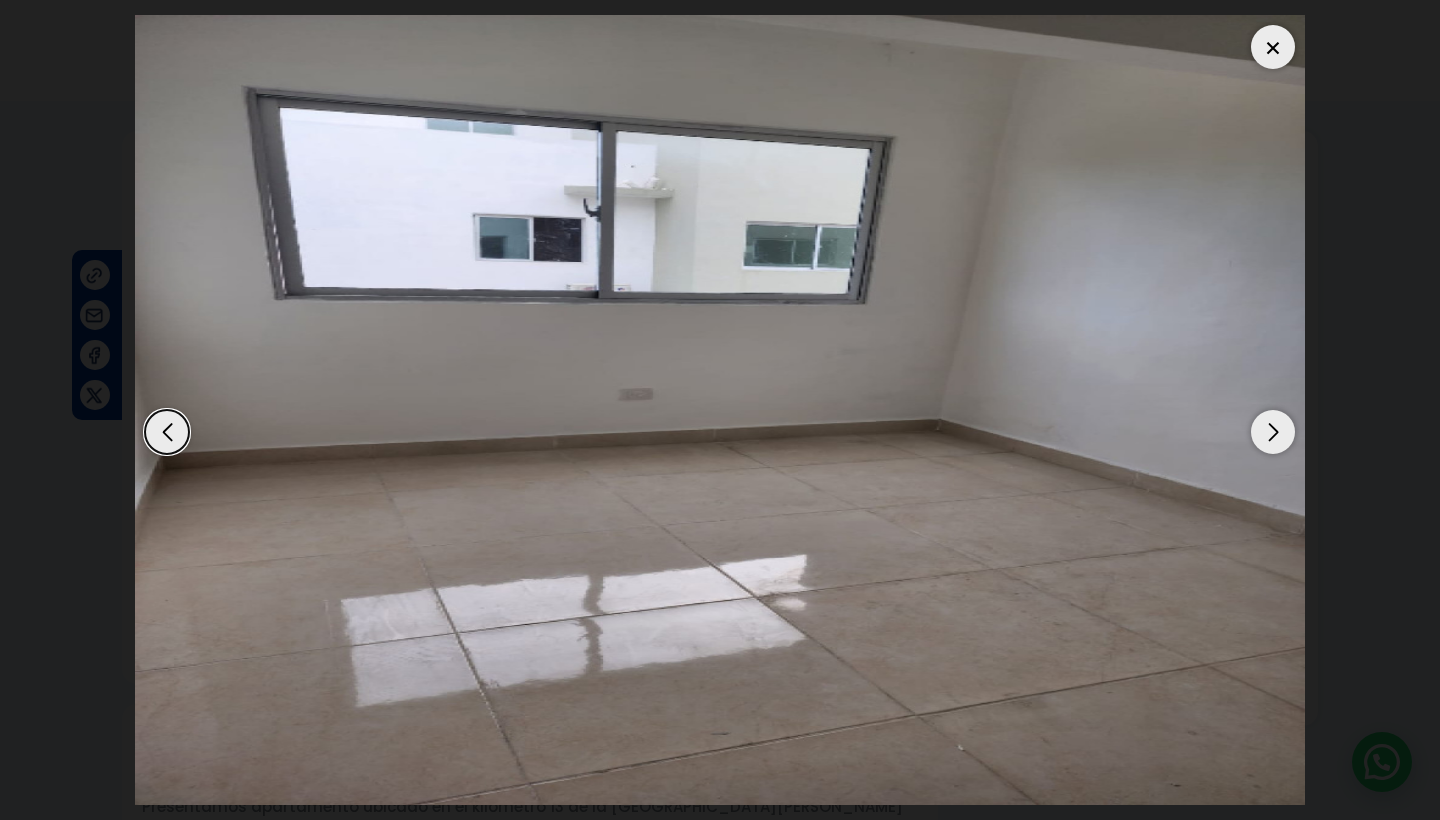 click at bounding box center [1273, 432] 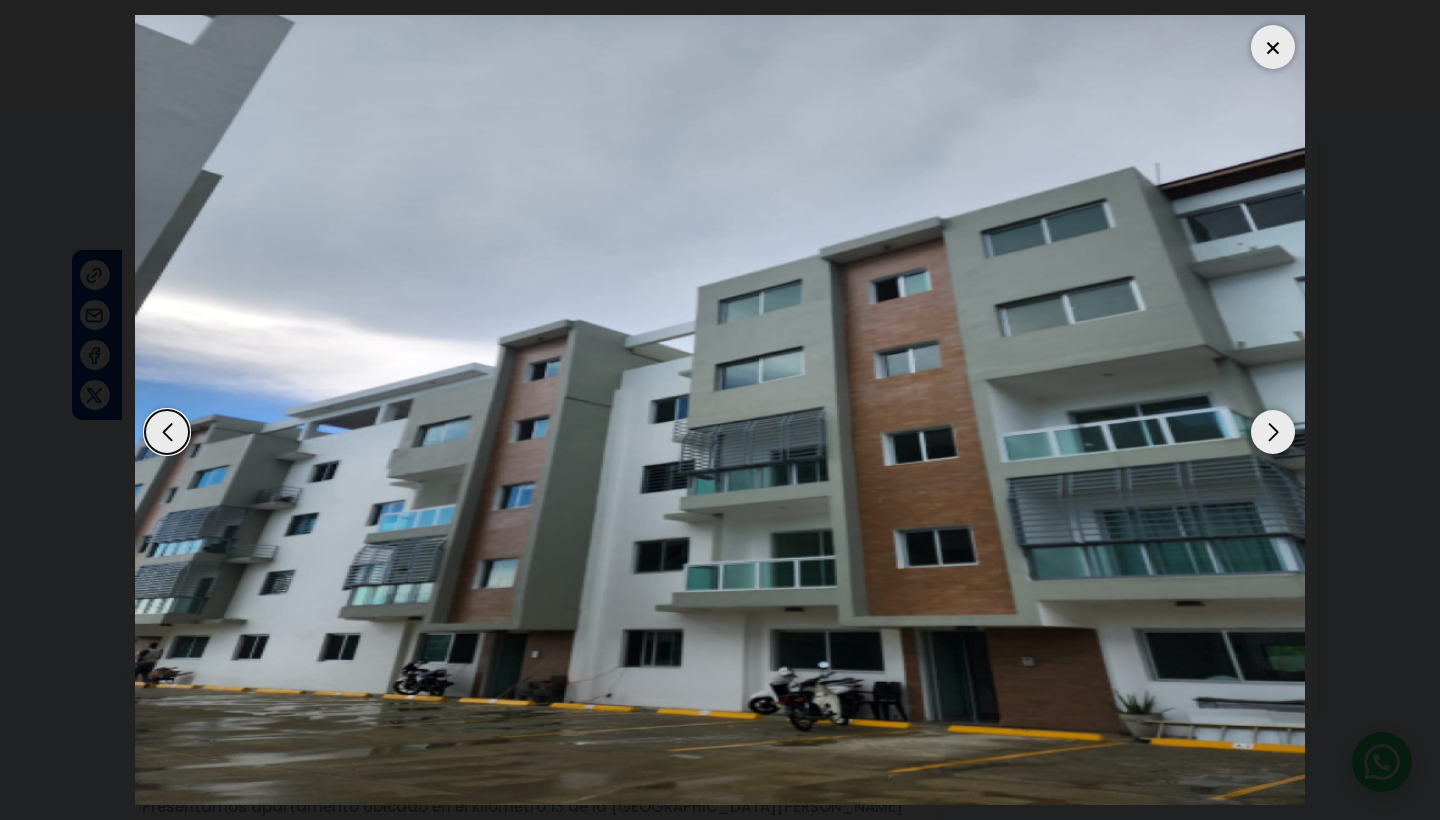 click at bounding box center (1273, 432) 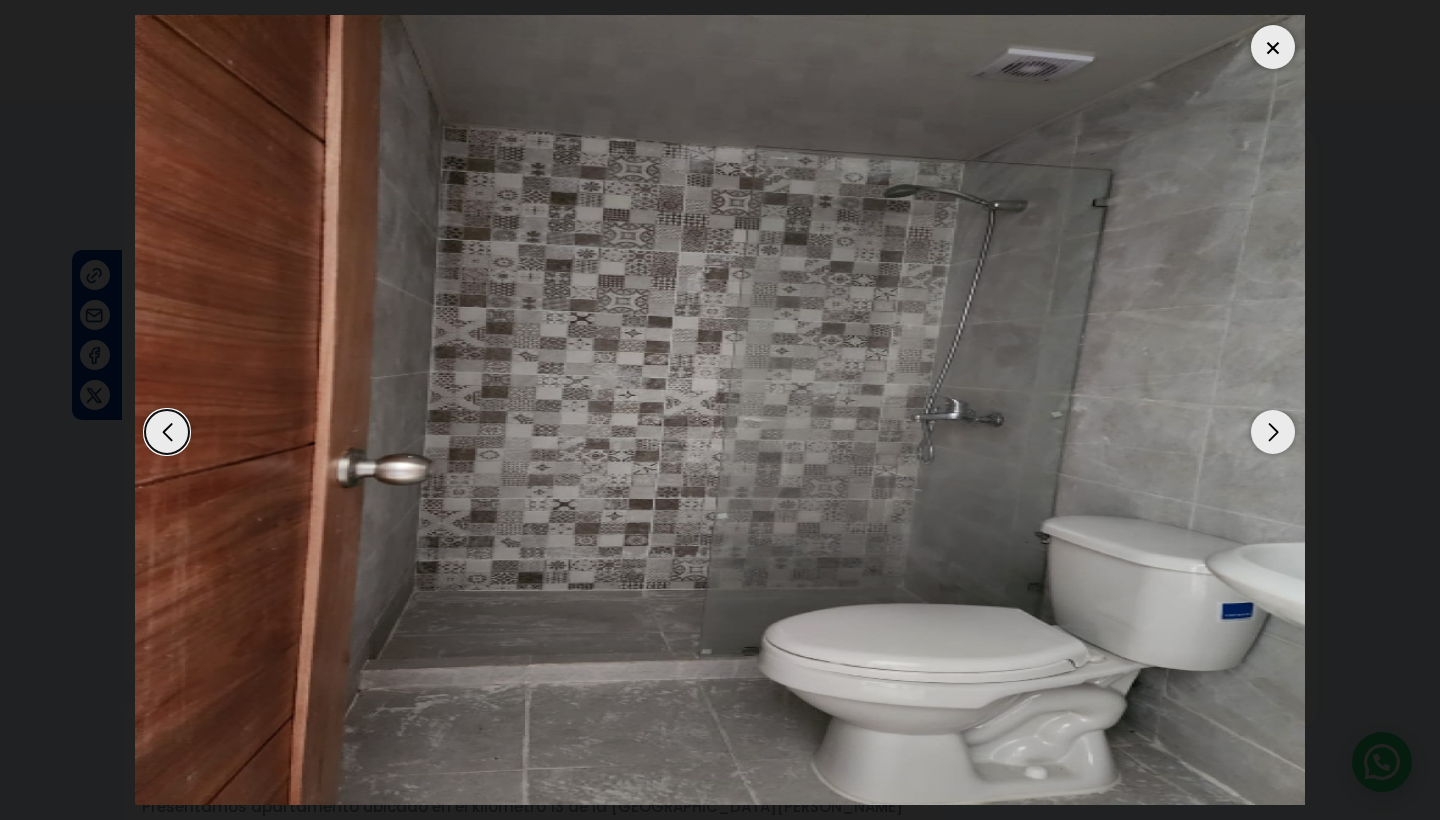 click at bounding box center (1273, 432) 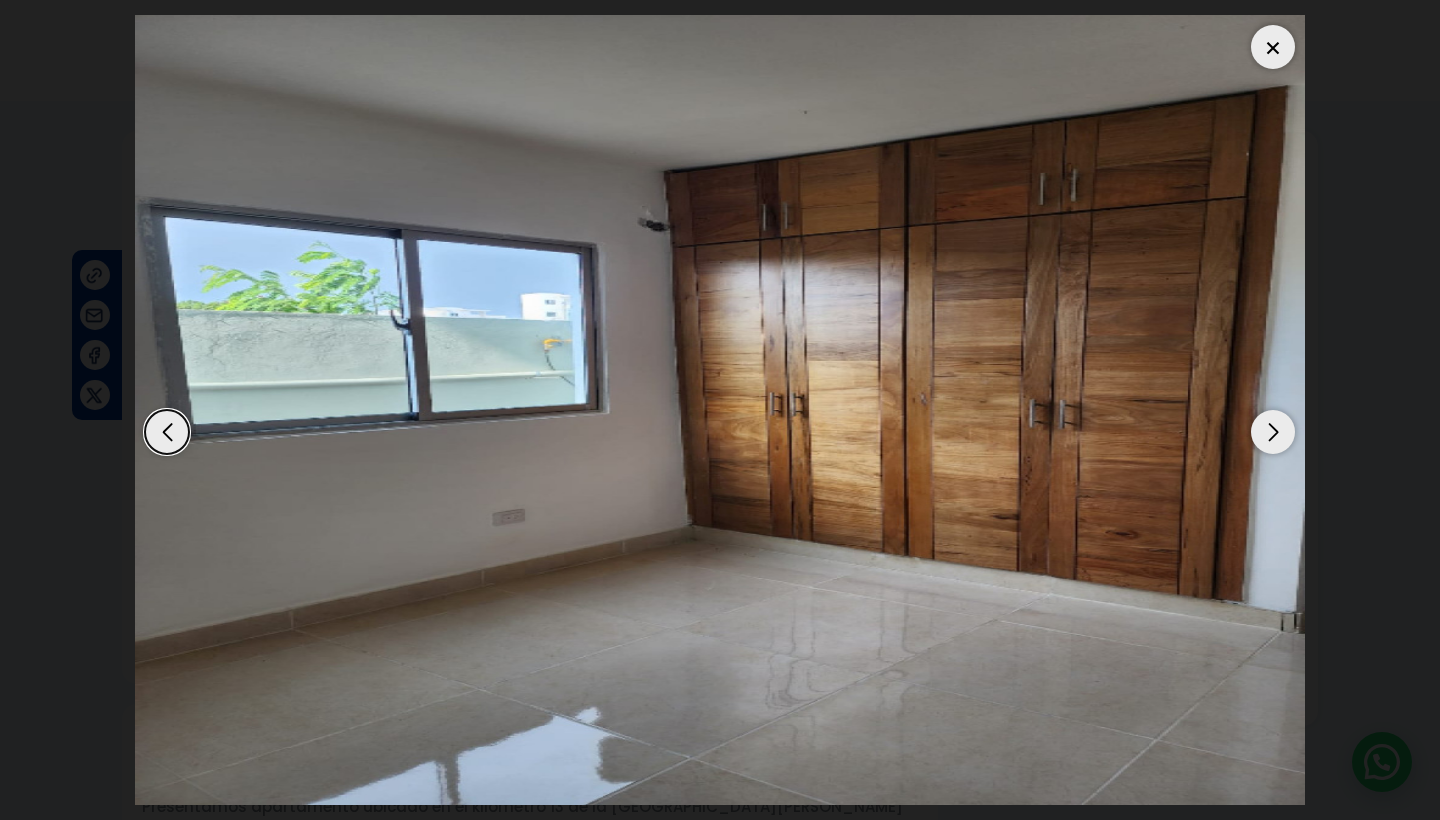 click at bounding box center [1273, 47] 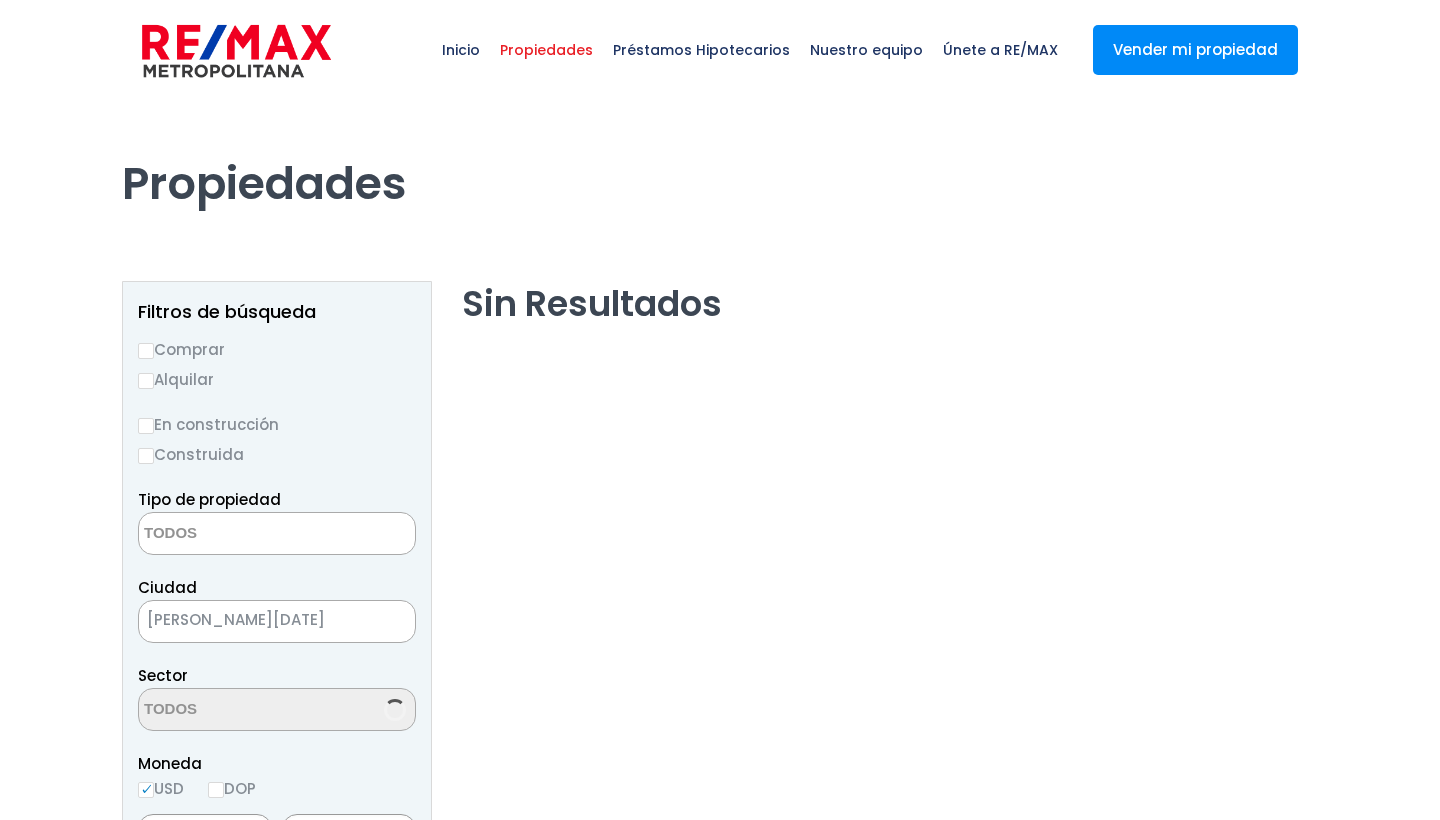 select 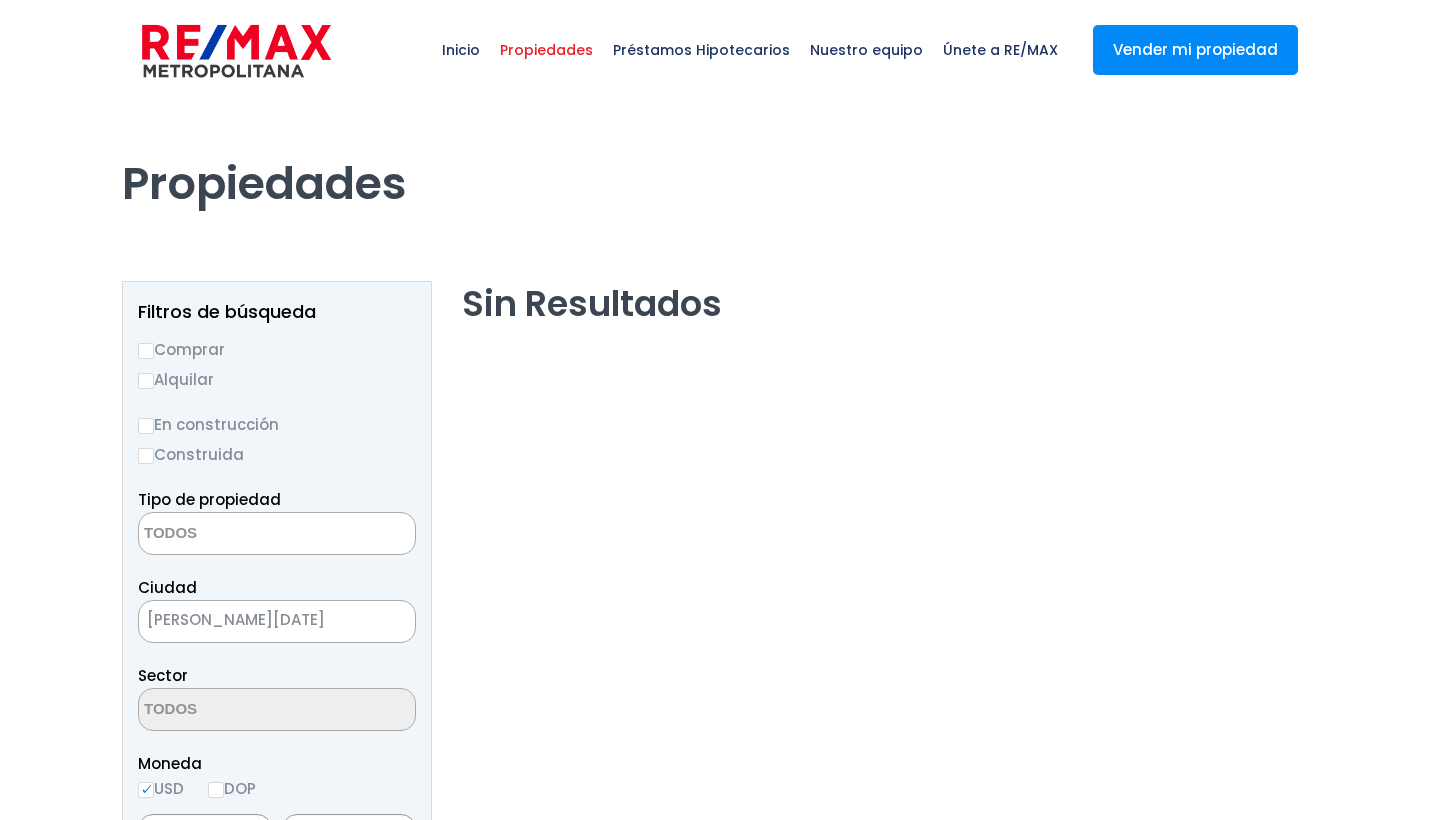 select 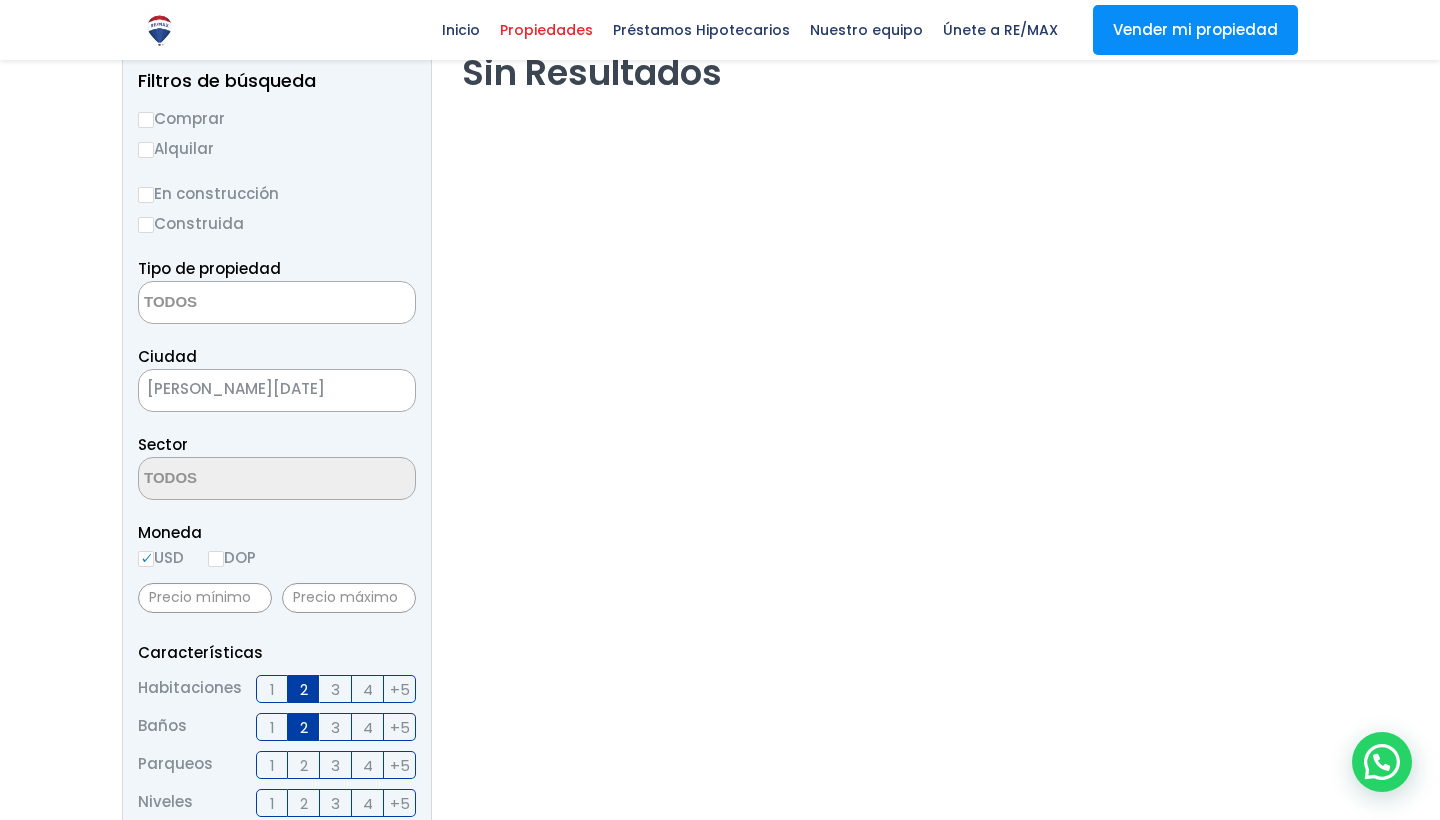scroll, scrollTop: 231, scrollLeft: 0, axis: vertical 